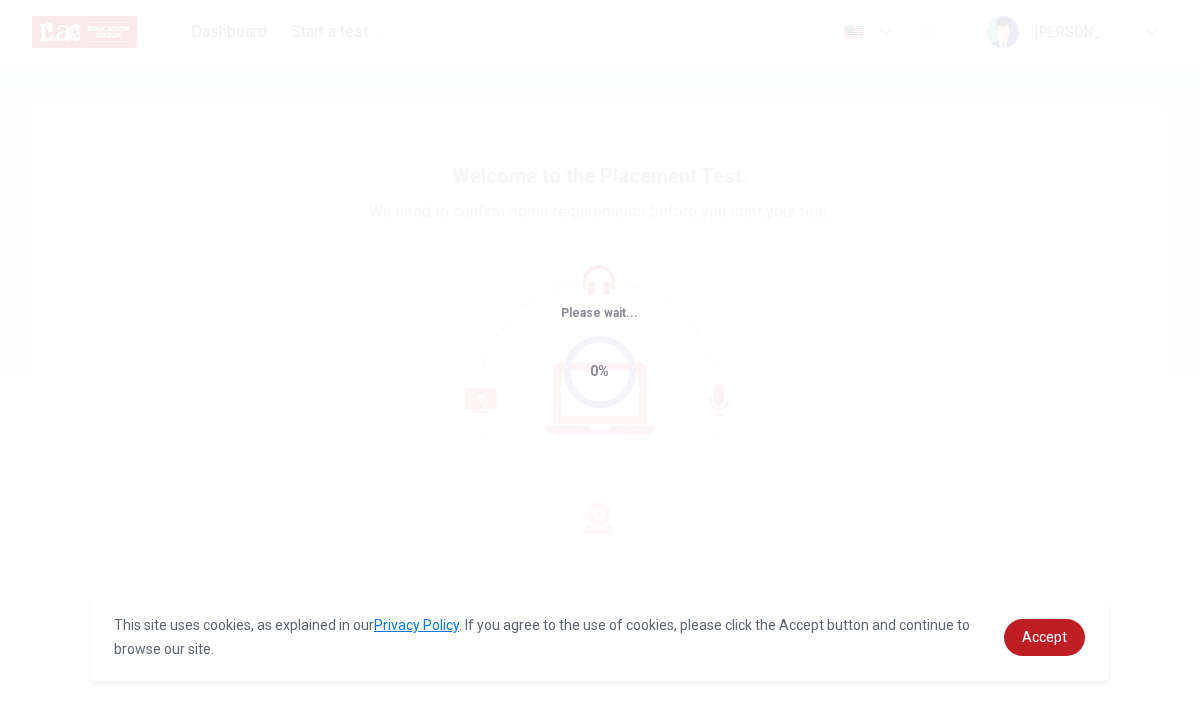 scroll, scrollTop: 0, scrollLeft: 0, axis: both 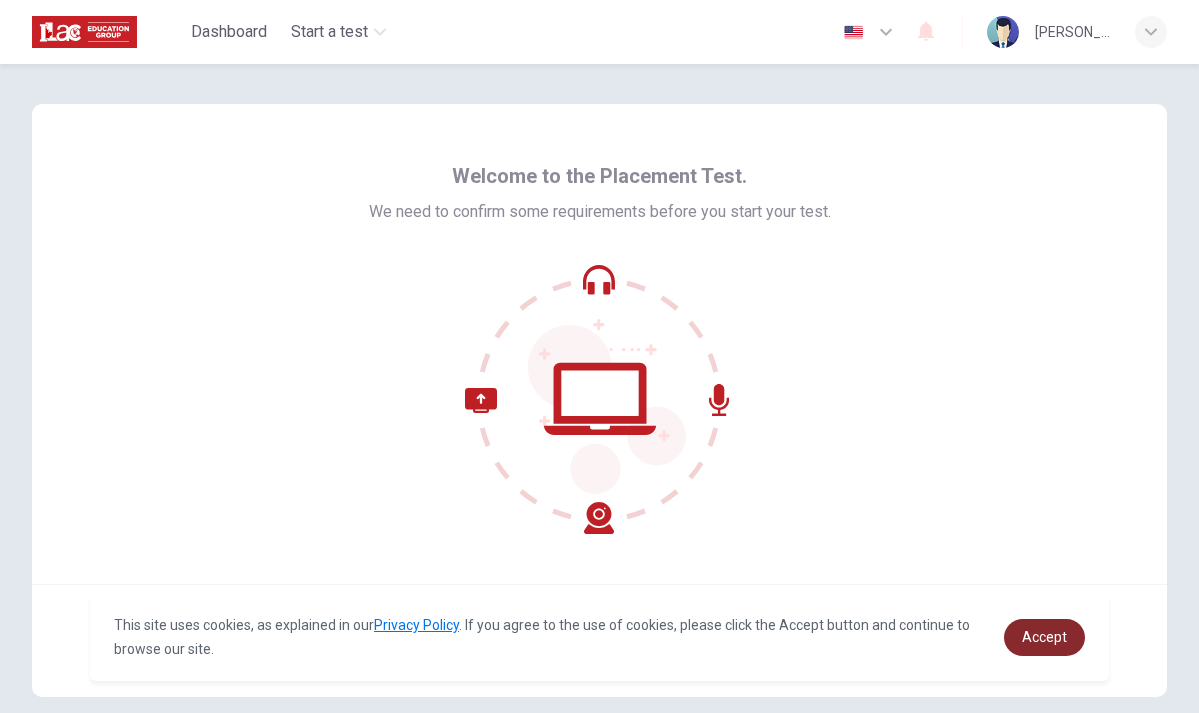 click on "Accept" at bounding box center (1044, 637) 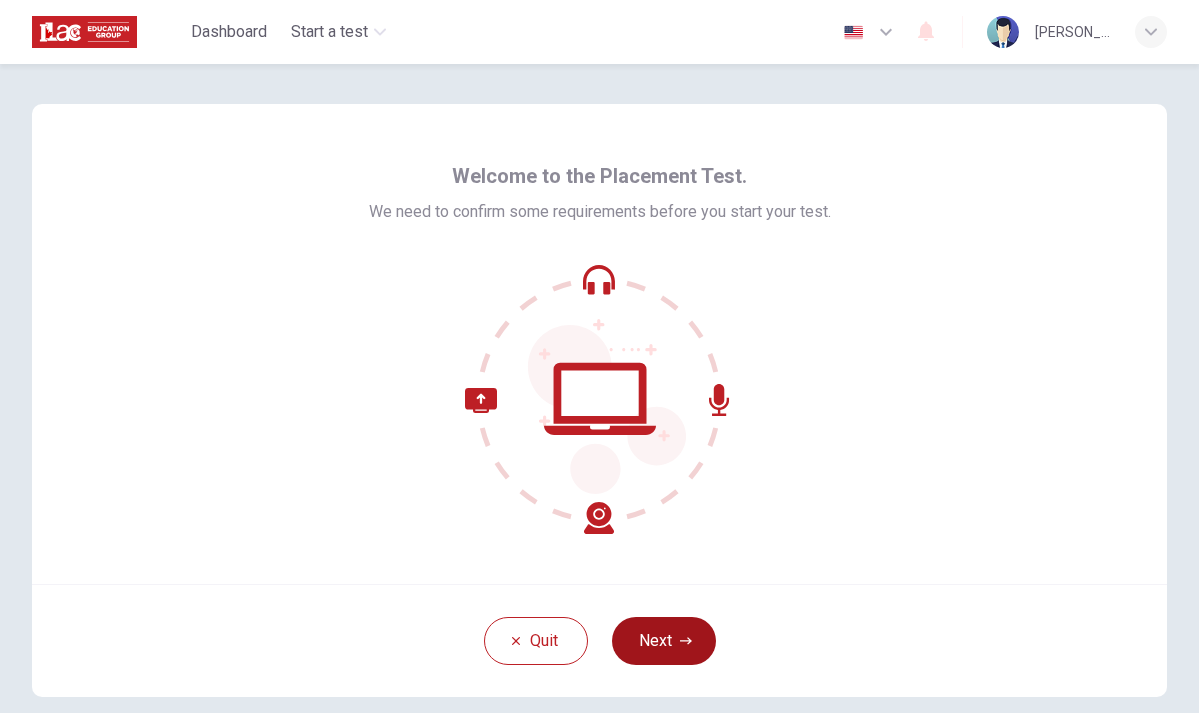 click on "Next" at bounding box center (664, 641) 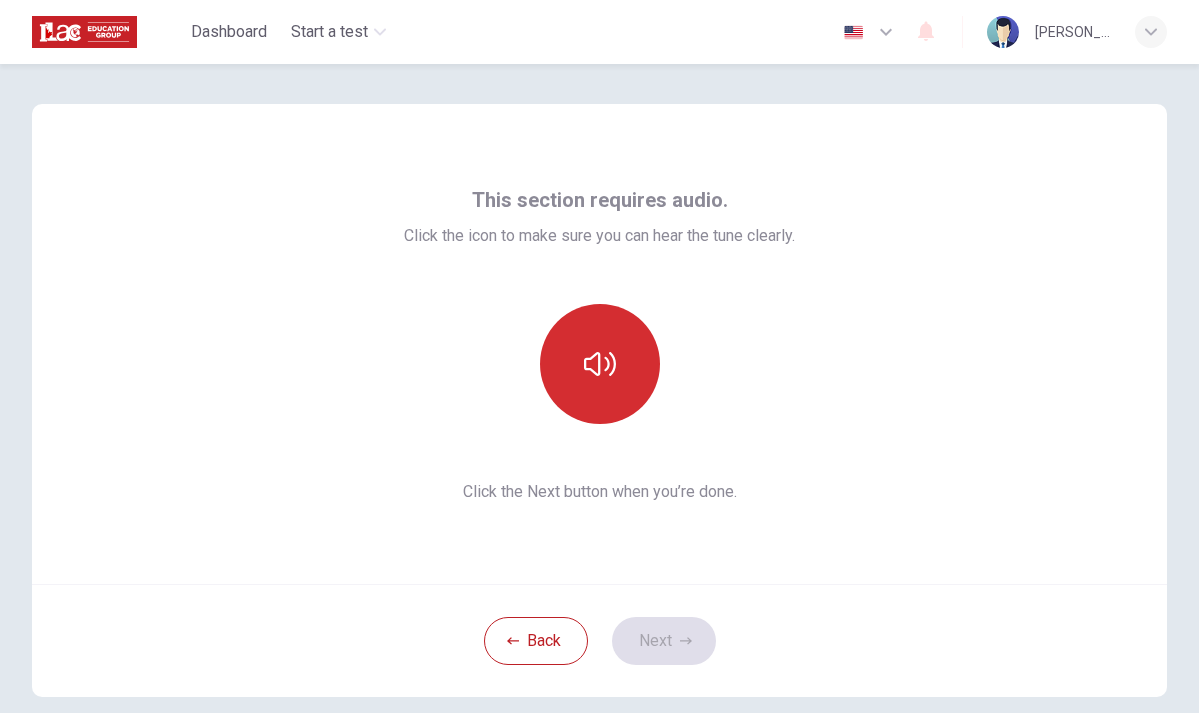 click at bounding box center (600, 364) 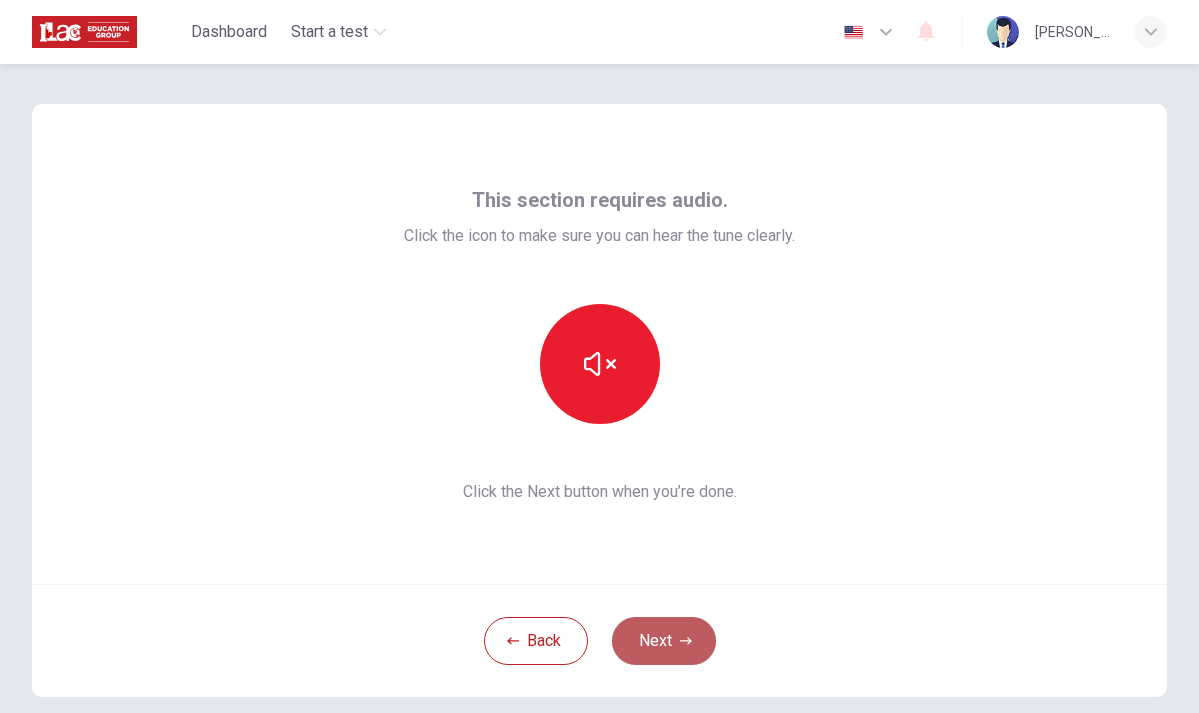 click on "Next" at bounding box center [664, 641] 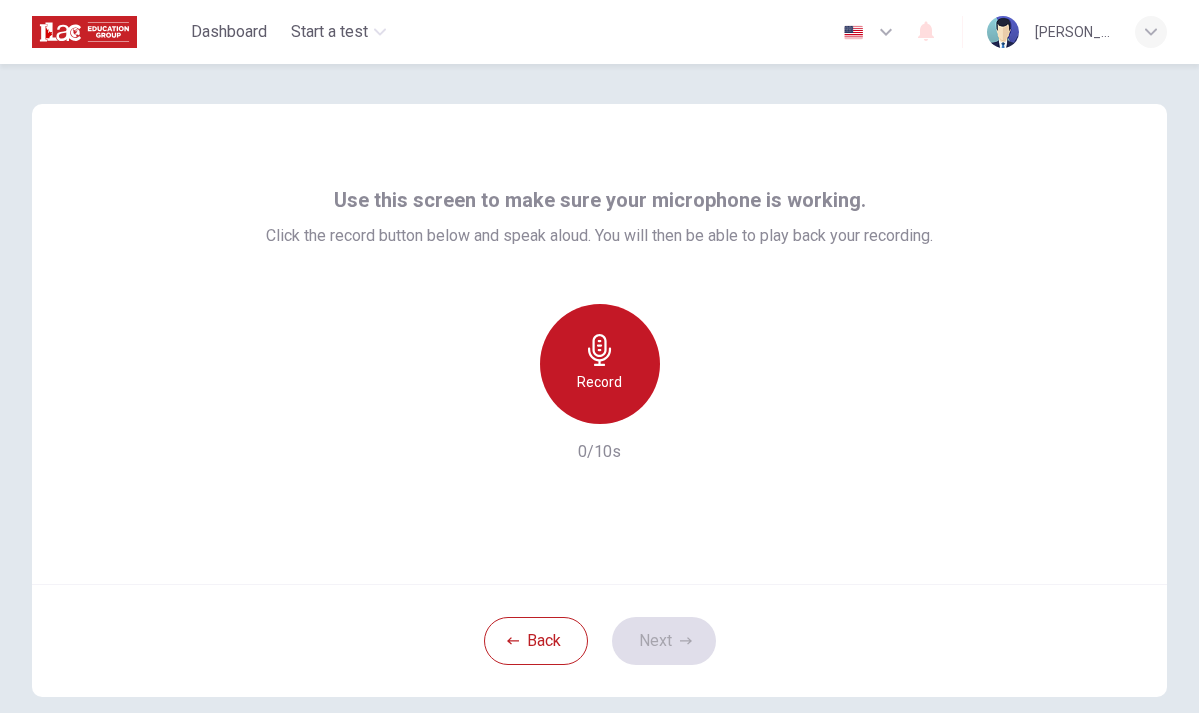 click on "Record" at bounding box center [599, 382] 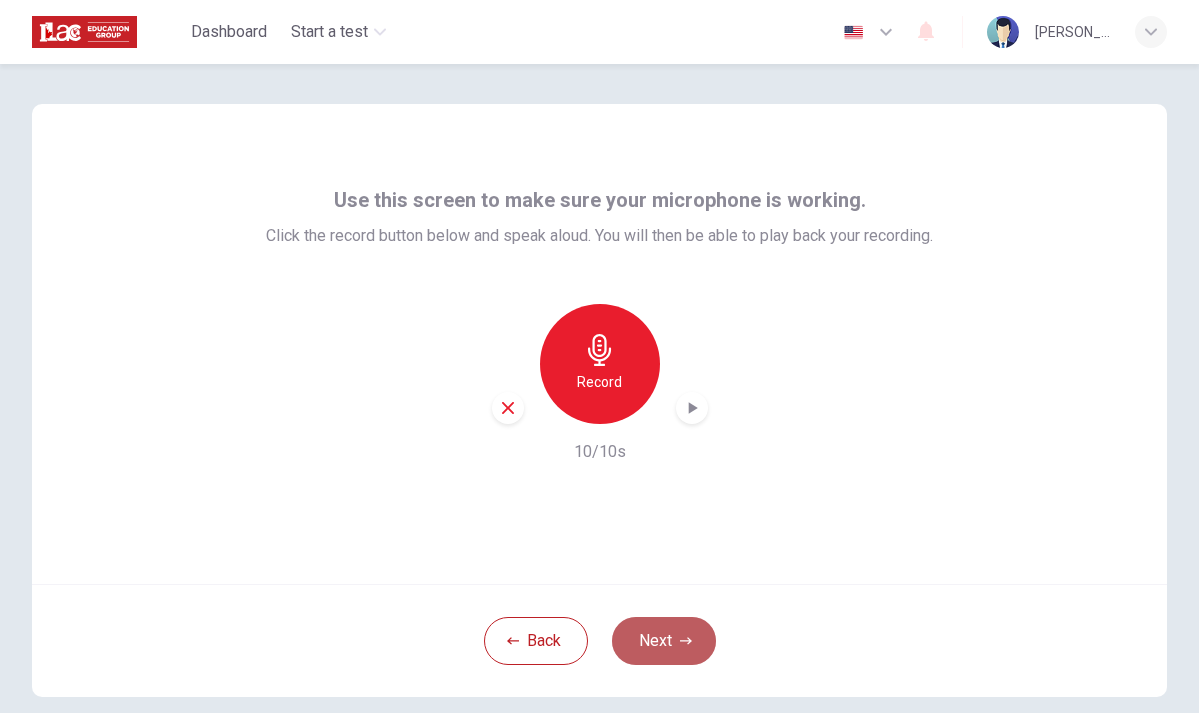 click on "Next" at bounding box center [664, 641] 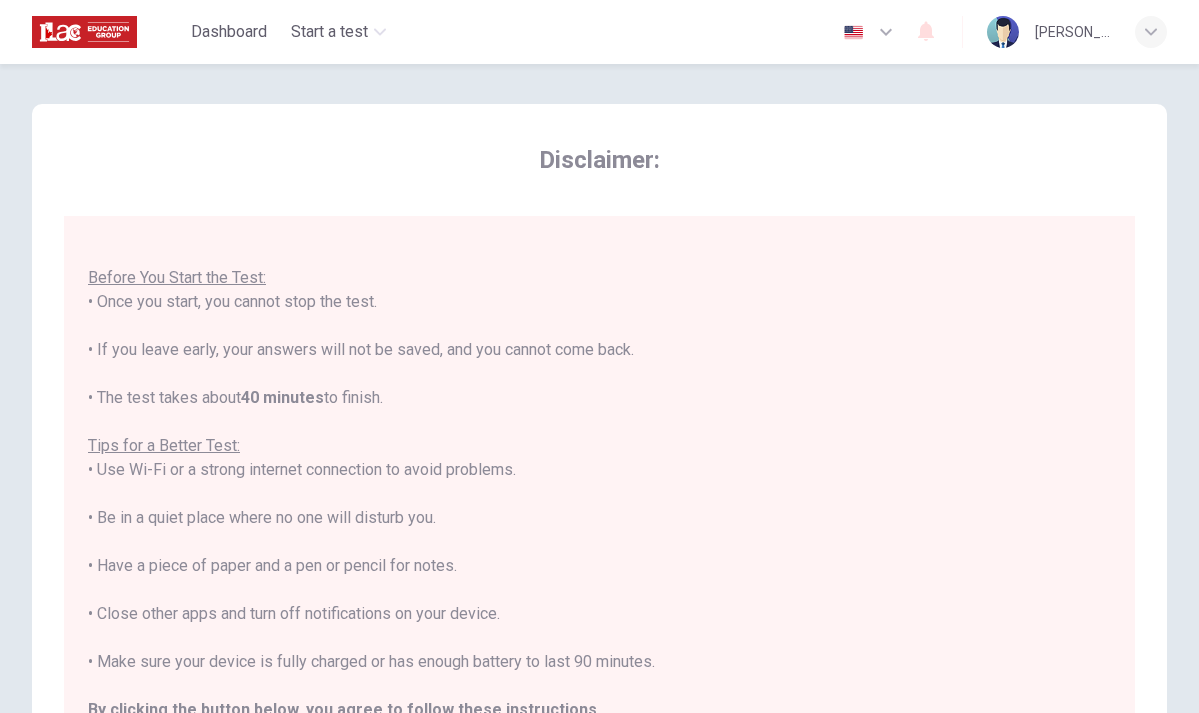 scroll, scrollTop: 23, scrollLeft: 0, axis: vertical 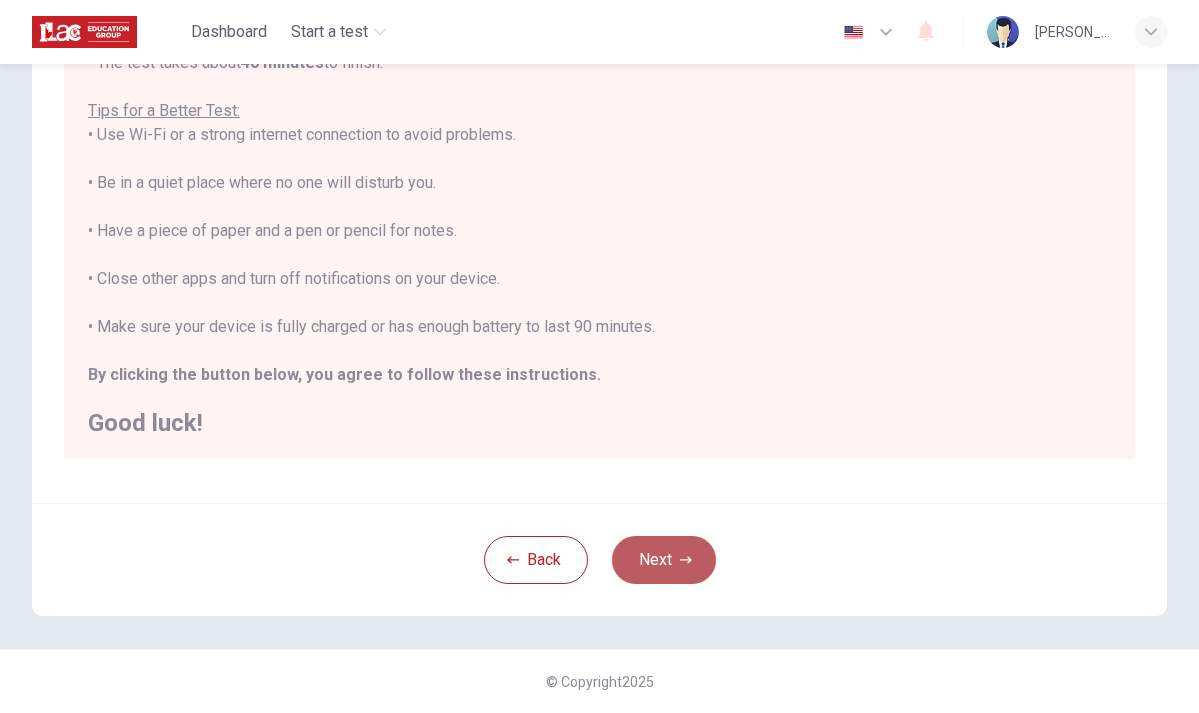 click on "Next" at bounding box center [664, 560] 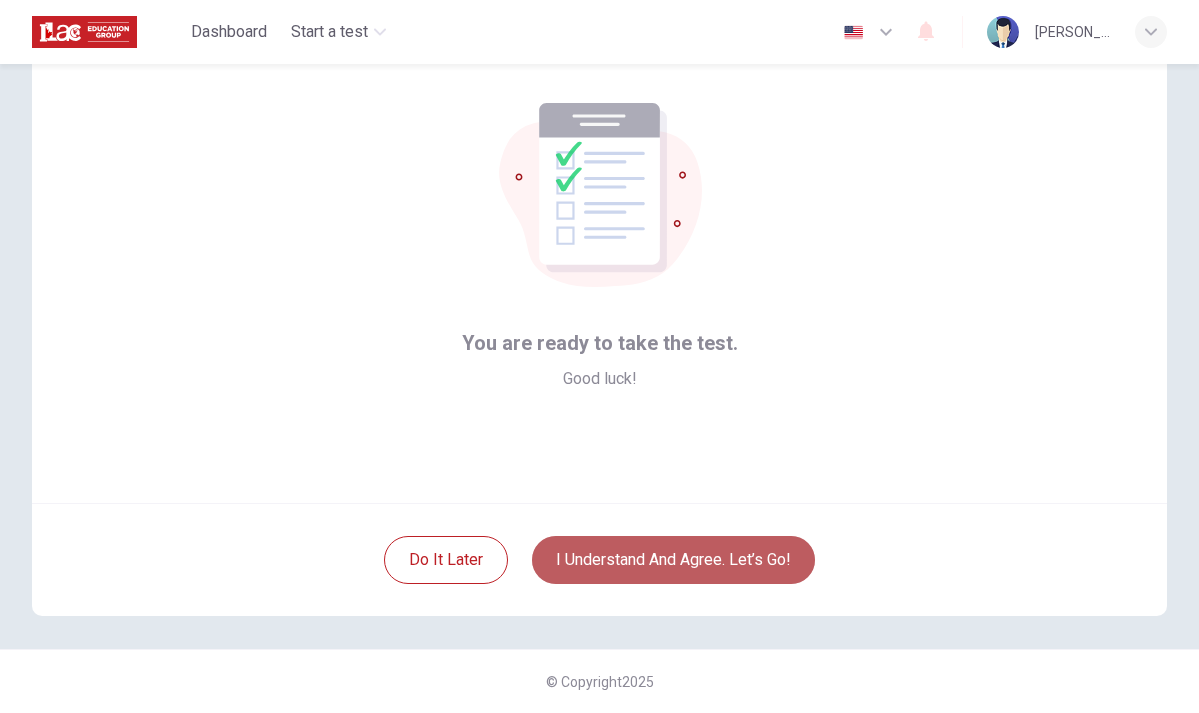 click on "I understand and agree. Let’s go!" at bounding box center [673, 560] 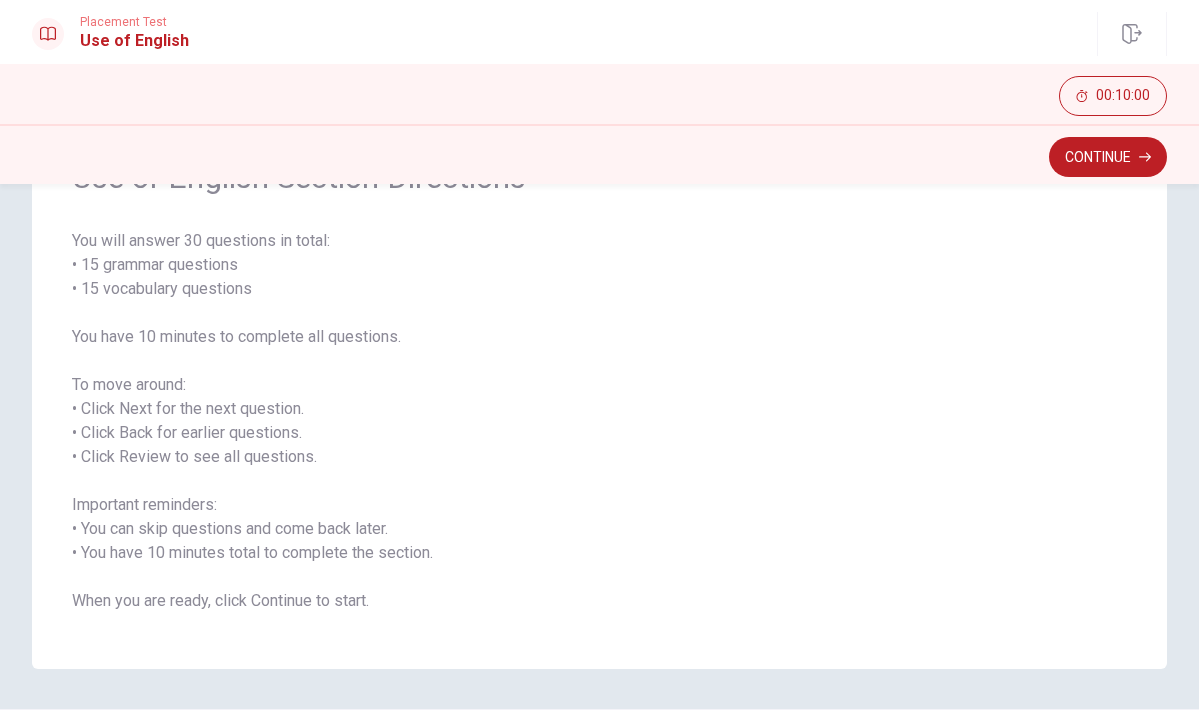 scroll, scrollTop: 92, scrollLeft: 0, axis: vertical 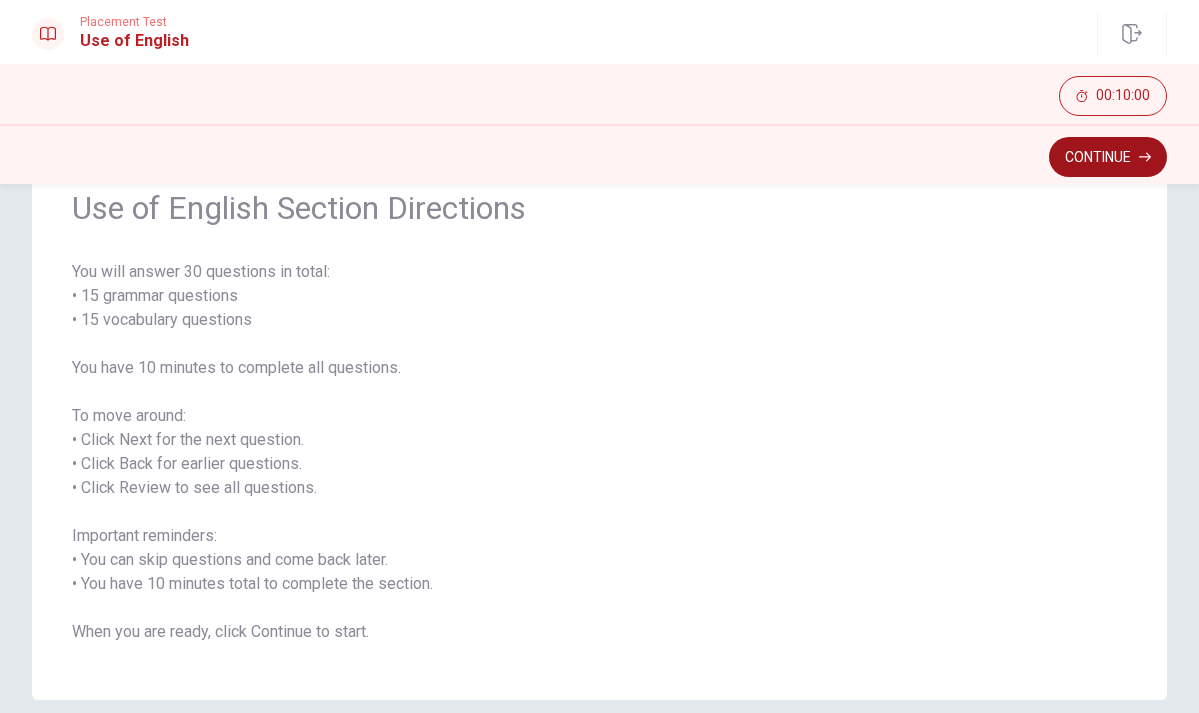 click on "Continue" at bounding box center [1108, 157] 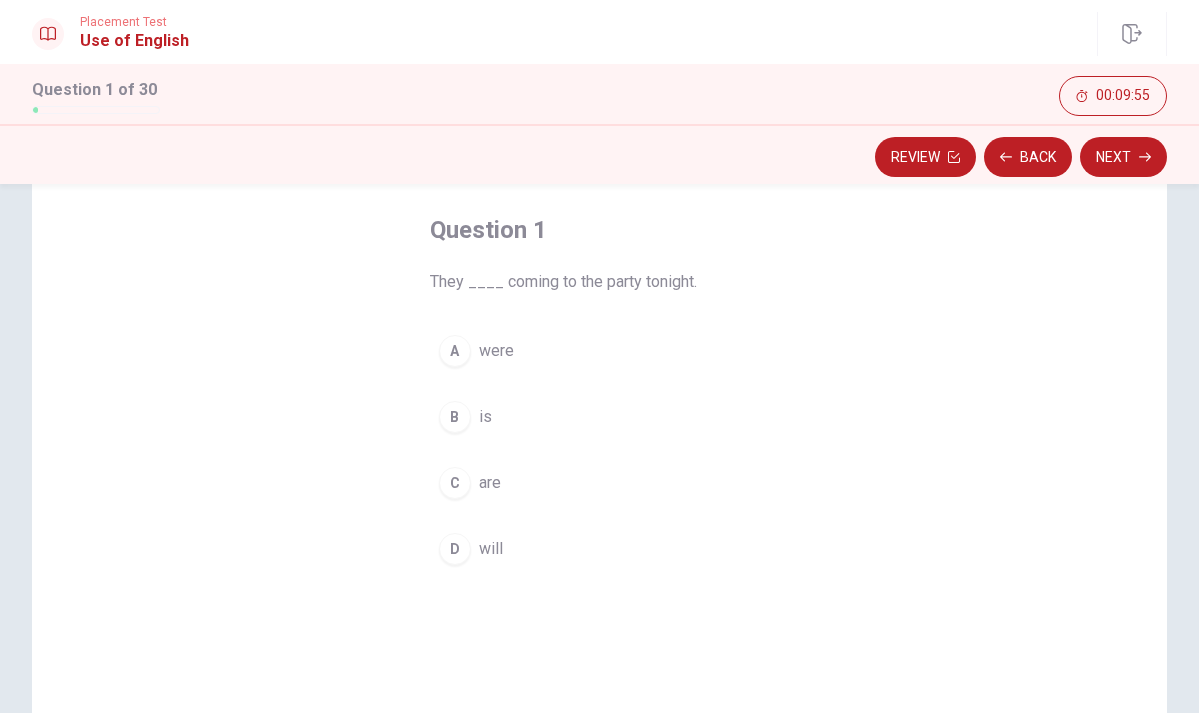 click on "C" at bounding box center [455, 483] 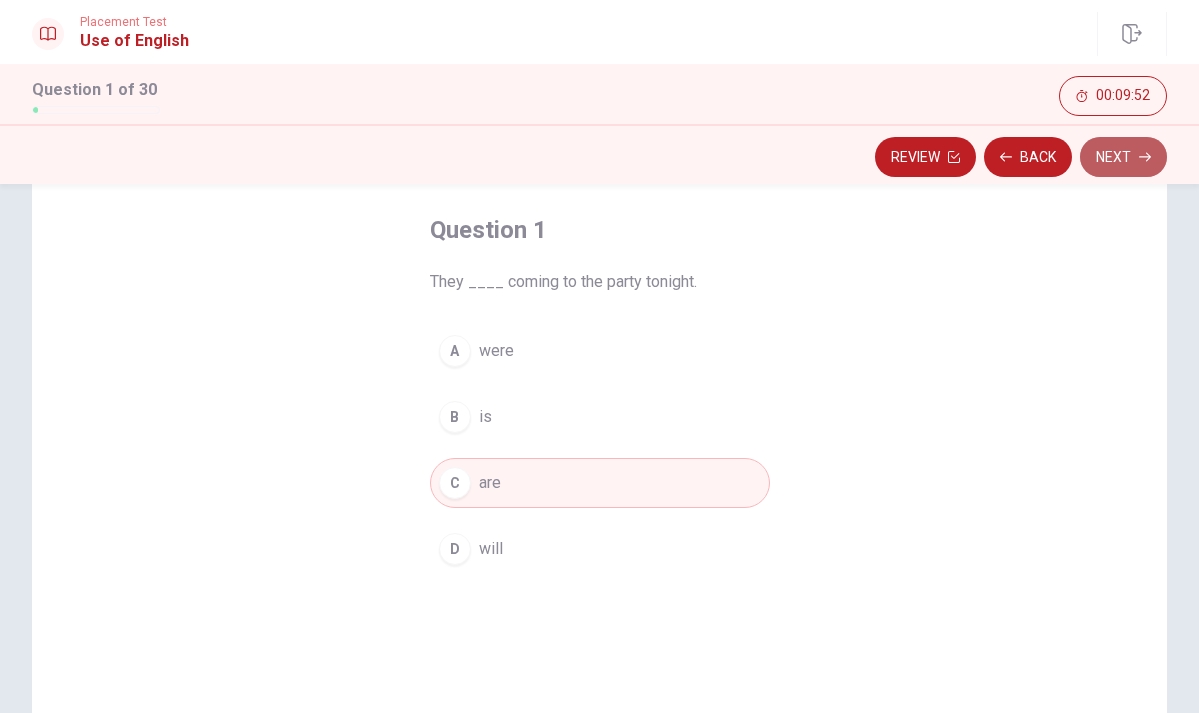 click on "Next" at bounding box center (1123, 157) 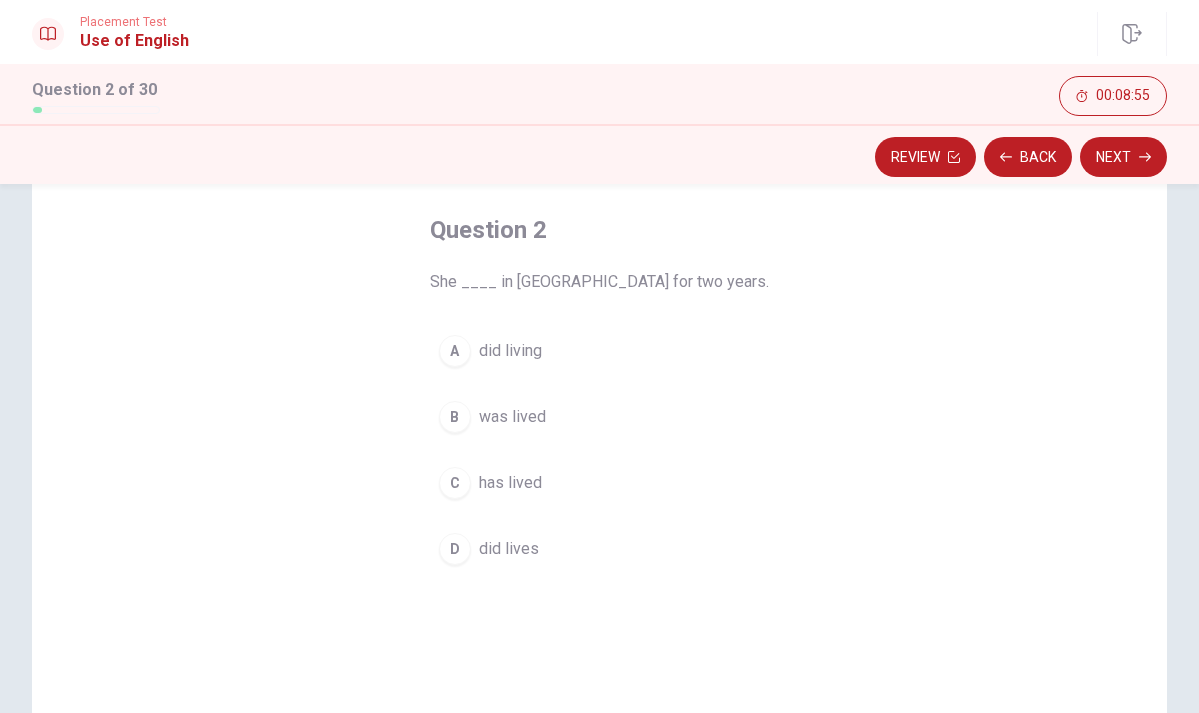 click on "C" at bounding box center (455, 483) 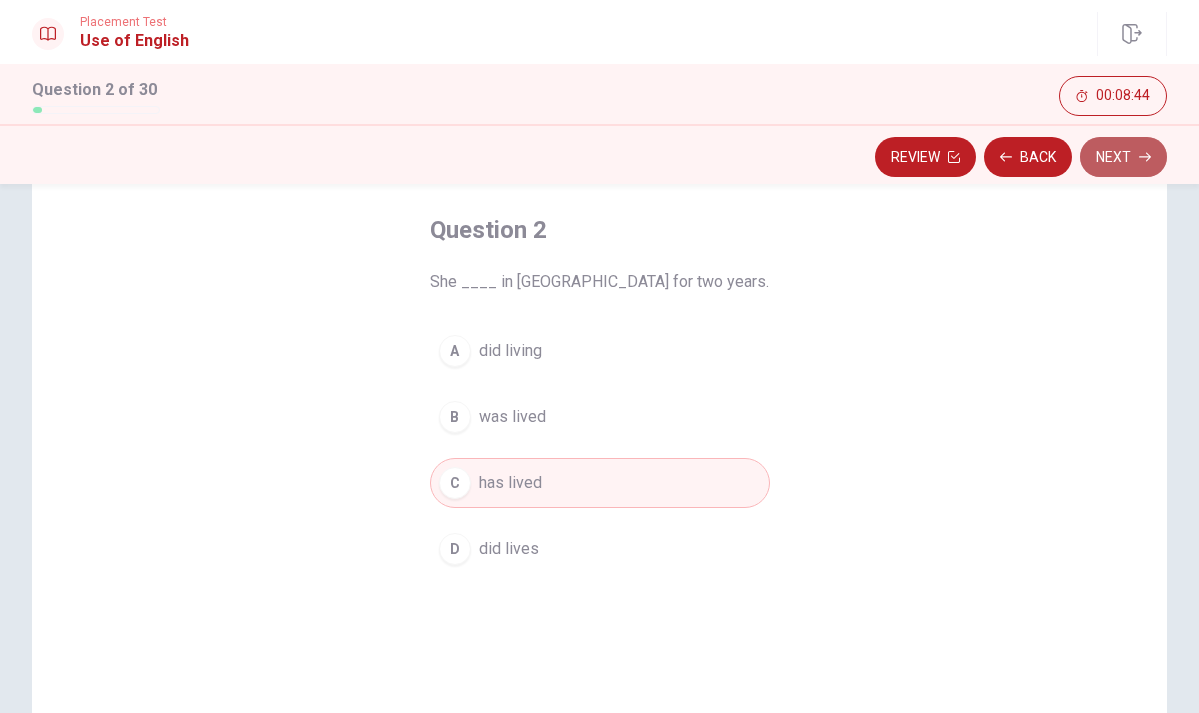 click on "Next" at bounding box center (1123, 157) 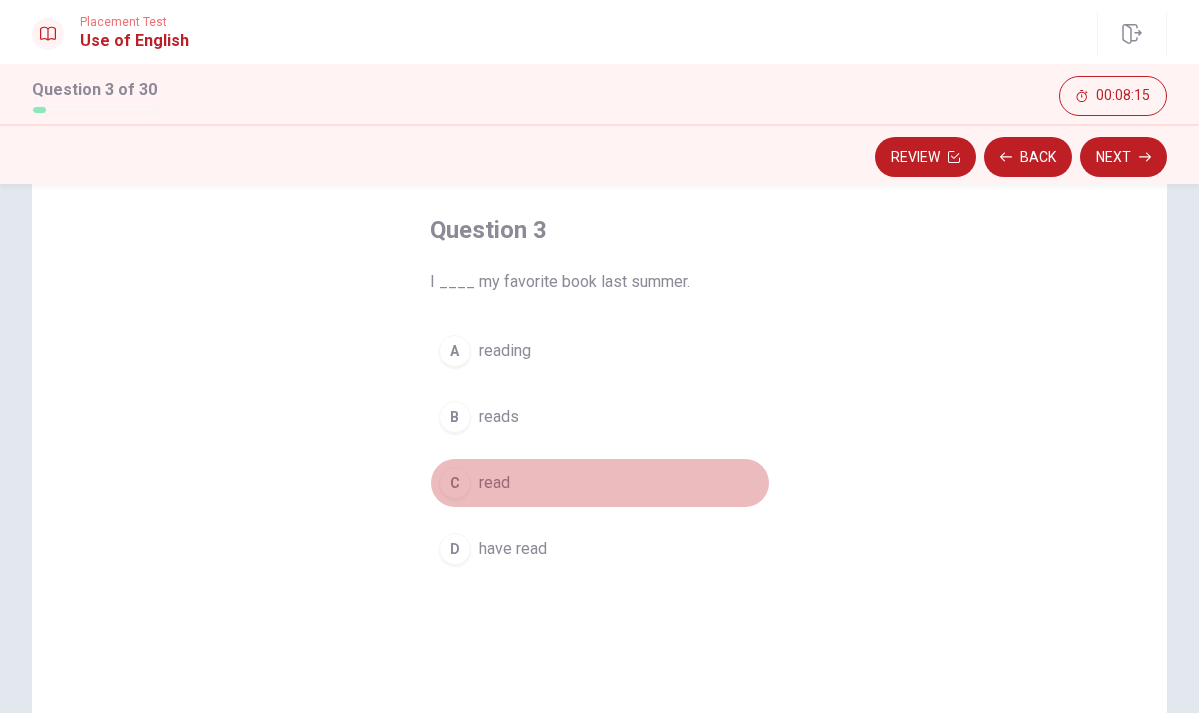 click on "C" at bounding box center [455, 483] 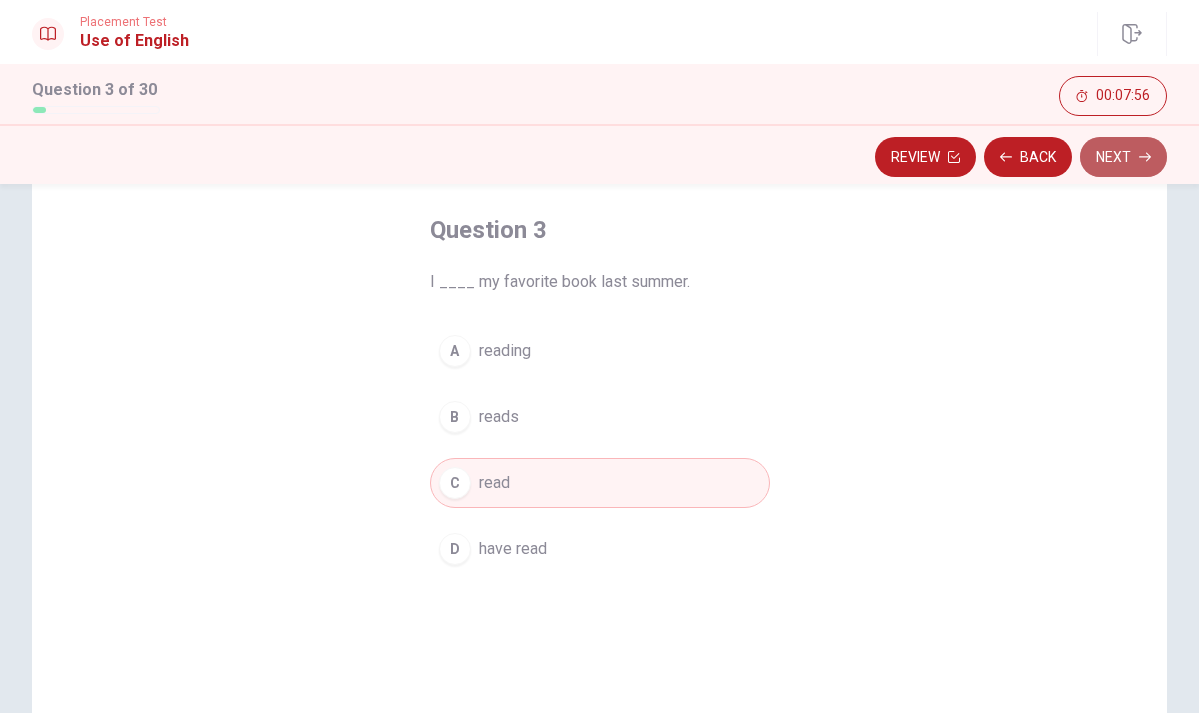 click on "Next" at bounding box center [1123, 157] 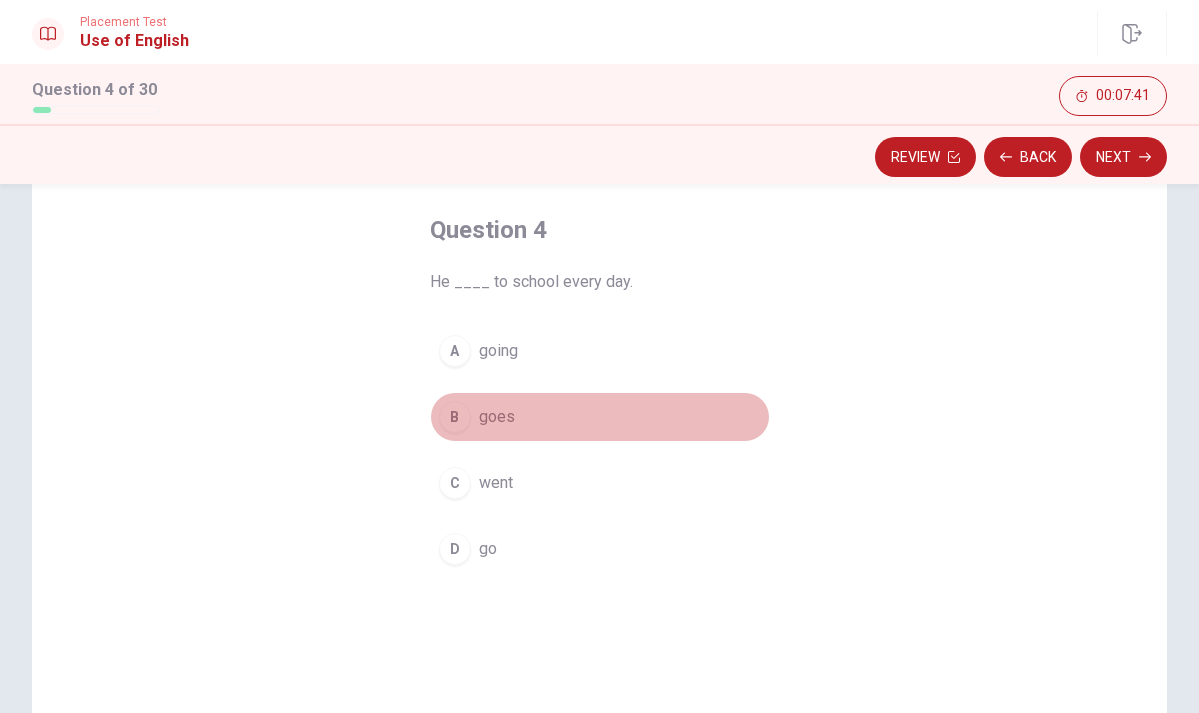 click on "B" at bounding box center (455, 417) 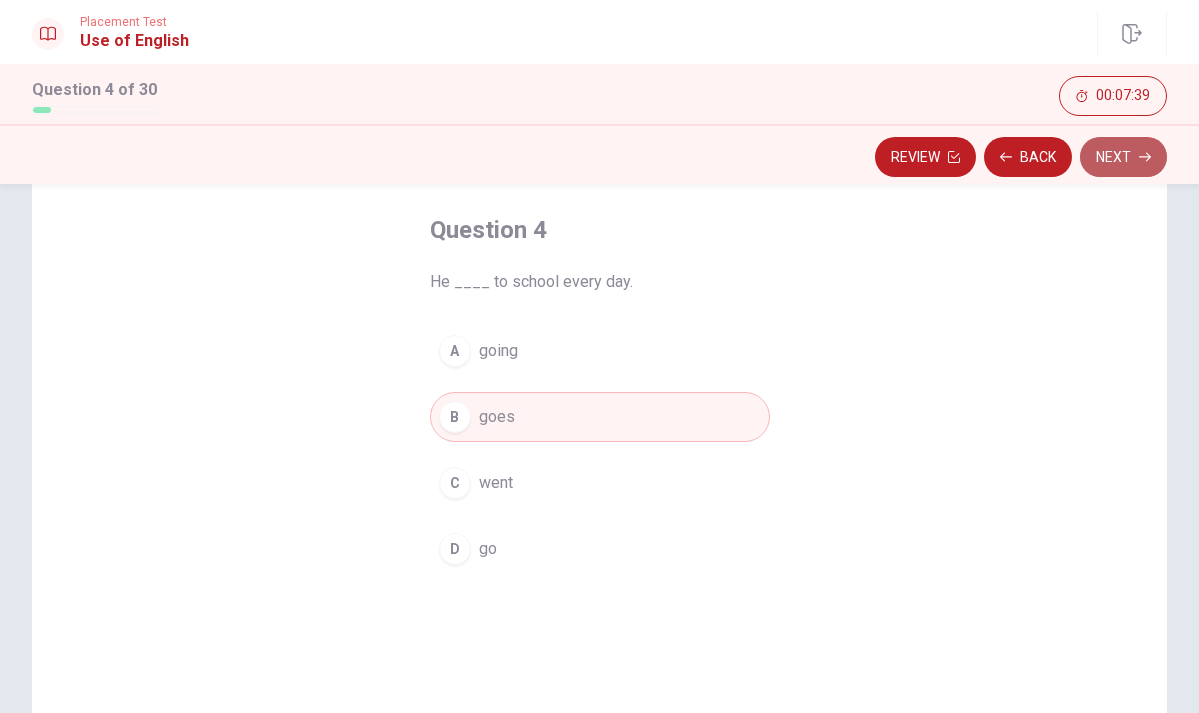 click 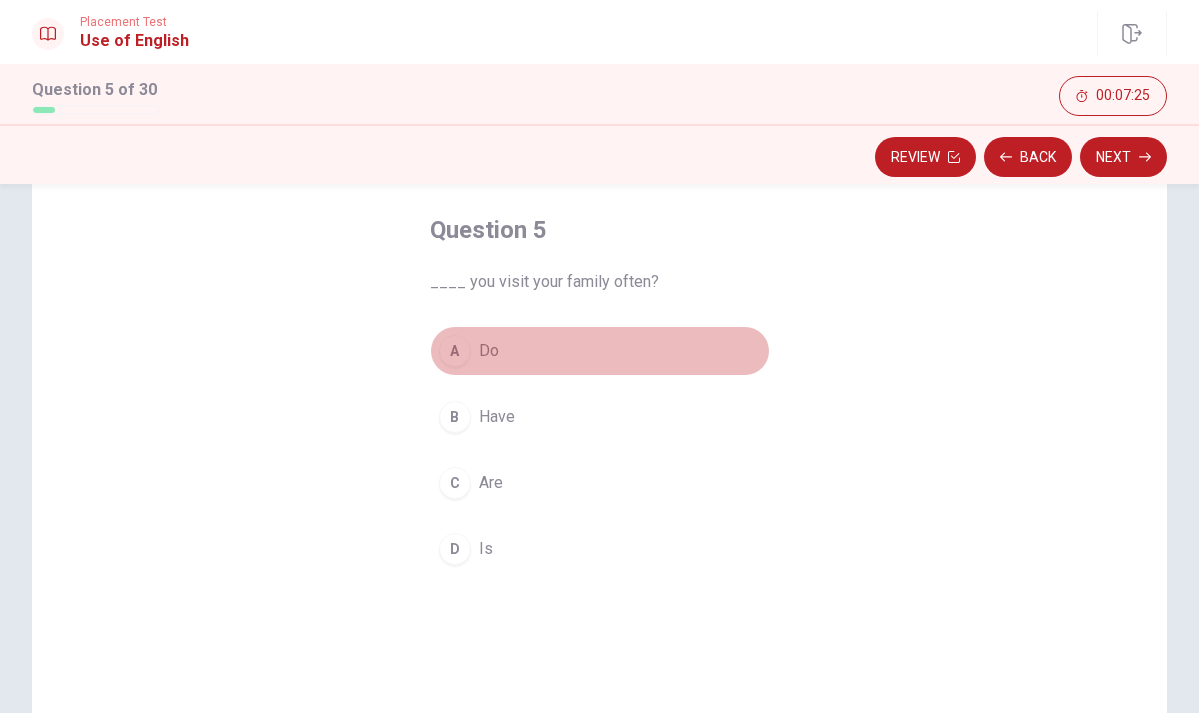 click on "A Do" at bounding box center (600, 351) 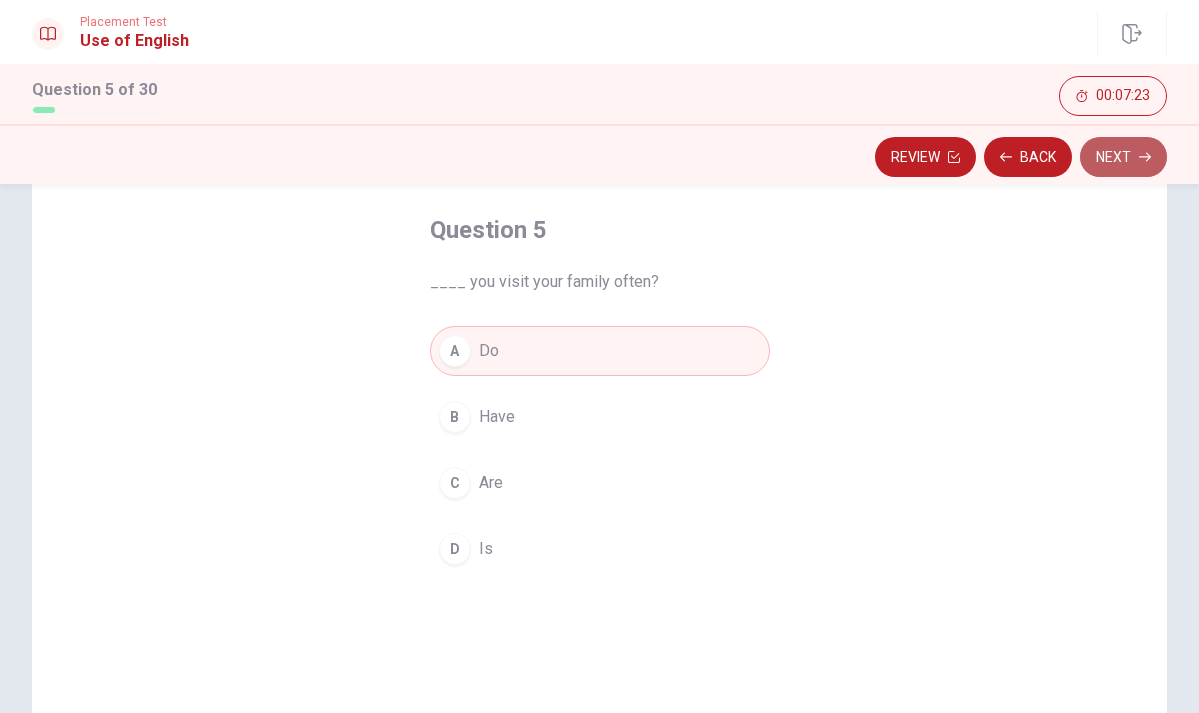 click on "Next" at bounding box center [1123, 157] 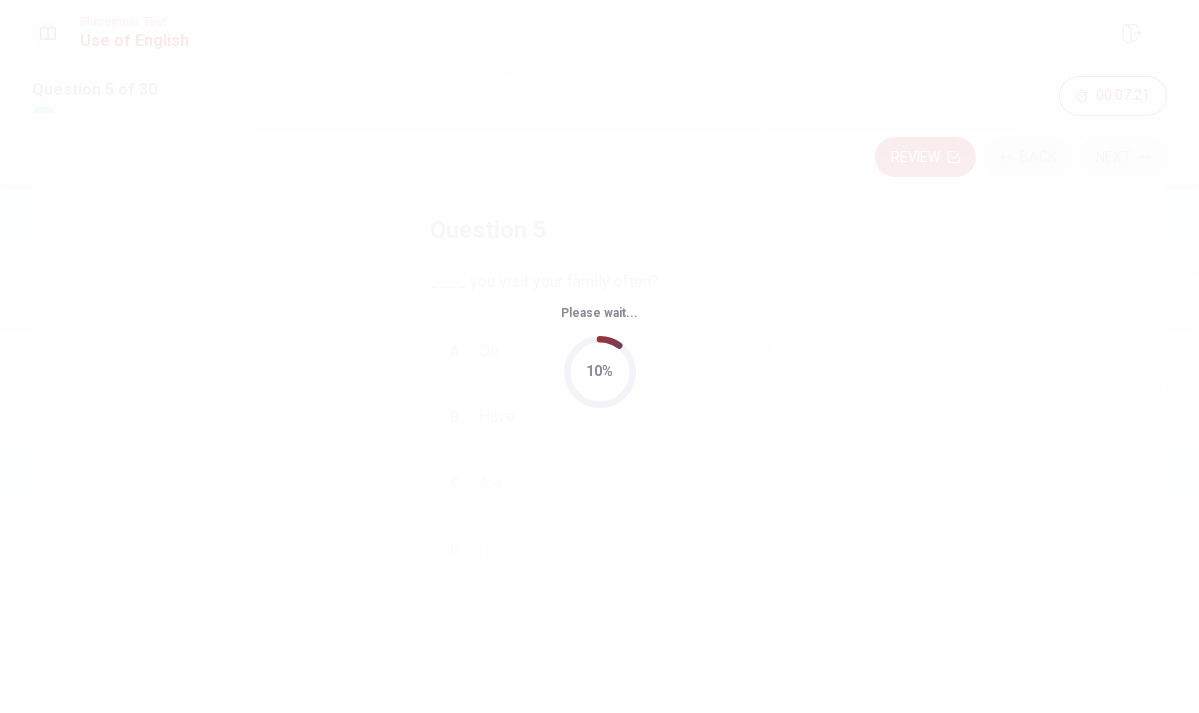 scroll, scrollTop: 0, scrollLeft: 0, axis: both 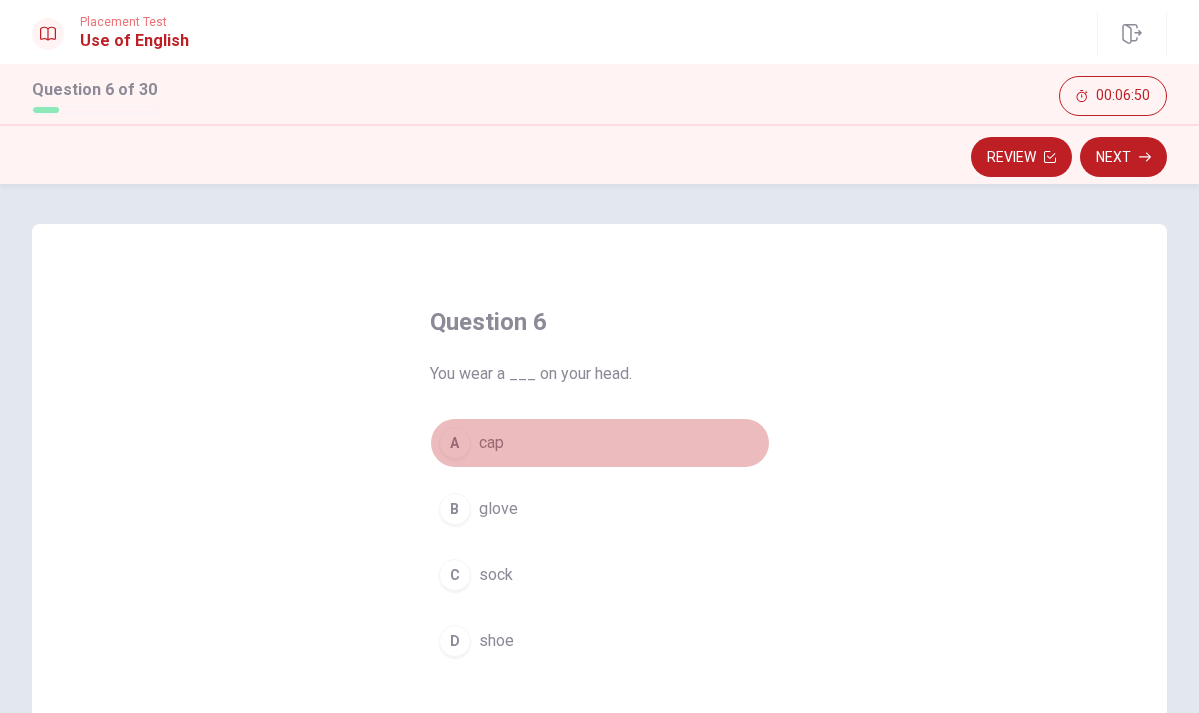 click on "cap" at bounding box center [491, 443] 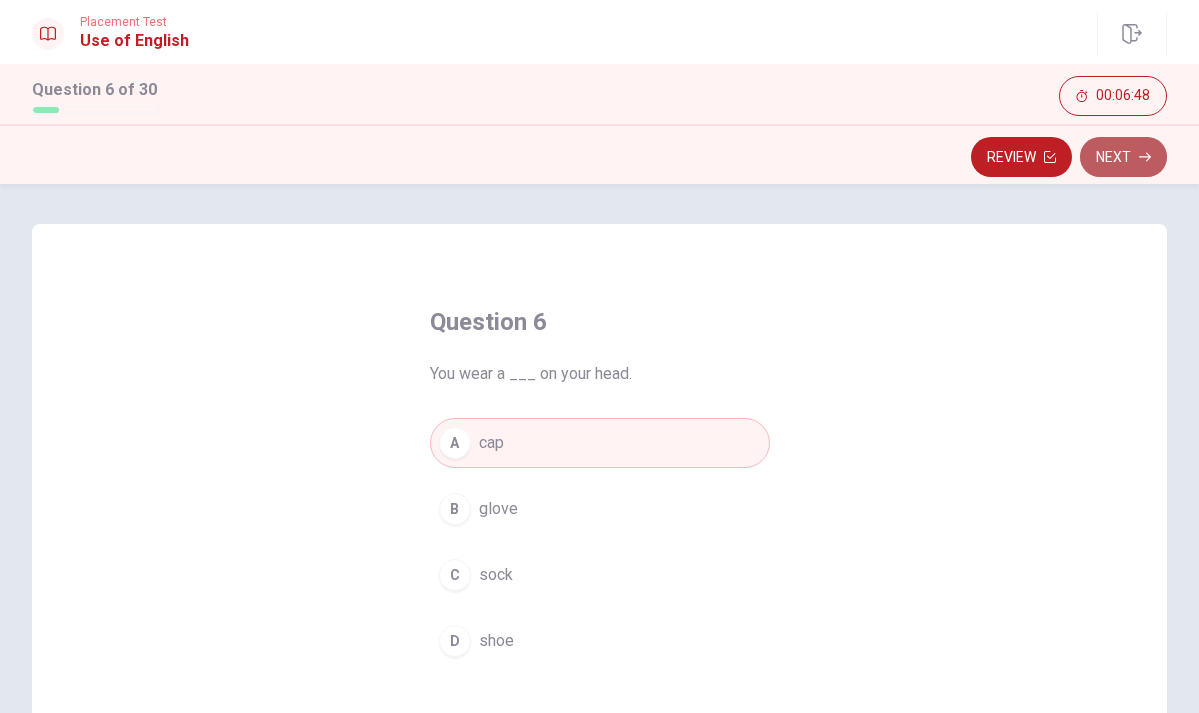 click on "Next" at bounding box center [1123, 157] 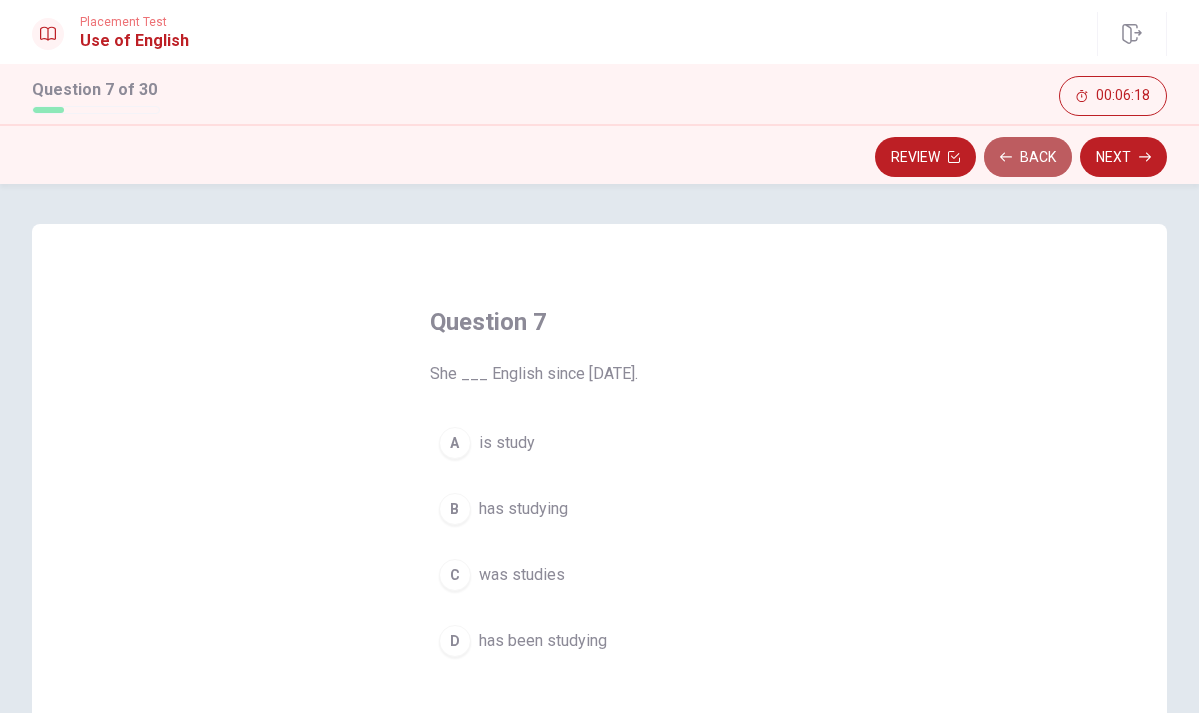 click on "Back" at bounding box center [1028, 157] 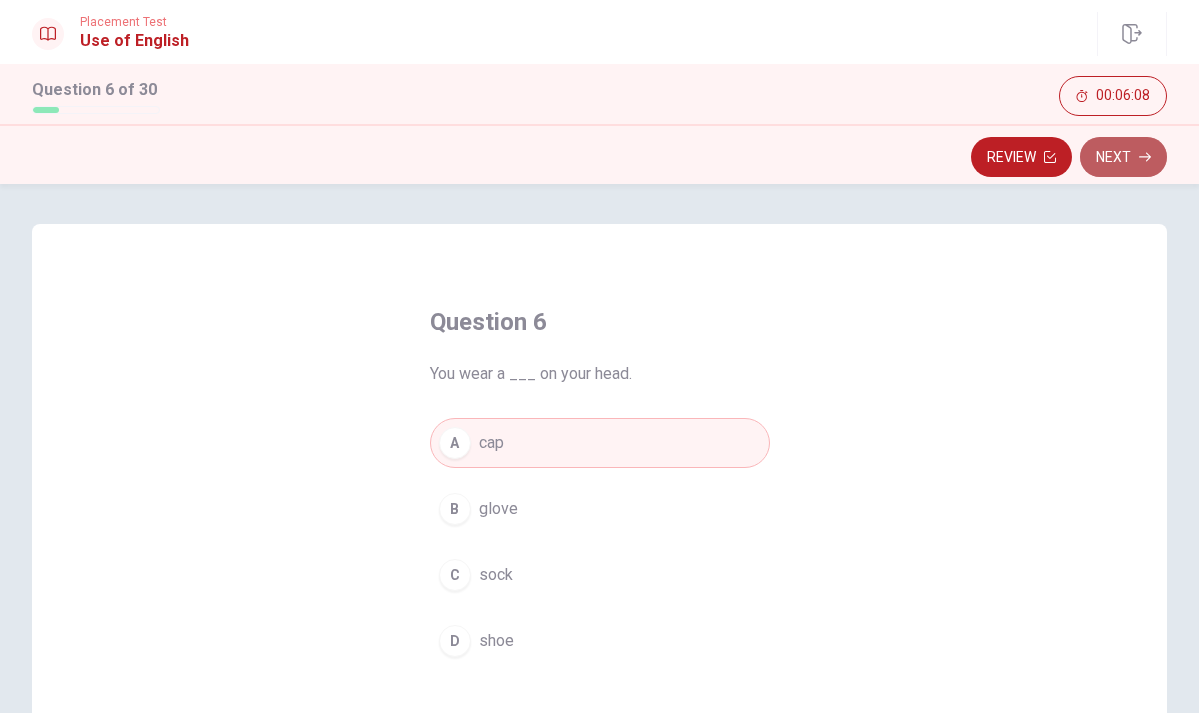 click on "Next" at bounding box center [1123, 157] 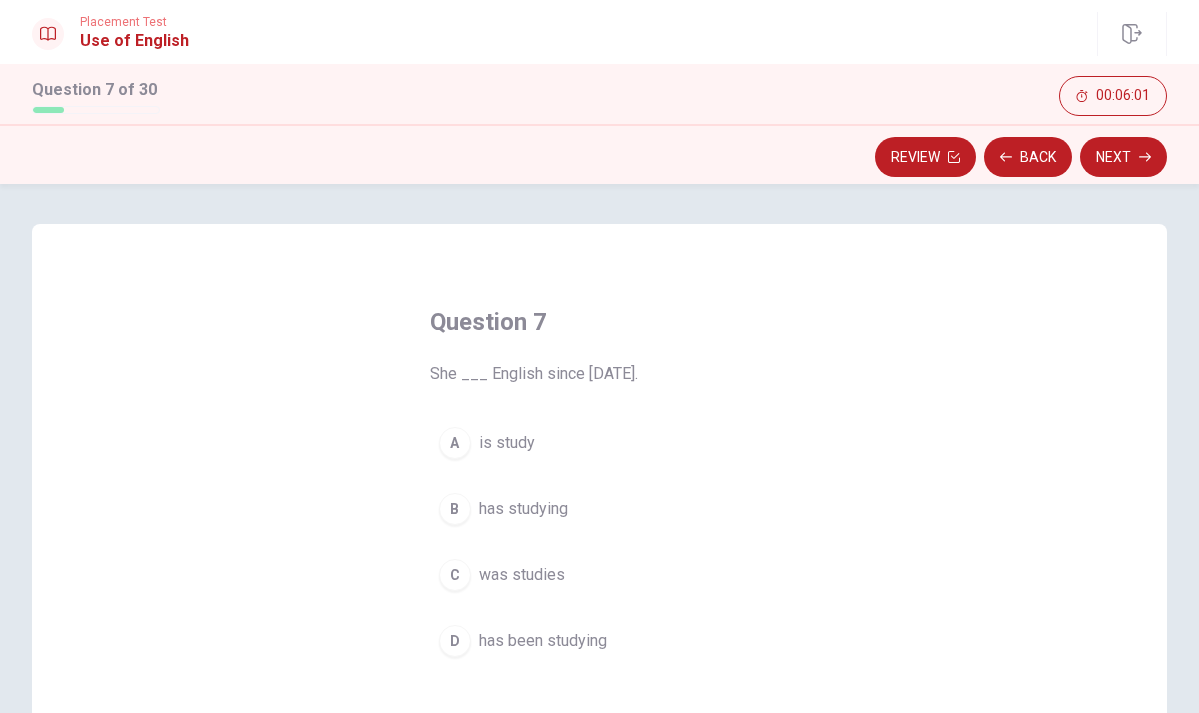 click on "has been studying" at bounding box center [543, 641] 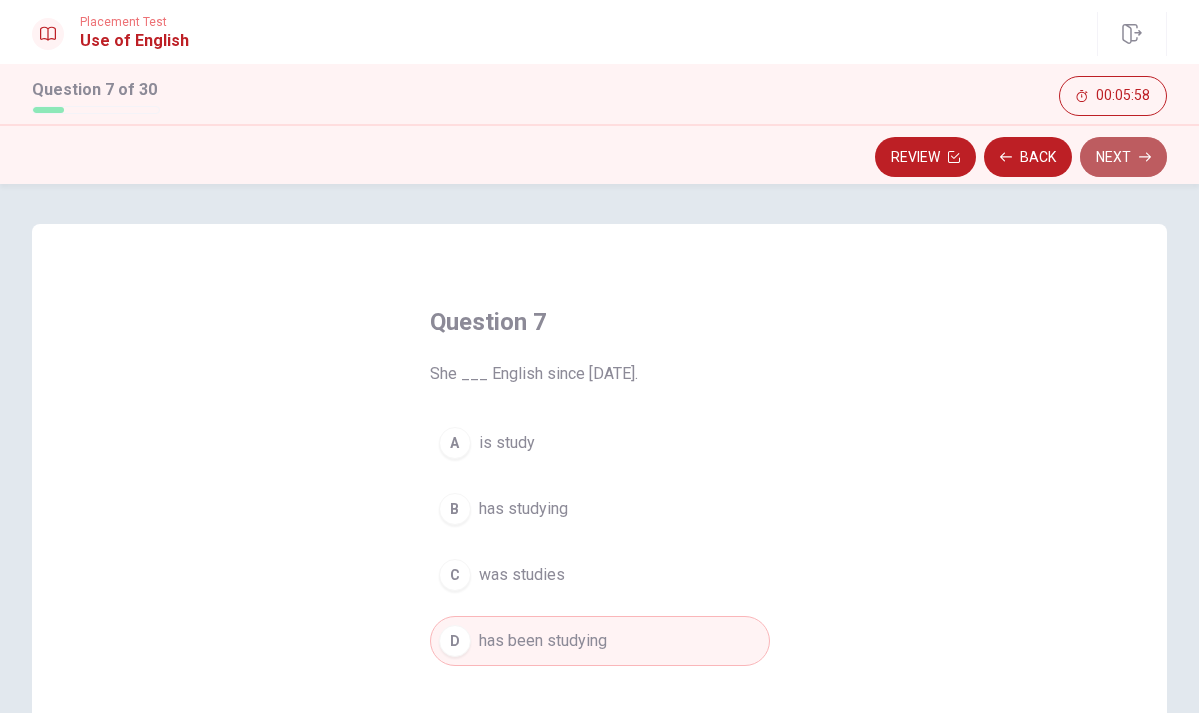 click 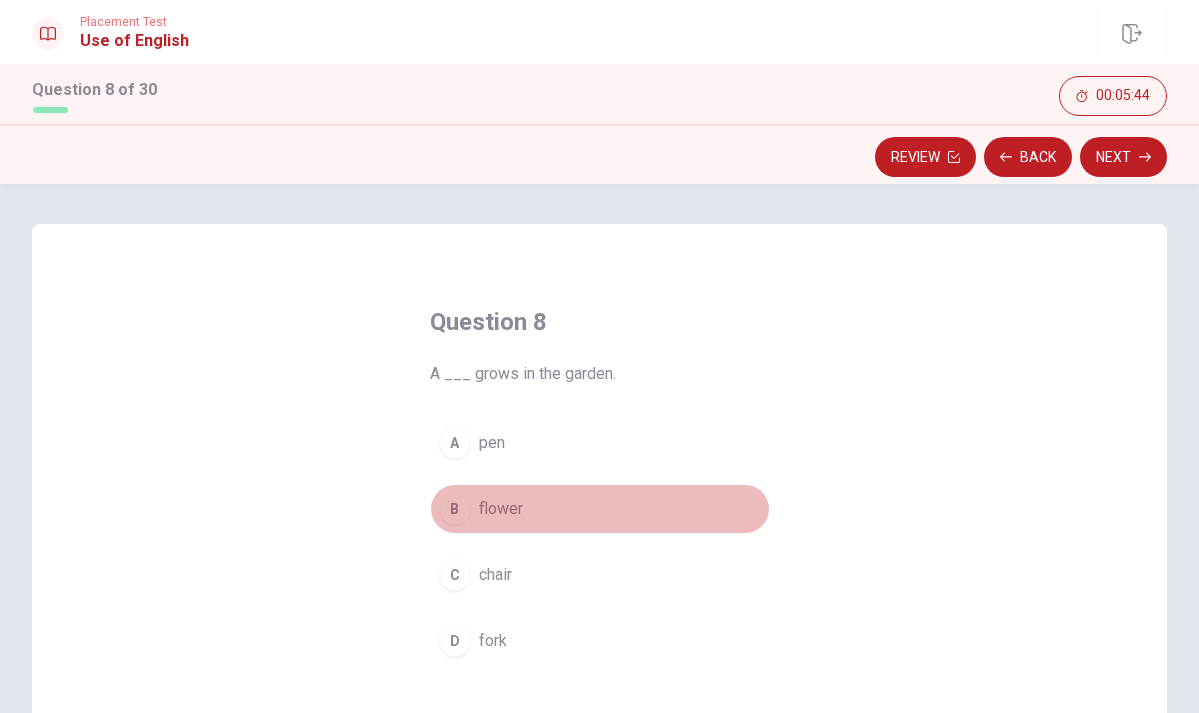 click on "B flower" at bounding box center (600, 509) 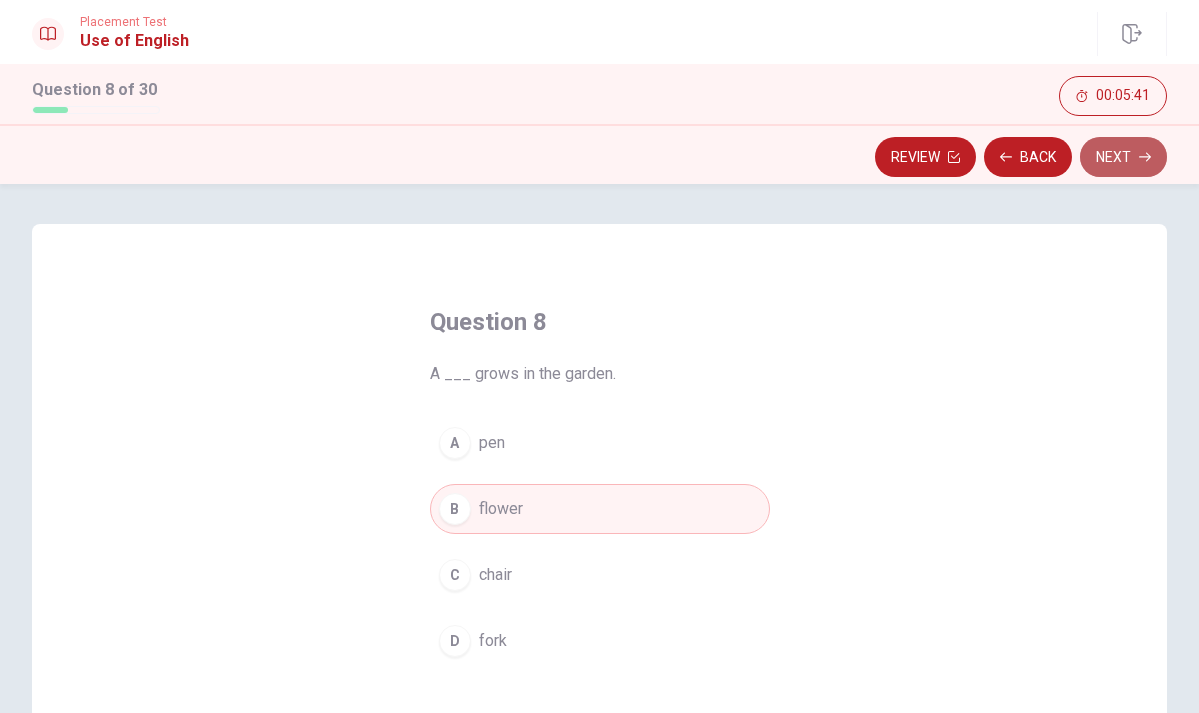 click on "Next" at bounding box center (1123, 157) 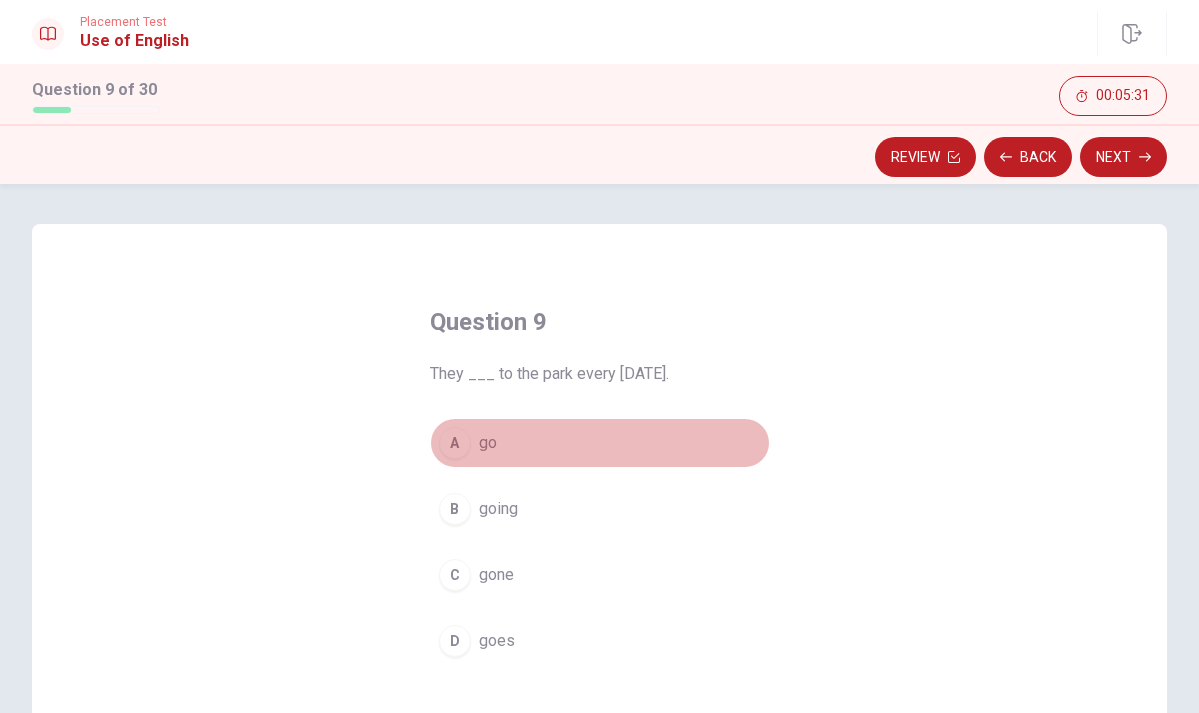 click on "A" at bounding box center [455, 443] 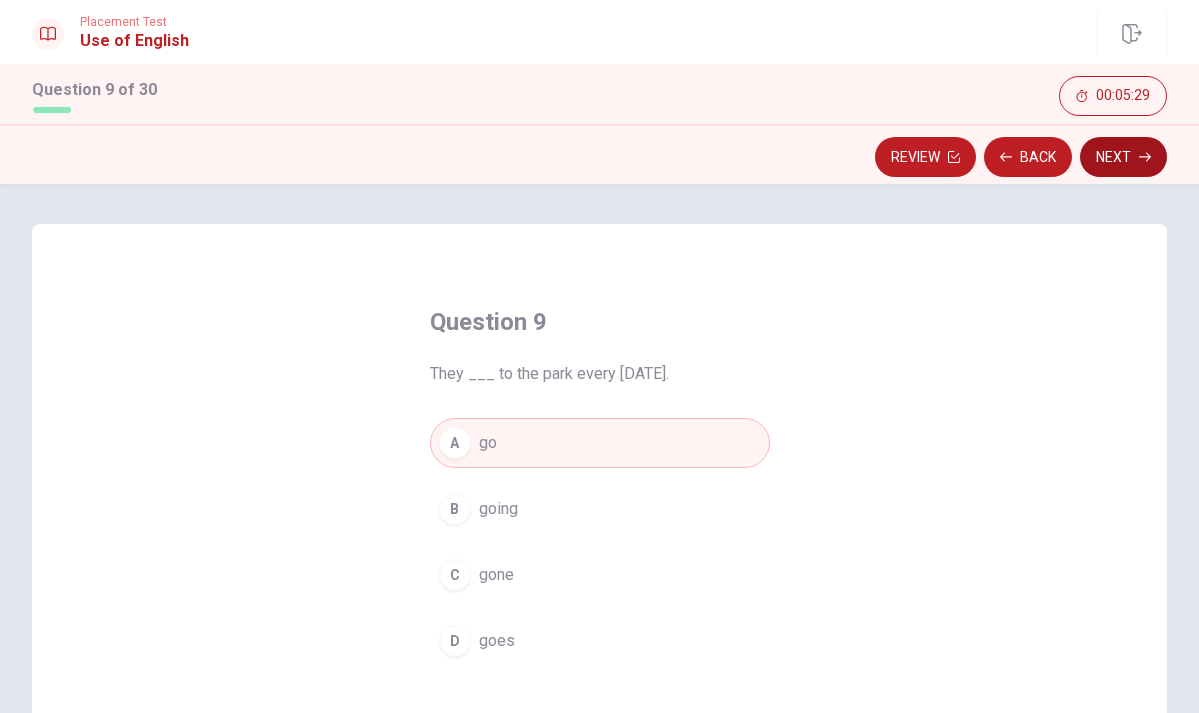 click on "Next" at bounding box center [1123, 157] 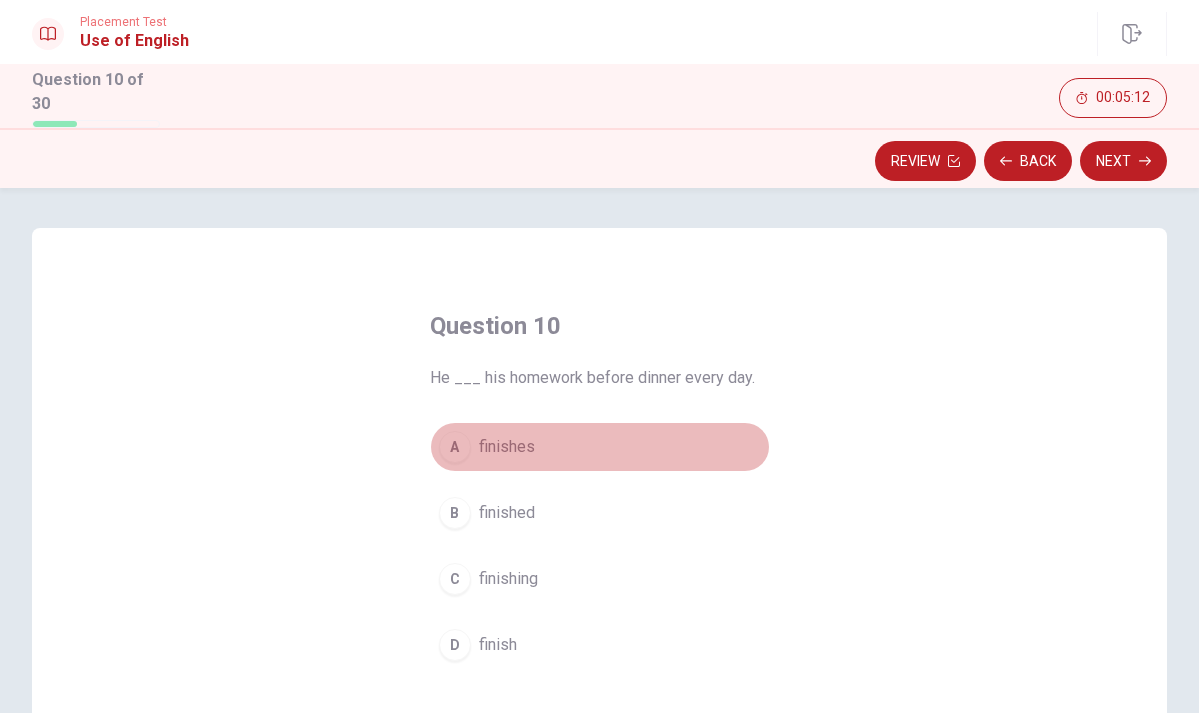 click on "finishes" at bounding box center (507, 447) 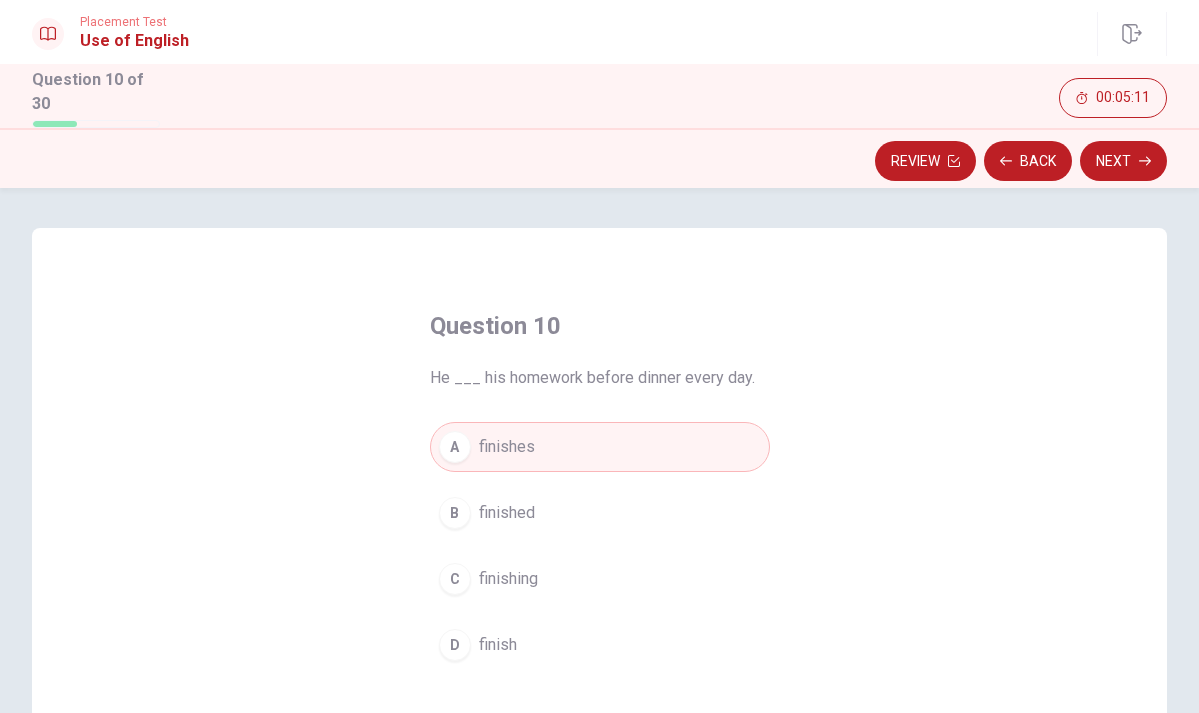 click on "Next" at bounding box center (1123, 161) 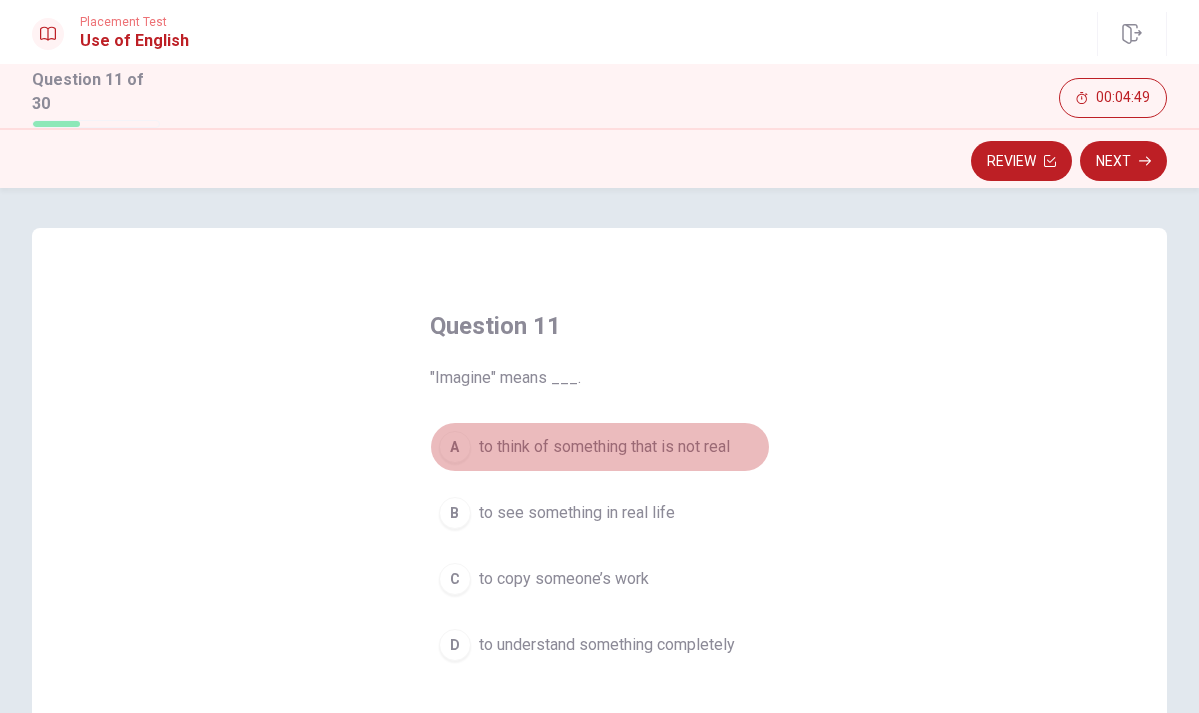 click on "to think of something that is not real" at bounding box center (604, 447) 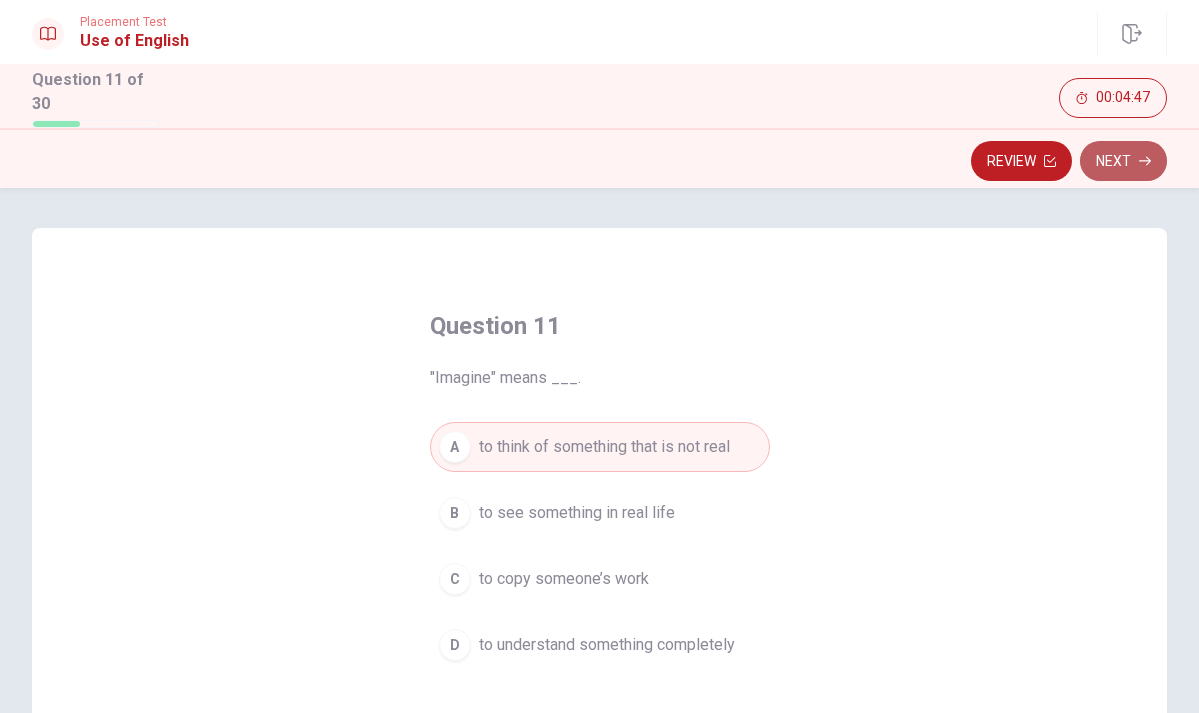 click on "Next" at bounding box center (1123, 161) 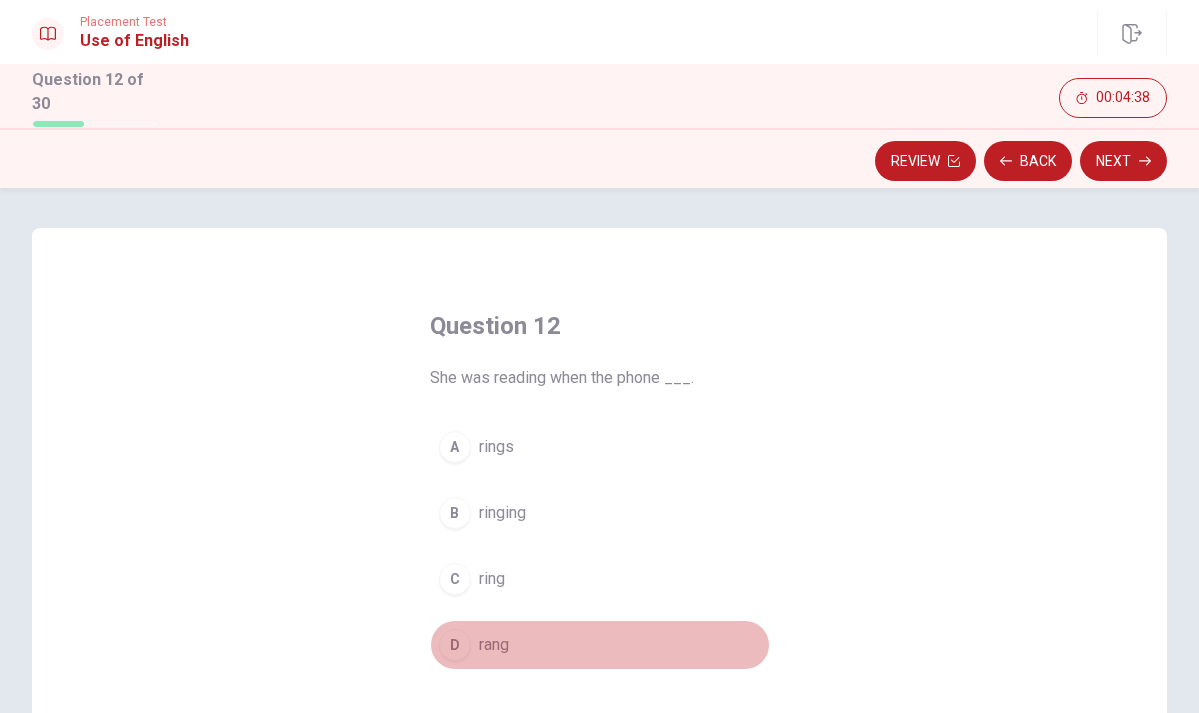 click on "D" at bounding box center [455, 645] 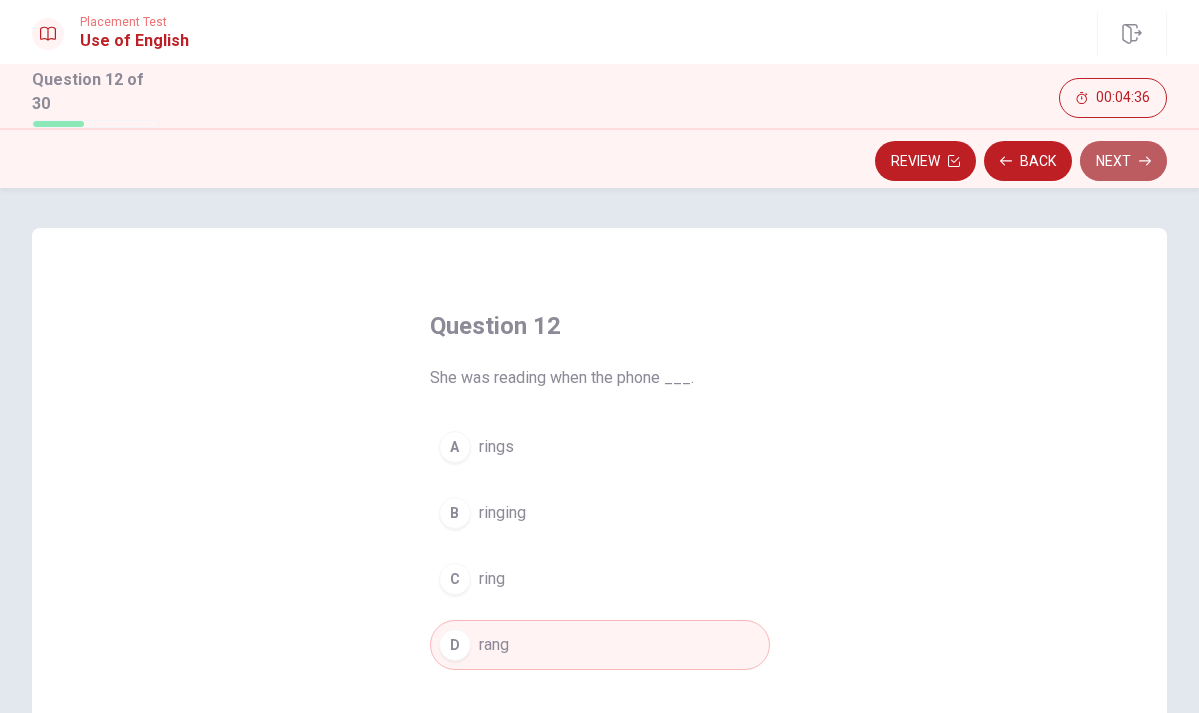 click on "Next" at bounding box center [1123, 161] 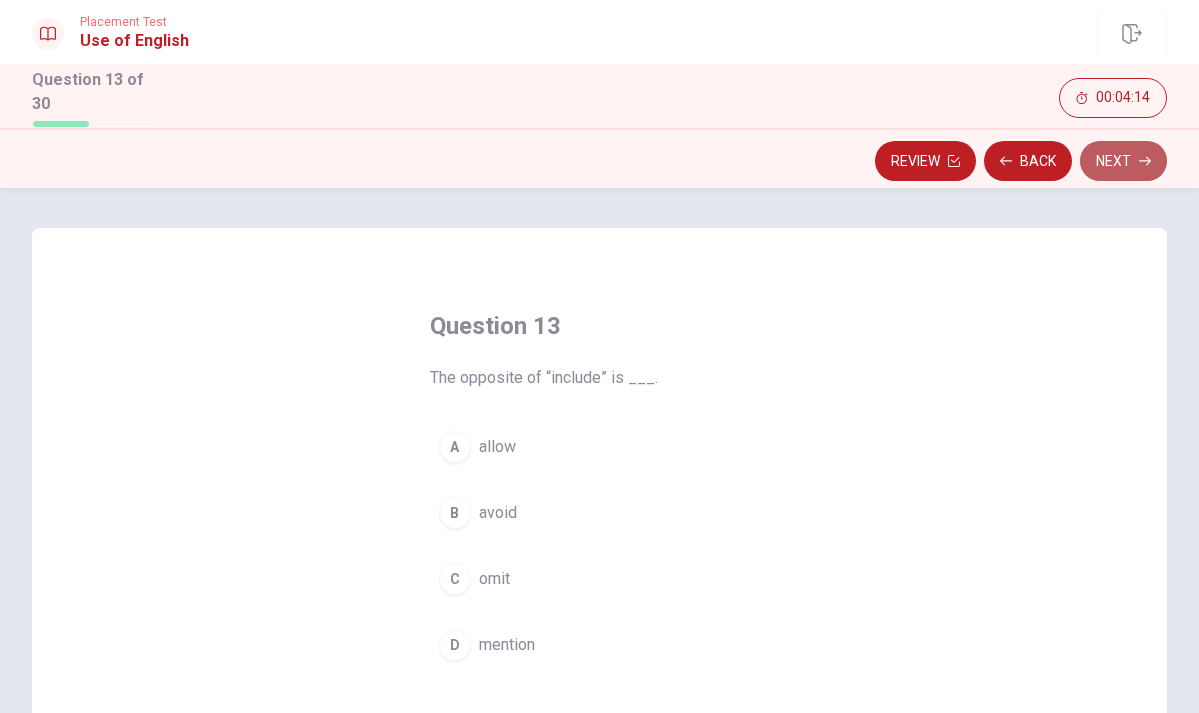 click on "Next" at bounding box center (1123, 161) 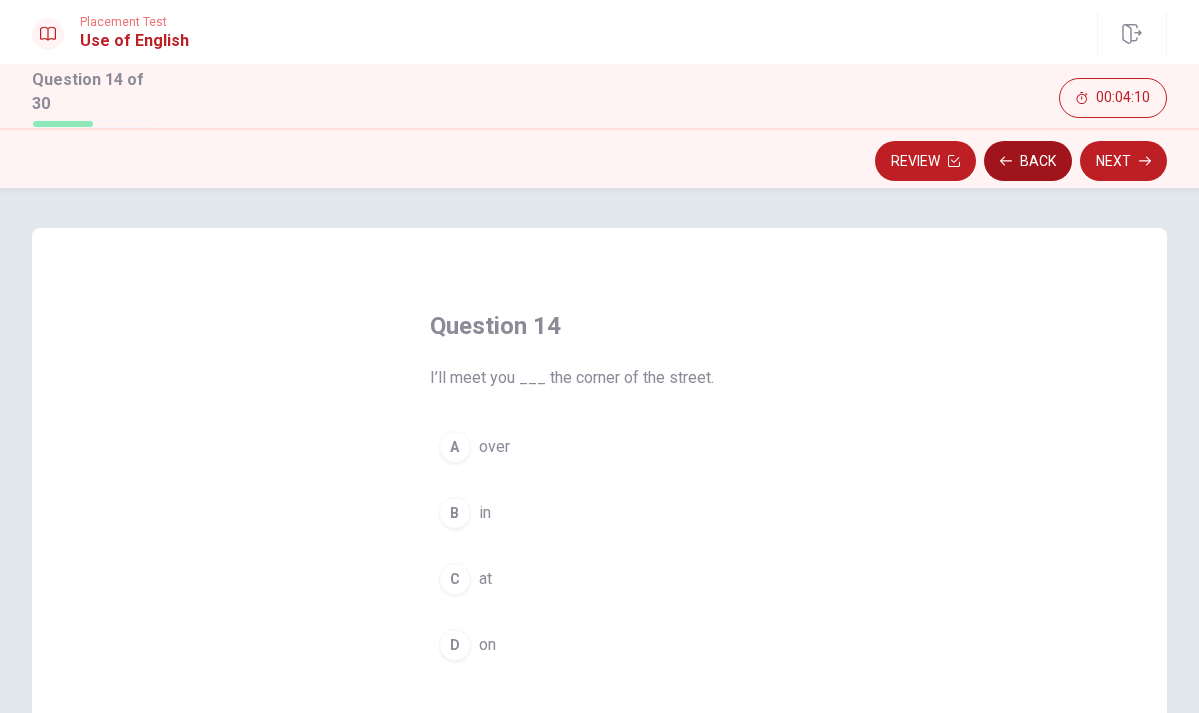 click on "Back" at bounding box center [1028, 161] 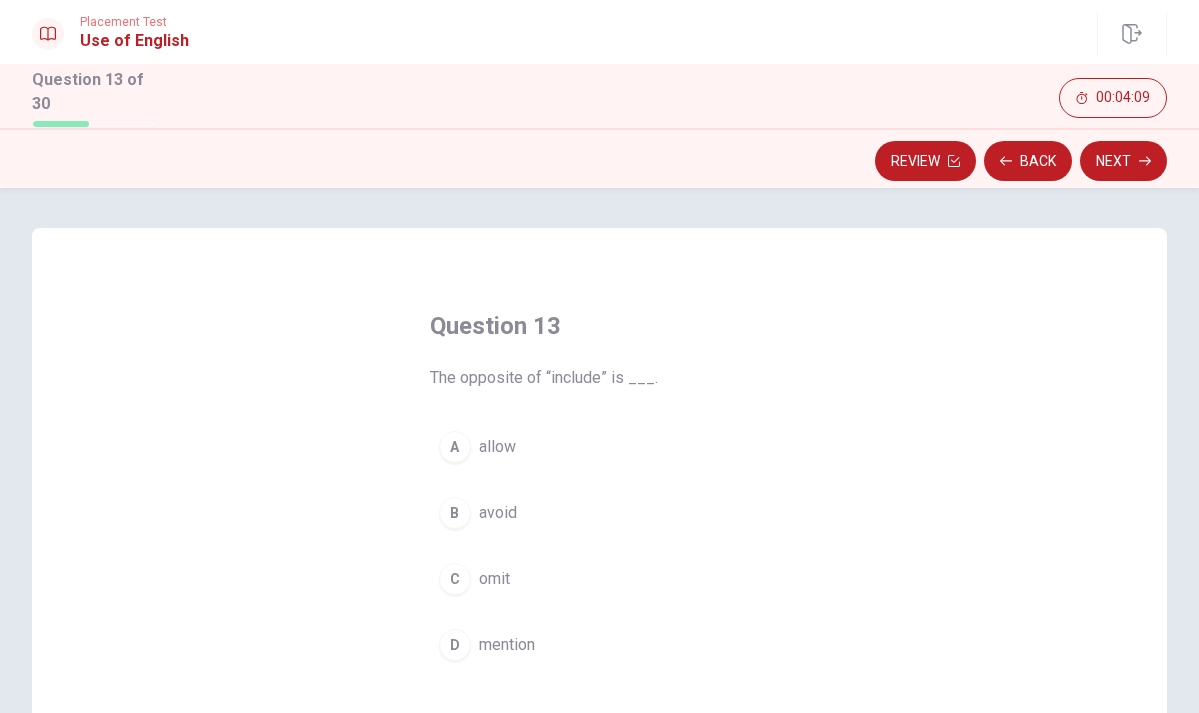 click on "C" at bounding box center (455, 579) 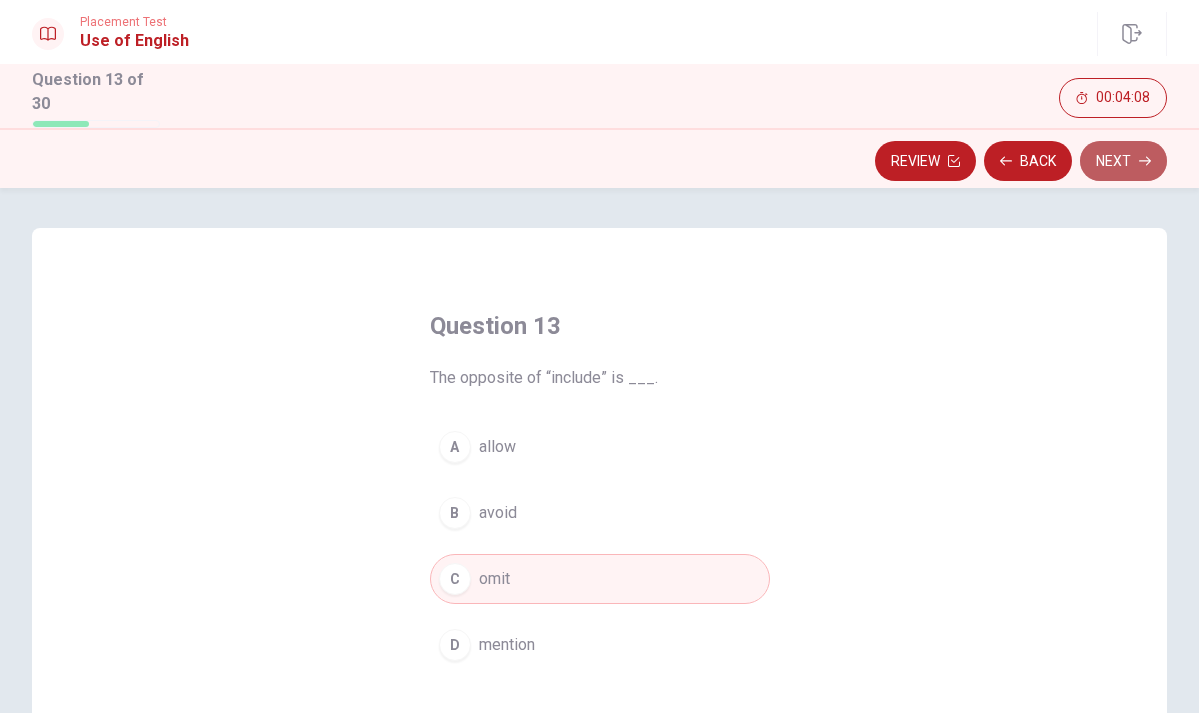 click on "Next" at bounding box center (1123, 161) 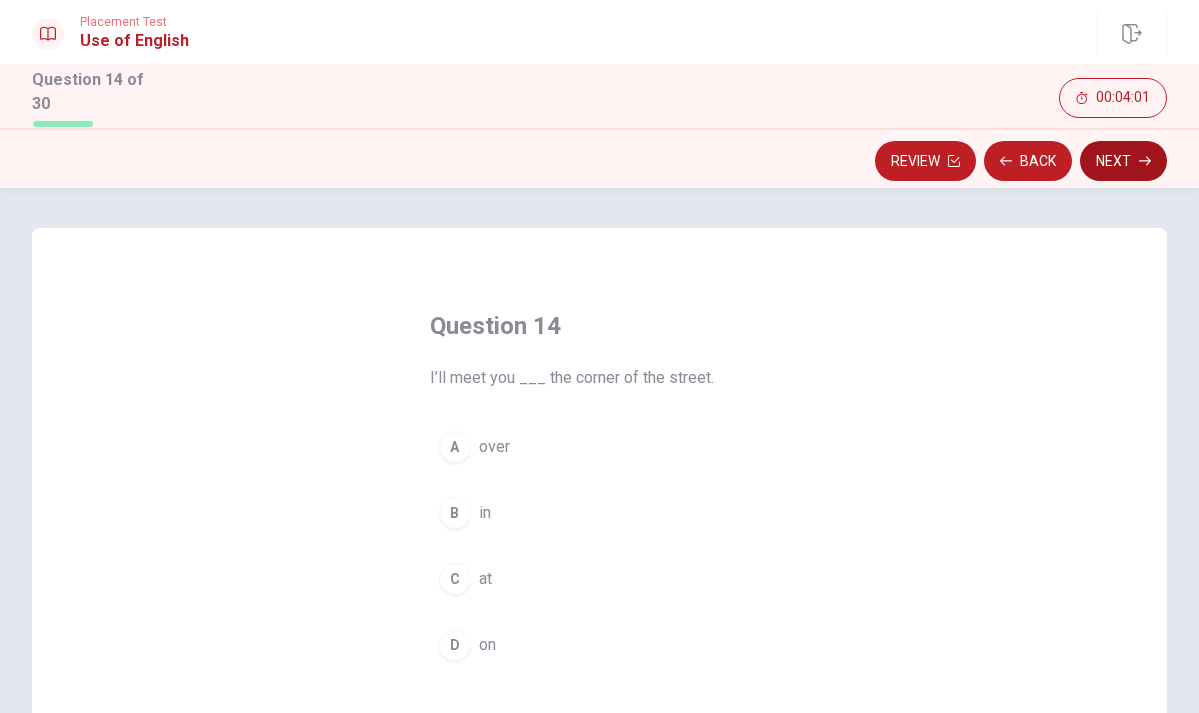 click on "Next" at bounding box center (1123, 161) 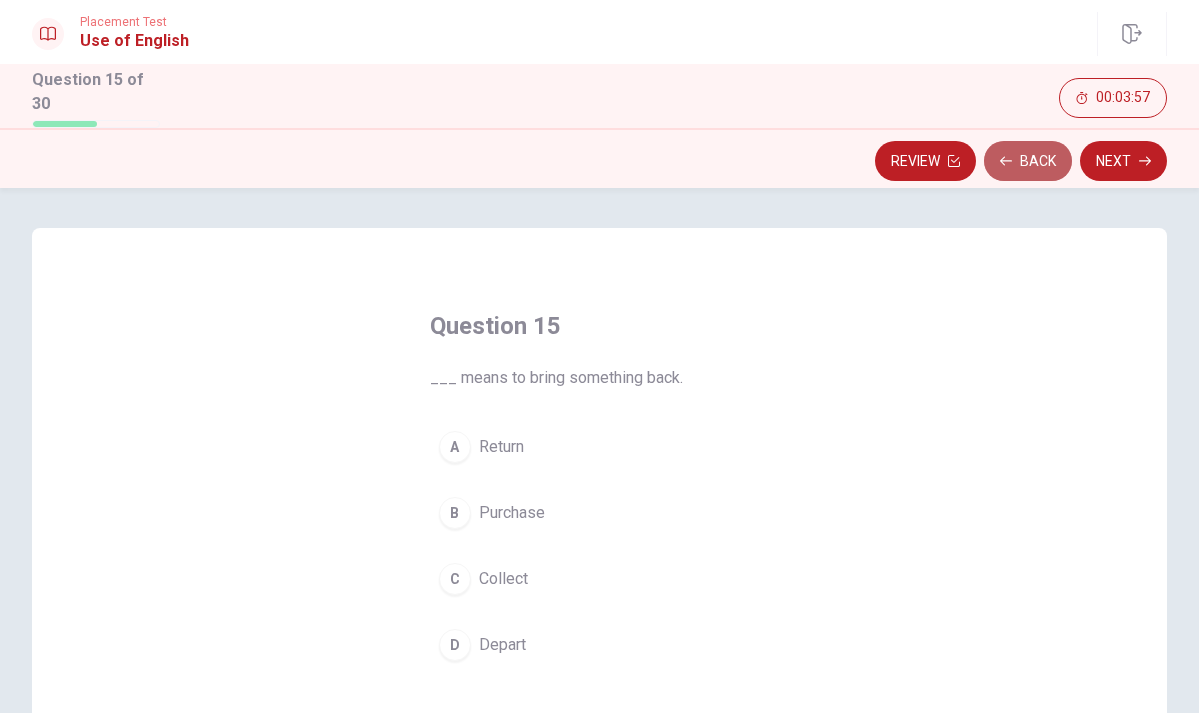 click on "Back" at bounding box center (1028, 161) 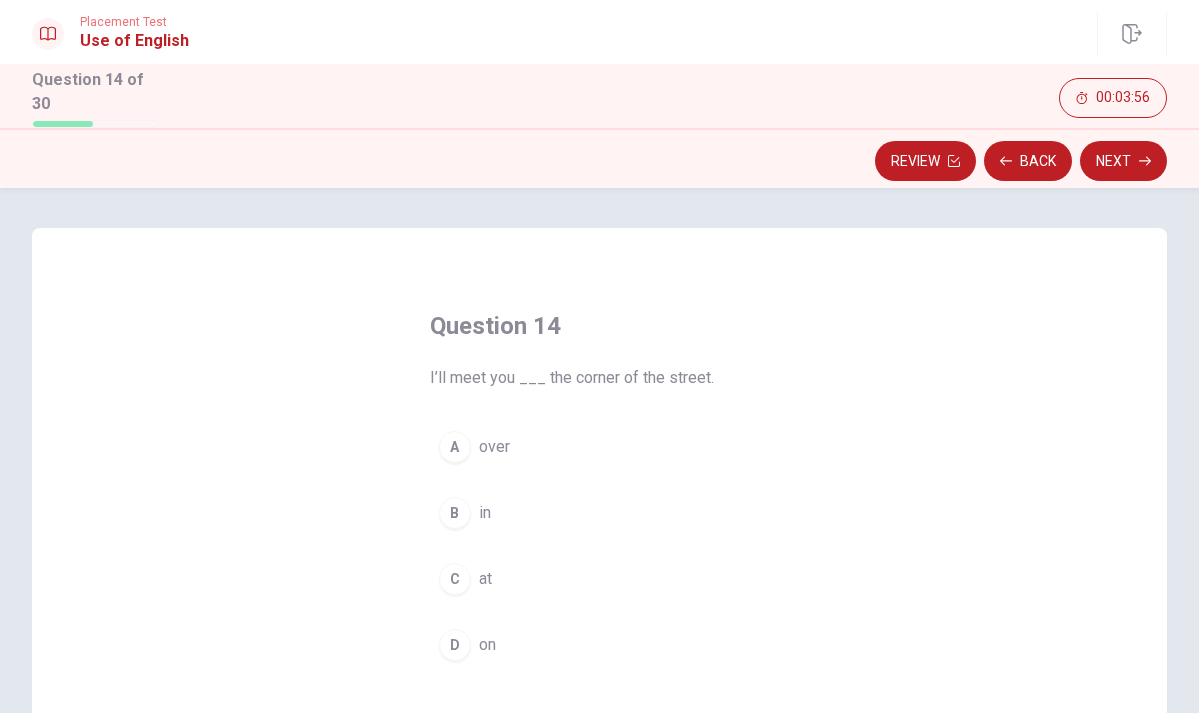 click on "C at" at bounding box center [600, 579] 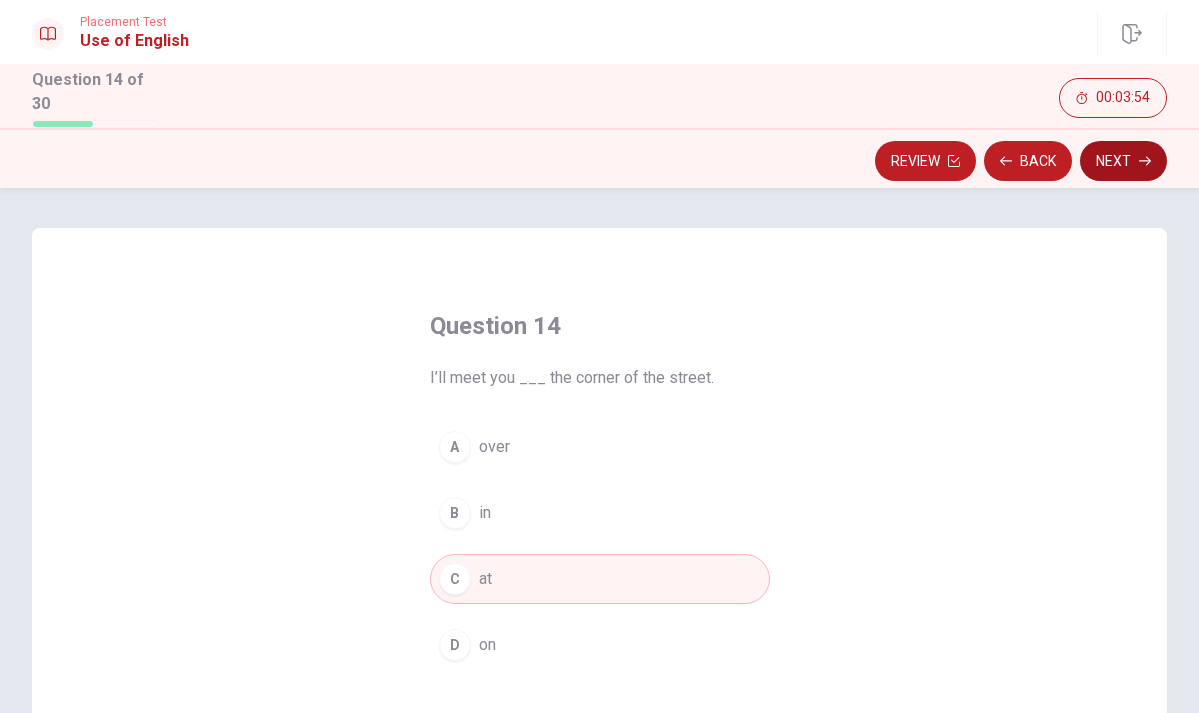 click on "Next" at bounding box center (1123, 161) 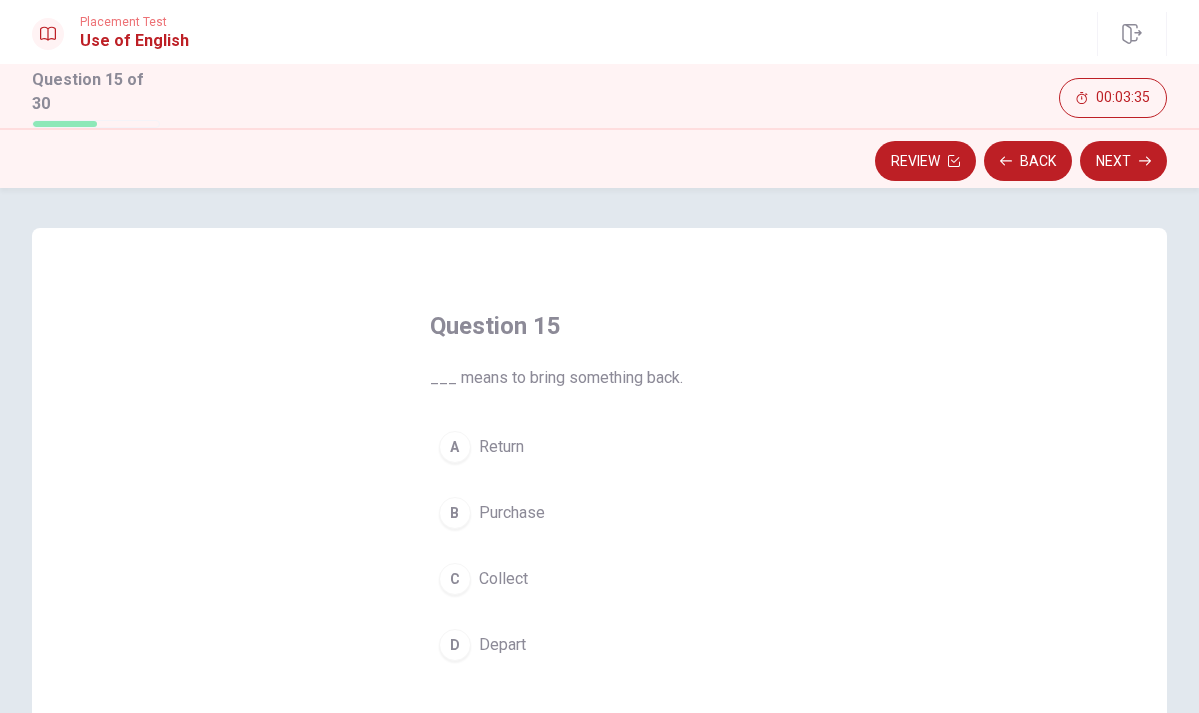 click on "A Return" at bounding box center (600, 447) 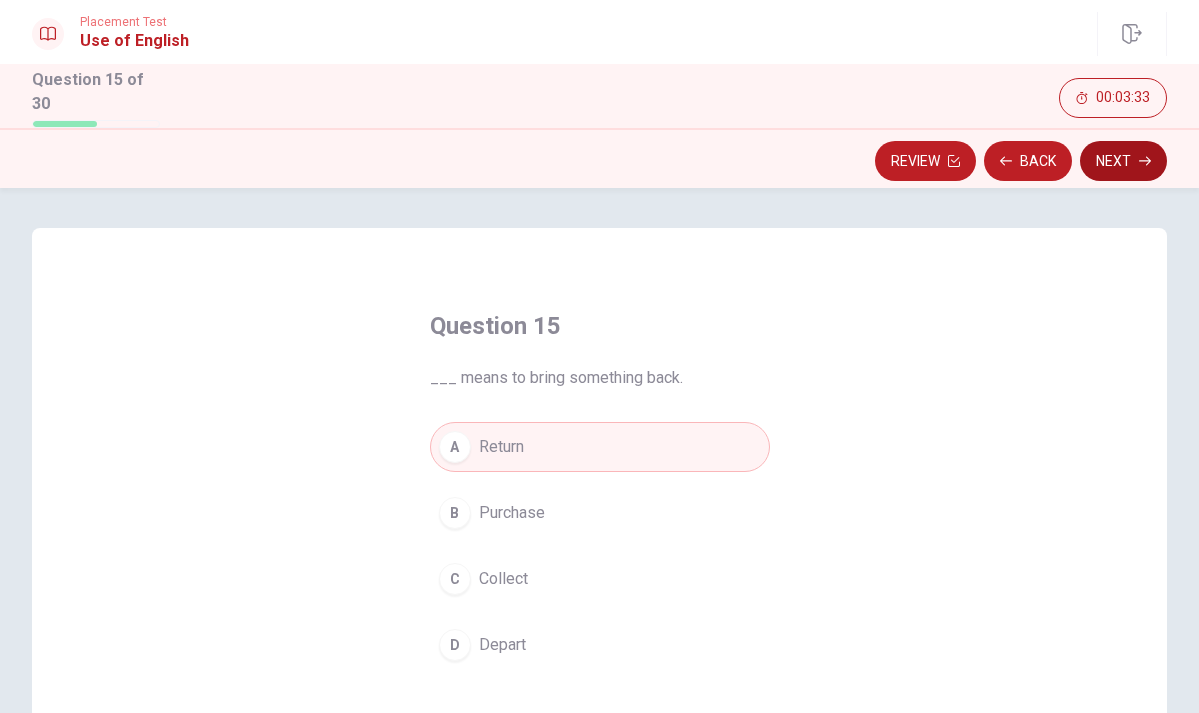 click on "Next" at bounding box center (1123, 161) 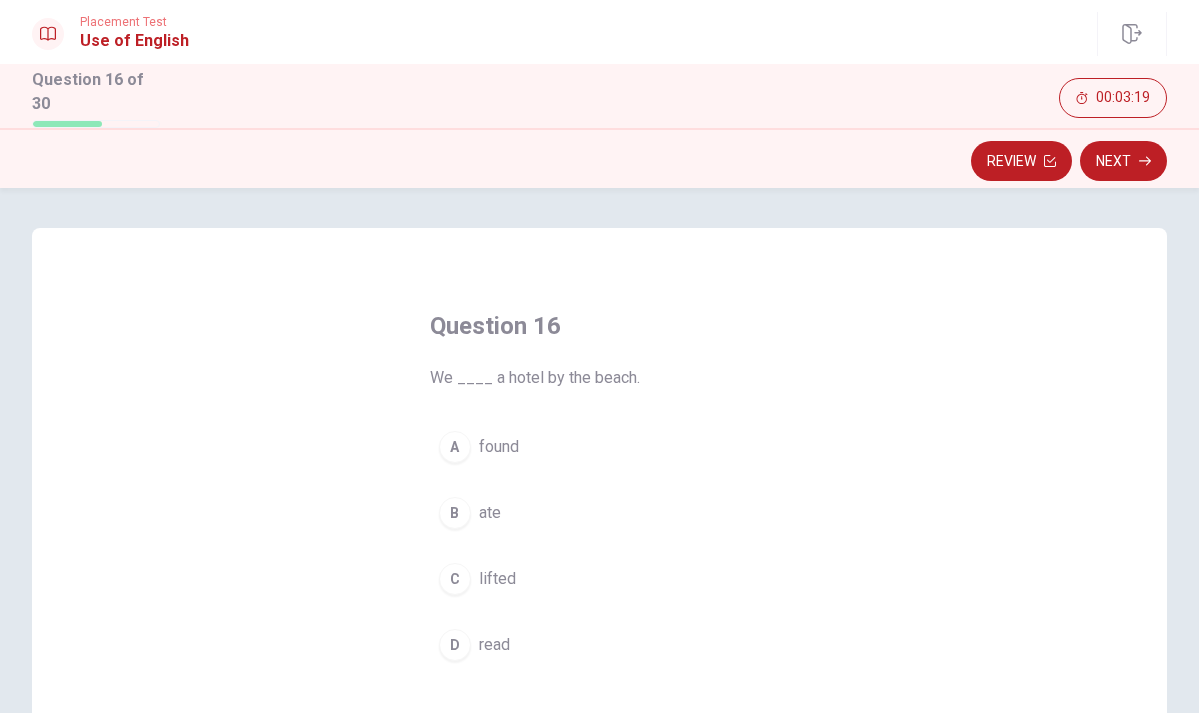 click on "A" at bounding box center (455, 447) 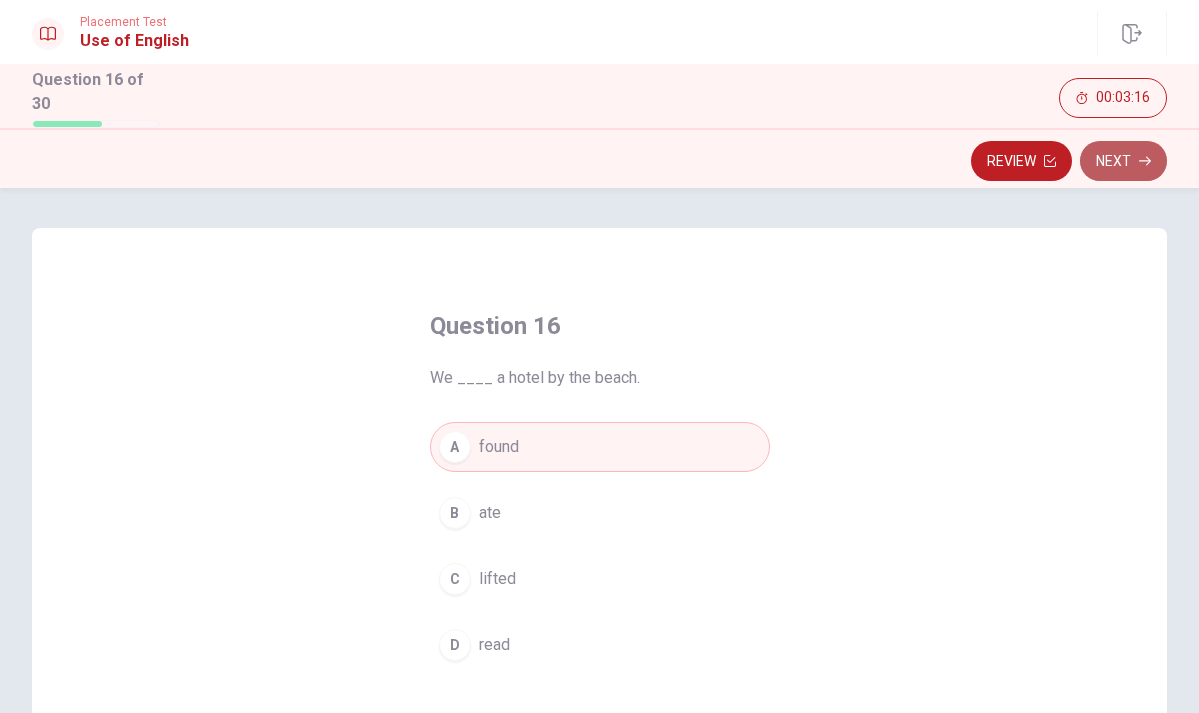 click on "Next" at bounding box center [1123, 161] 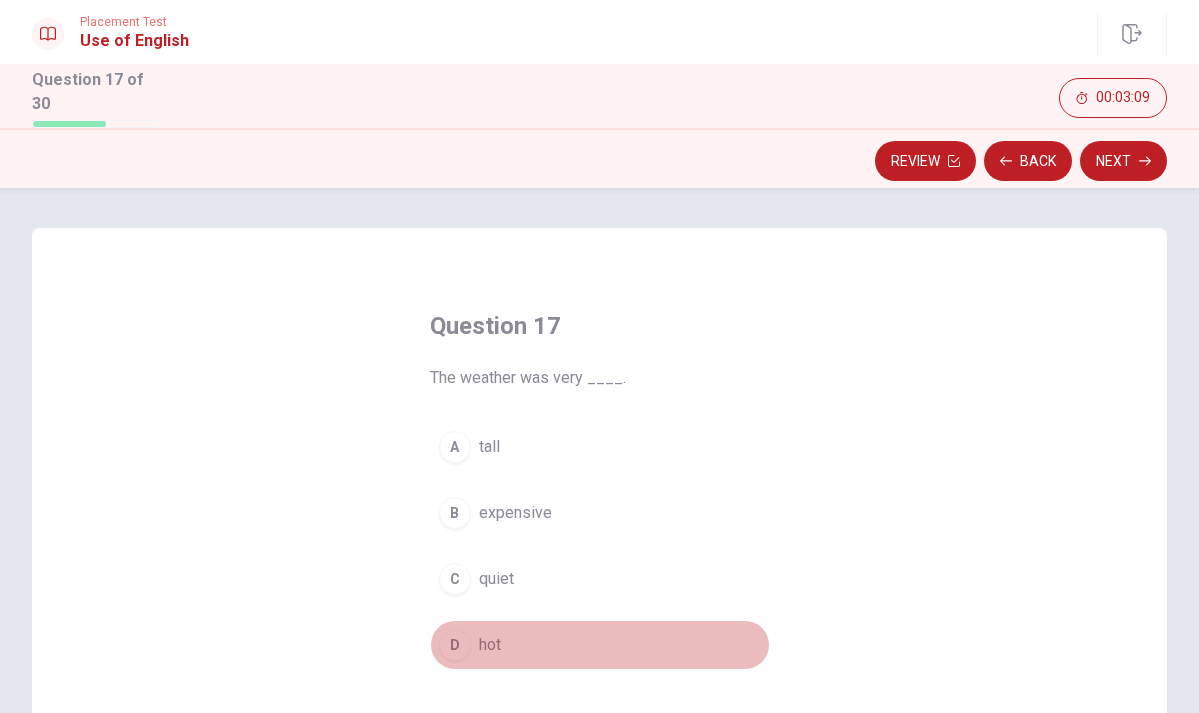 click on "D" at bounding box center (455, 645) 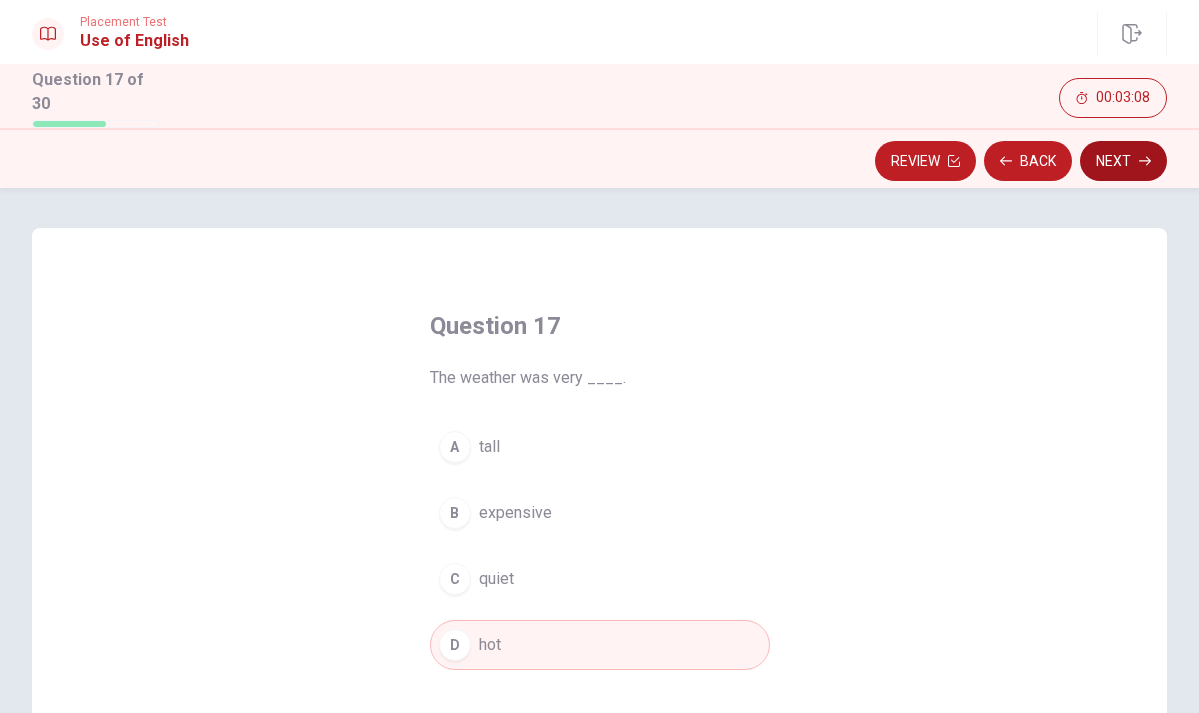 click on "Next" at bounding box center (1123, 161) 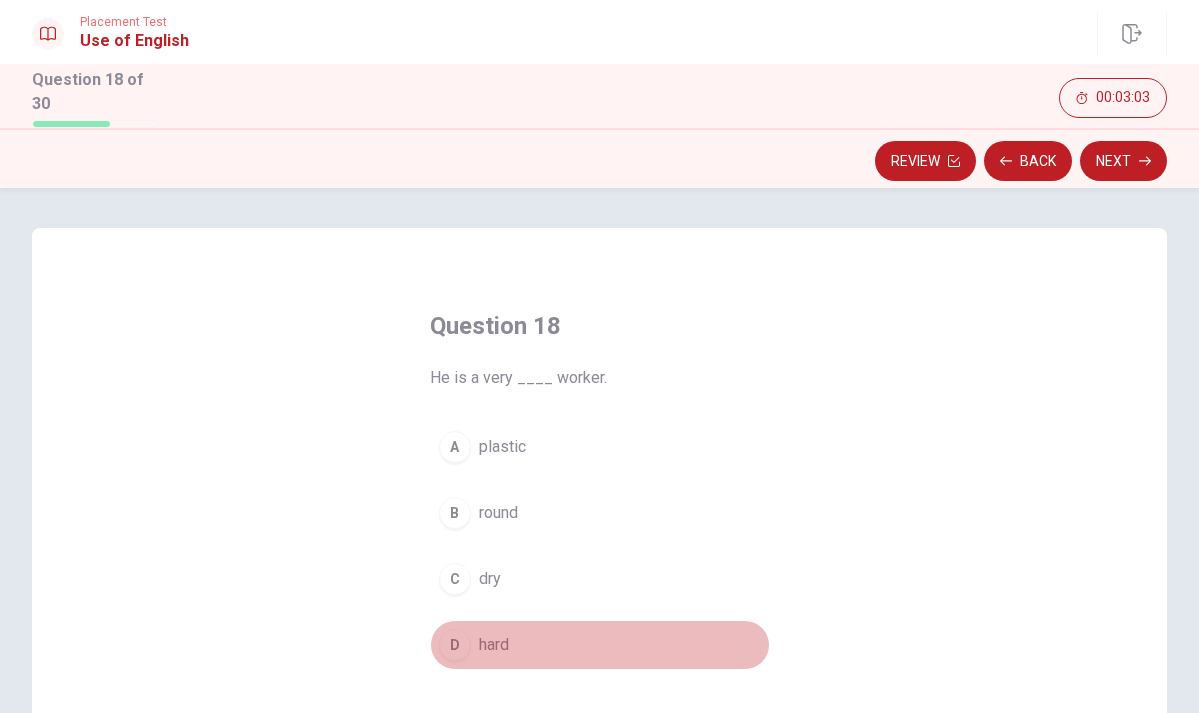 click on "D" at bounding box center [455, 645] 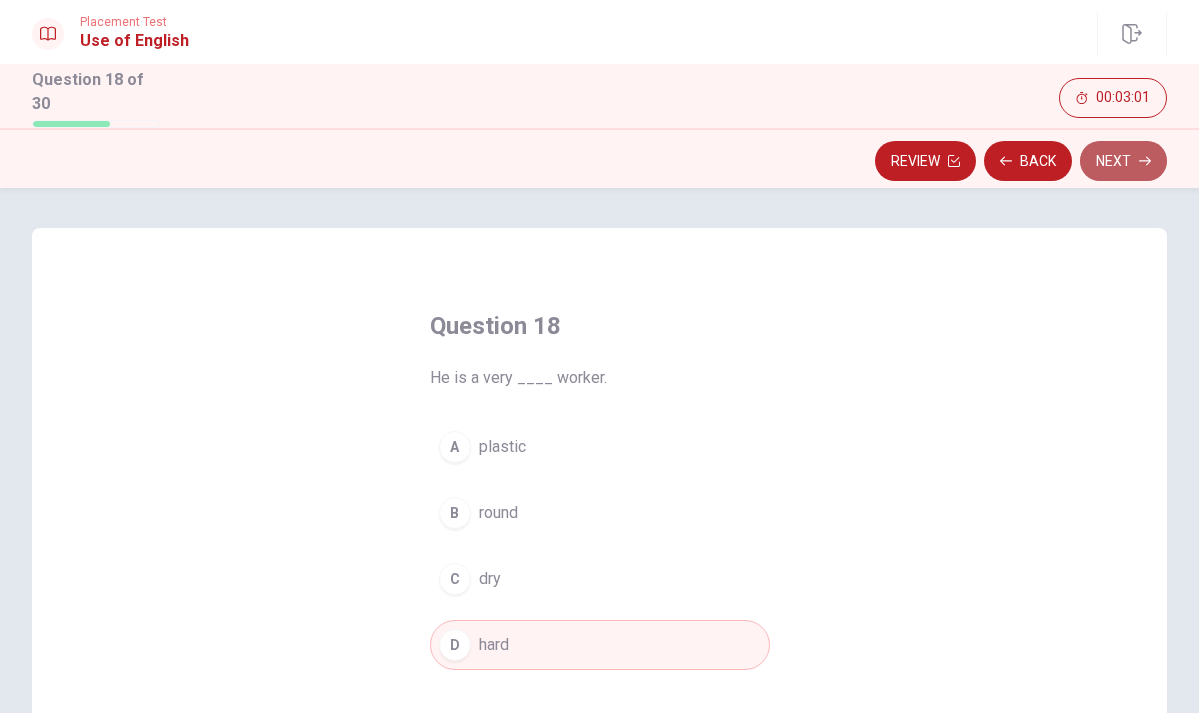 click on "Next" at bounding box center (1123, 161) 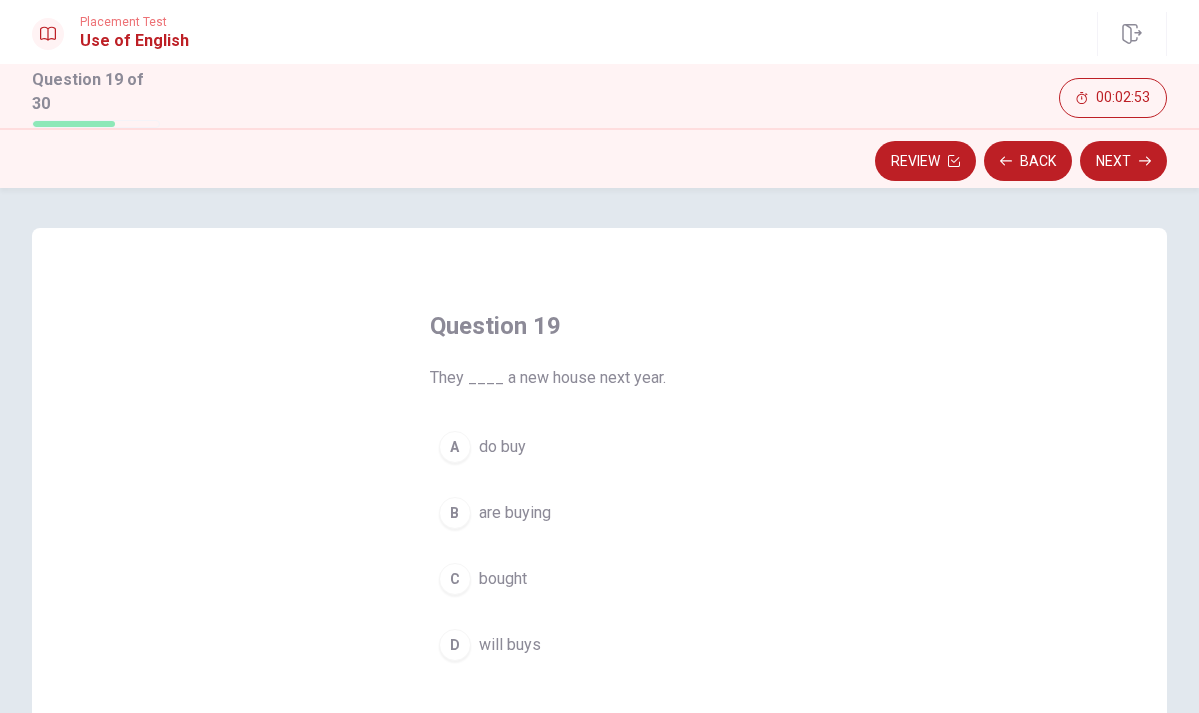 click on "are buying" at bounding box center [515, 513] 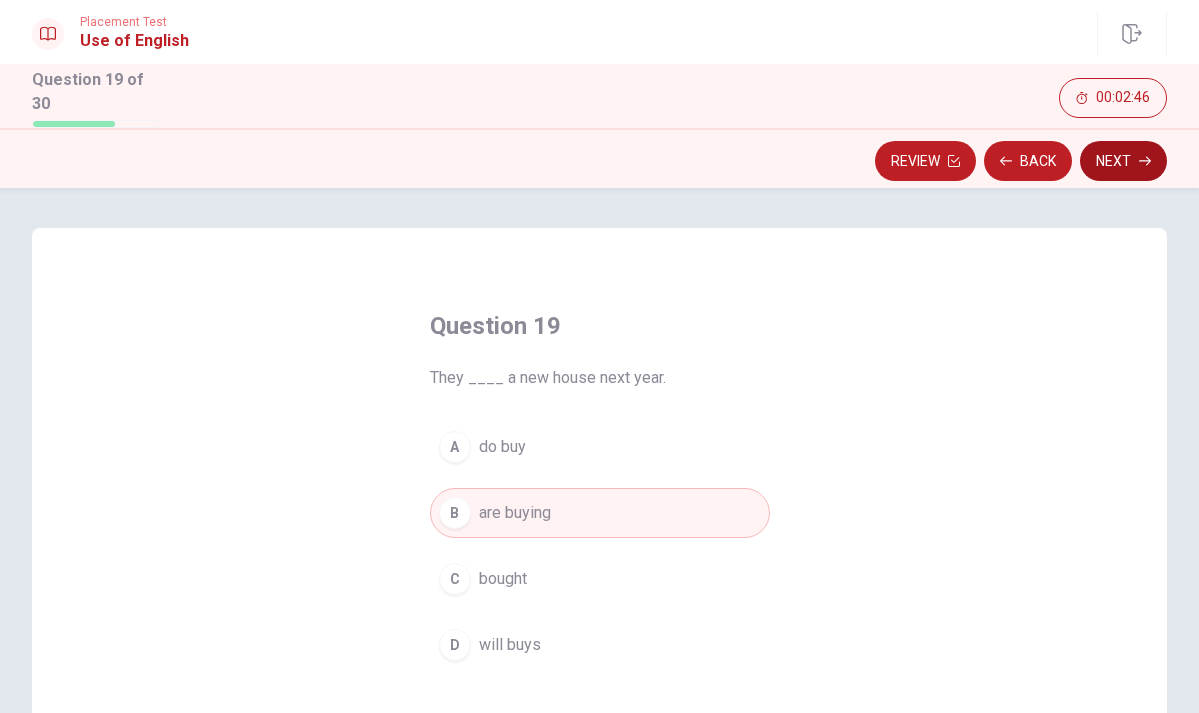 click on "Next" at bounding box center (1123, 161) 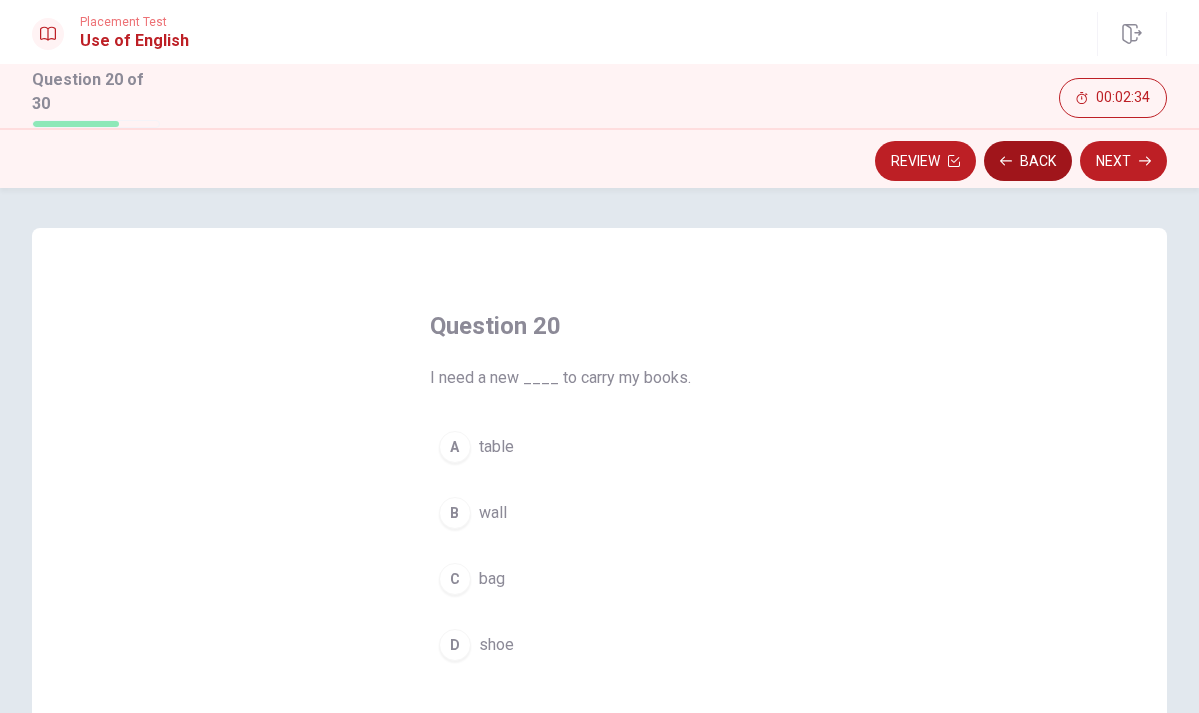 click on "Back" at bounding box center [1028, 161] 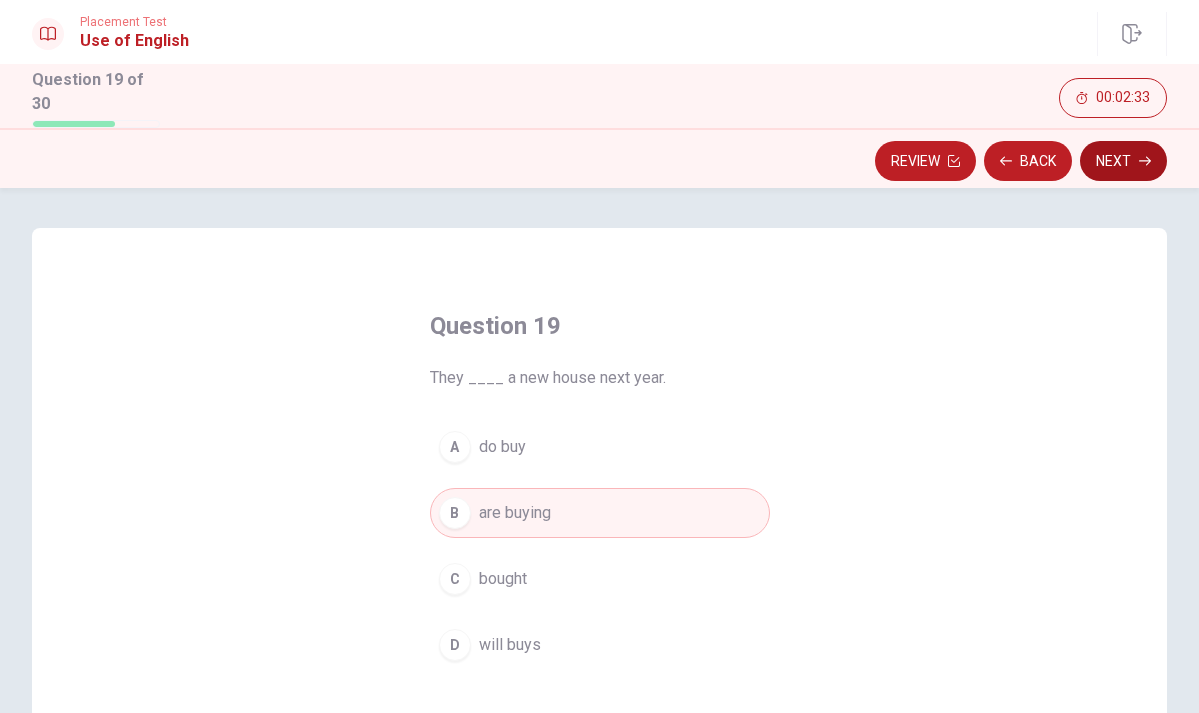 click on "Next" at bounding box center [1123, 161] 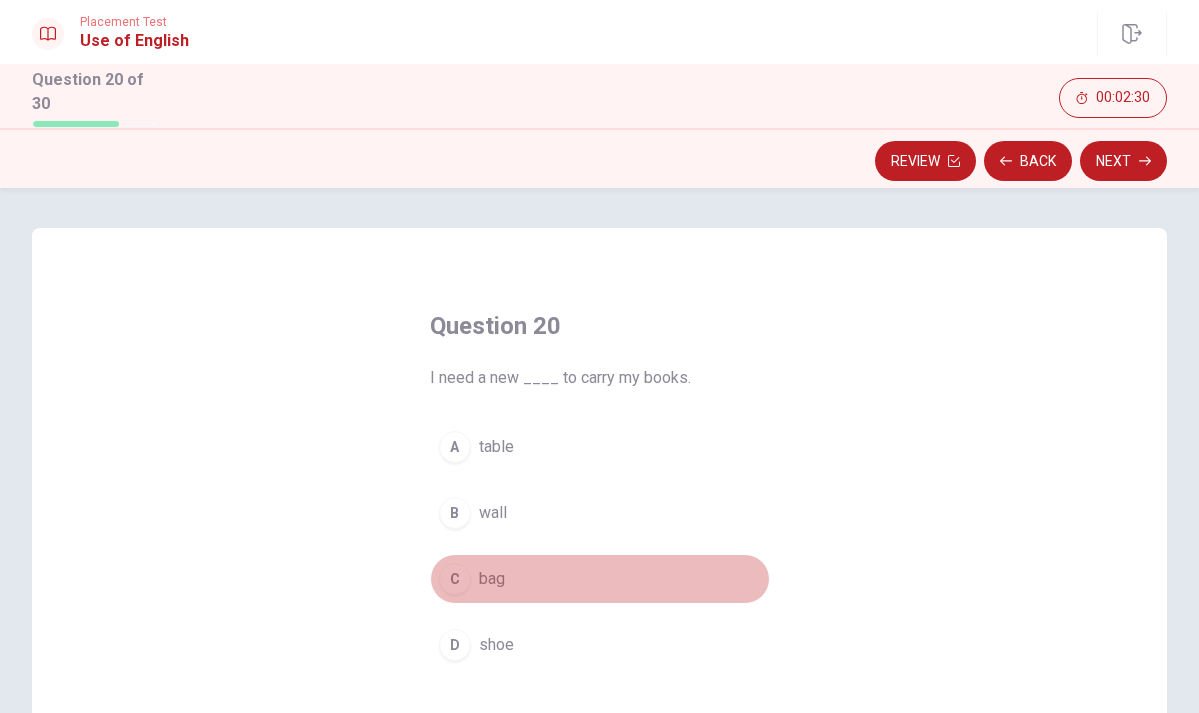 click on "bag" at bounding box center (492, 579) 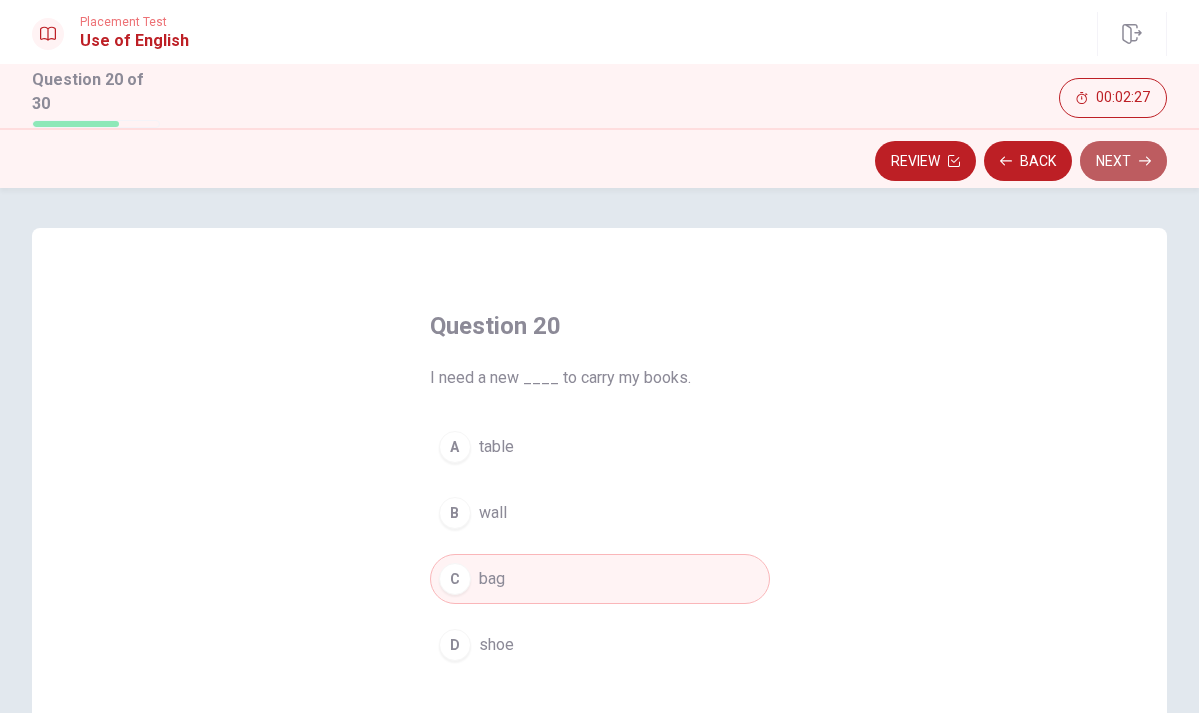 click on "Next" at bounding box center (1123, 161) 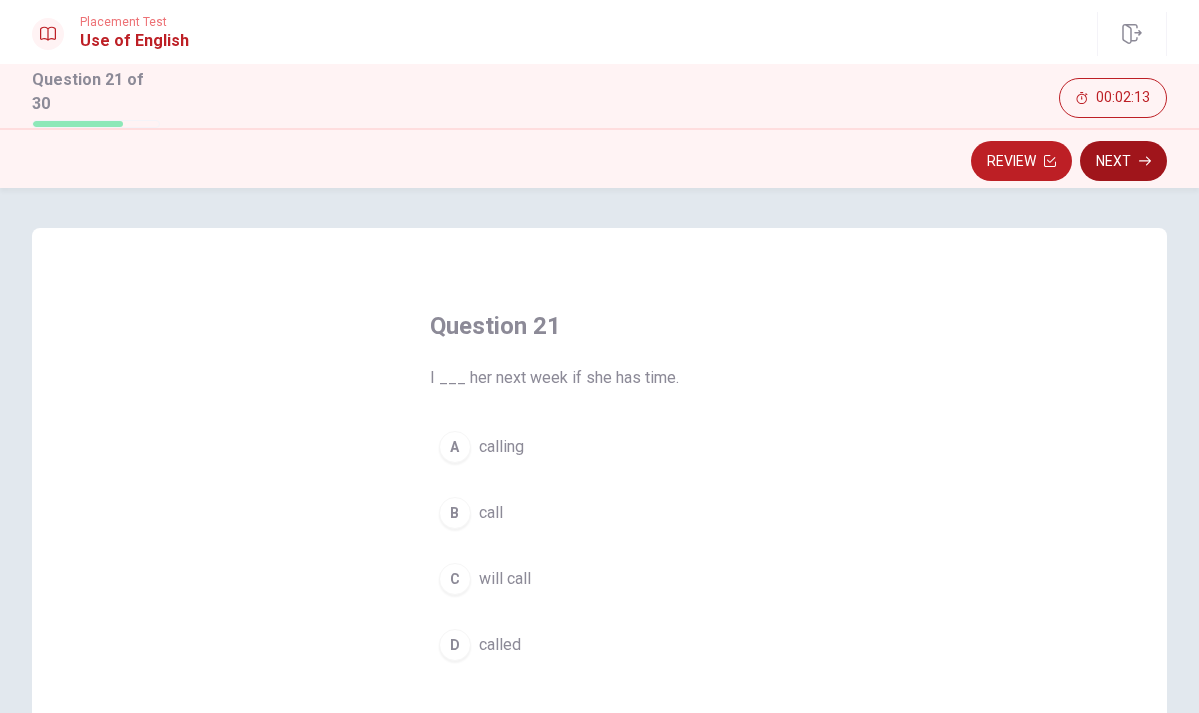 click 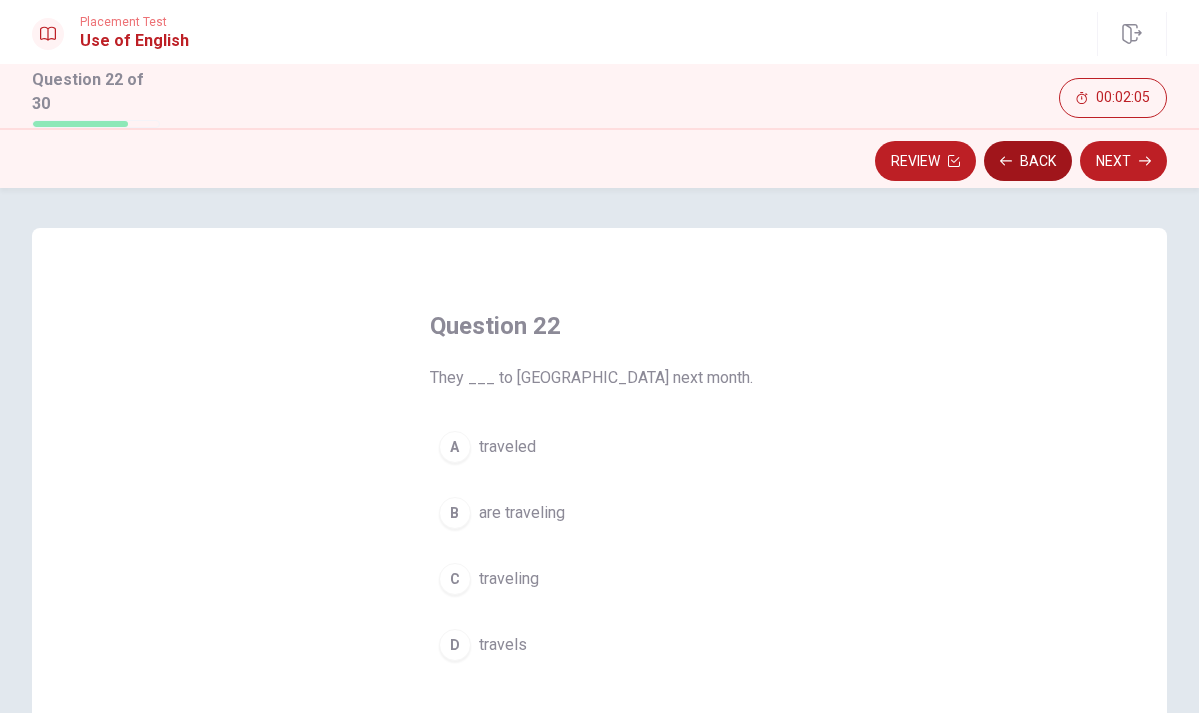 click on "Back" at bounding box center (1028, 161) 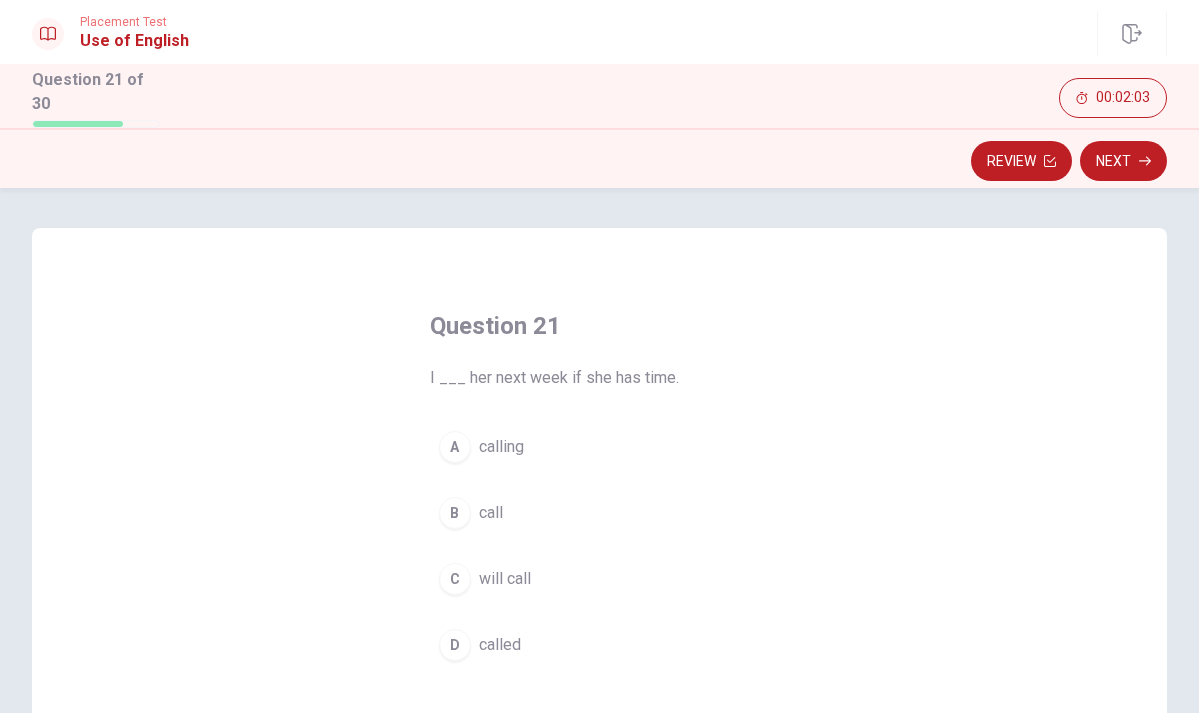 click on "C" at bounding box center (455, 579) 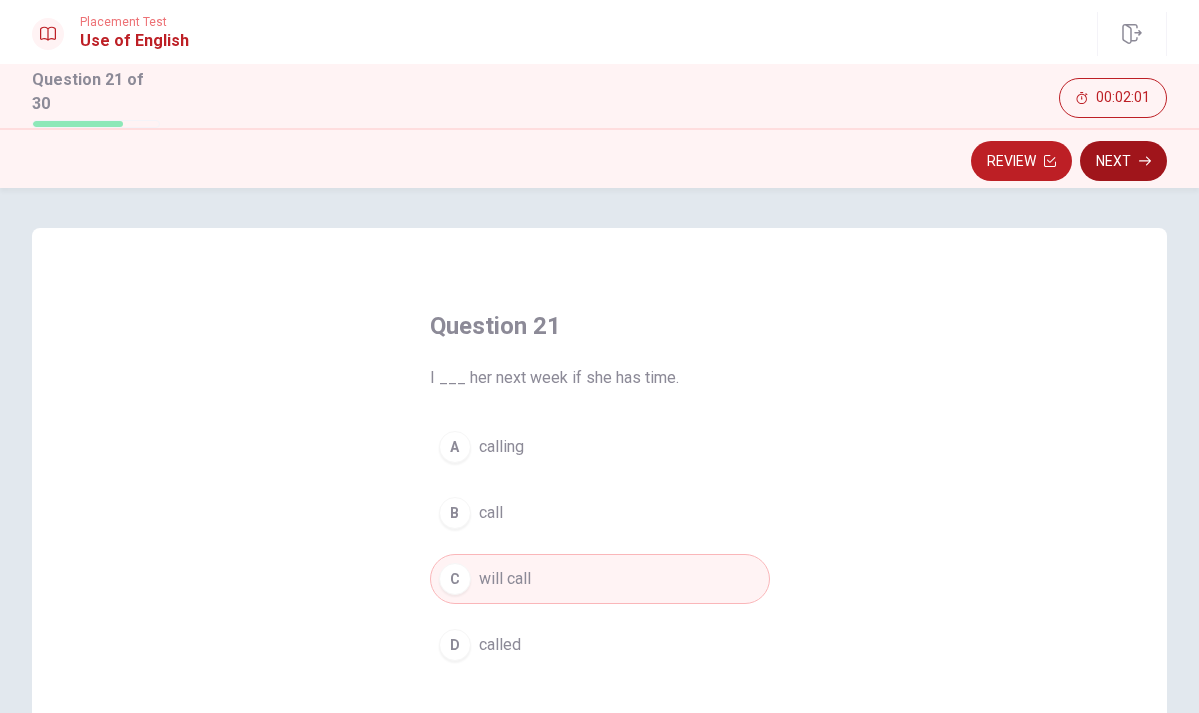 click on "Next" at bounding box center [1123, 161] 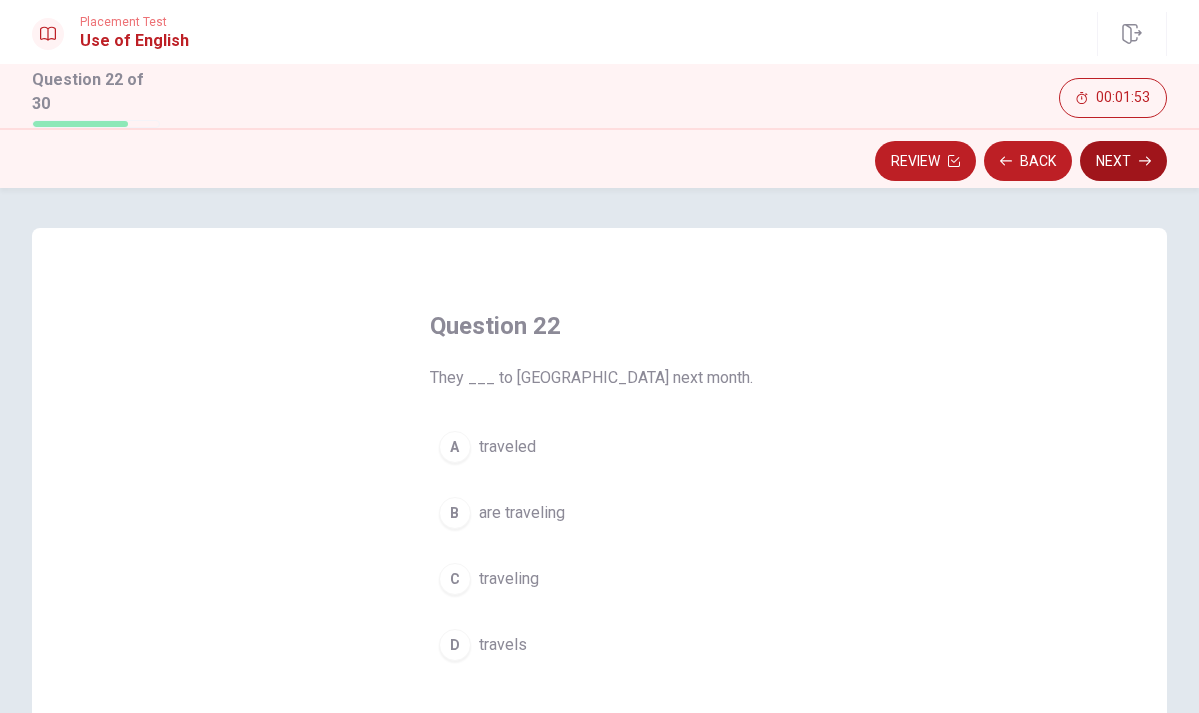 click on "Next" at bounding box center (1123, 161) 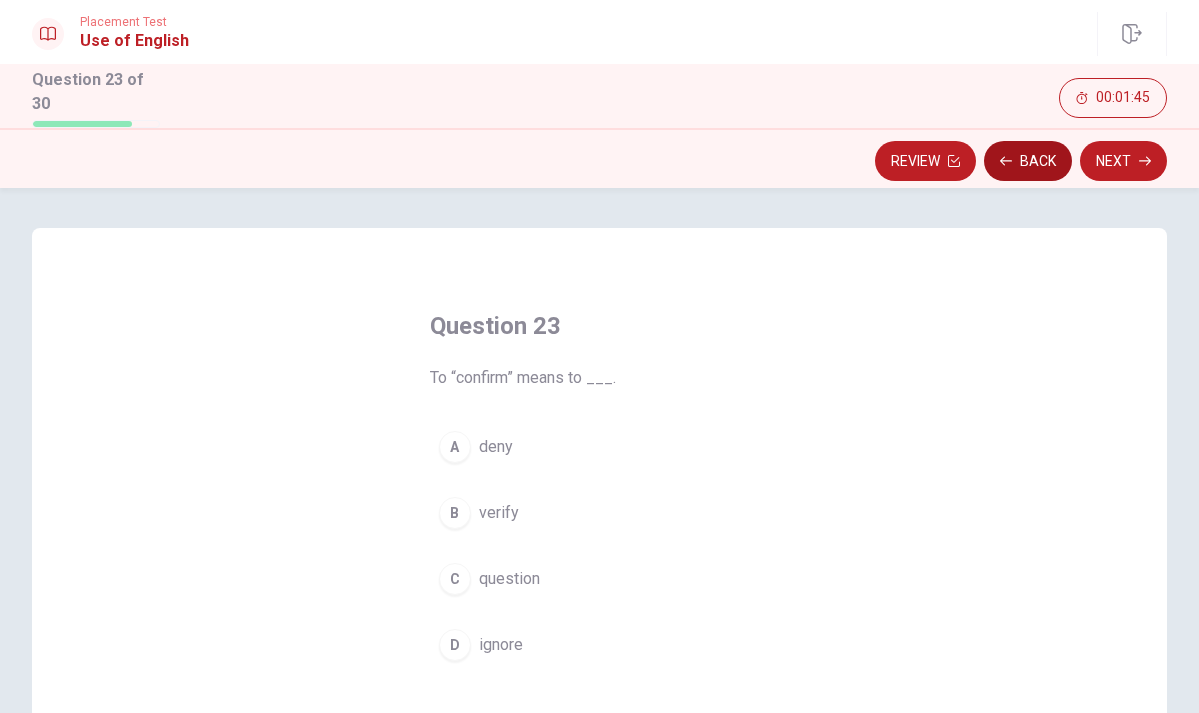 click on "Back" at bounding box center [1028, 161] 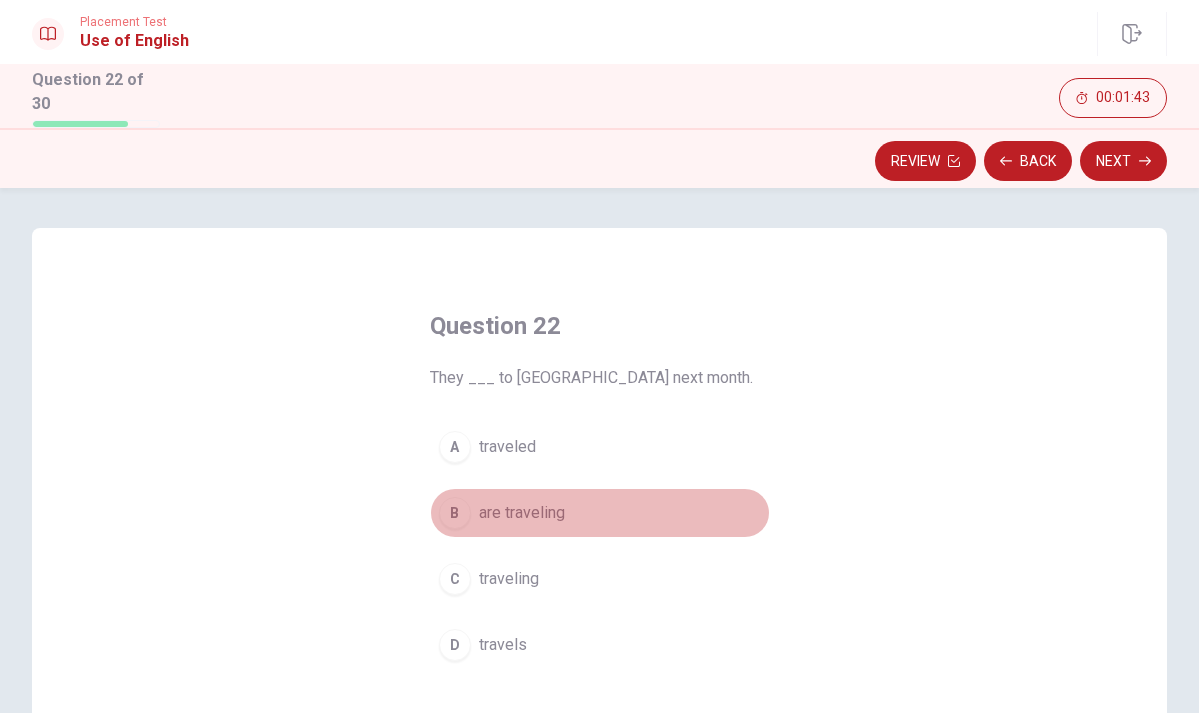 click on "are traveling" at bounding box center (522, 513) 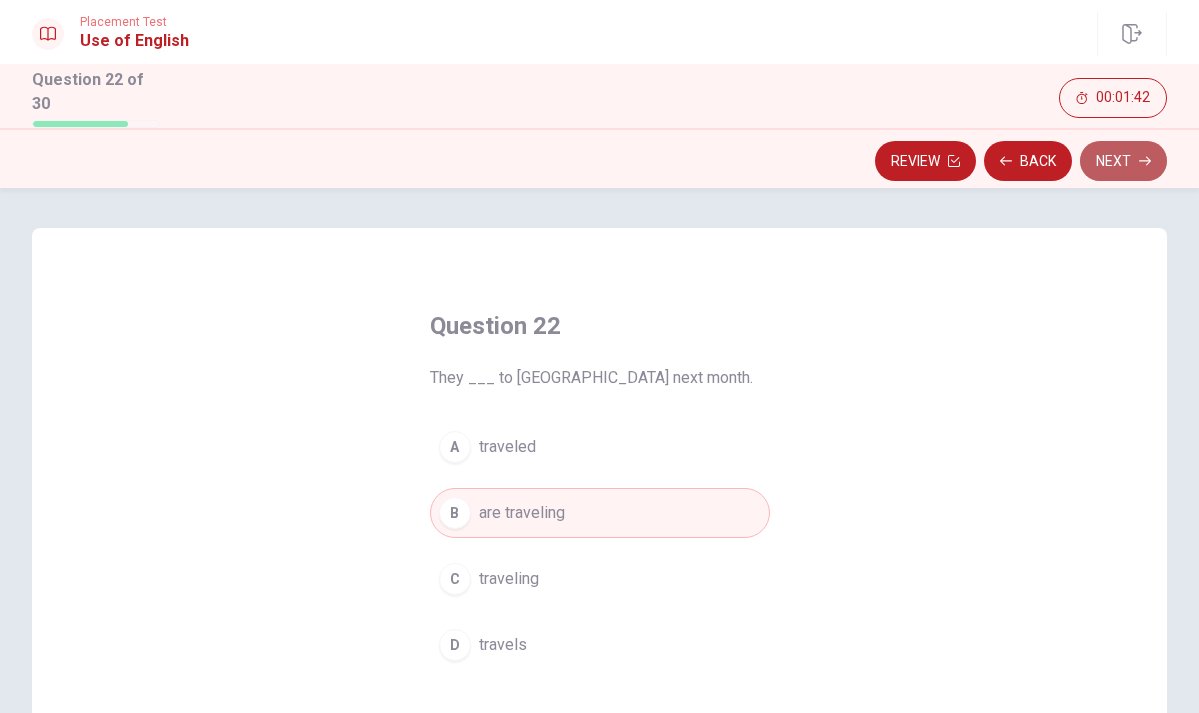 click 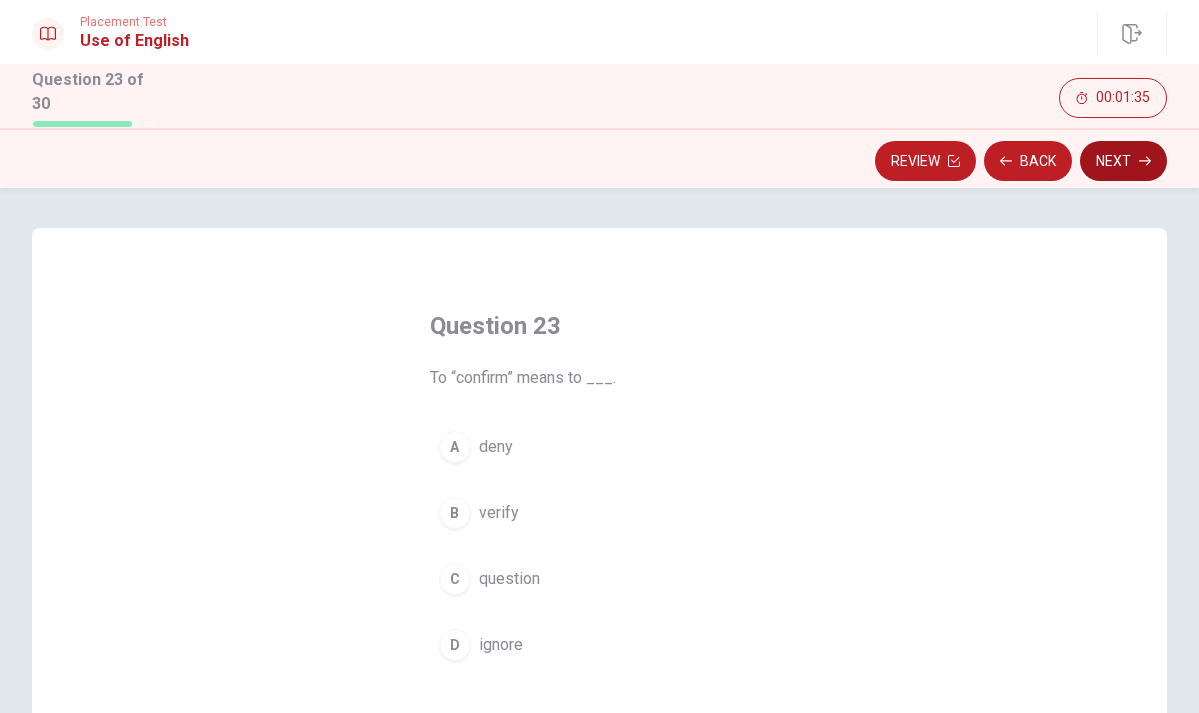 click on "Next" at bounding box center (1123, 161) 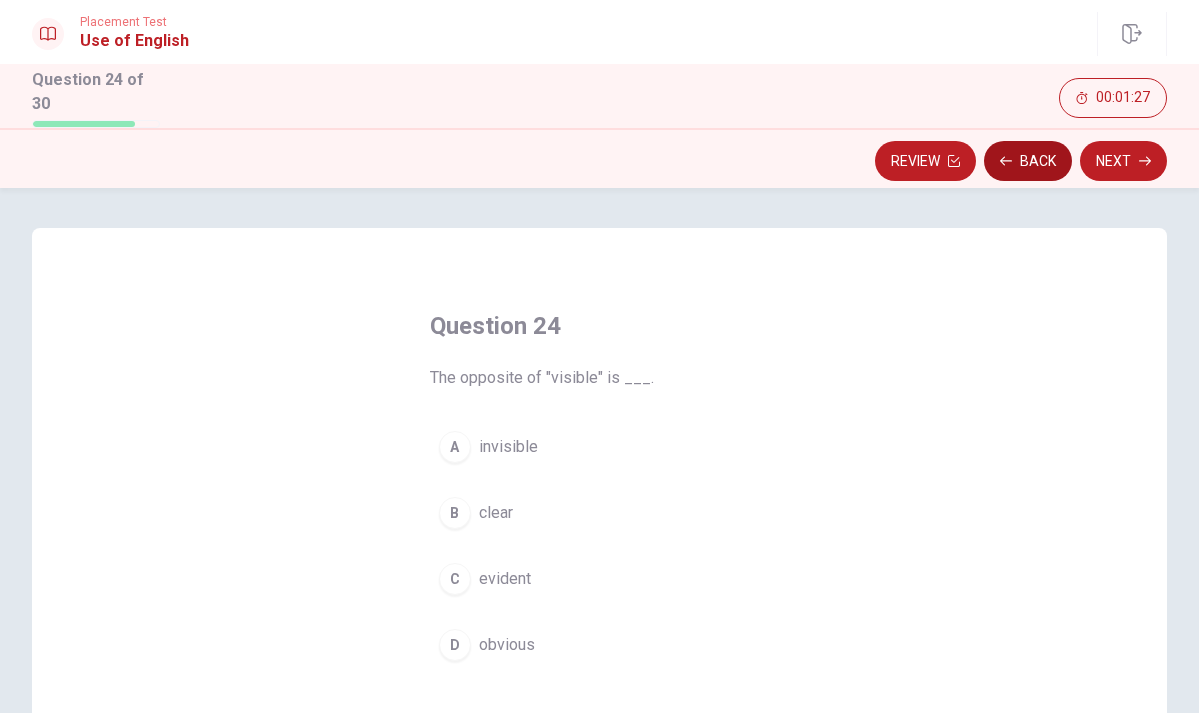 click on "Back" at bounding box center (1028, 161) 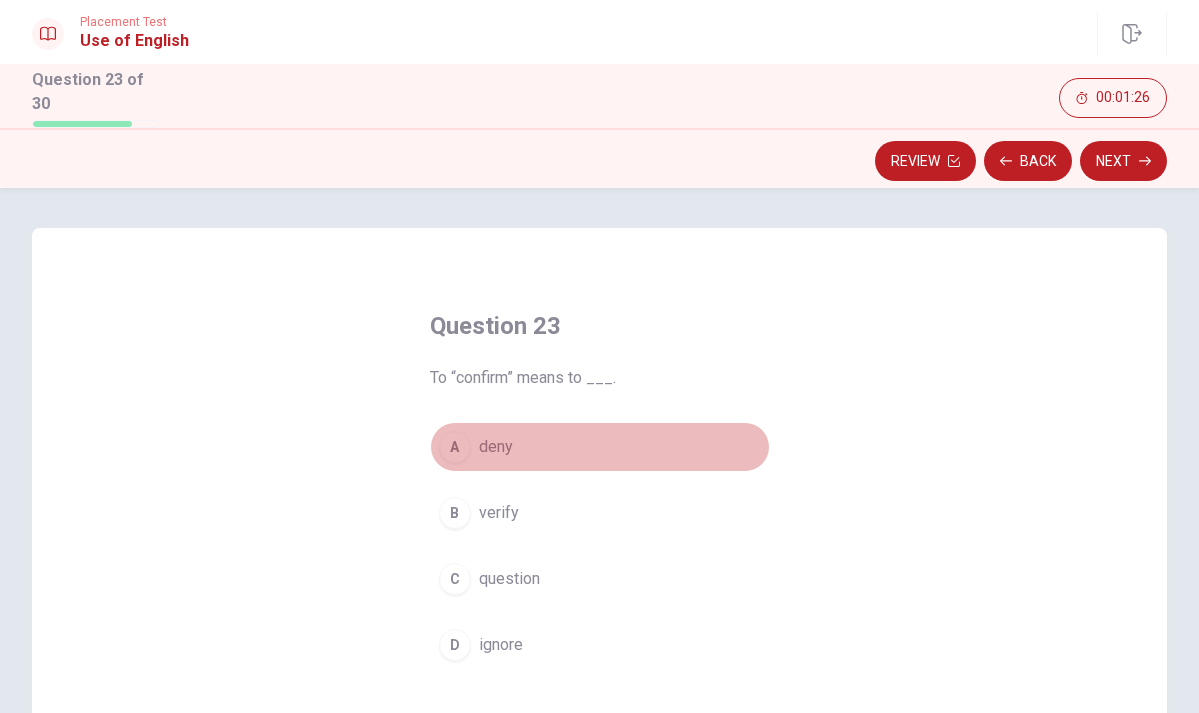 click on "A deny" at bounding box center [600, 447] 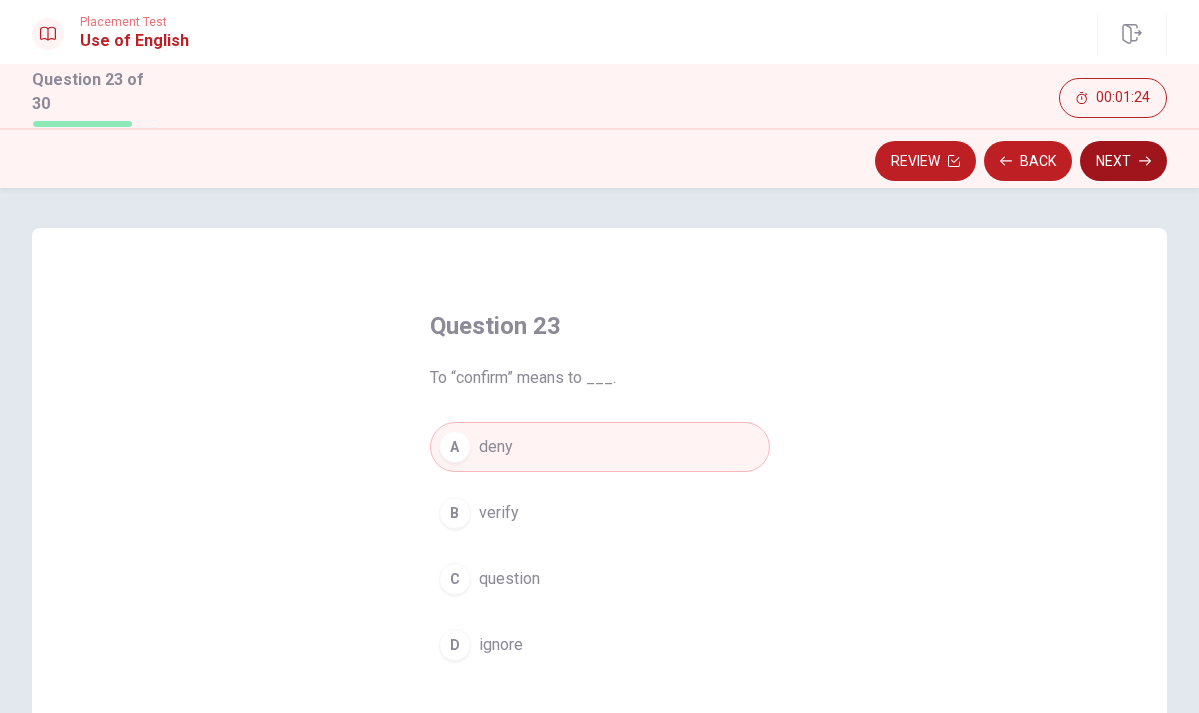 click on "Next" at bounding box center [1123, 161] 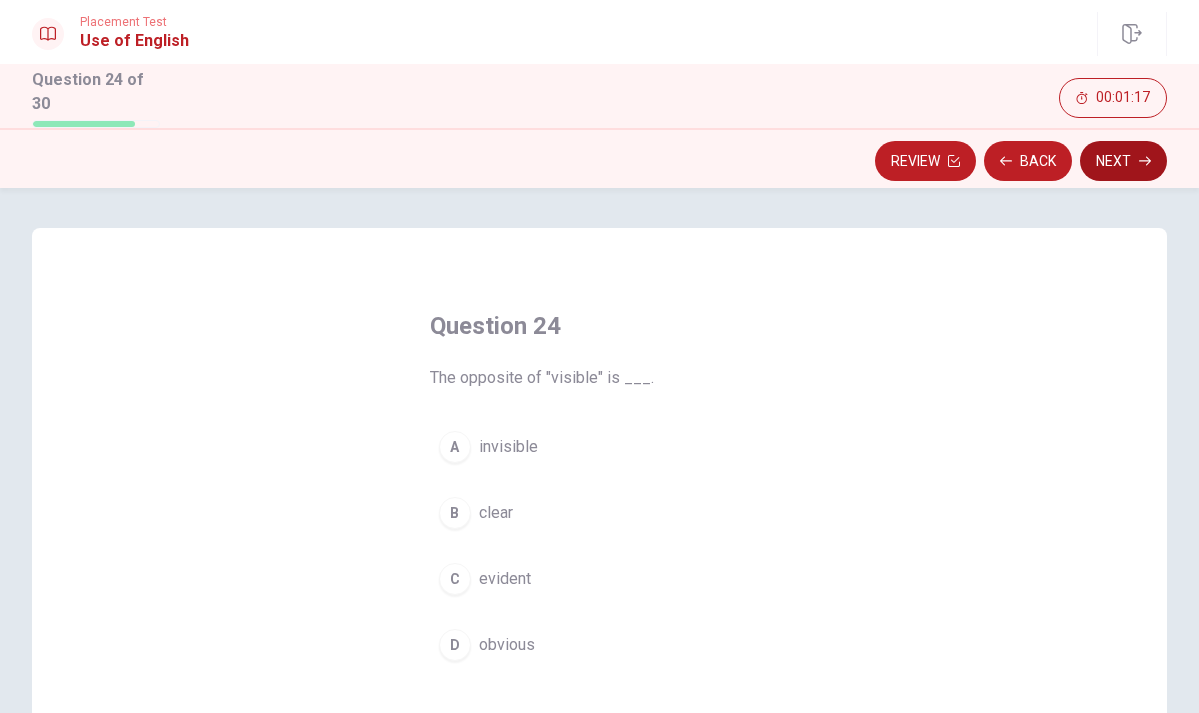 click on "Next" at bounding box center [1123, 161] 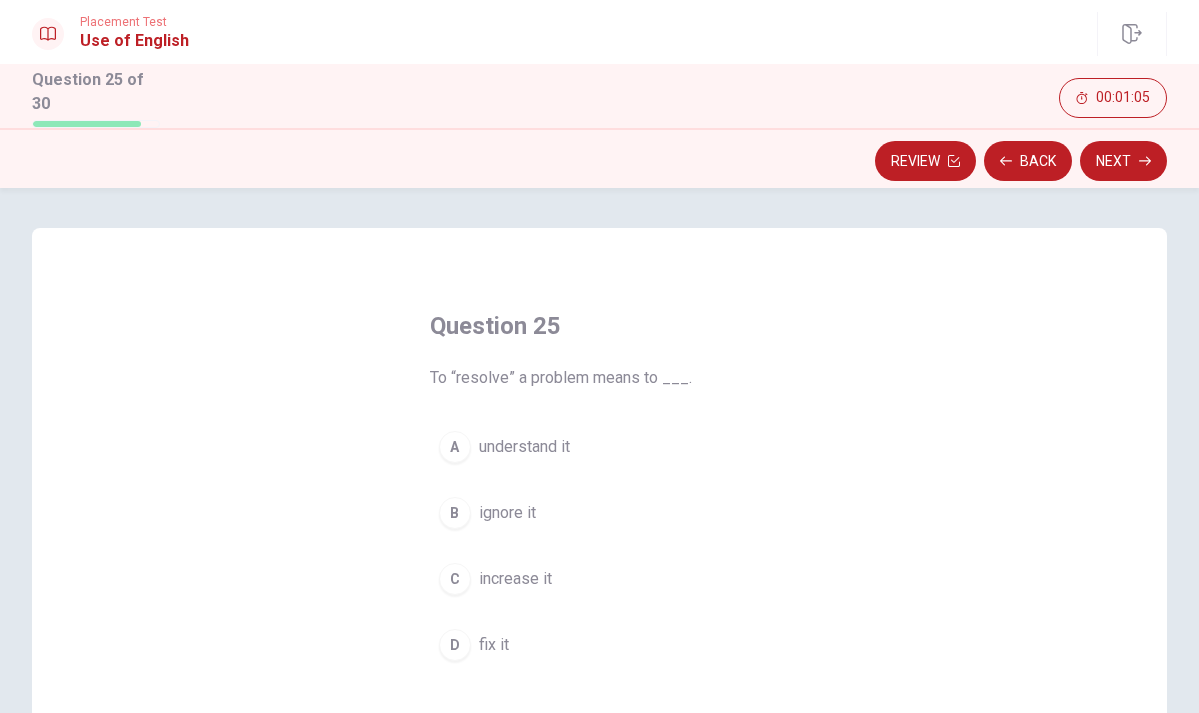 click on "fix it" at bounding box center (494, 645) 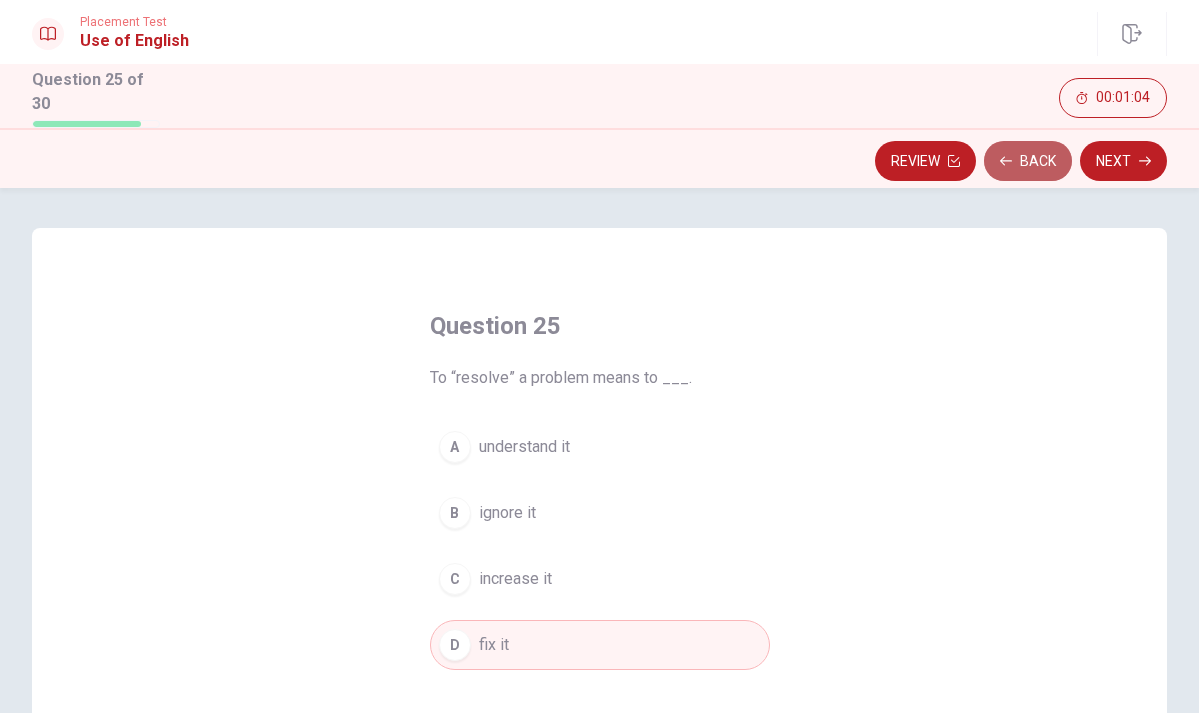 click on "Back" at bounding box center (1028, 161) 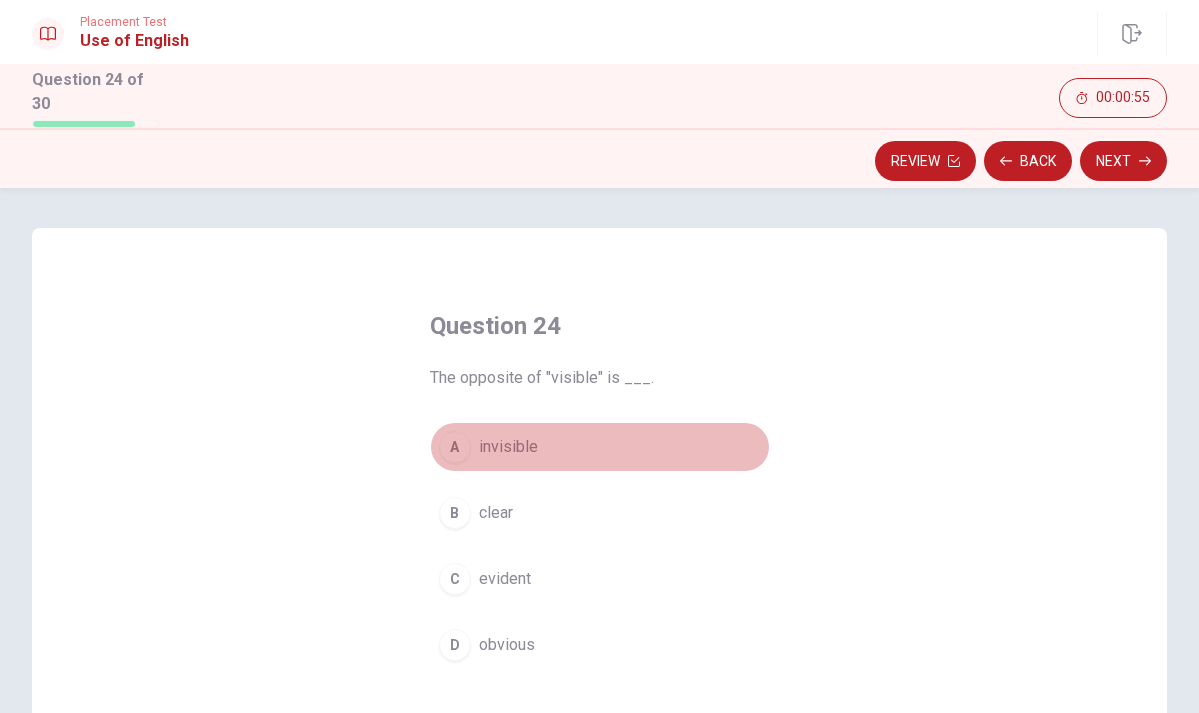 click on "invisible" at bounding box center (508, 447) 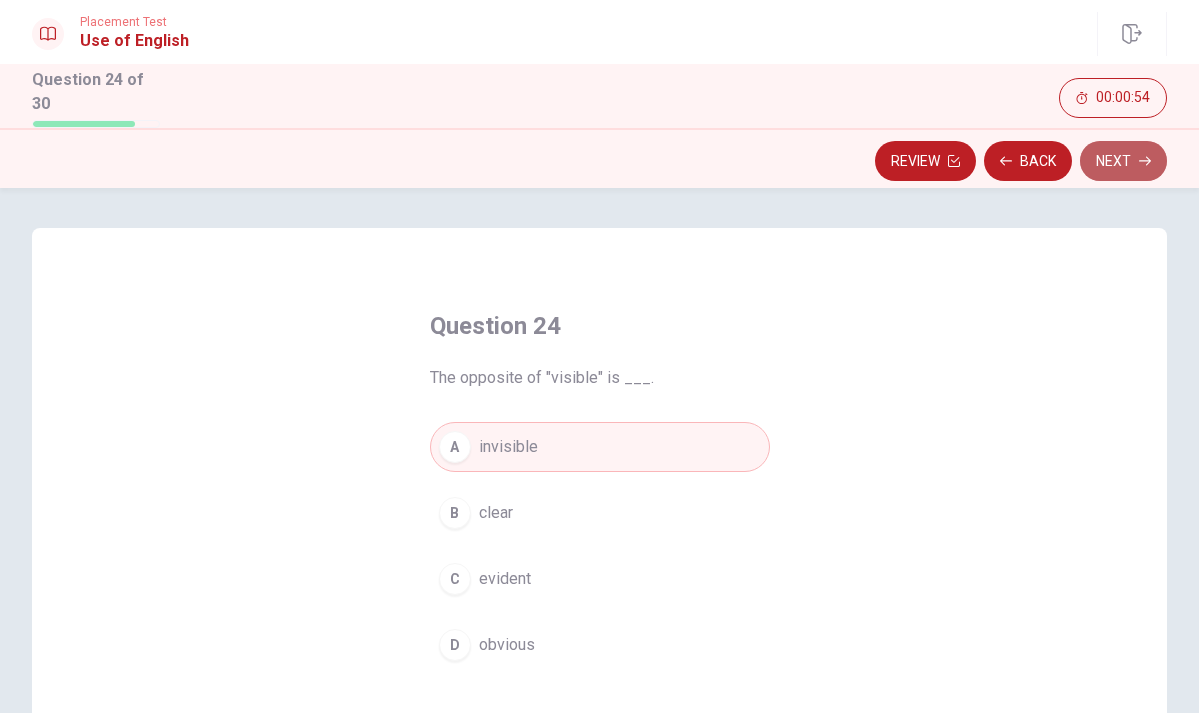 click on "Next" at bounding box center (1123, 161) 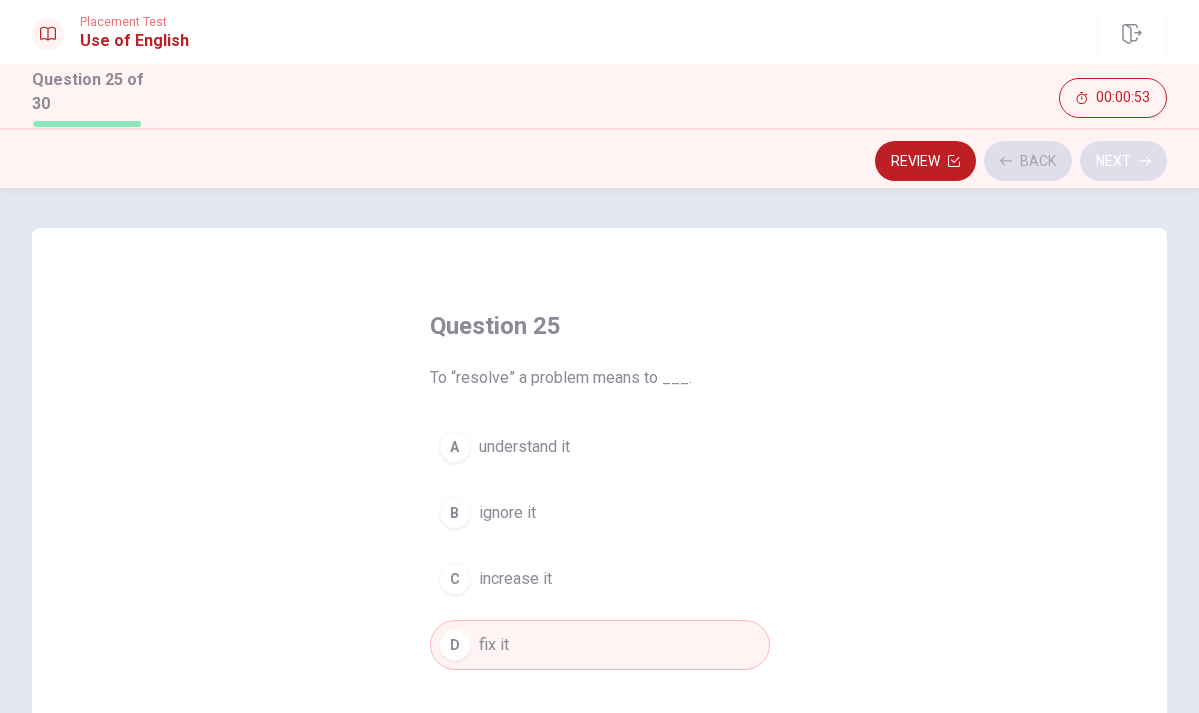 click on "Review Back Next" at bounding box center [599, 161] 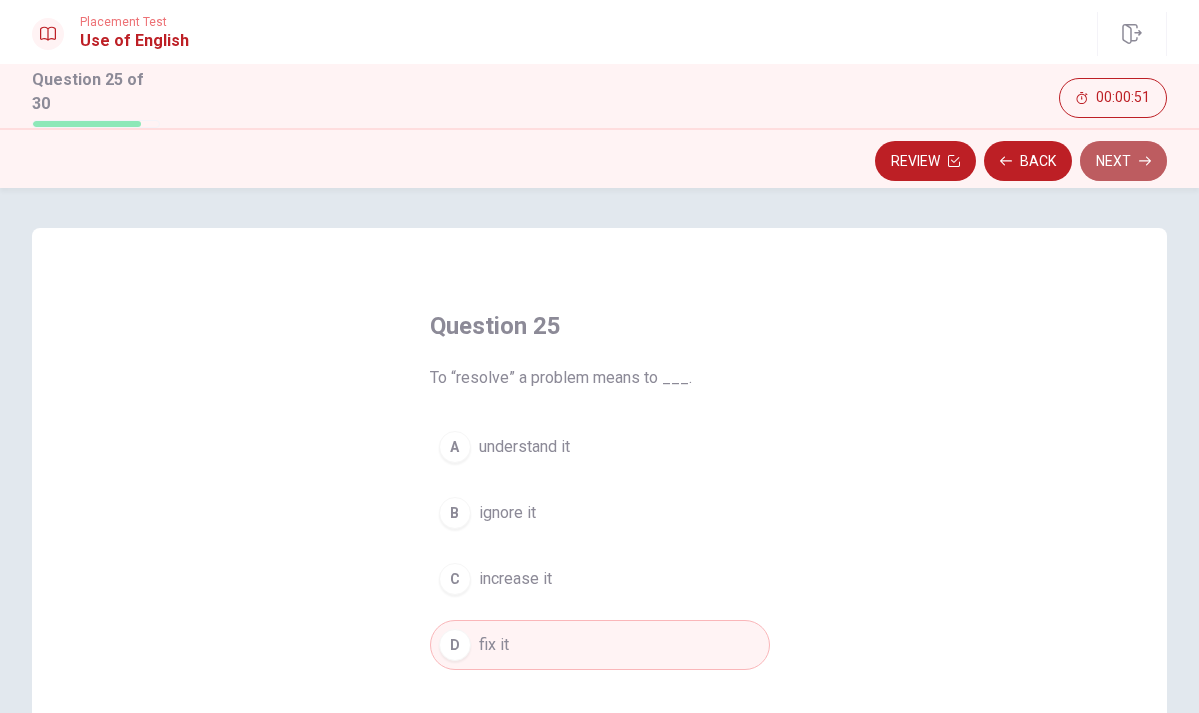click on "Next" at bounding box center [1123, 161] 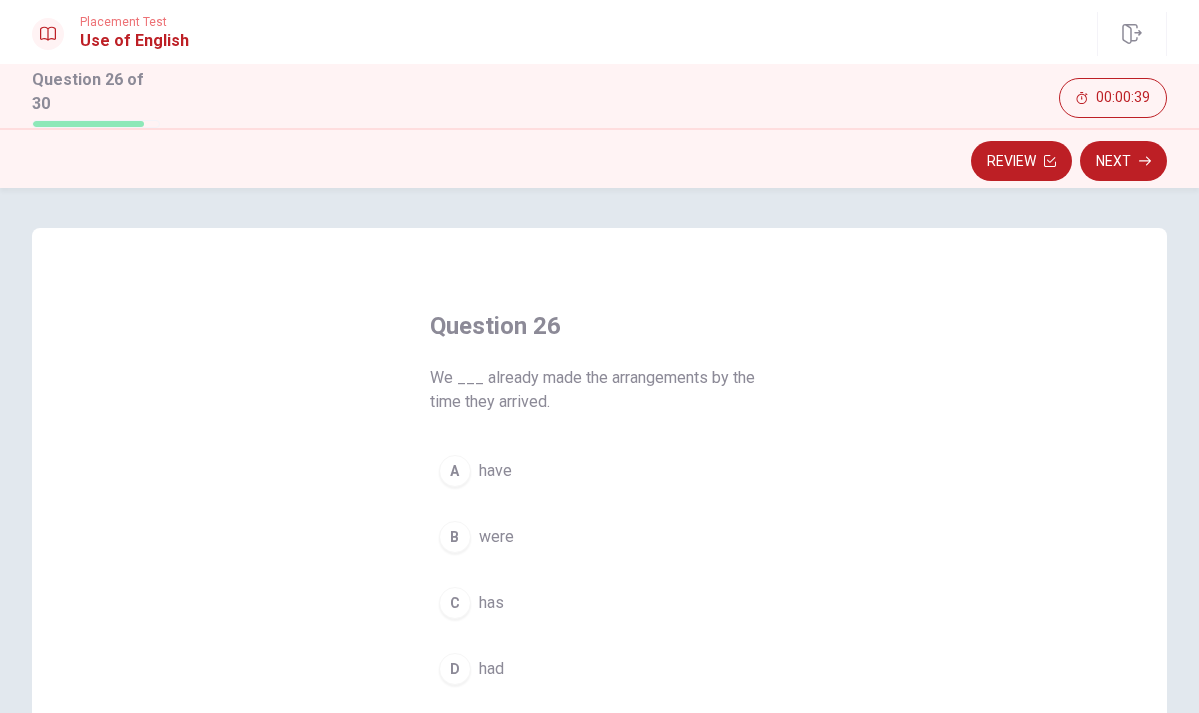click on "Next" at bounding box center (1123, 161) 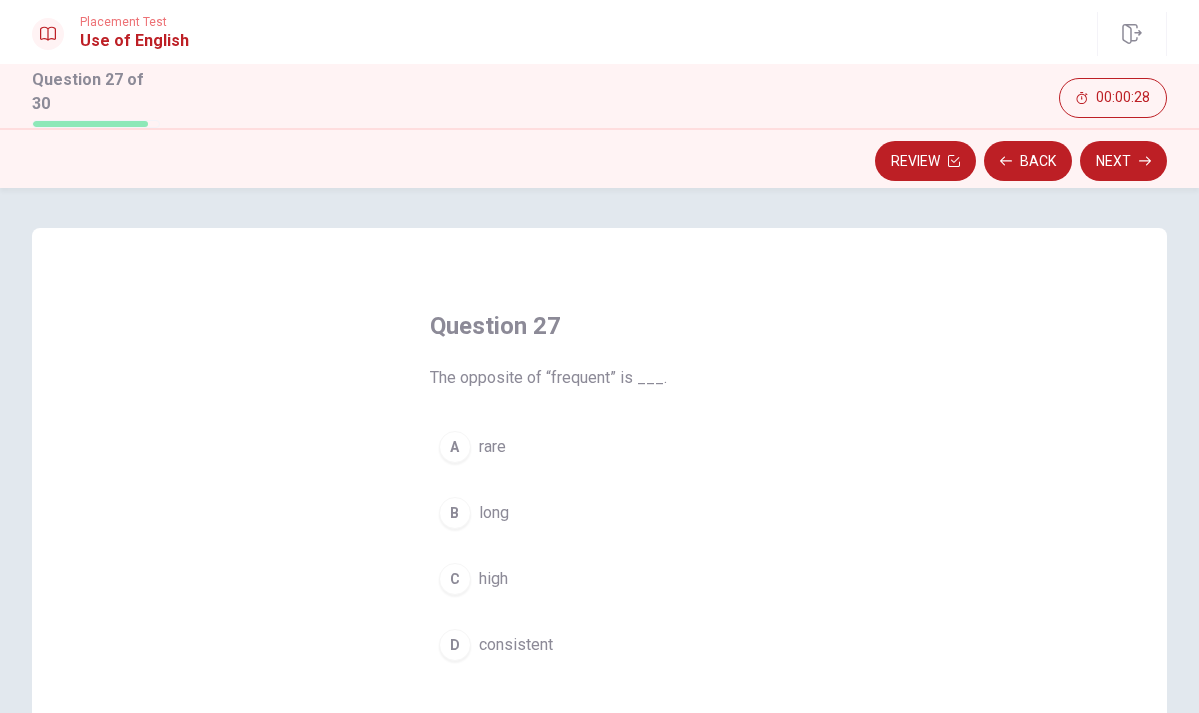 click on "D" at bounding box center (455, 645) 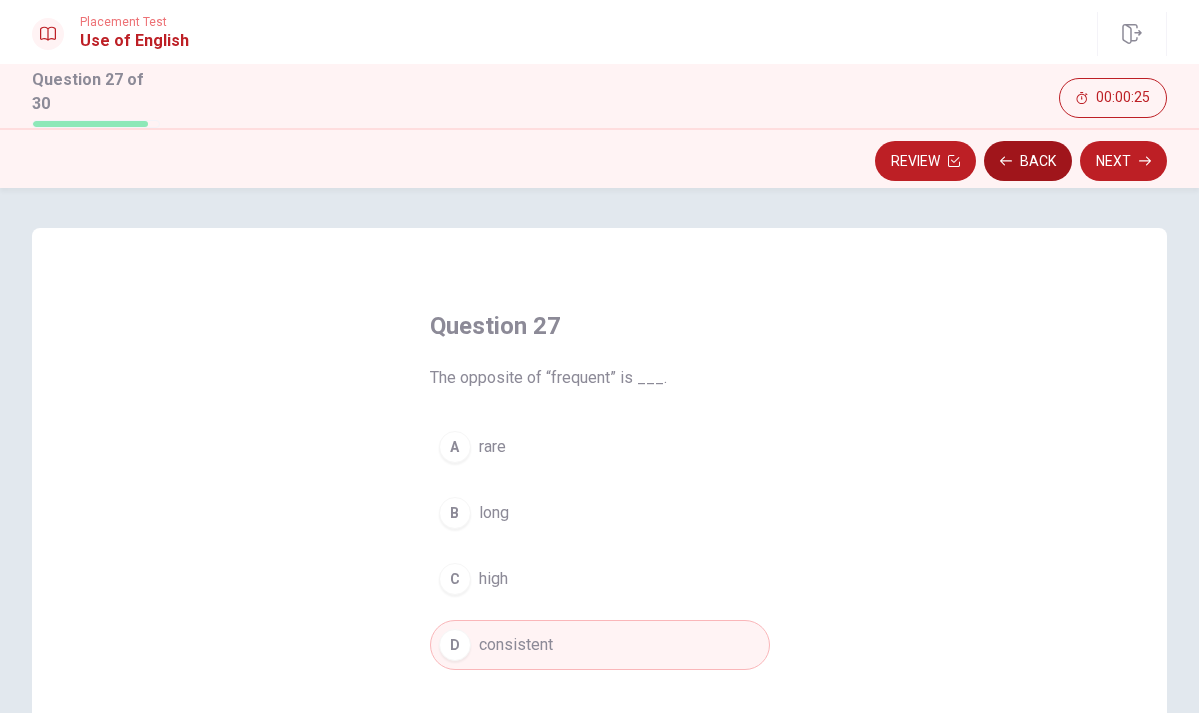 click on "Back" at bounding box center (1028, 161) 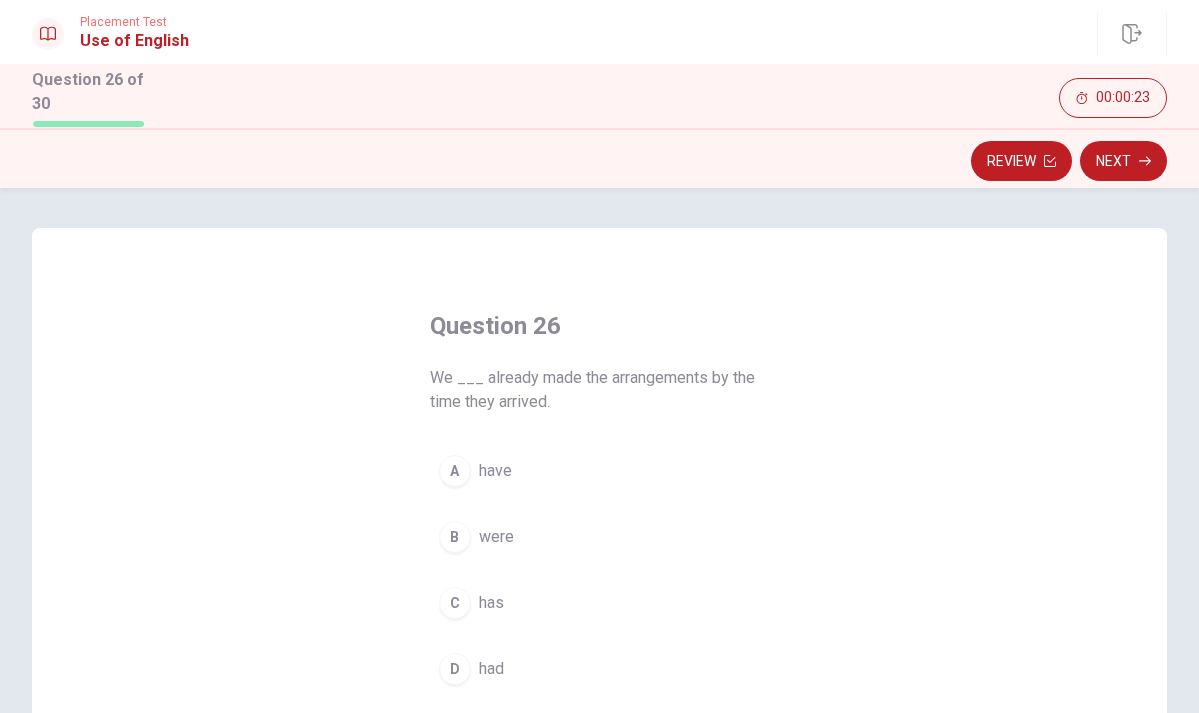 click on "had" at bounding box center (491, 669) 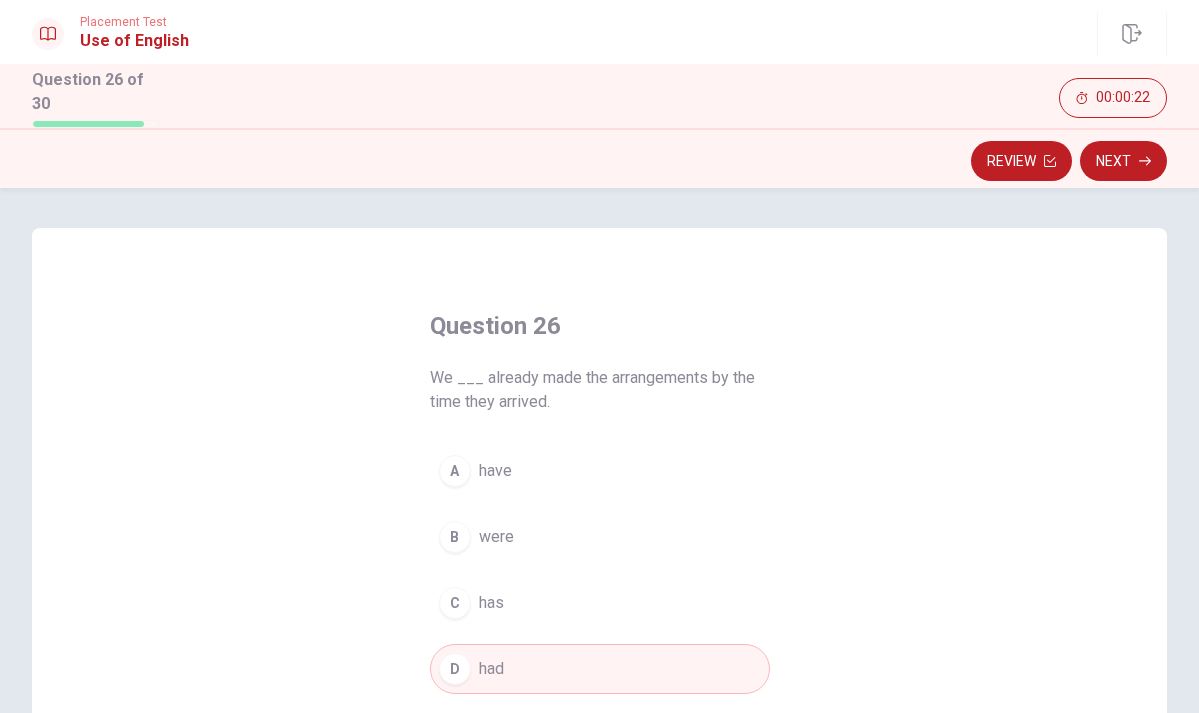 click 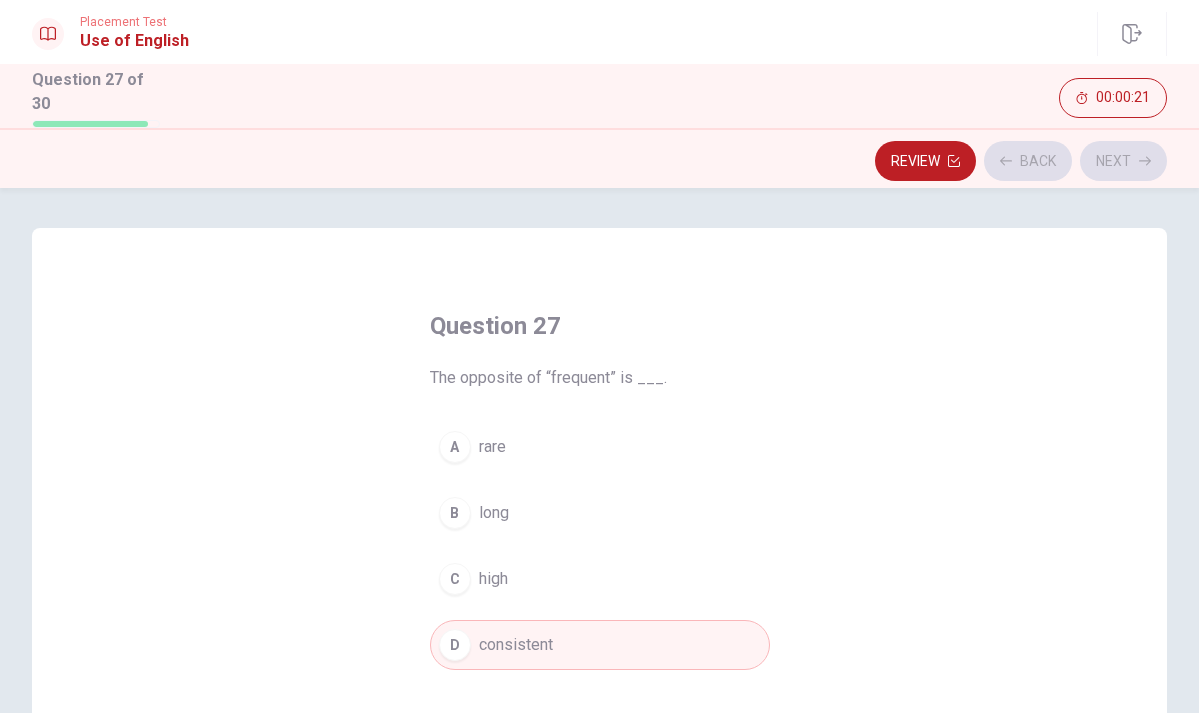 click on "Review Back Next" at bounding box center [599, 161] 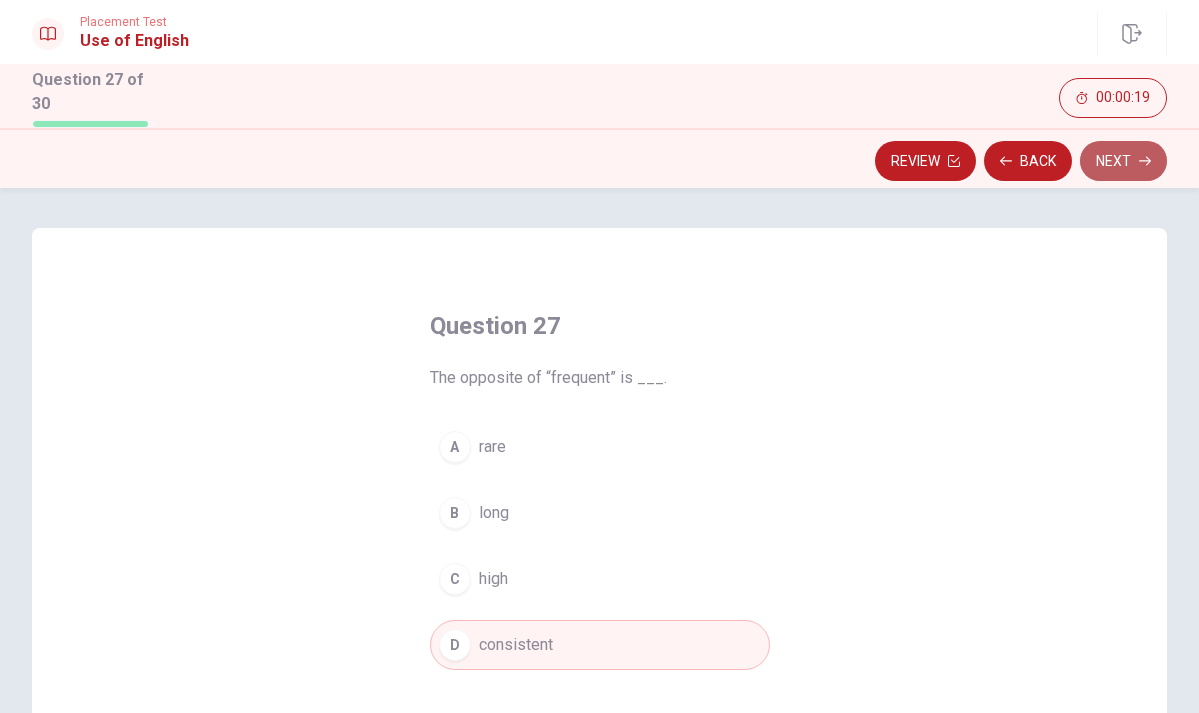 click on "Next" at bounding box center (1123, 161) 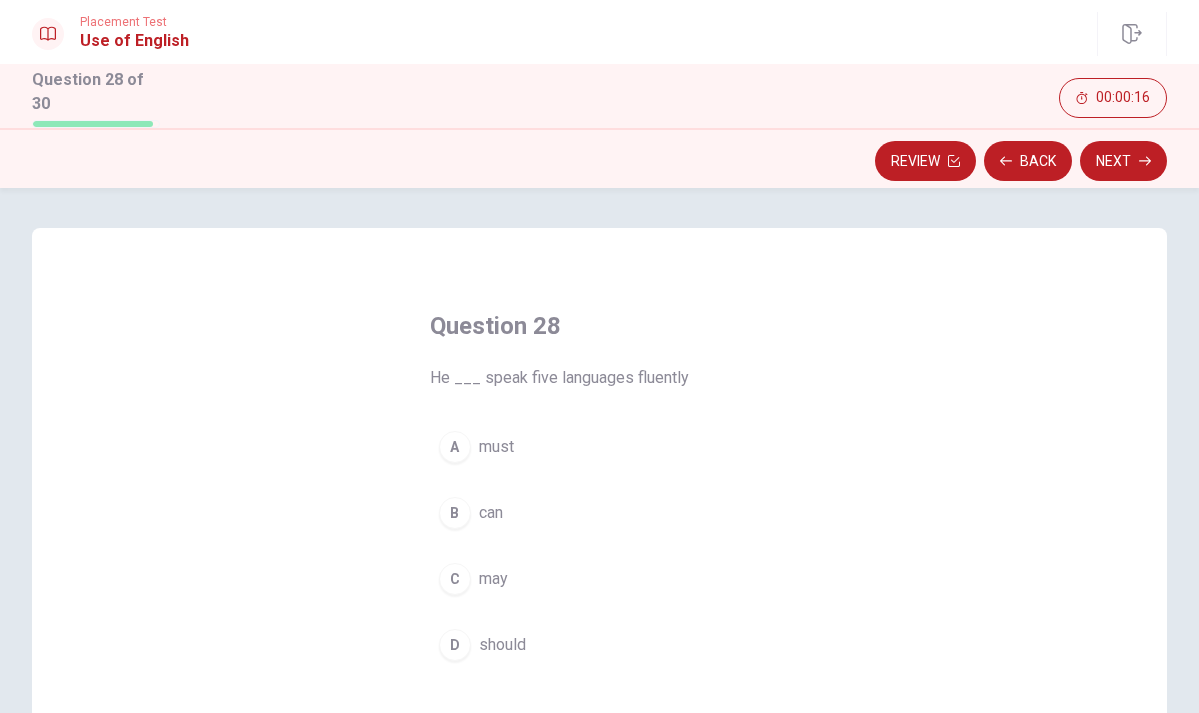 click on "can" at bounding box center [491, 513] 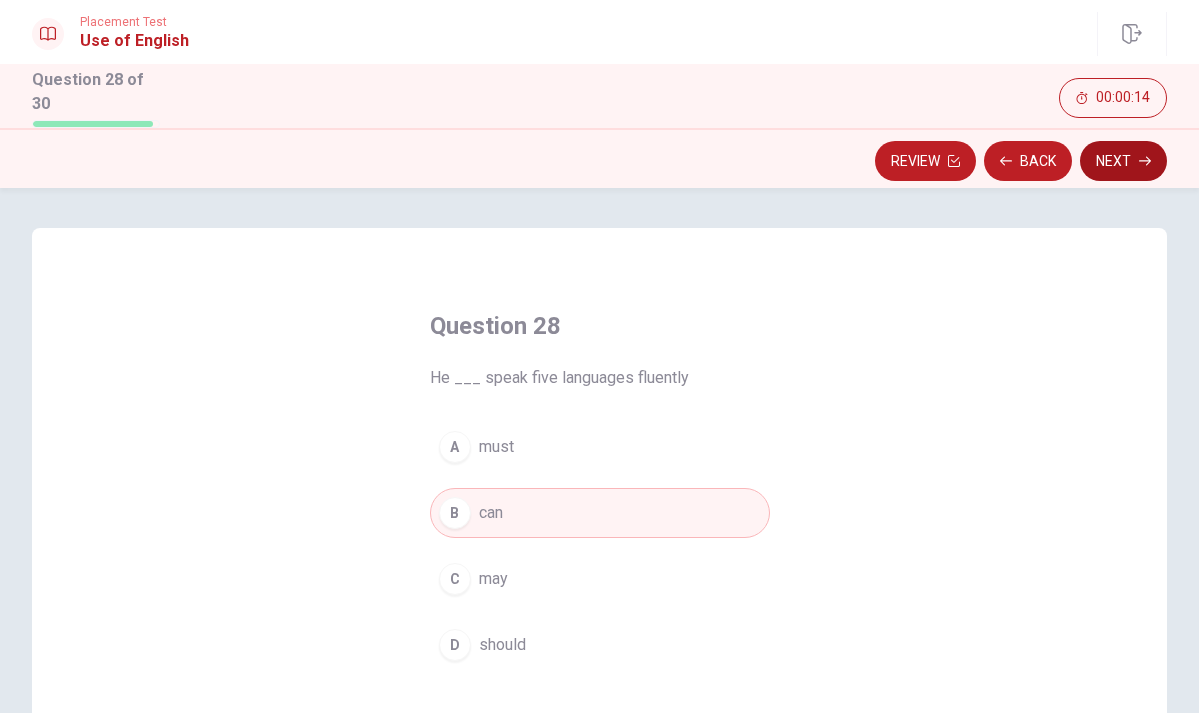 click on "Next" at bounding box center [1123, 161] 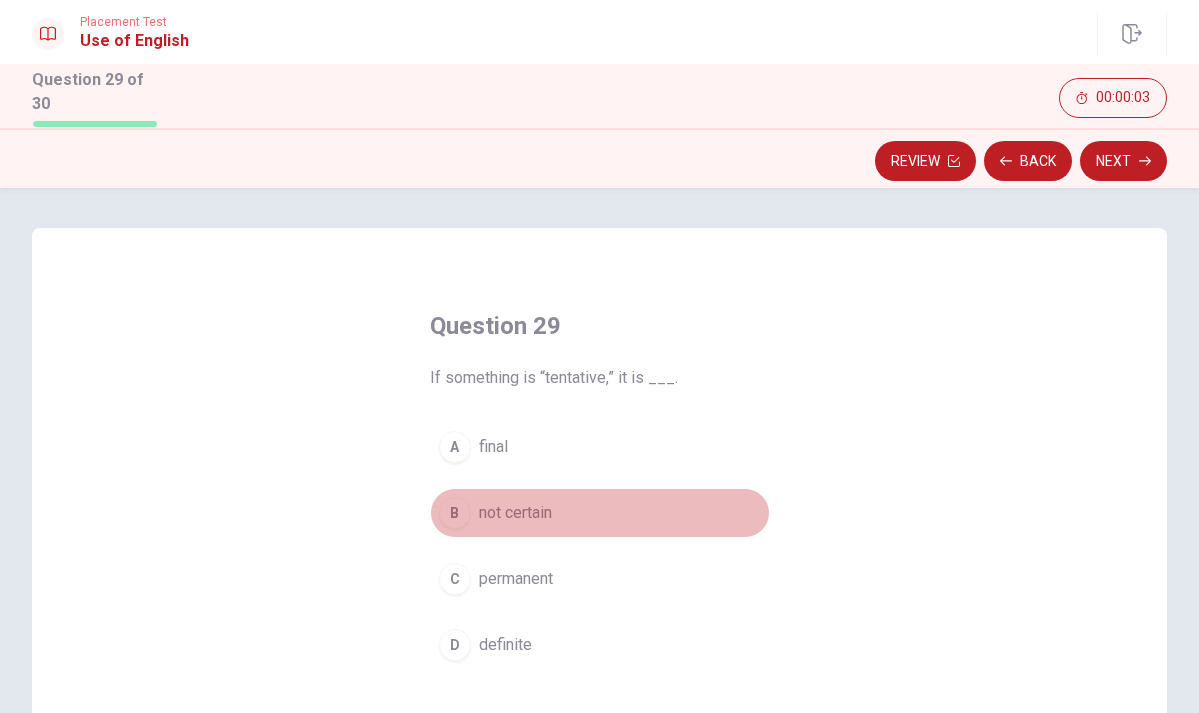 click on "B not certain" at bounding box center [600, 513] 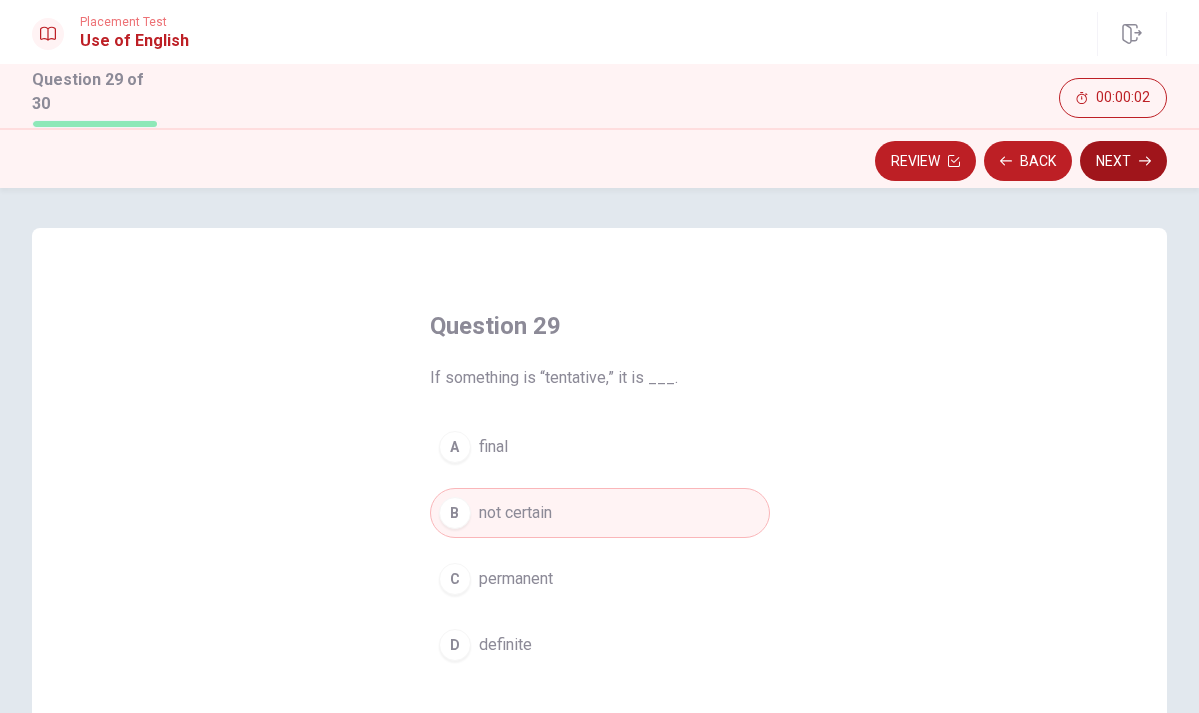 click 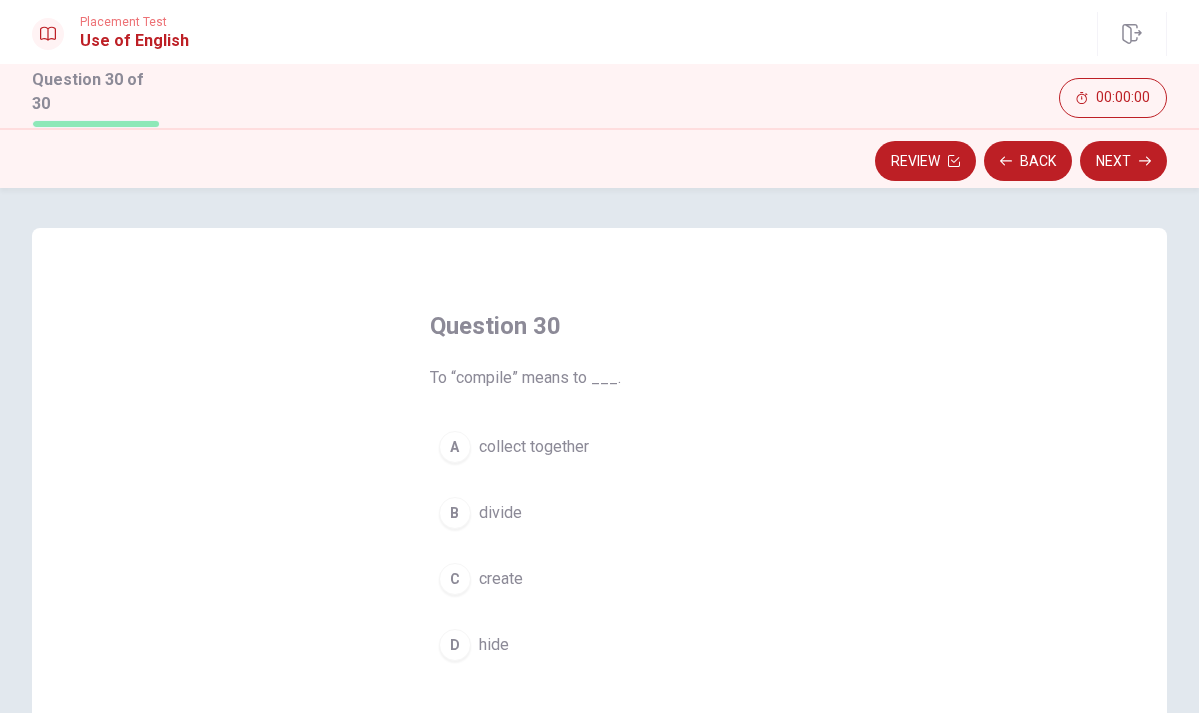 click on "collect together" at bounding box center (534, 447) 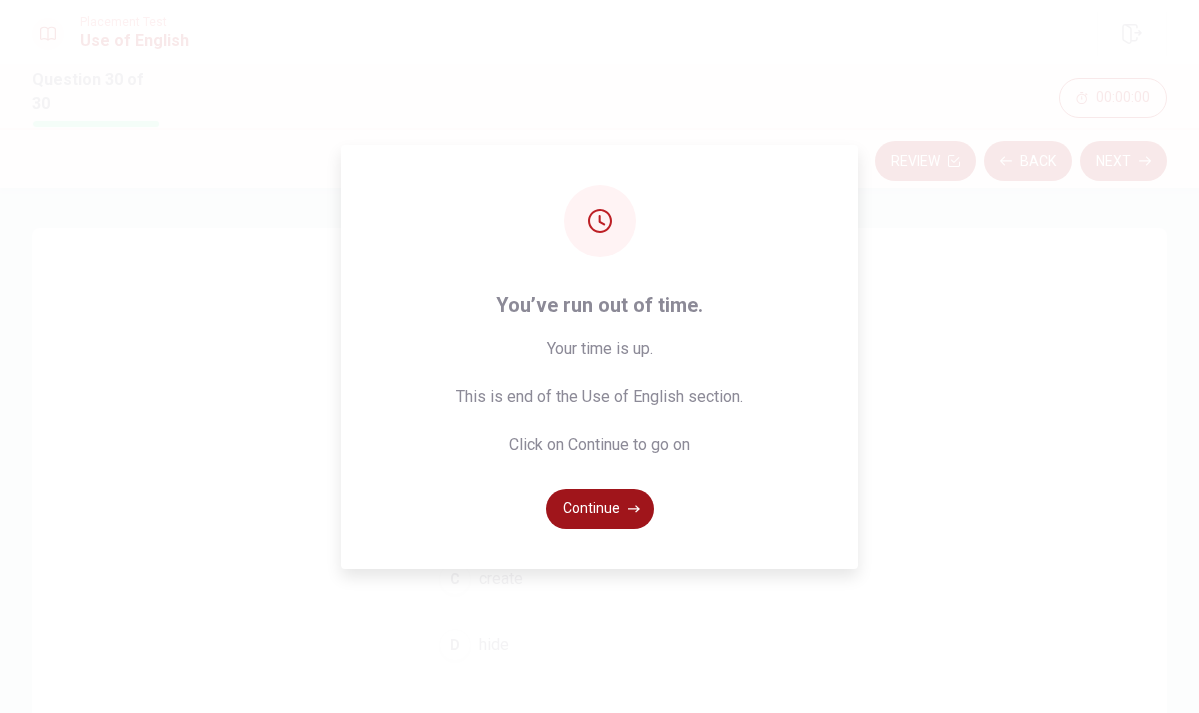 click on "Continue" at bounding box center [600, 509] 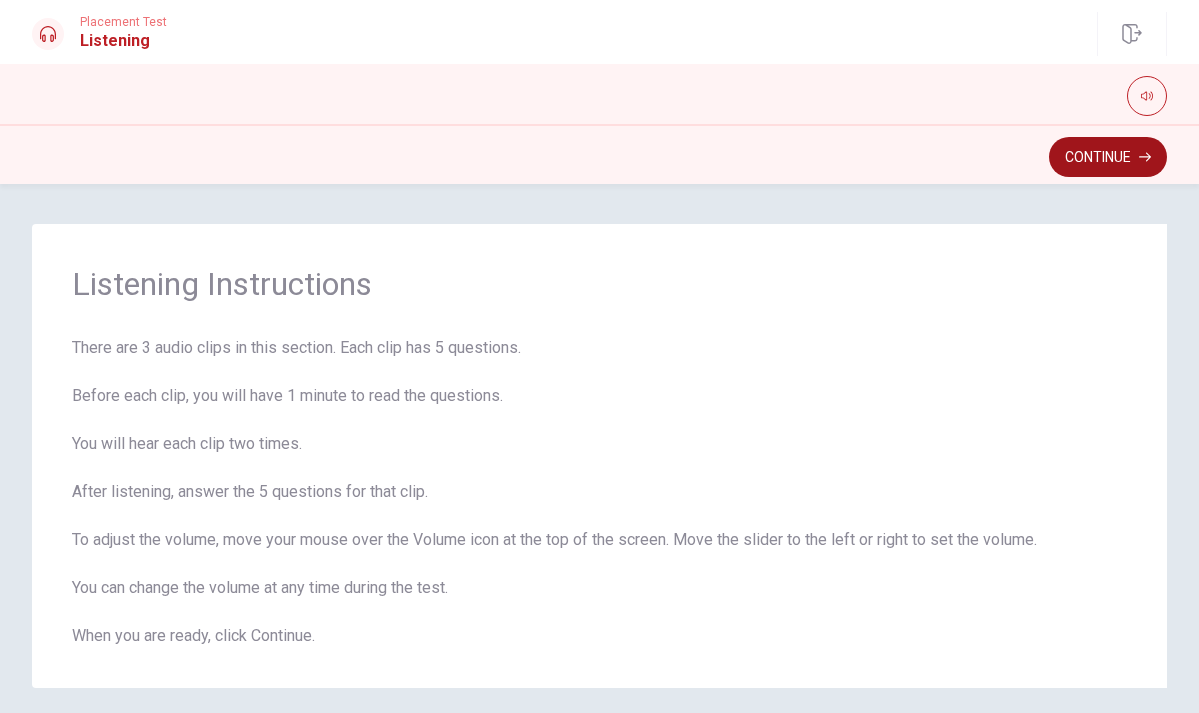 click on "Continue" at bounding box center [1108, 157] 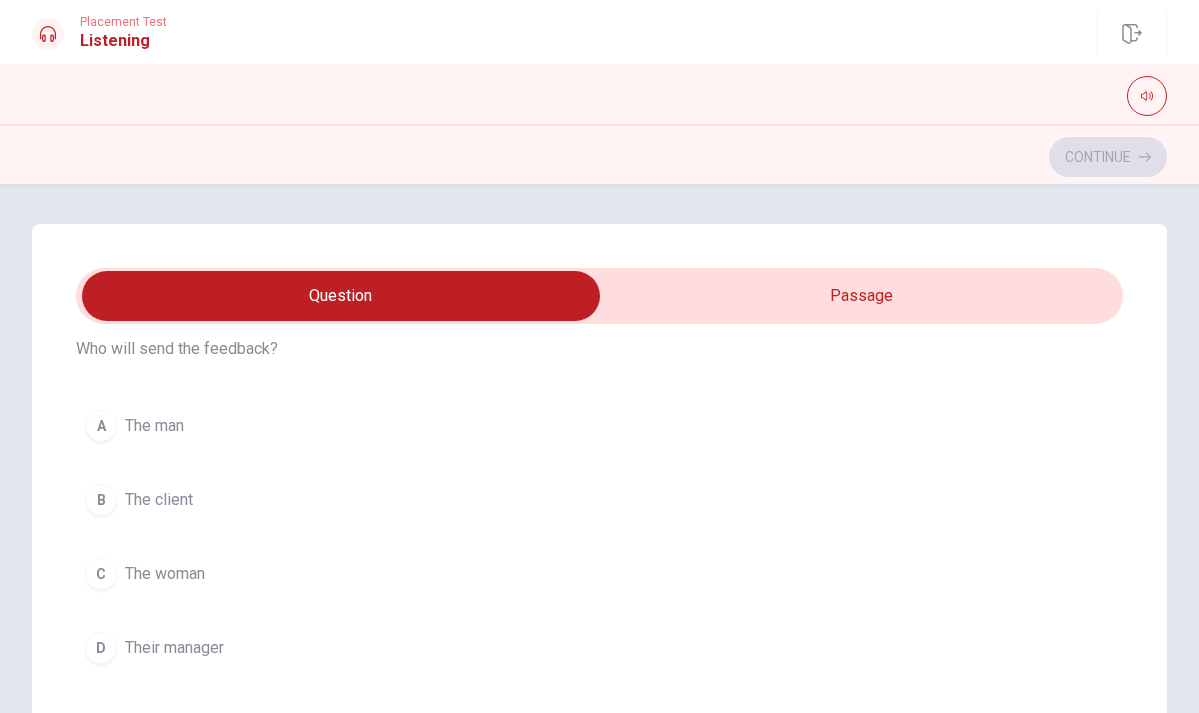 scroll, scrollTop: 87, scrollLeft: 0, axis: vertical 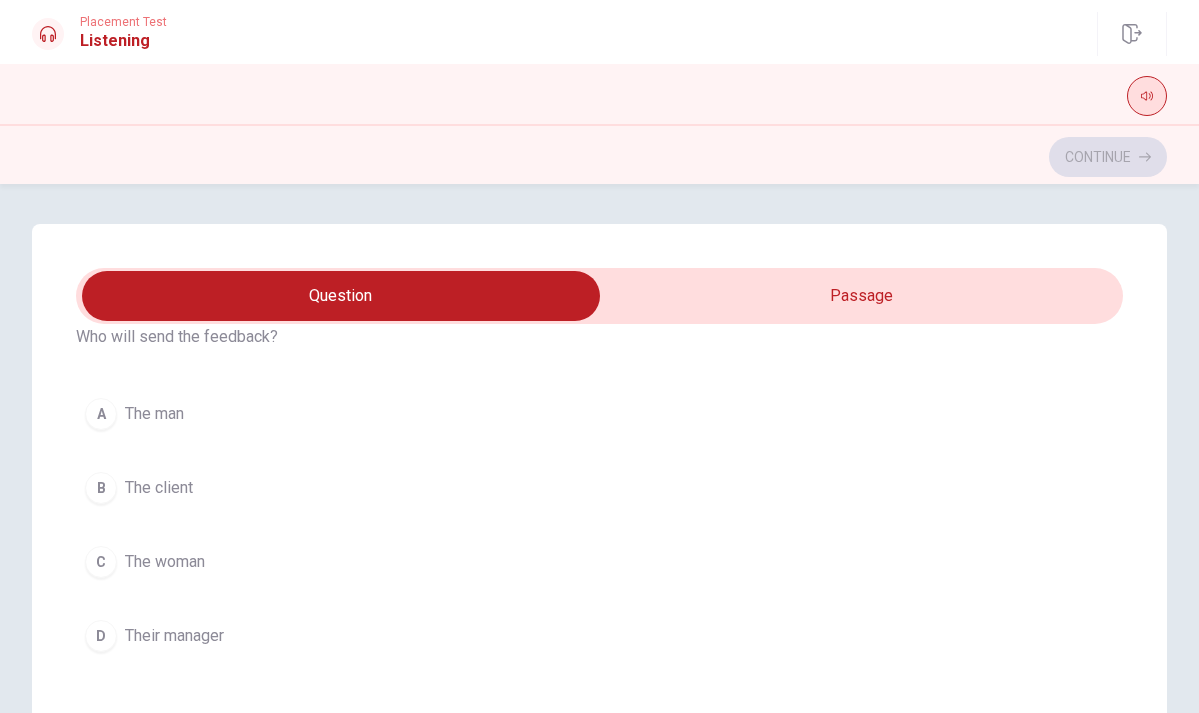 click 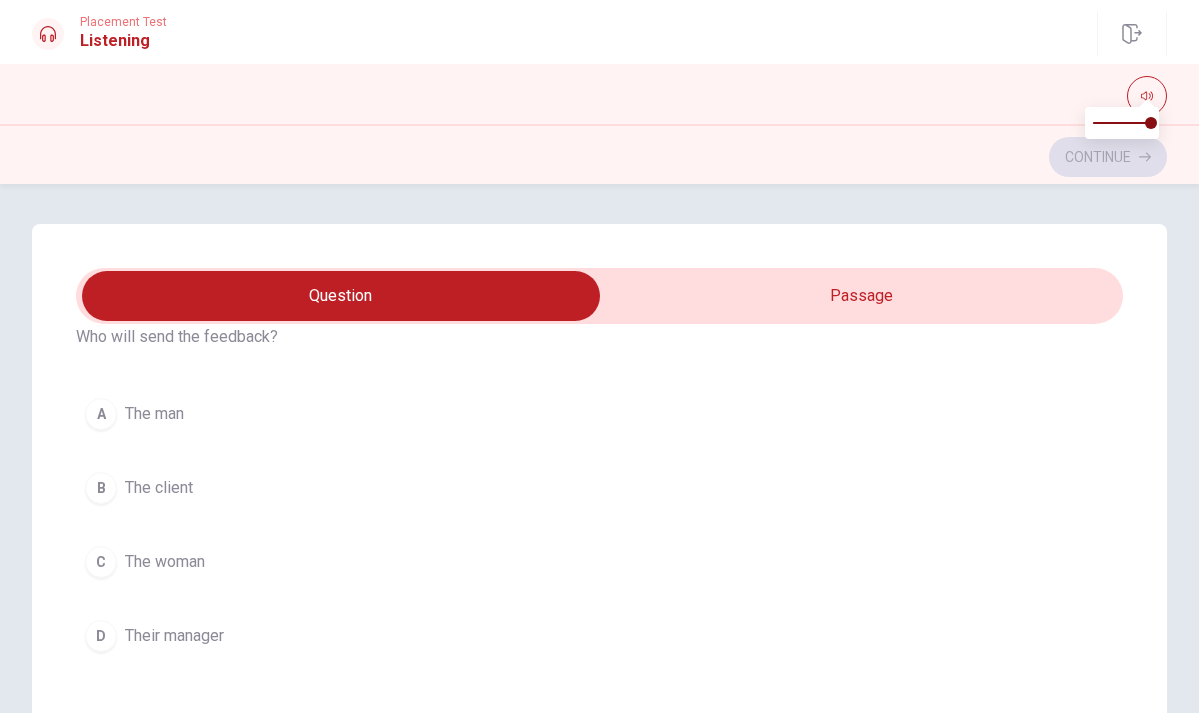click at bounding box center (341, 296) 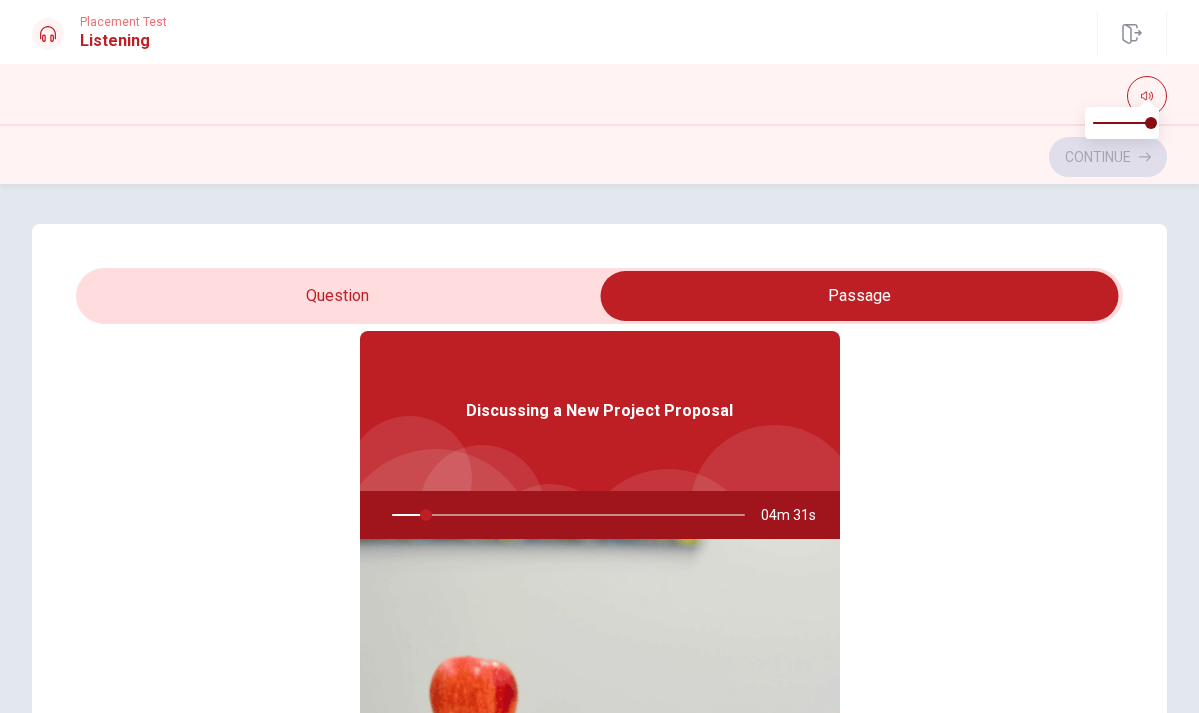 click at bounding box center (599, 296) 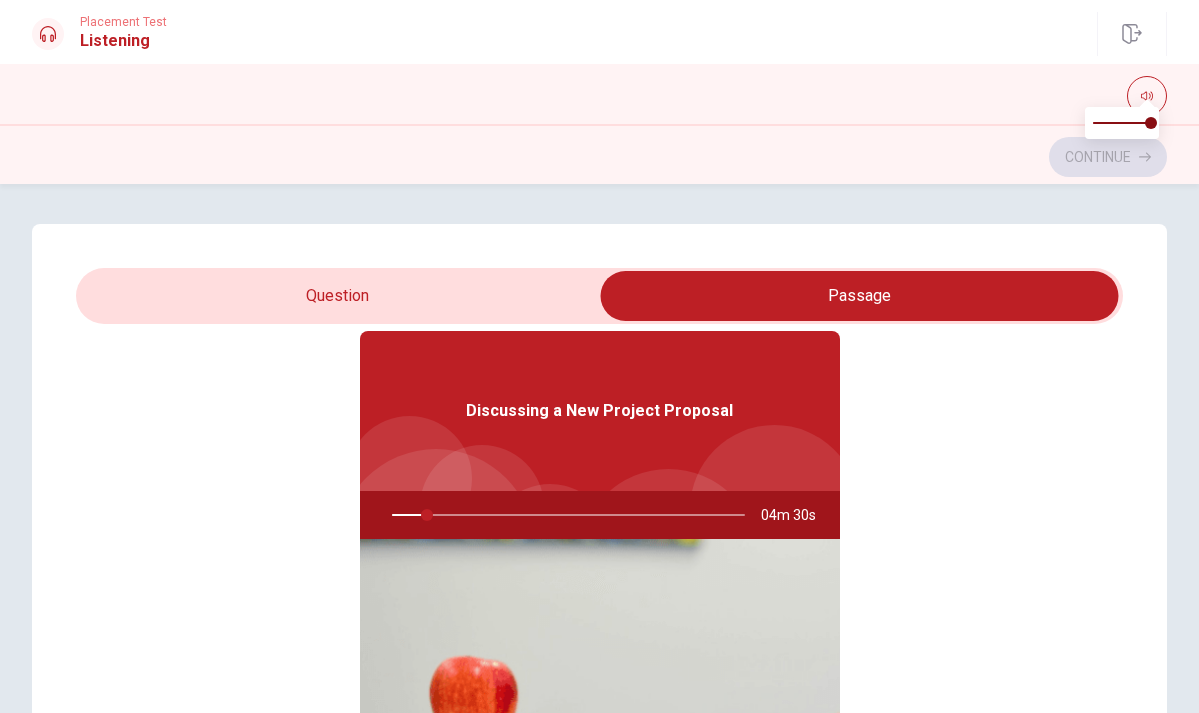 click at bounding box center (859, 296) 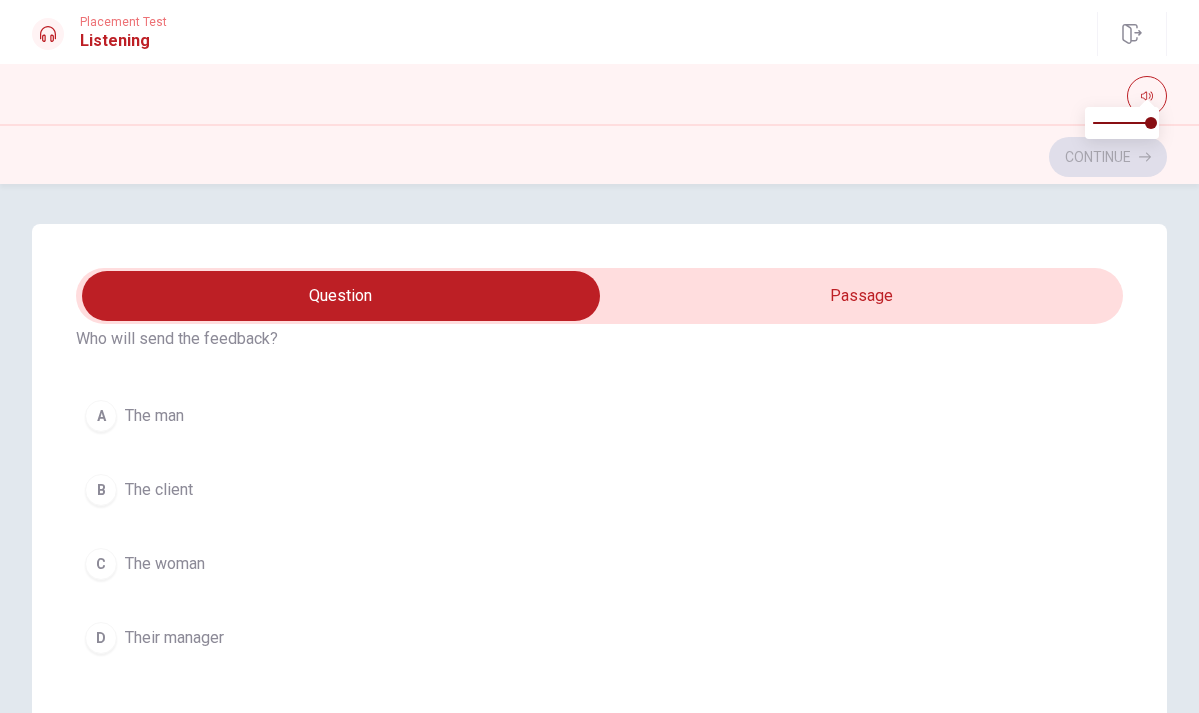 scroll, scrollTop: 80, scrollLeft: 0, axis: vertical 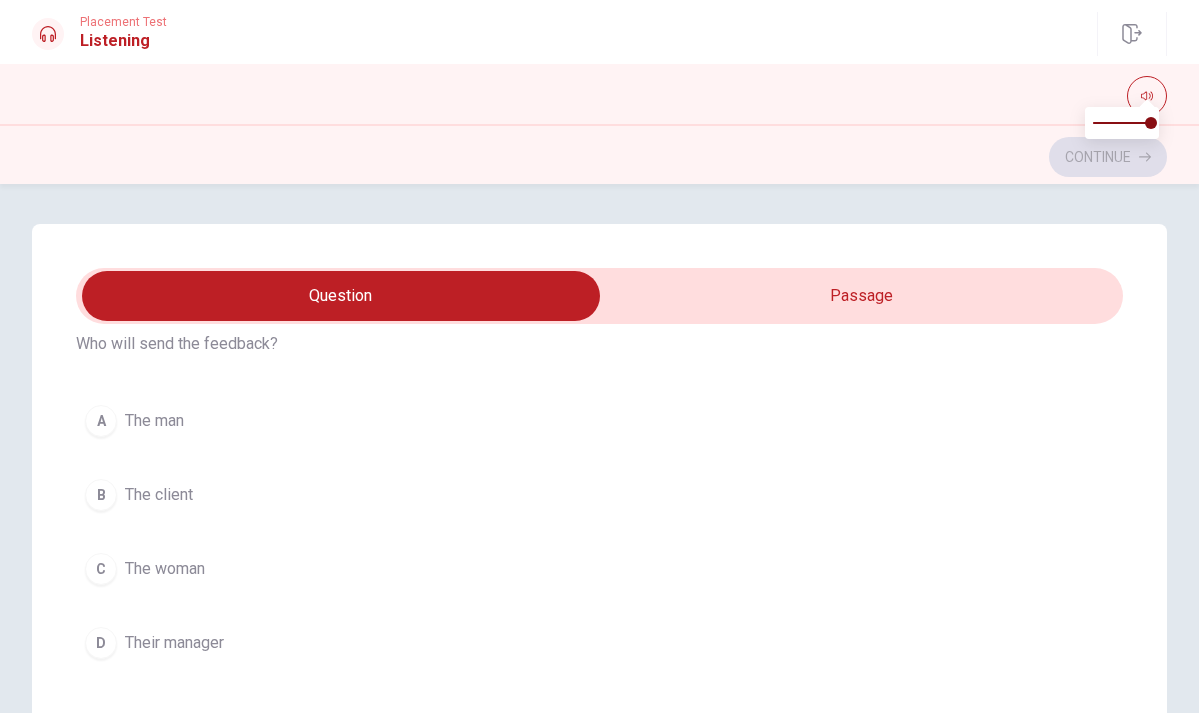 click on "A The man" at bounding box center (599, 421) 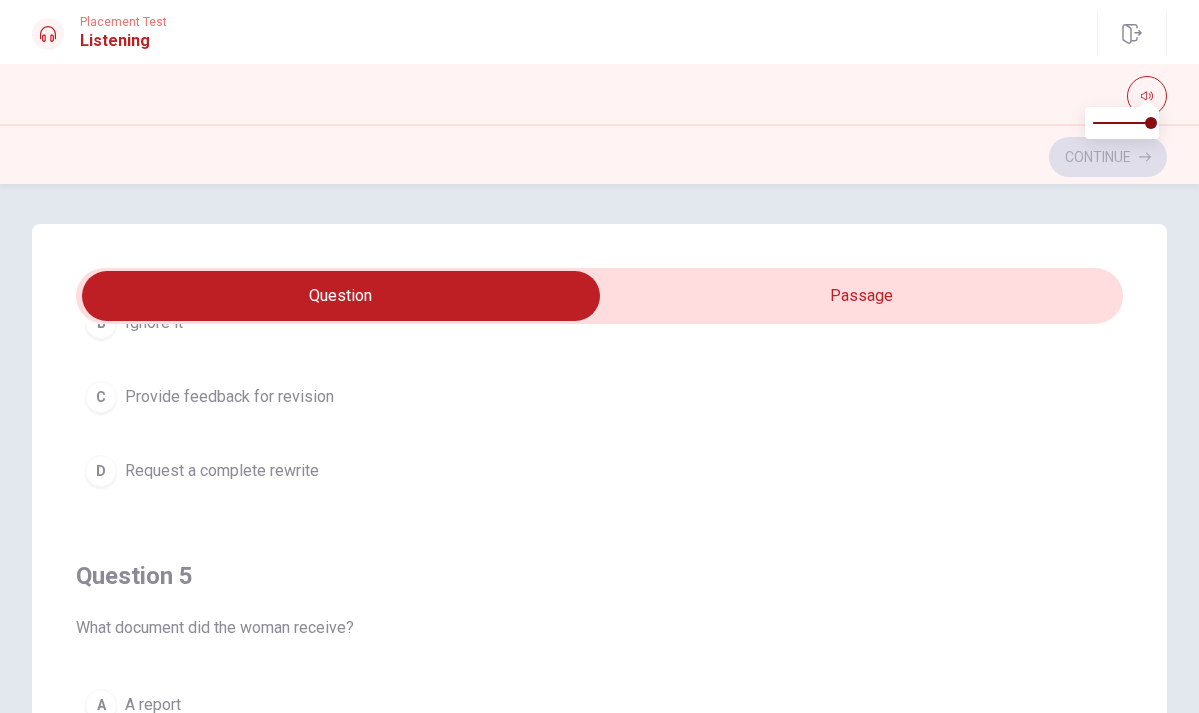 scroll, scrollTop: 1620, scrollLeft: 0, axis: vertical 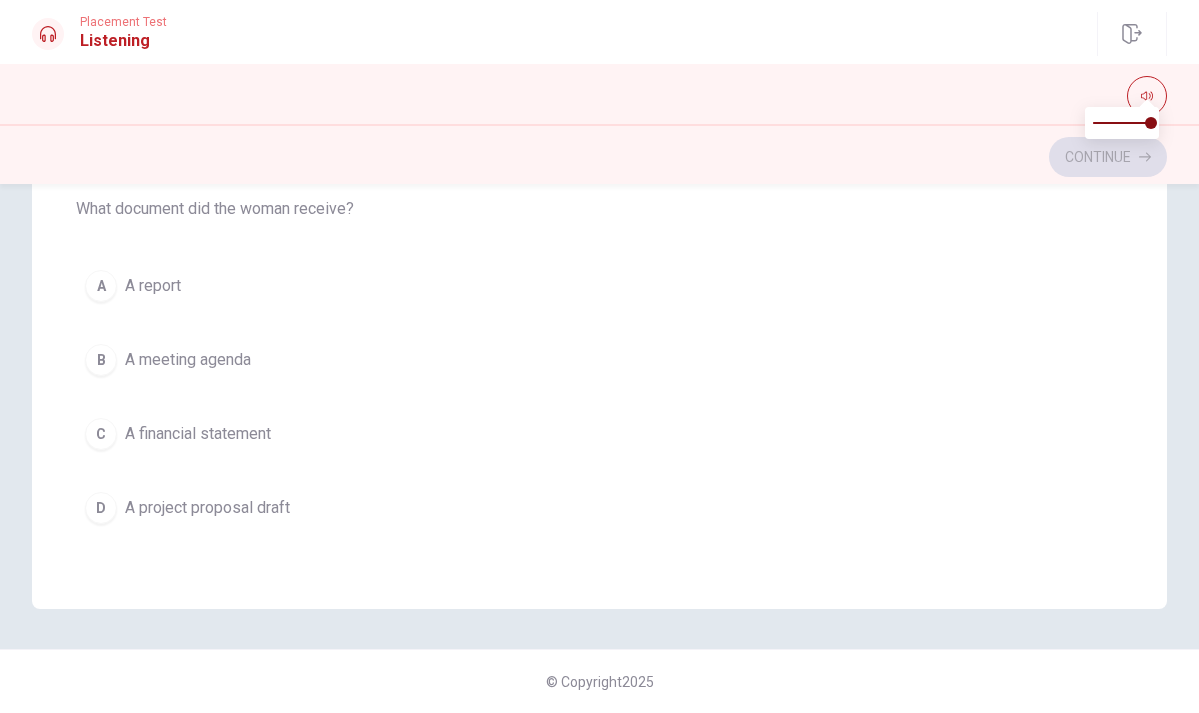 click on "A A report" at bounding box center [599, 286] 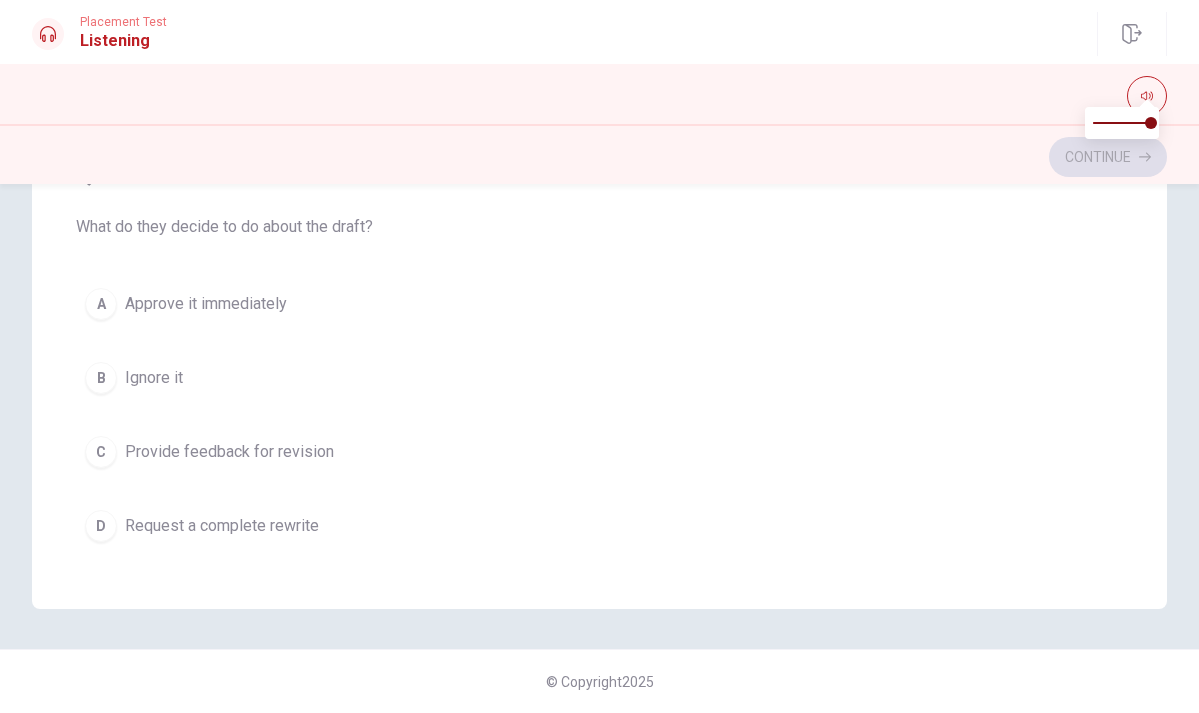 scroll, scrollTop: 1145, scrollLeft: 0, axis: vertical 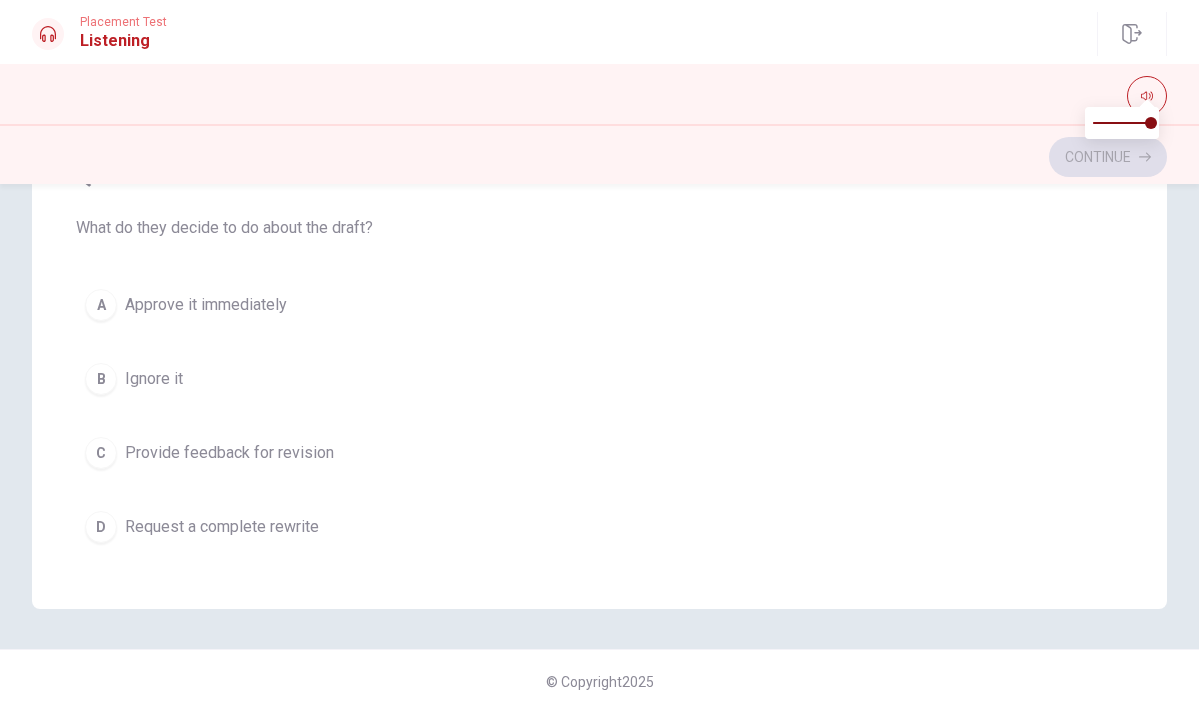 click on "D" at bounding box center [101, 527] 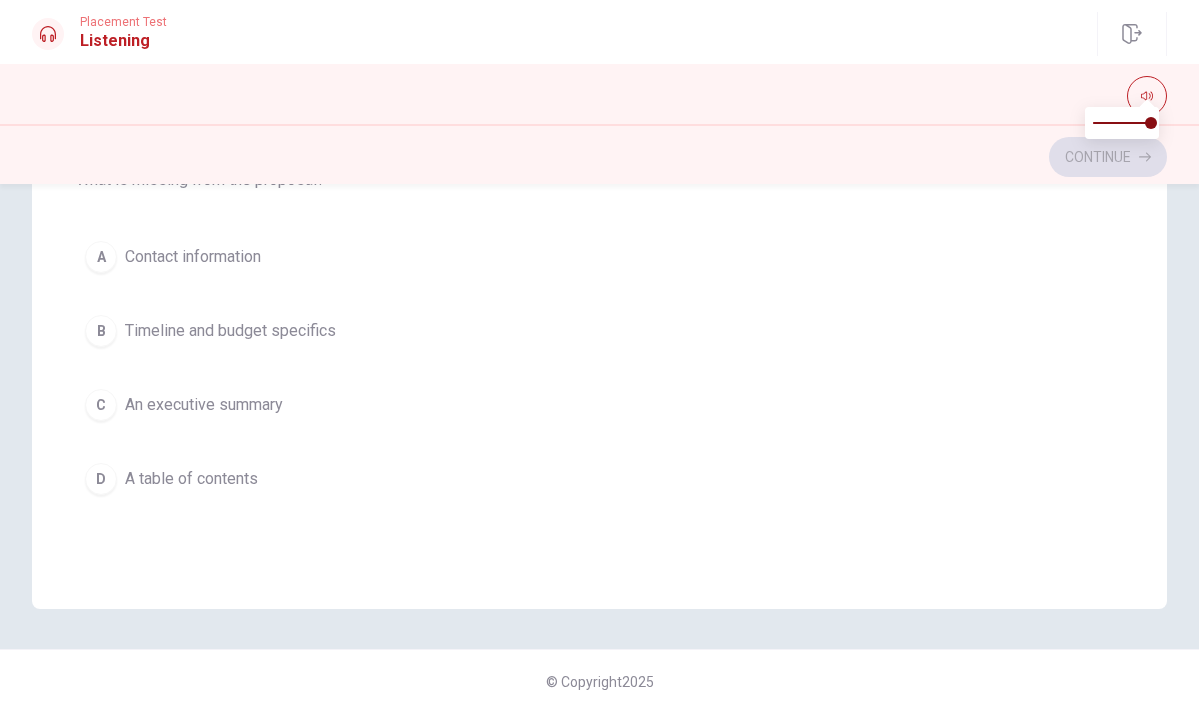 scroll, scrollTop: 734, scrollLeft: 0, axis: vertical 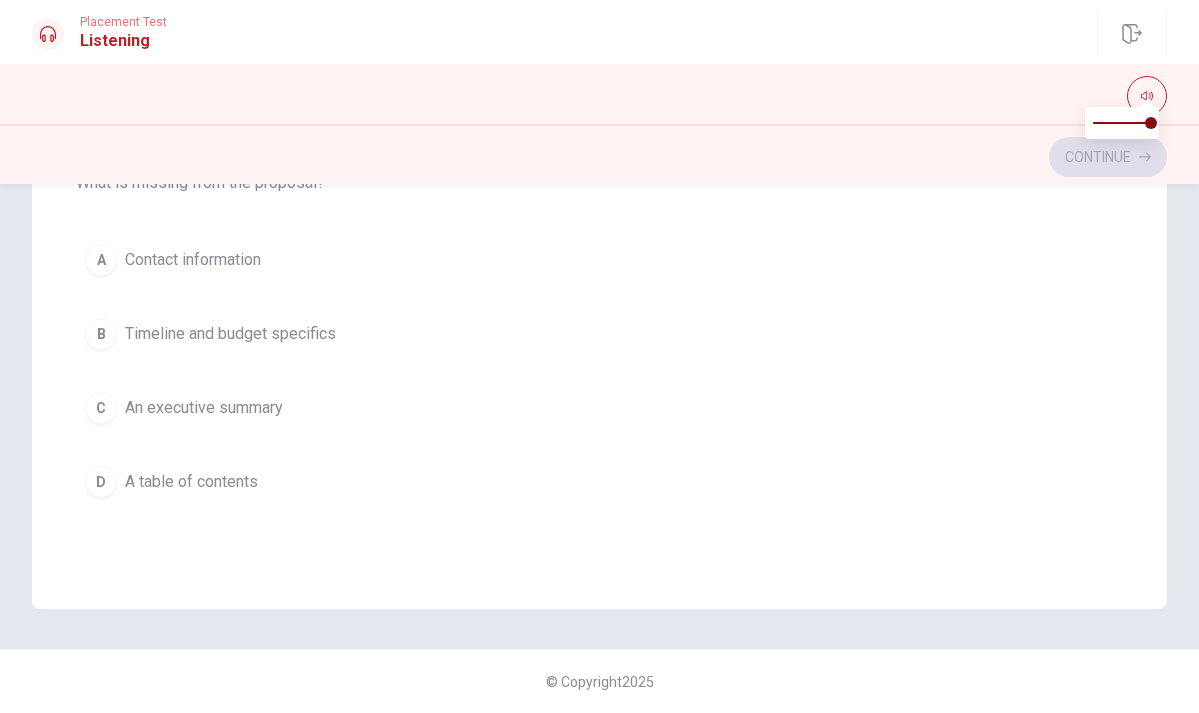 click on "D" at bounding box center (101, 482) 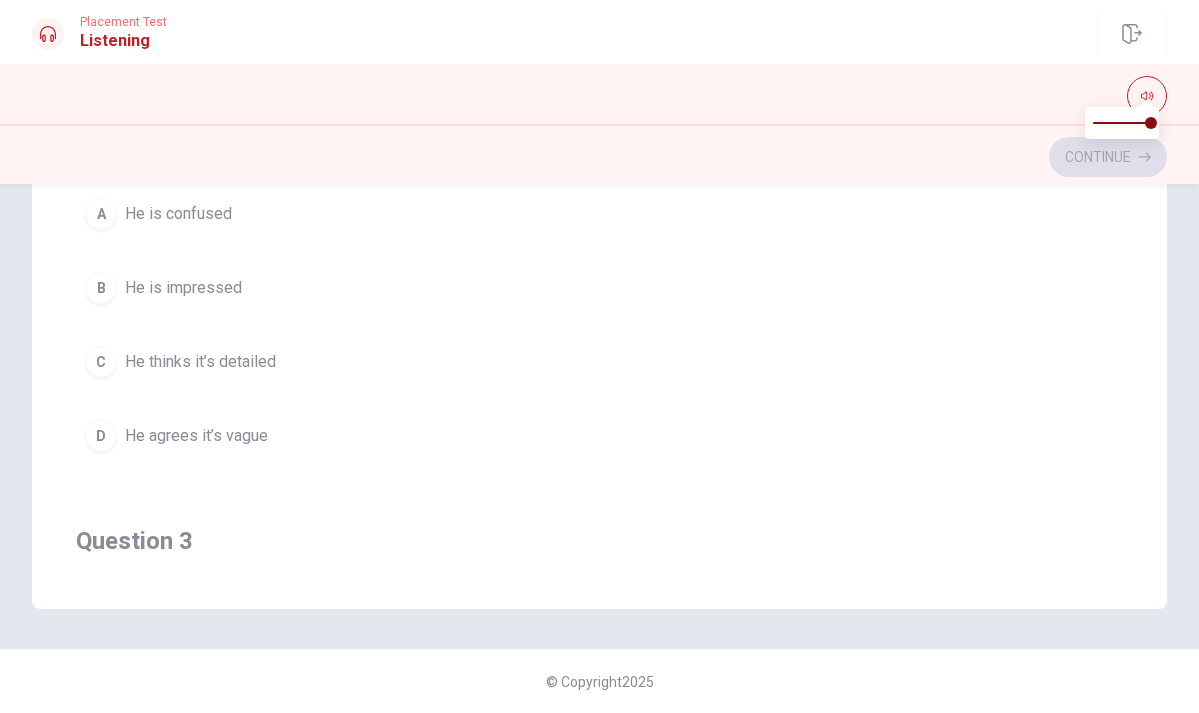 scroll, scrollTop: 318, scrollLeft: 0, axis: vertical 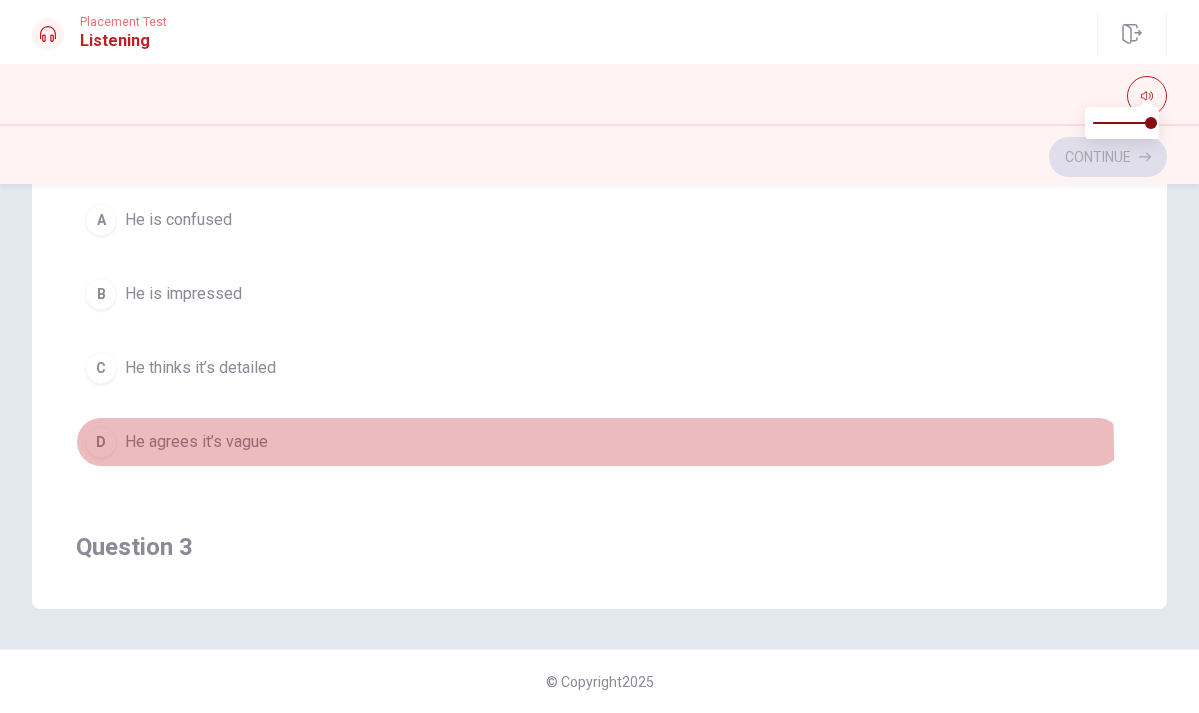 click on "D" at bounding box center (101, 442) 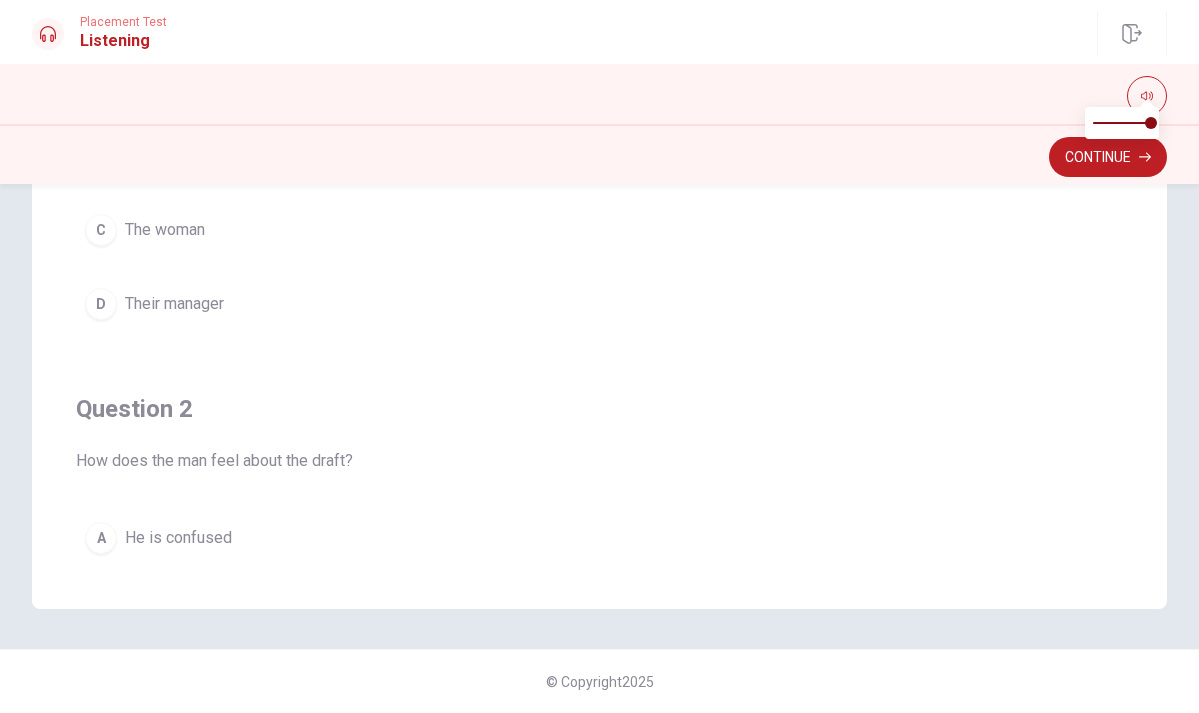 scroll, scrollTop: 0, scrollLeft: 0, axis: both 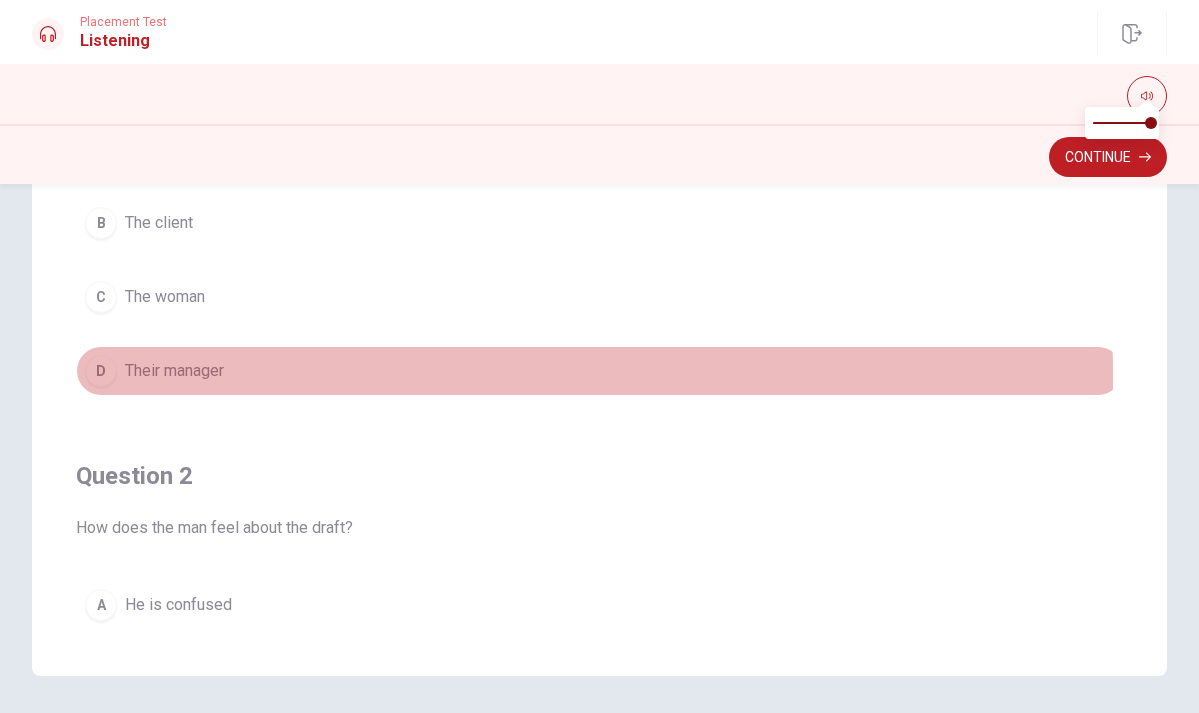 click on "D" at bounding box center [101, 371] 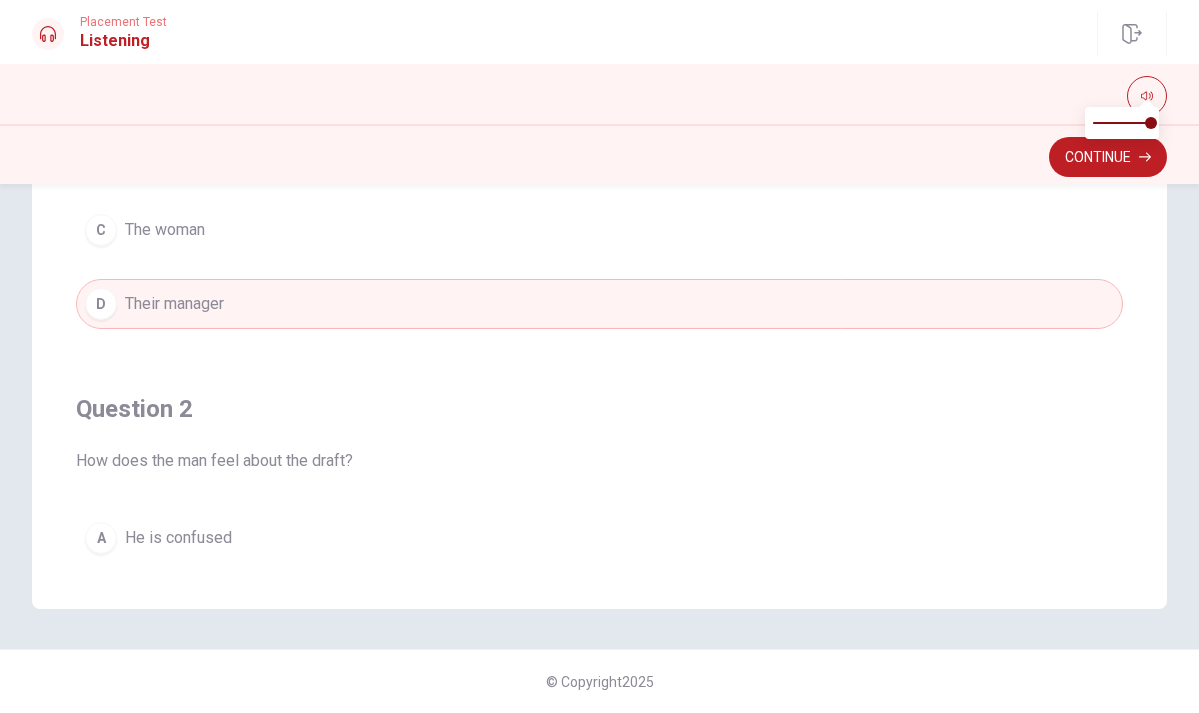 scroll, scrollTop: 422, scrollLeft: 0, axis: vertical 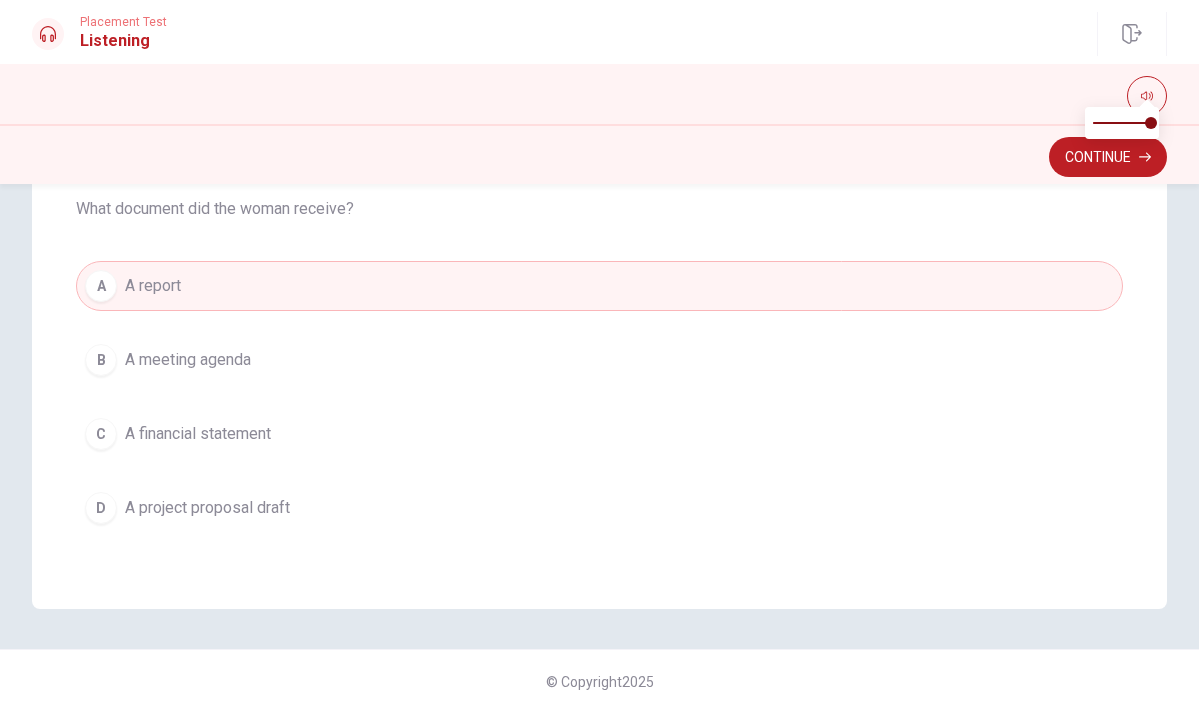 click on "D" at bounding box center [101, 508] 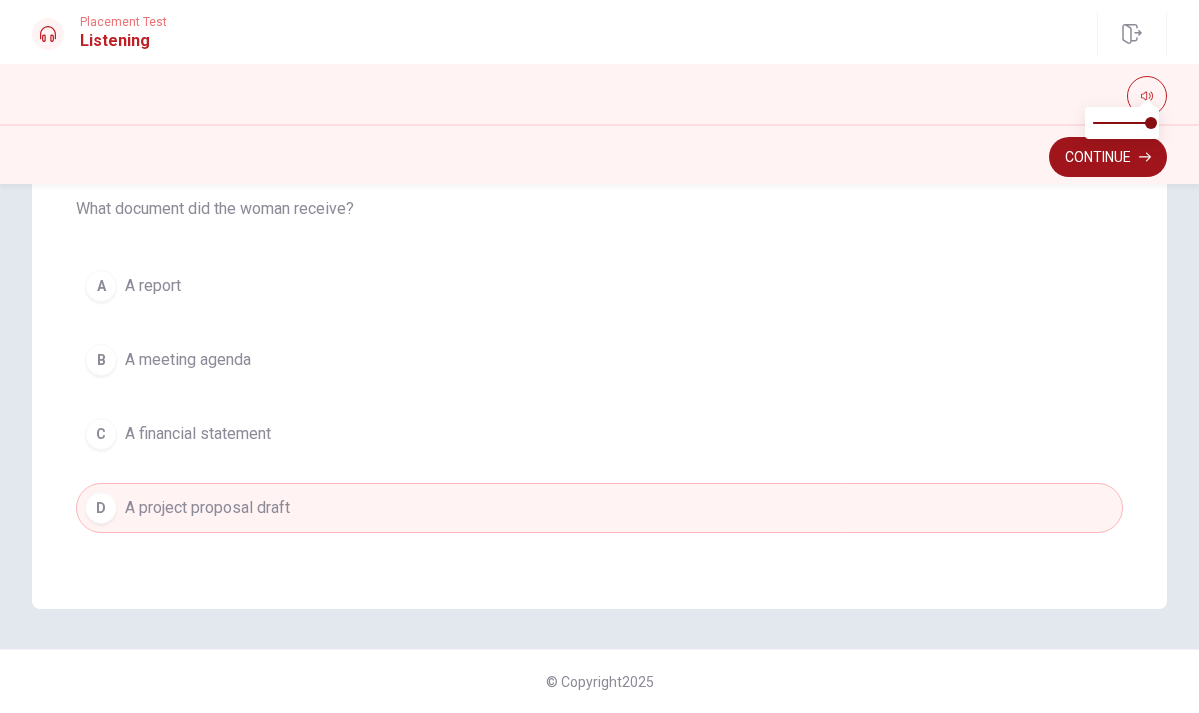 click on "Continue" at bounding box center (1108, 157) 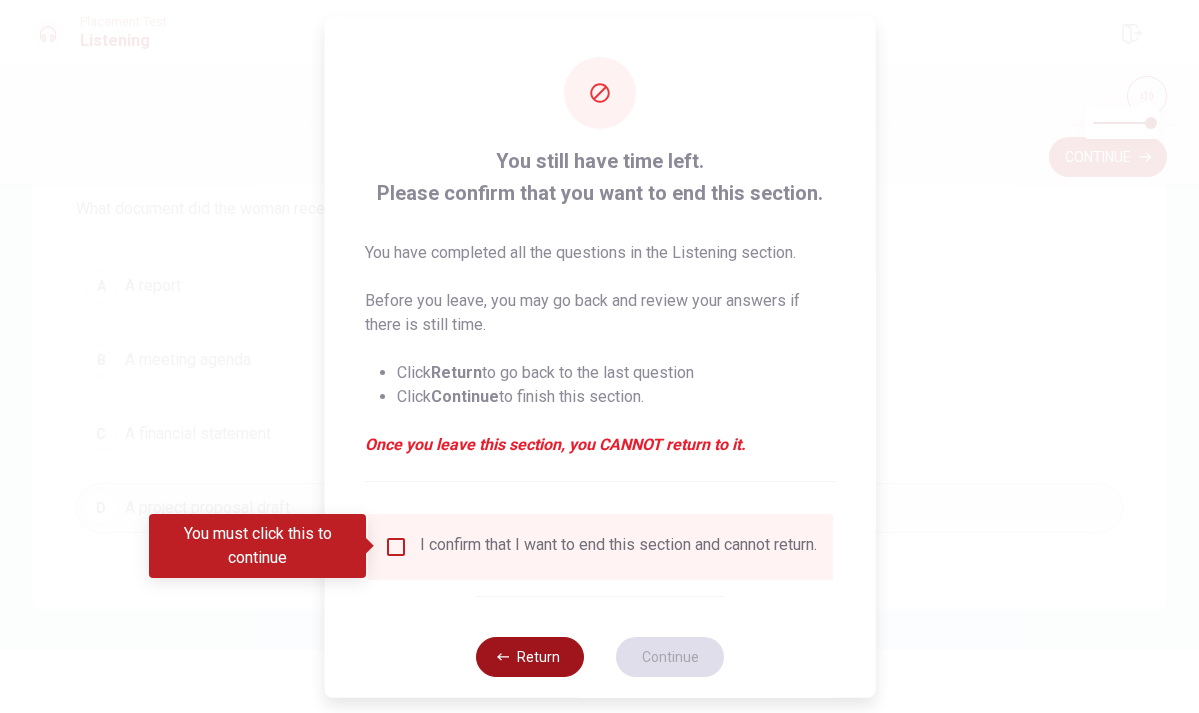 click on "Return" at bounding box center (530, 656) 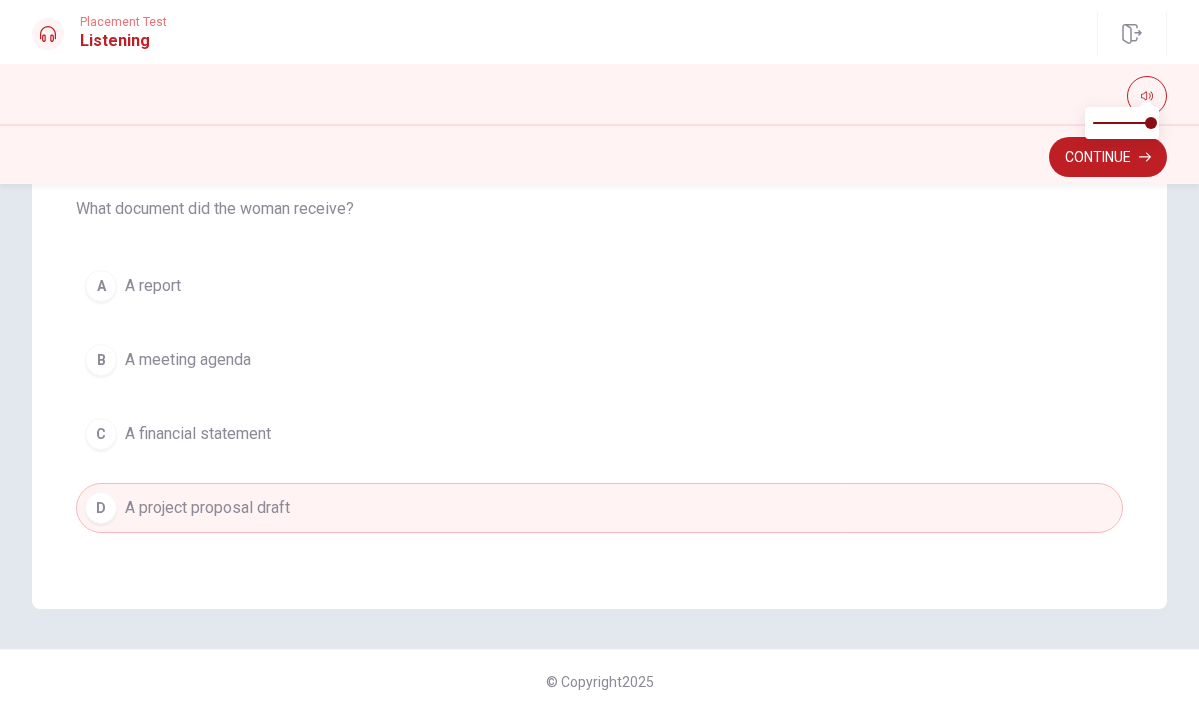 scroll, scrollTop: 0, scrollLeft: 0, axis: both 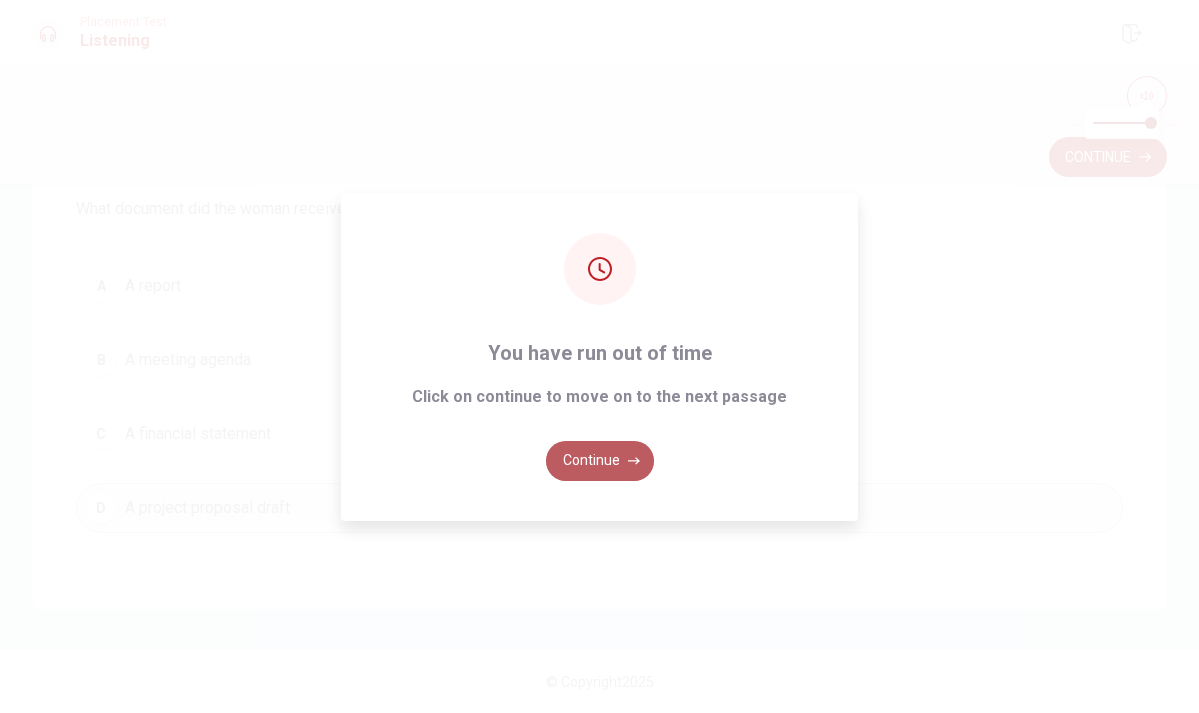 click on "Continue" at bounding box center (600, 461) 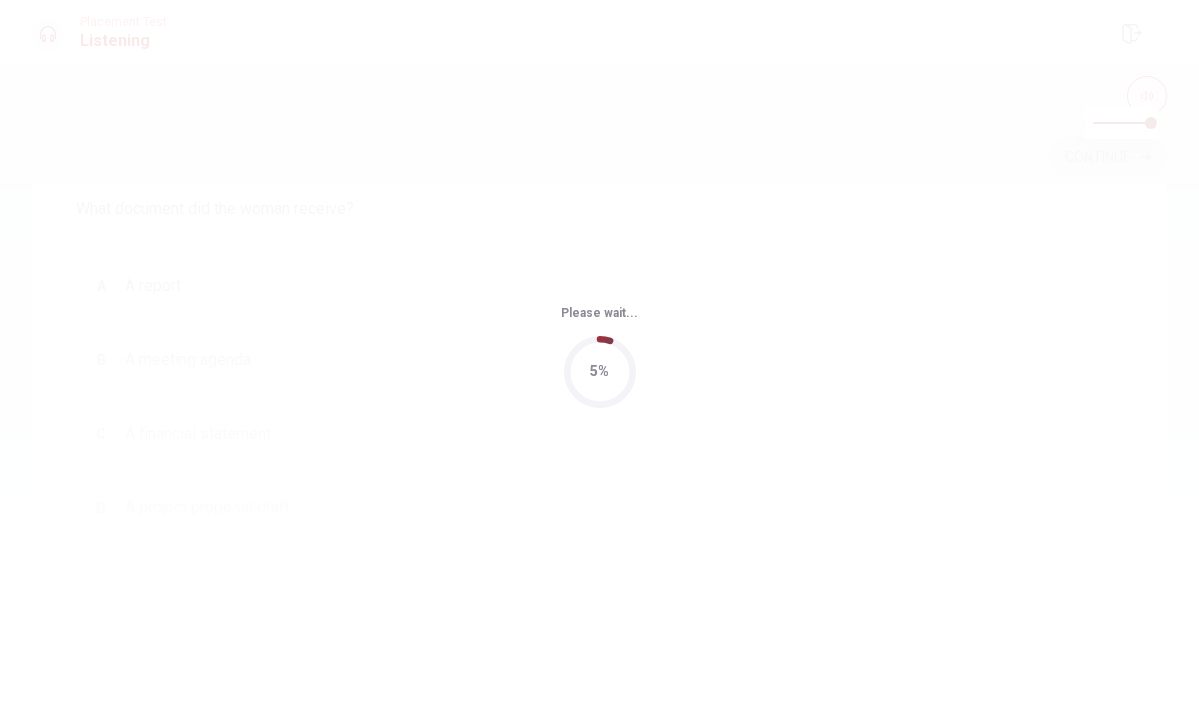 scroll, scrollTop: 0, scrollLeft: 0, axis: both 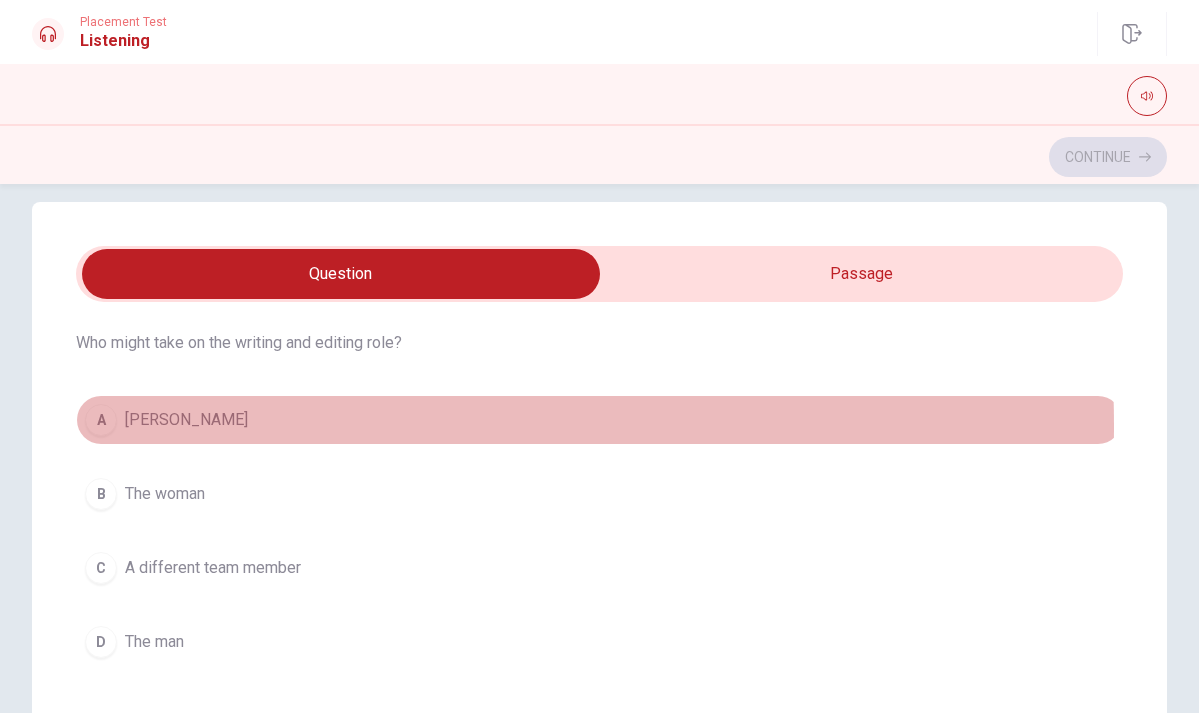 click on "[PERSON_NAME]" at bounding box center (186, 420) 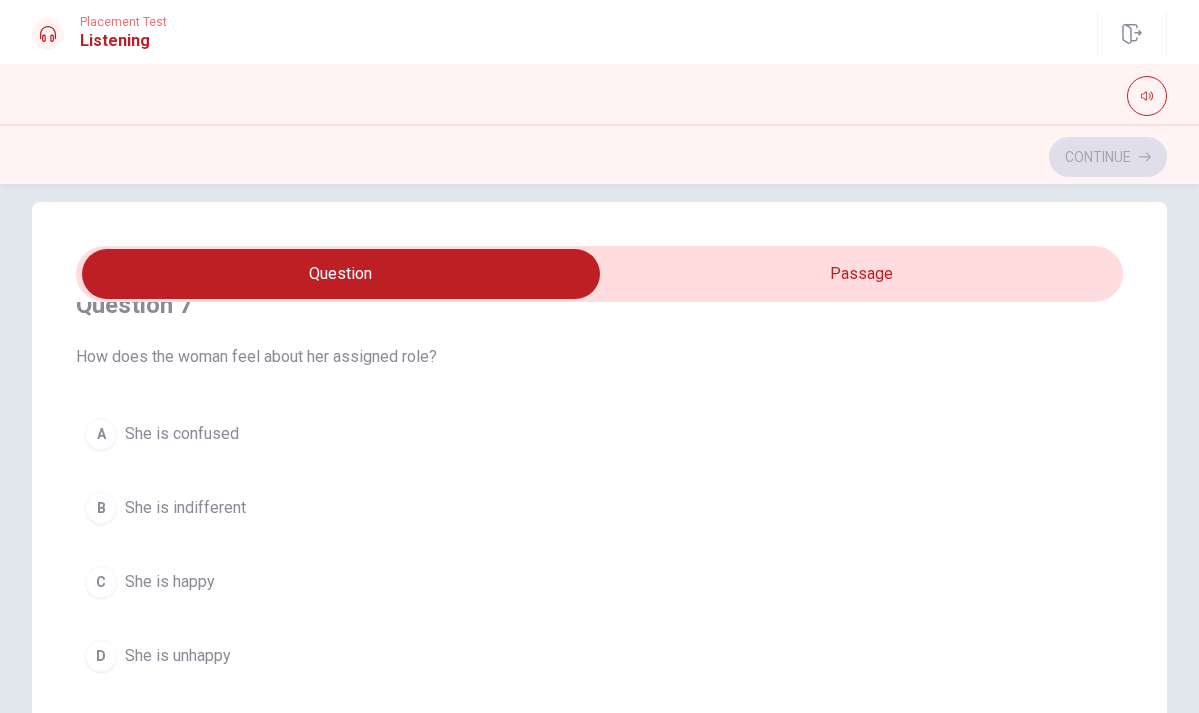 scroll, scrollTop: 505, scrollLeft: 0, axis: vertical 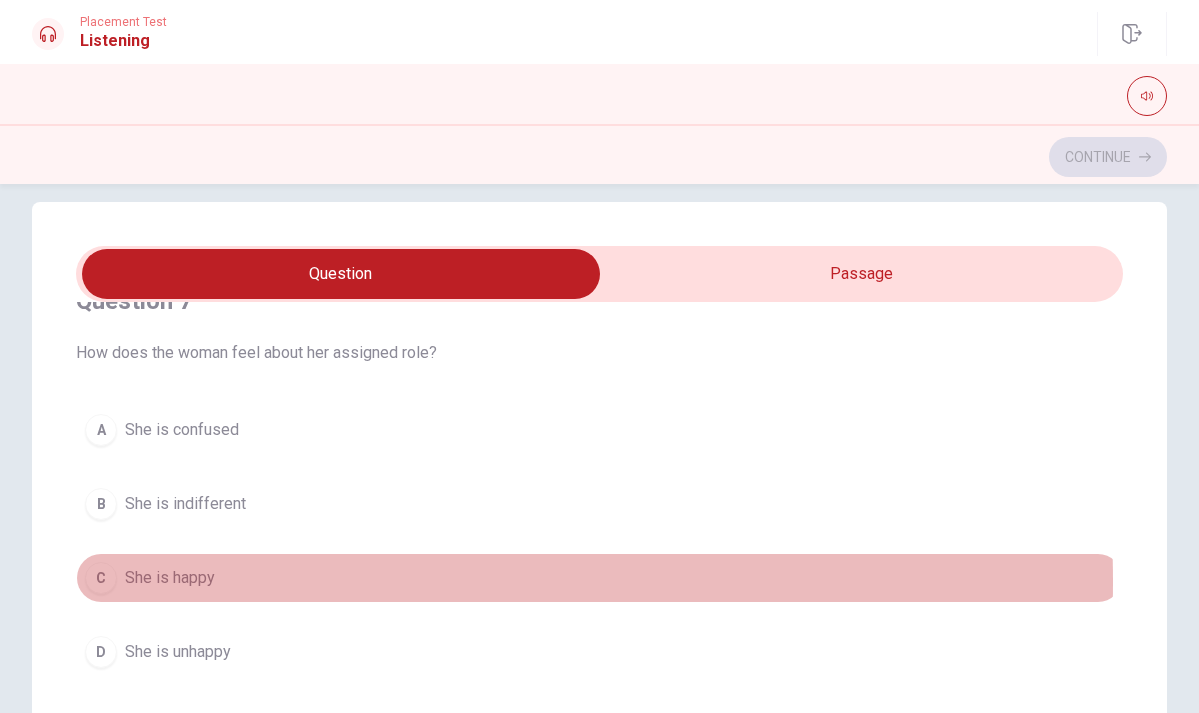 click on "She is happy" at bounding box center (170, 578) 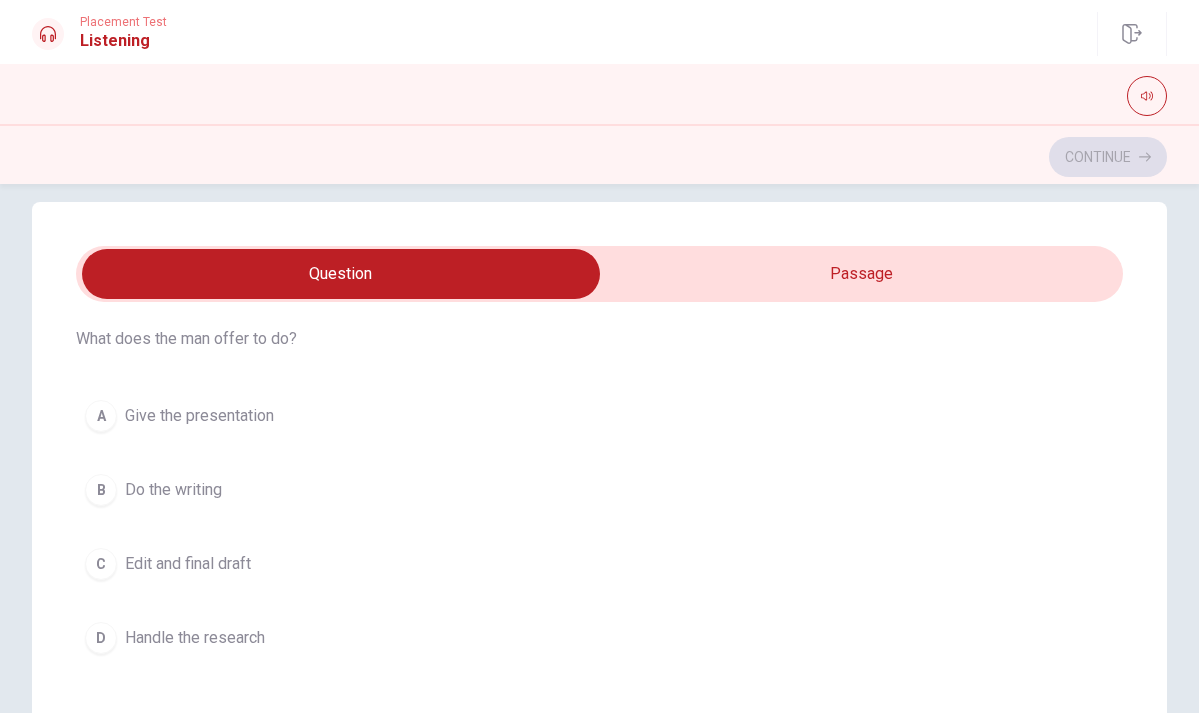 scroll, scrollTop: 978, scrollLeft: 0, axis: vertical 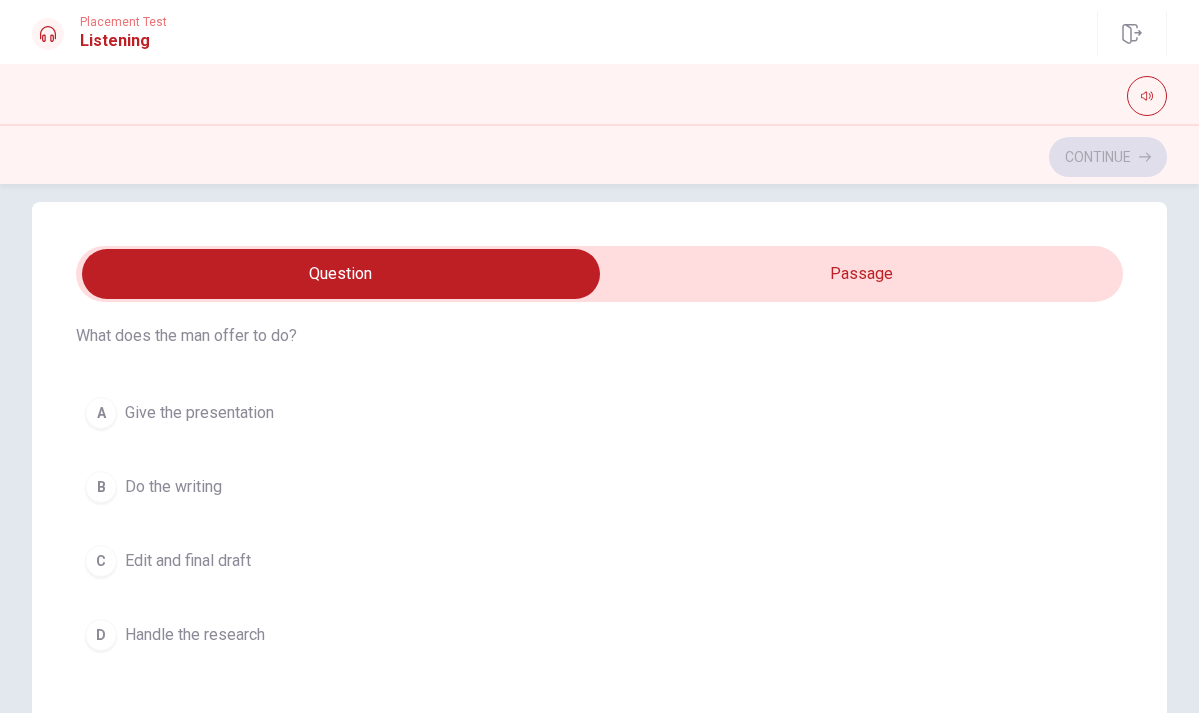 click on "Handle the research" at bounding box center [195, 635] 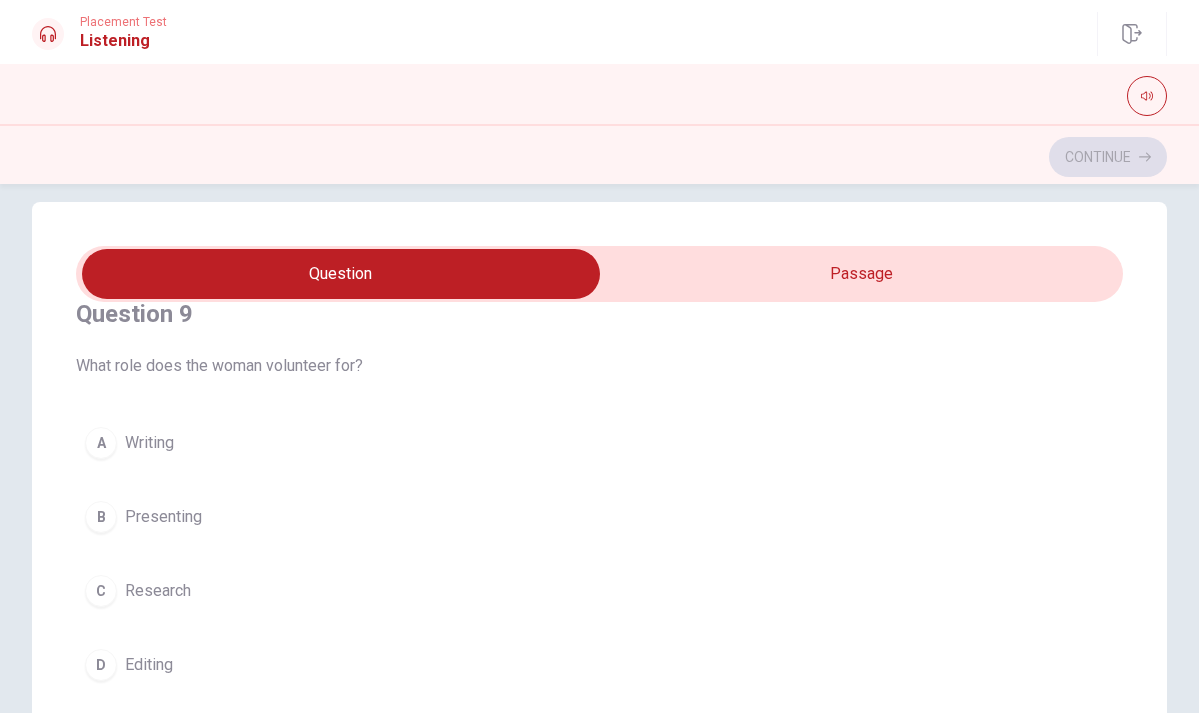 scroll, scrollTop: 1409, scrollLeft: 0, axis: vertical 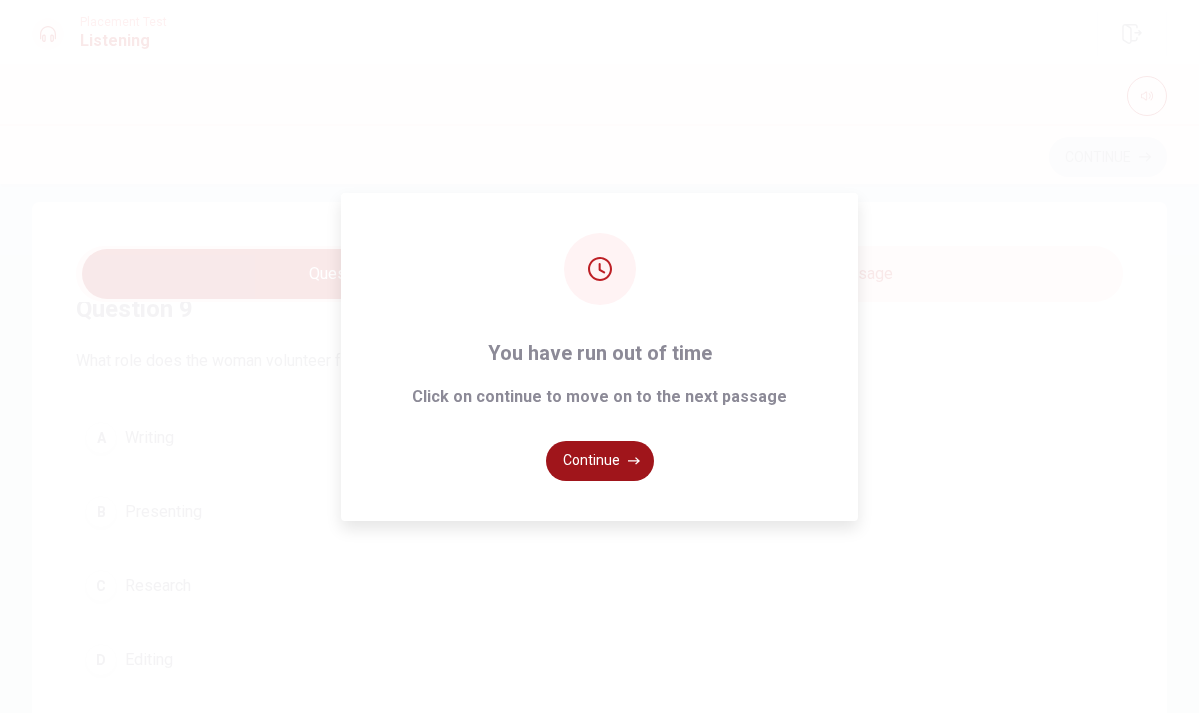click on "Continue" at bounding box center [600, 461] 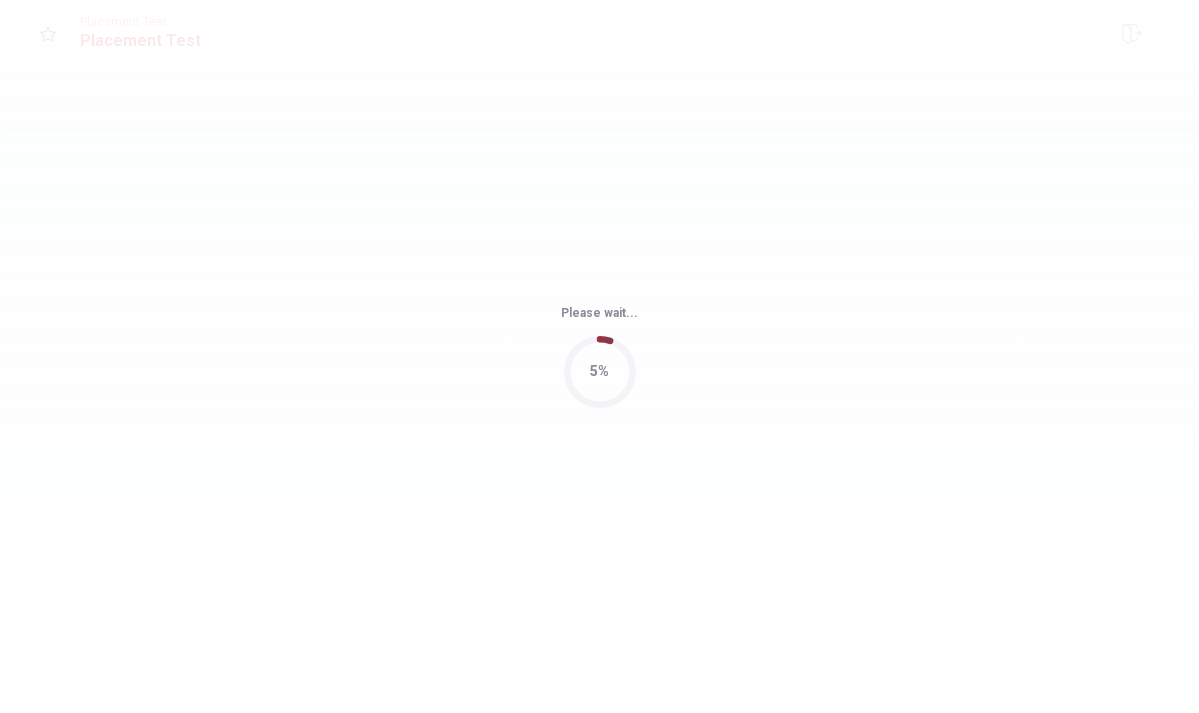 scroll, scrollTop: 0, scrollLeft: 0, axis: both 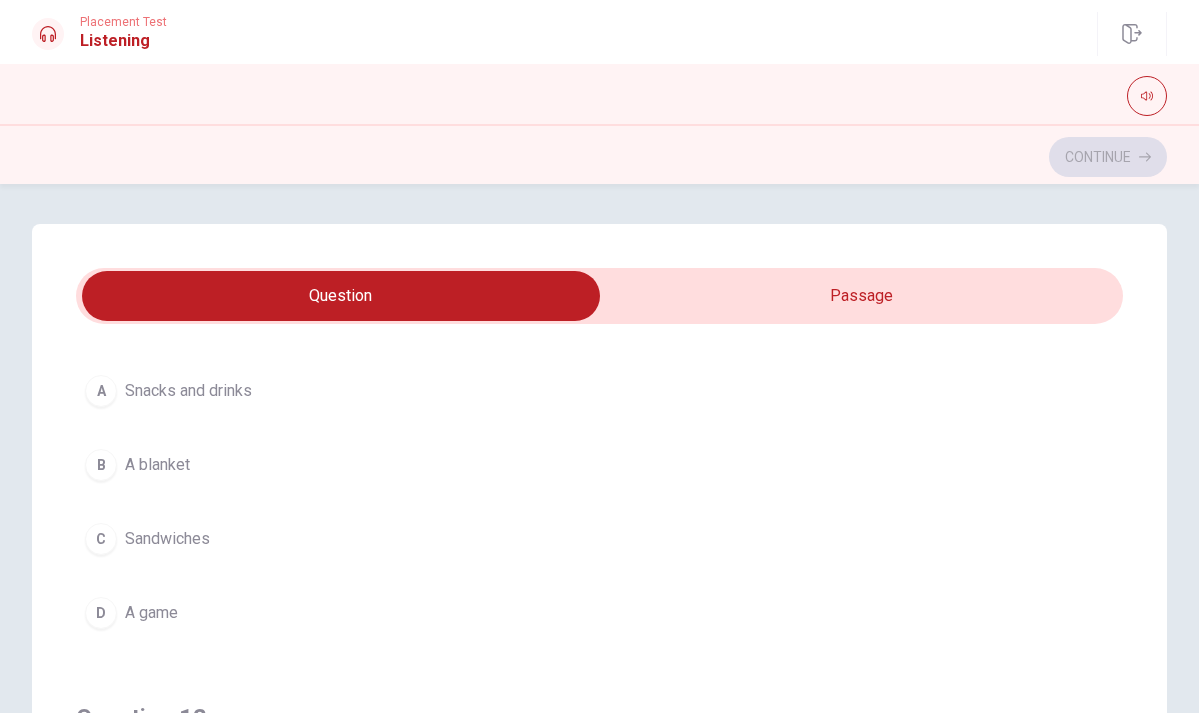 click on "Snacks and drinks" at bounding box center [188, 391] 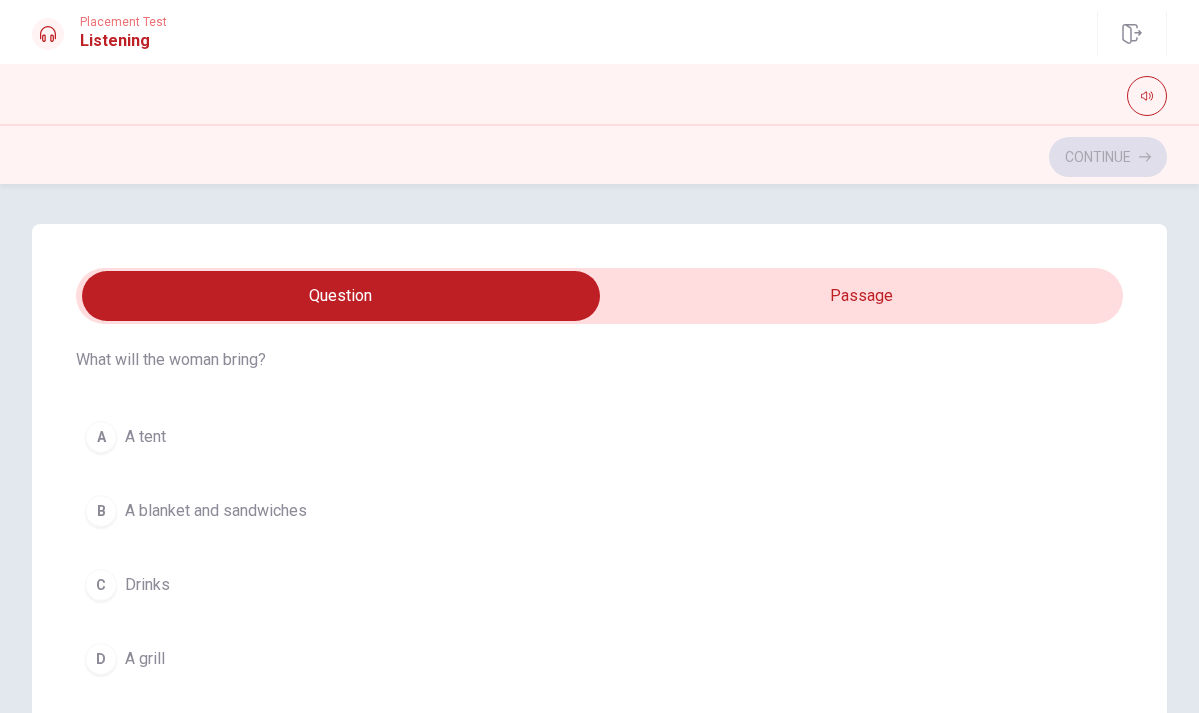 scroll, scrollTop: 523, scrollLeft: 0, axis: vertical 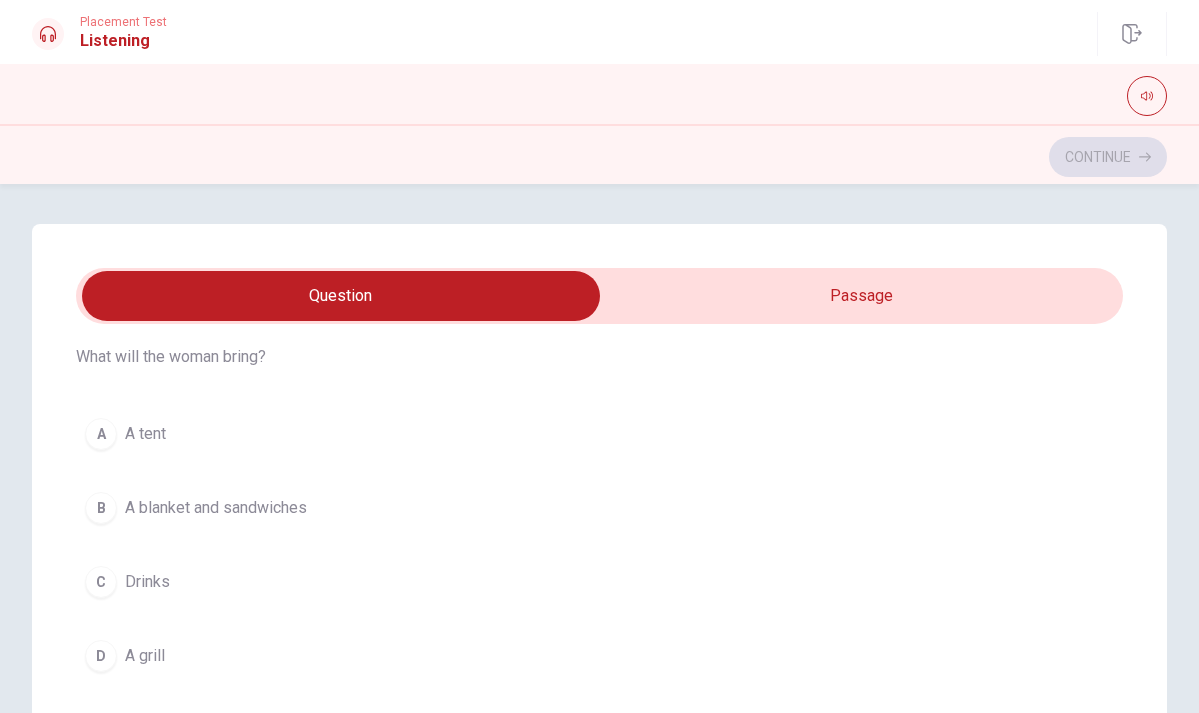 click on "A blanket and sandwiches" at bounding box center (216, 508) 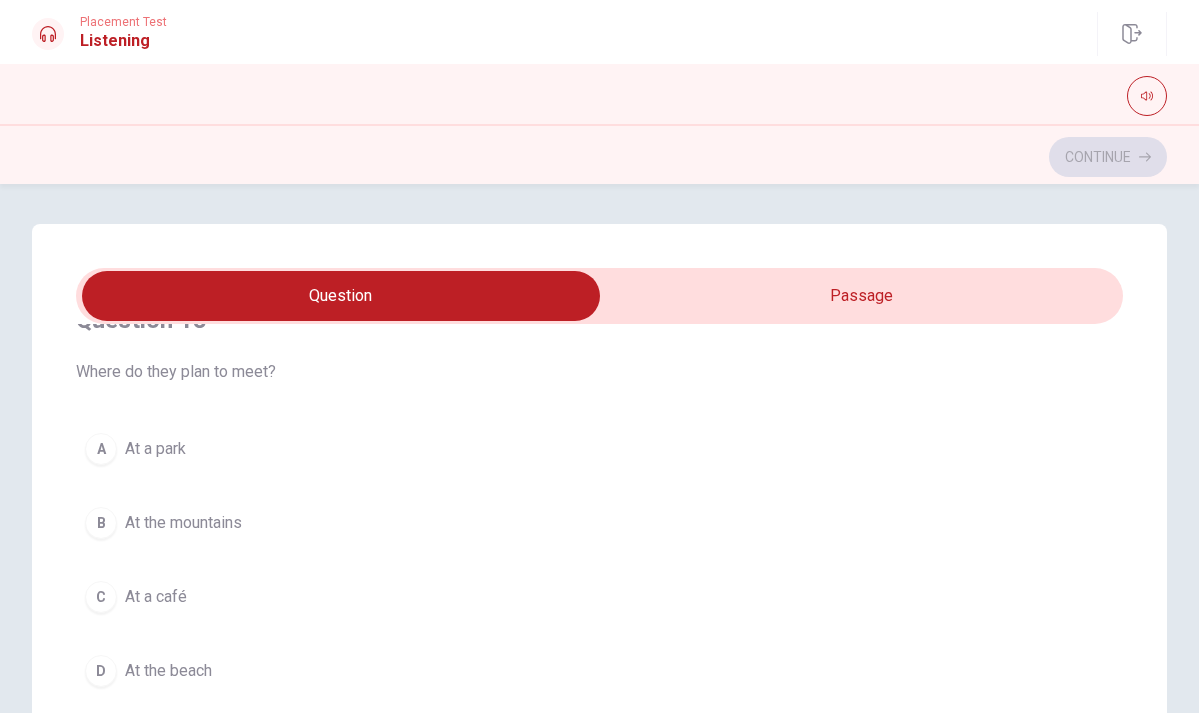 scroll, scrollTop: 967, scrollLeft: 0, axis: vertical 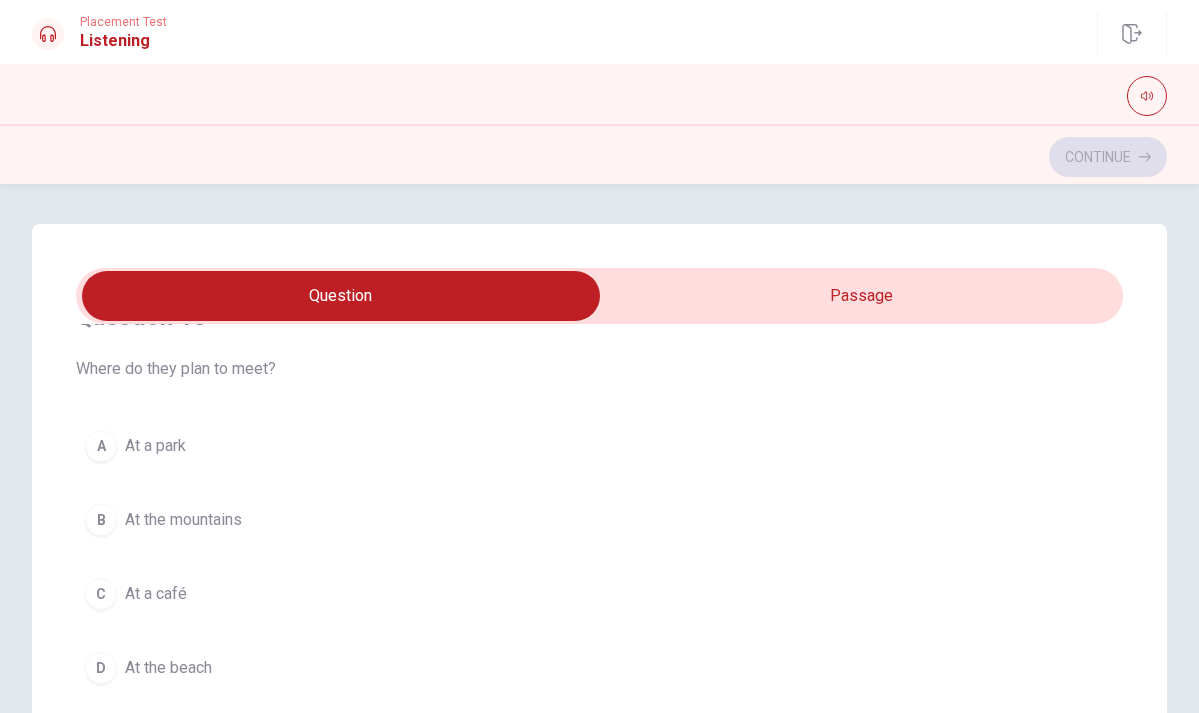 click on "At a park" at bounding box center [155, 446] 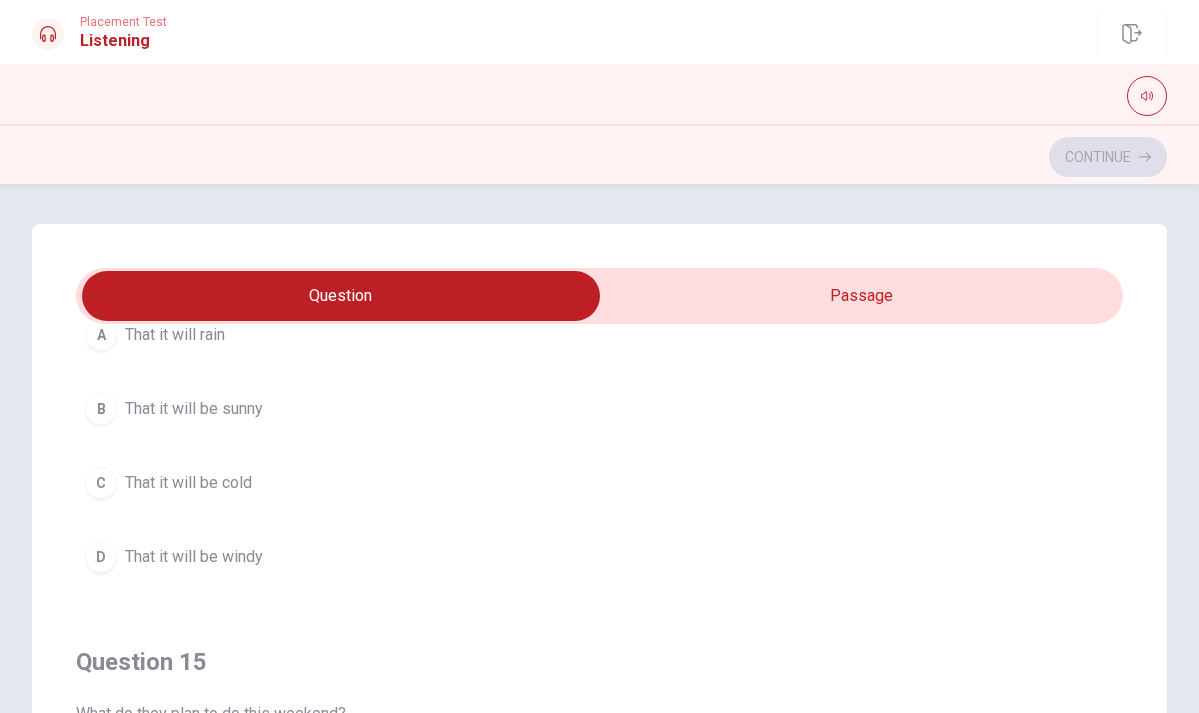 scroll, scrollTop: 1538, scrollLeft: 0, axis: vertical 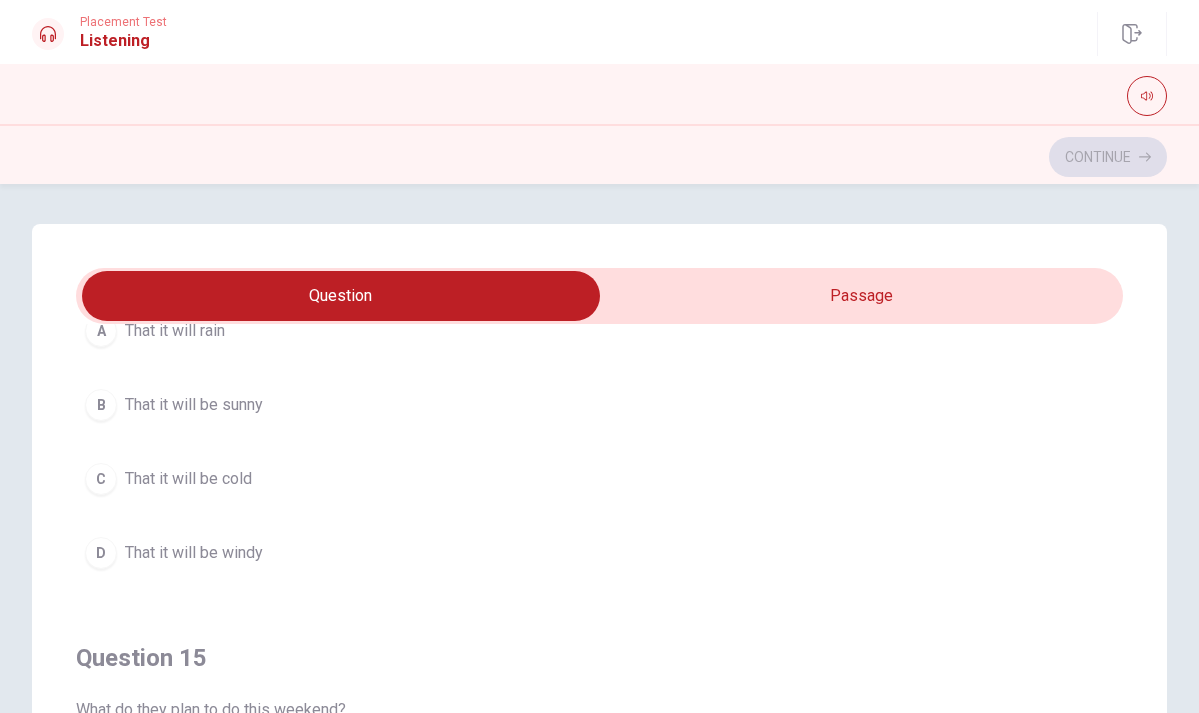 click on "That it will be sunny" at bounding box center [194, 405] 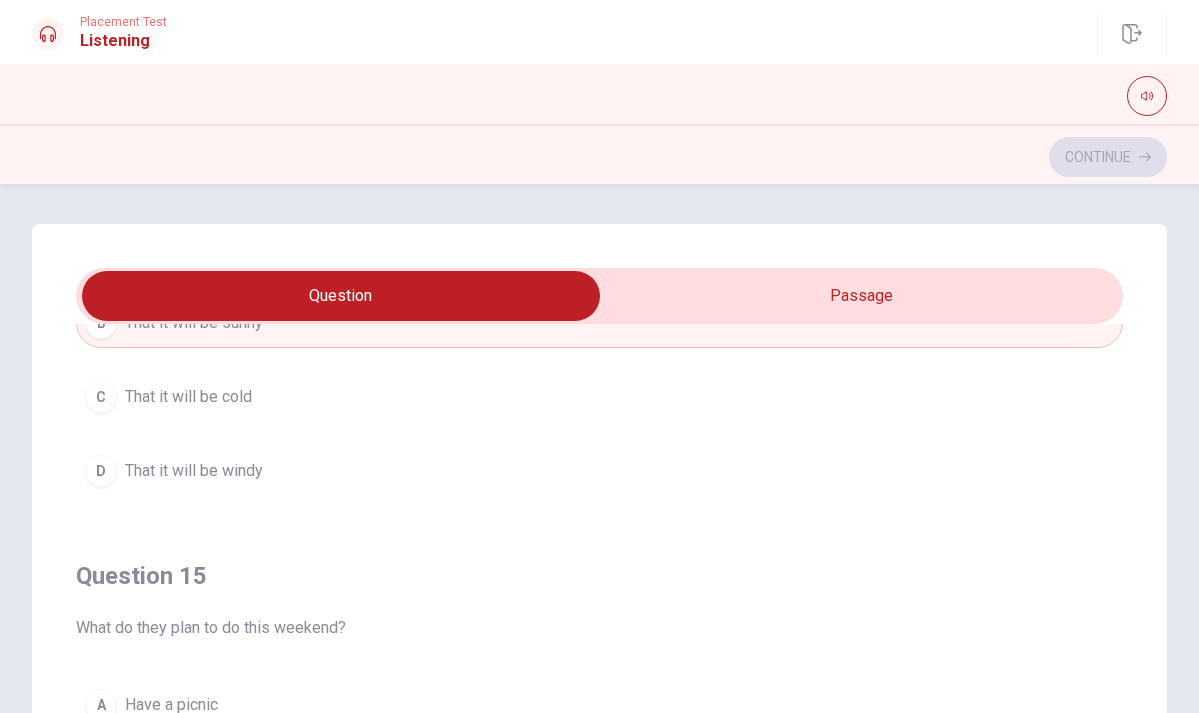 scroll, scrollTop: 1620, scrollLeft: 0, axis: vertical 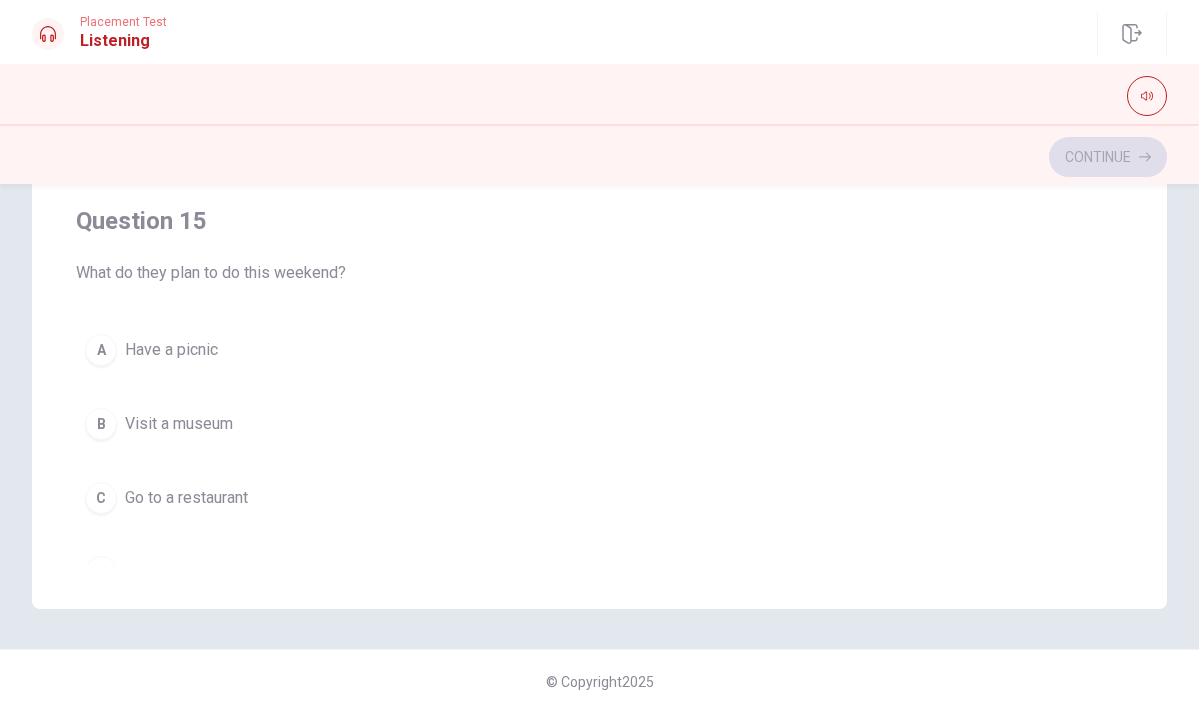 click on "Have a picnic" at bounding box center (171, 350) 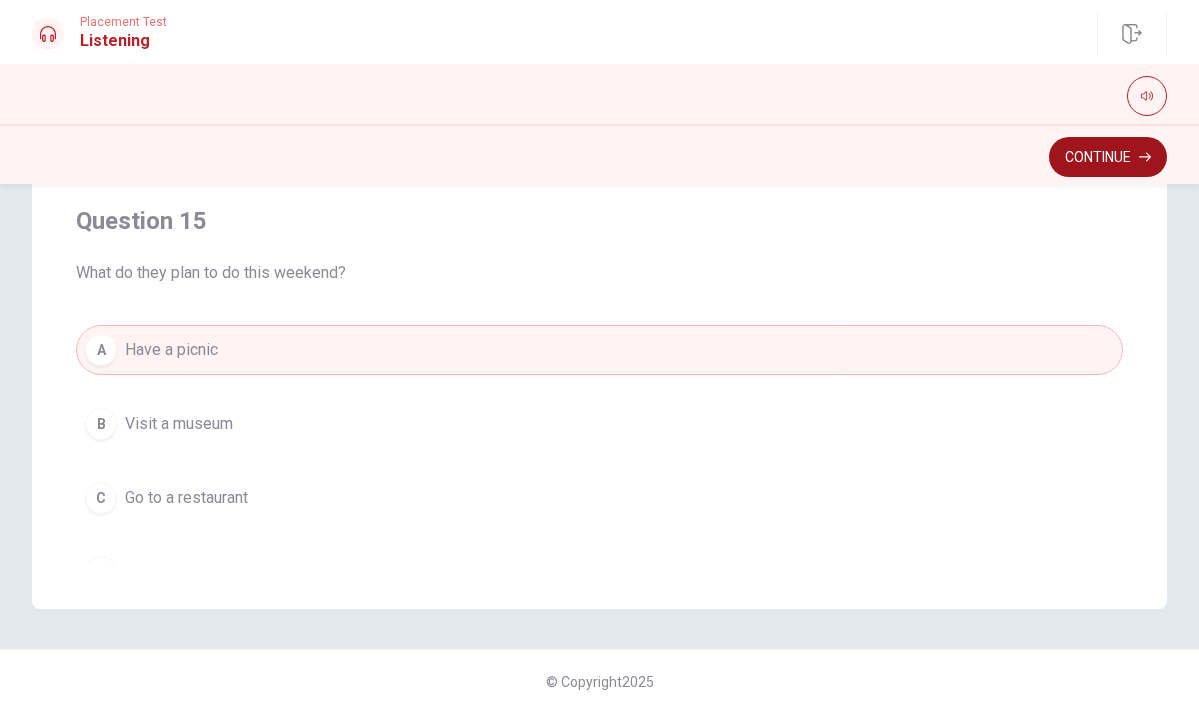 click on "Continue" at bounding box center [1108, 157] 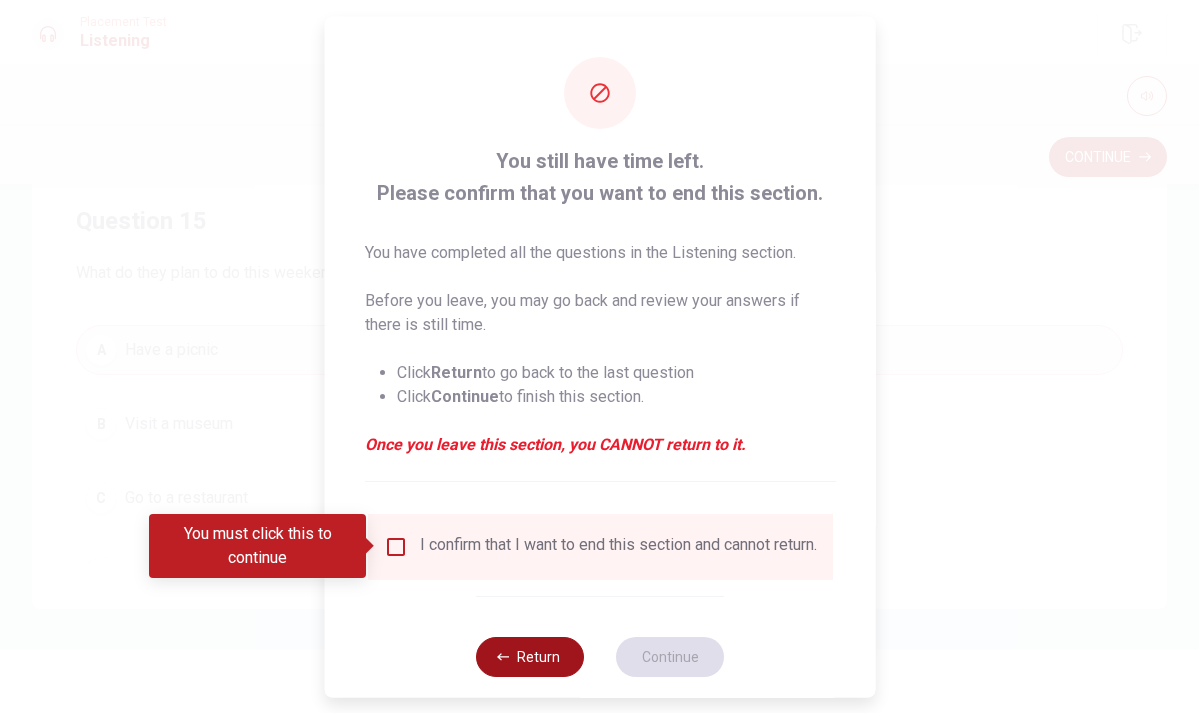 click on "Return" at bounding box center (530, 656) 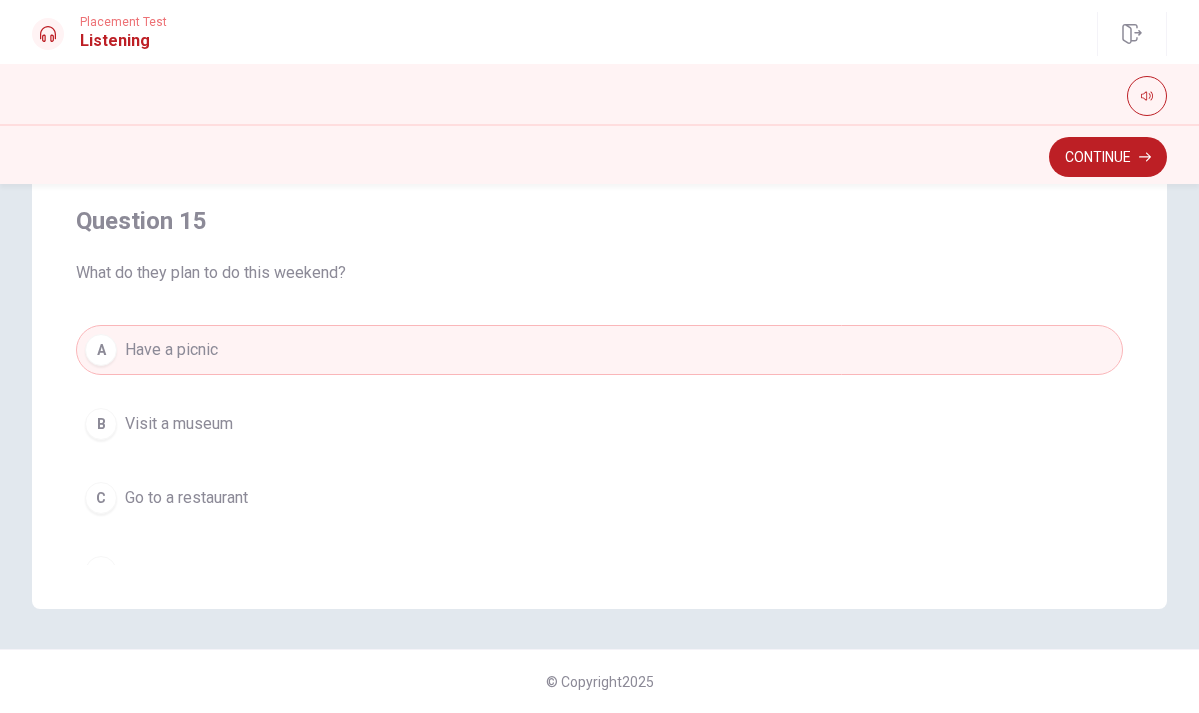 scroll, scrollTop: 0, scrollLeft: 0, axis: both 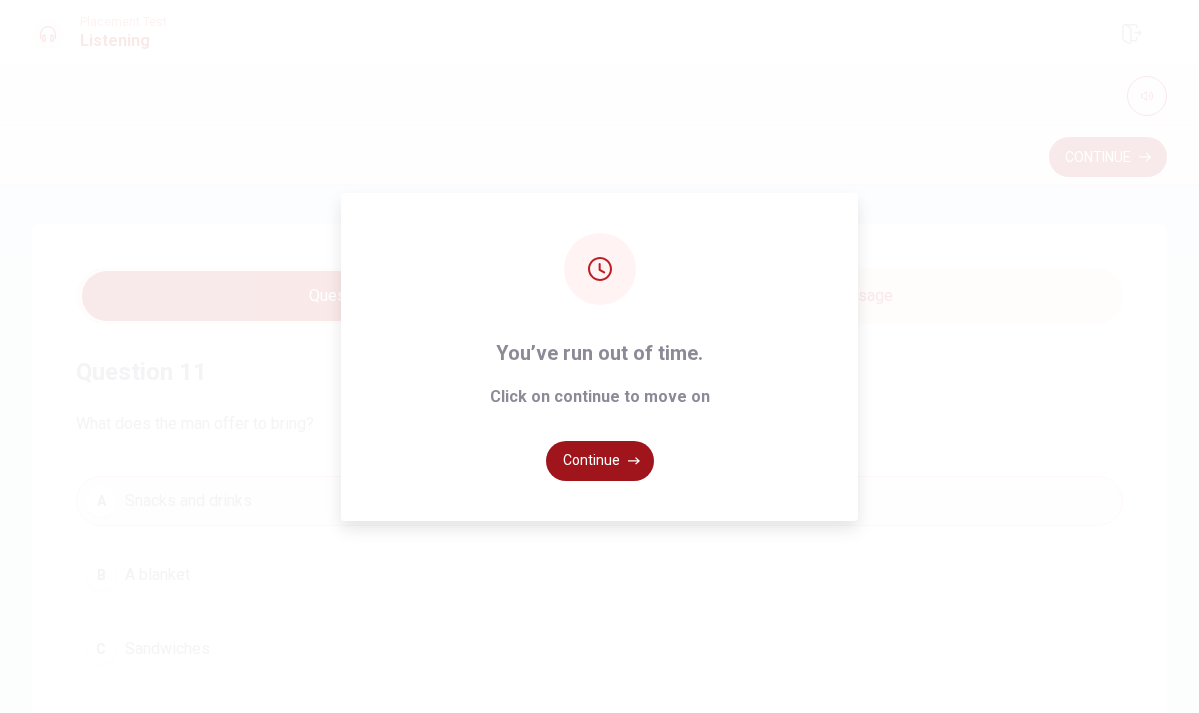 click 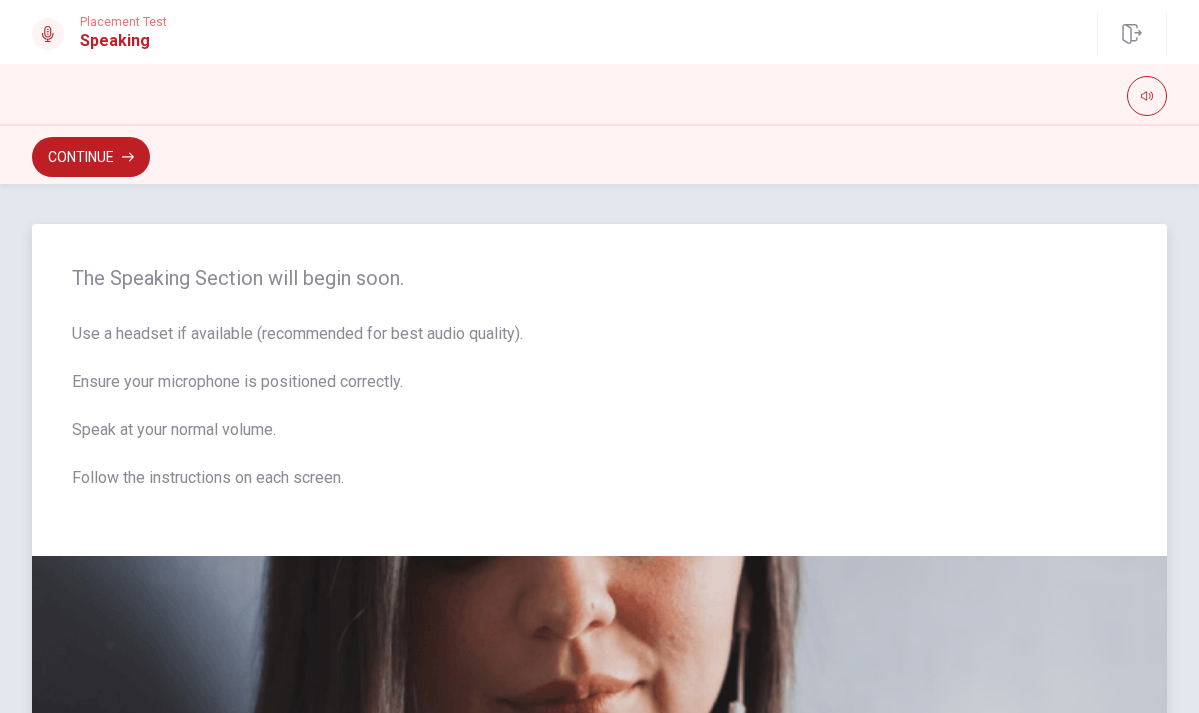 scroll, scrollTop: 0, scrollLeft: 0, axis: both 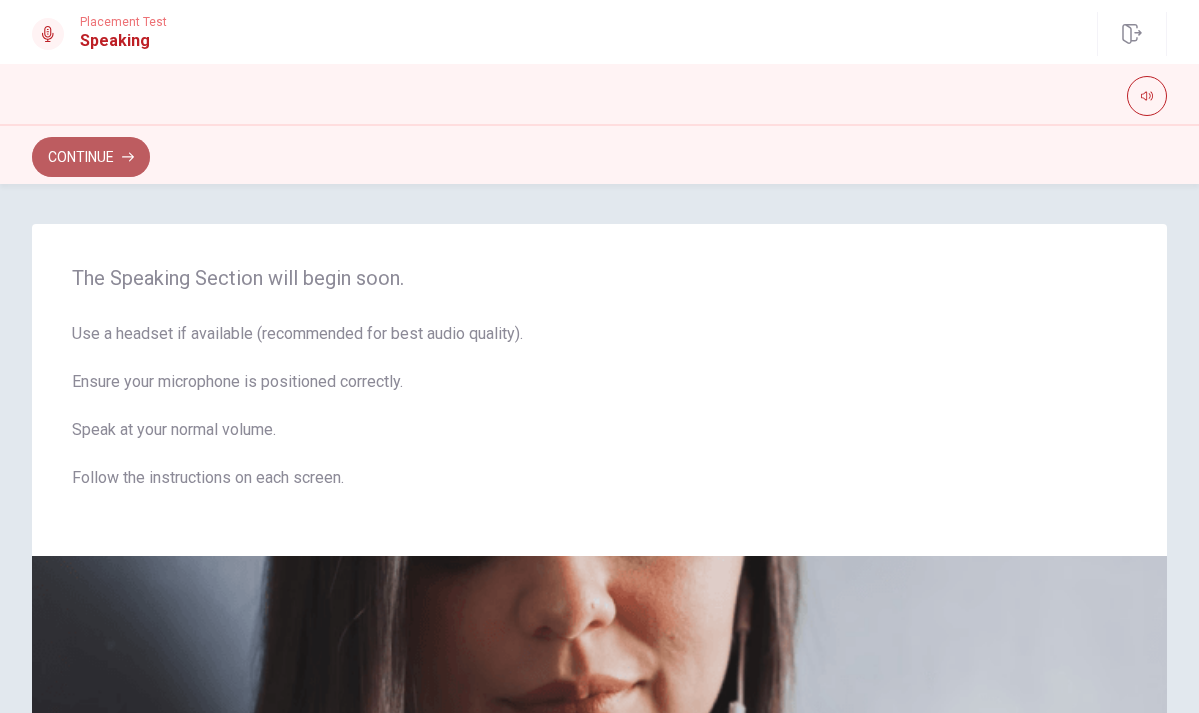 click 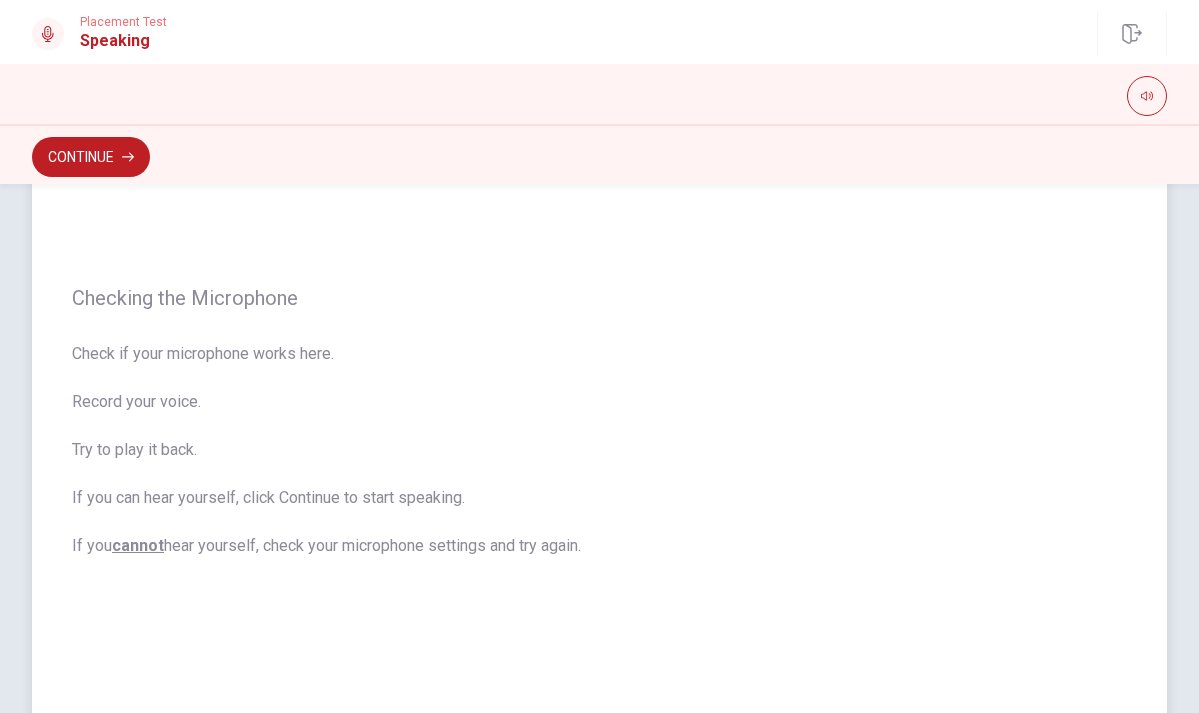 scroll, scrollTop: 101, scrollLeft: 0, axis: vertical 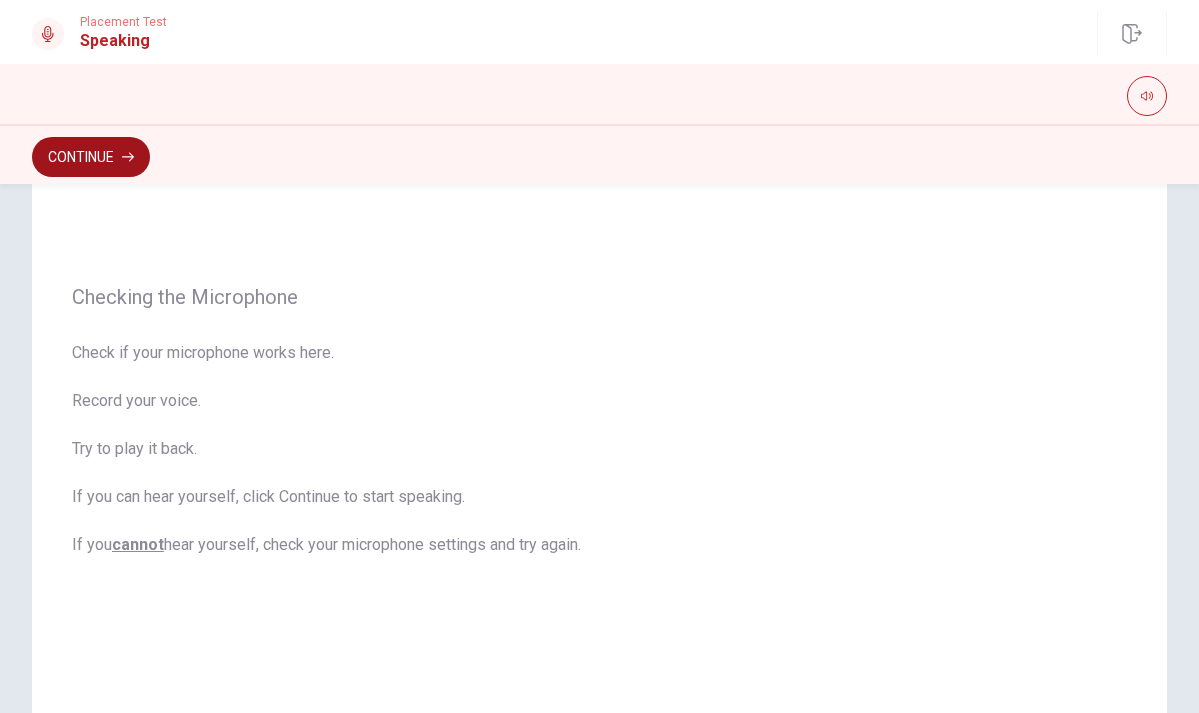 click on "Continue" at bounding box center (91, 157) 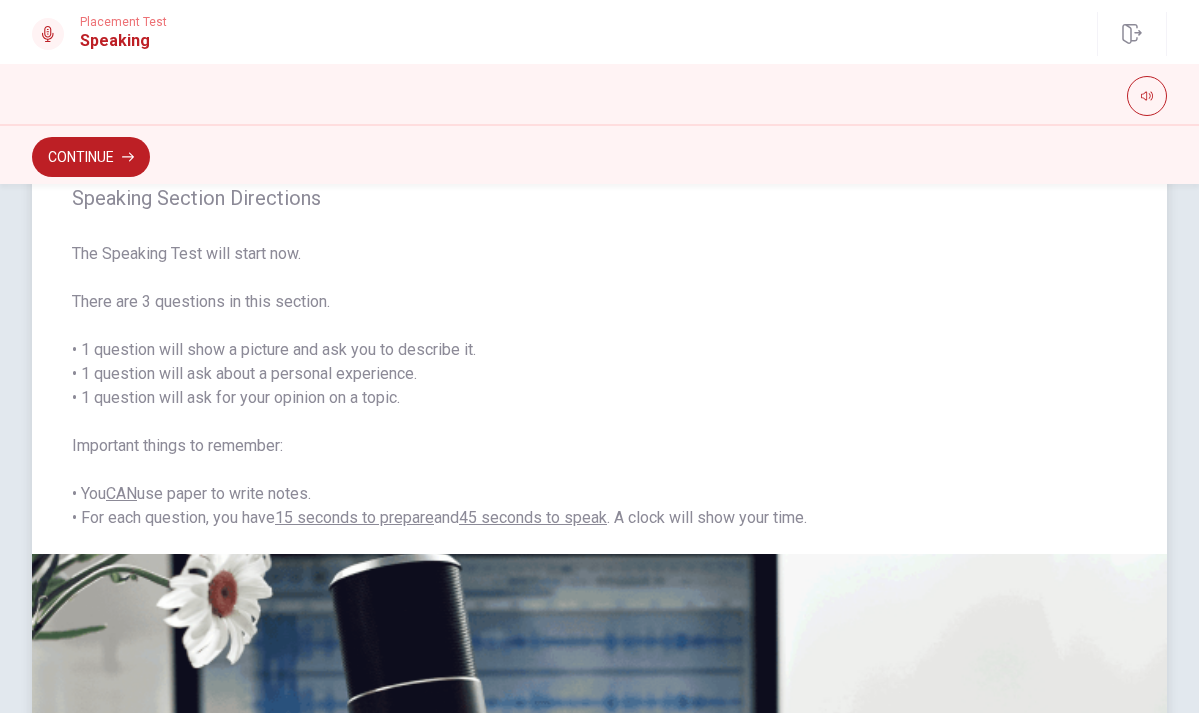 scroll, scrollTop: 63, scrollLeft: 0, axis: vertical 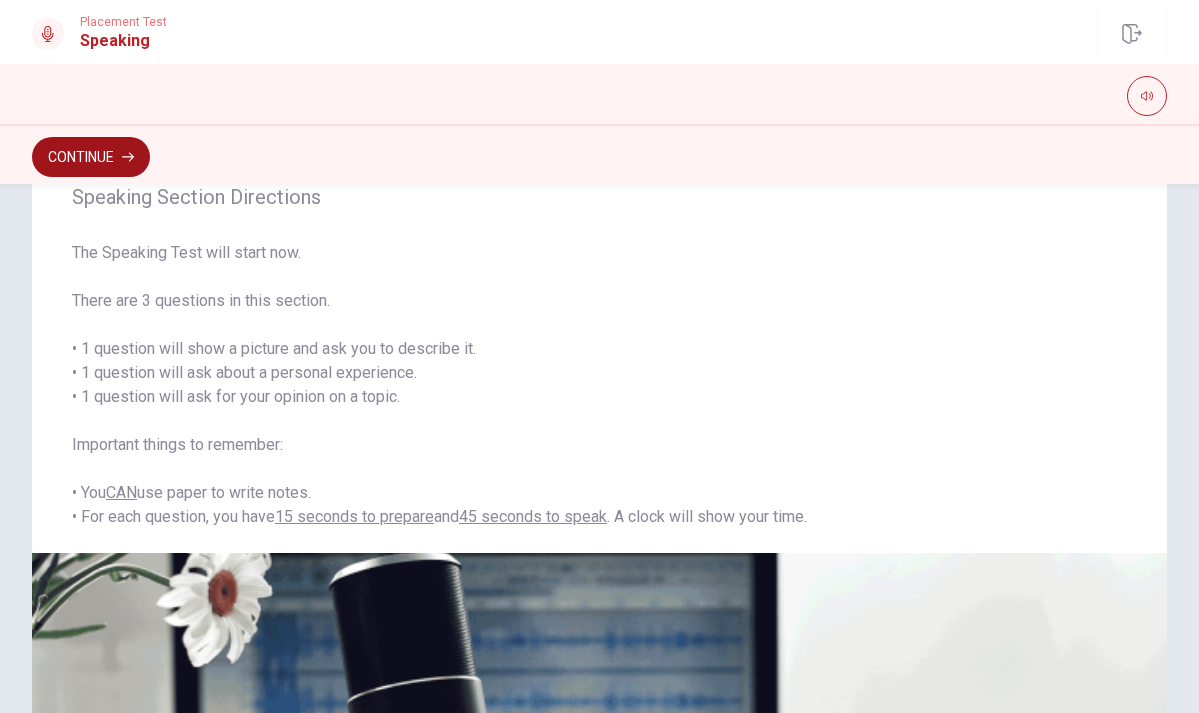click 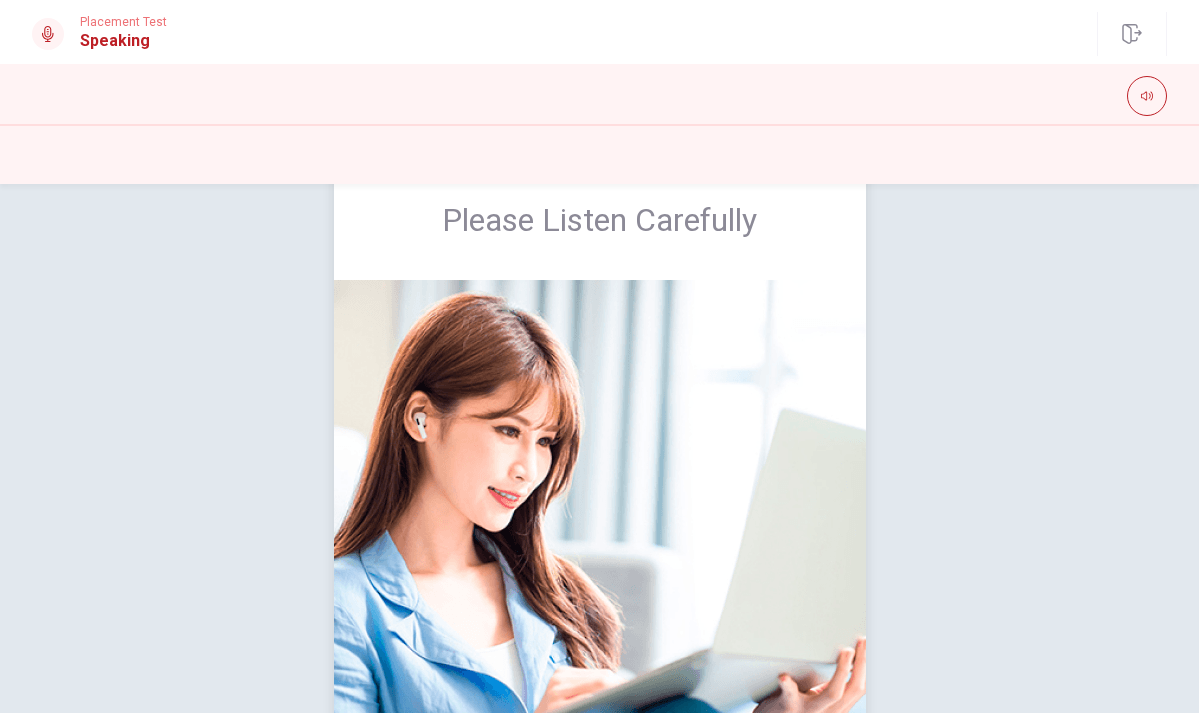 scroll, scrollTop: 61, scrollLeft: 0, axis: vertical 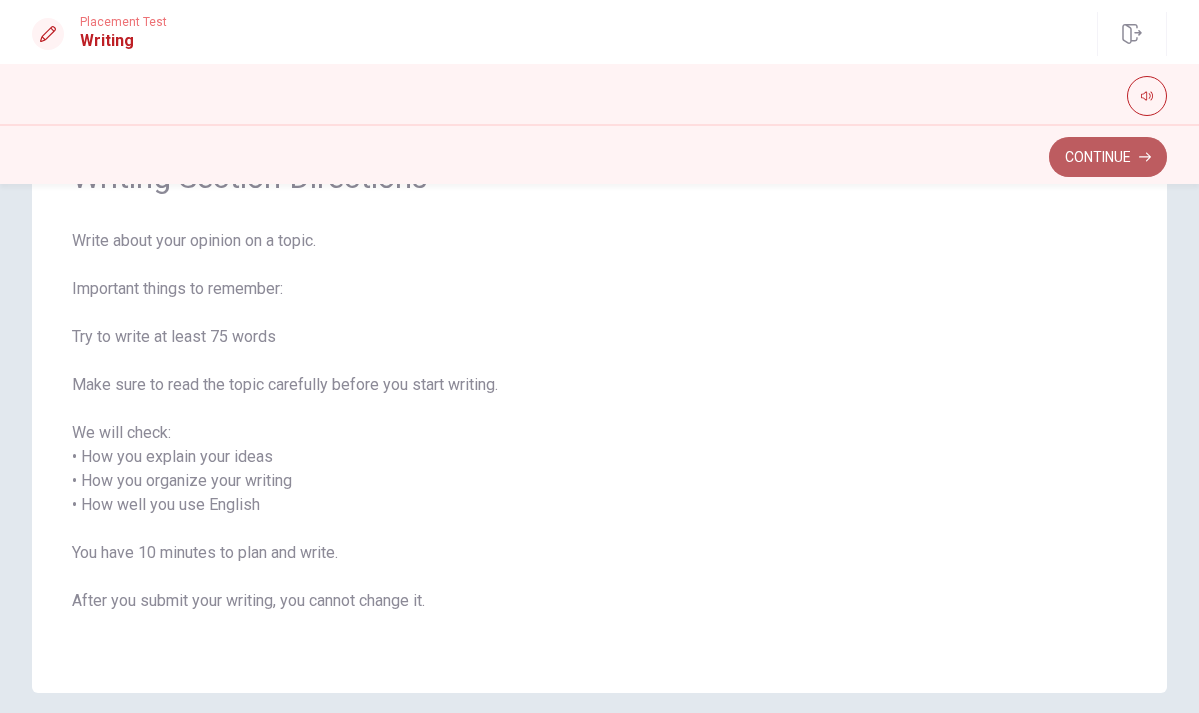 click on "Continue" at bounding box center (1108, 157) 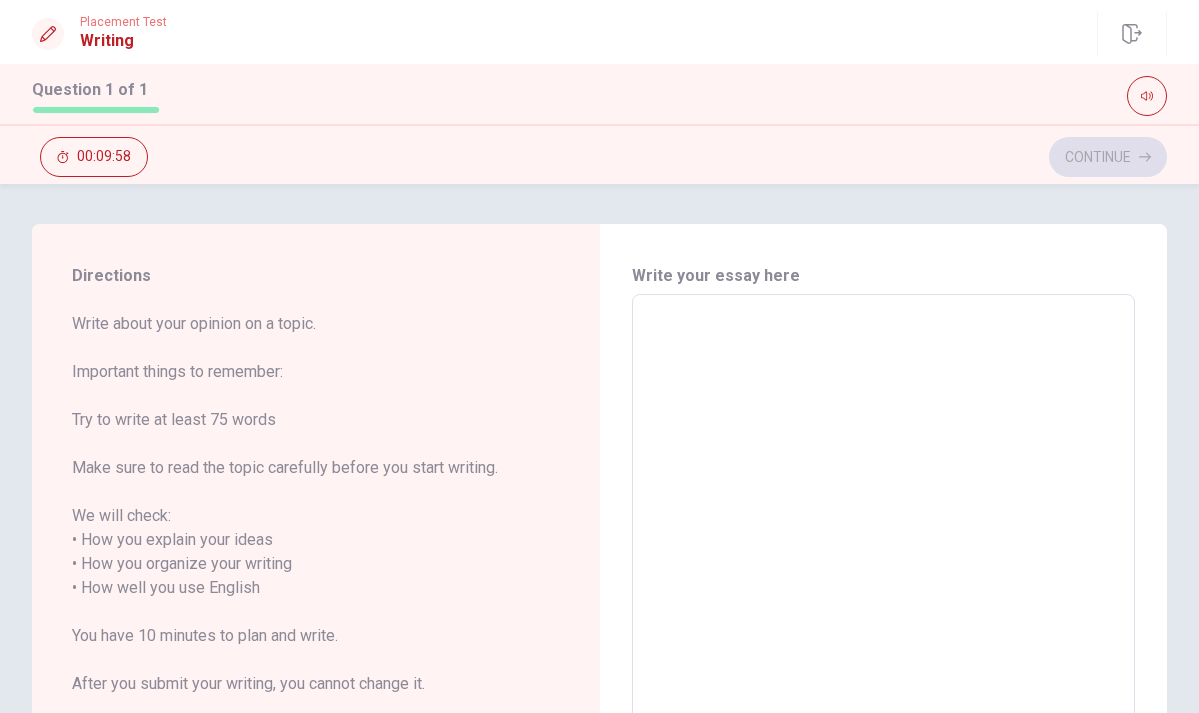 scroll, scrollTop: 0, scrollLeft: 0, axis: both 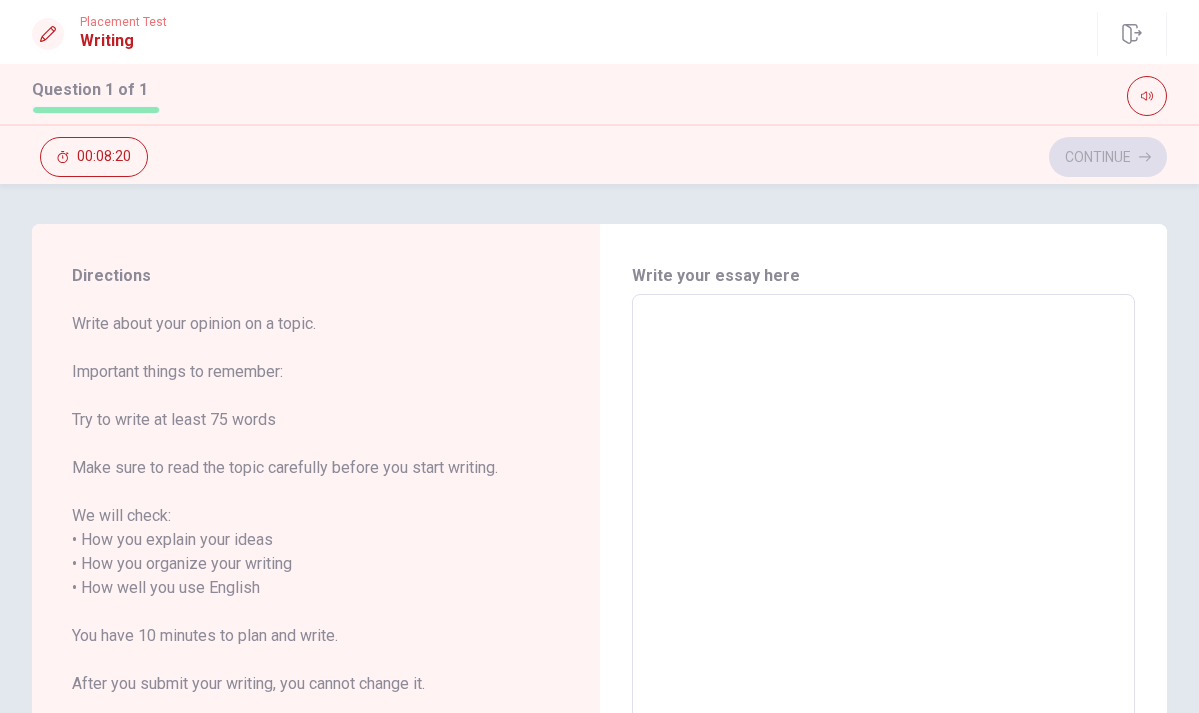 click at bounding box center (884, 576) 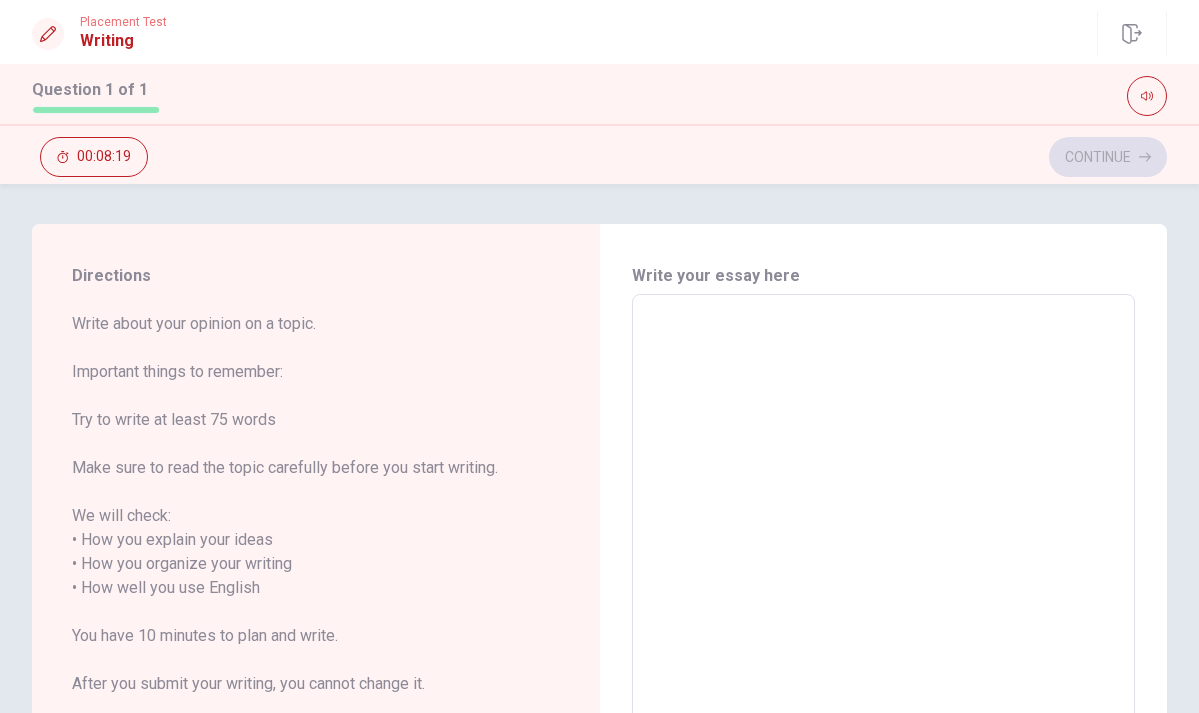 type on "t" 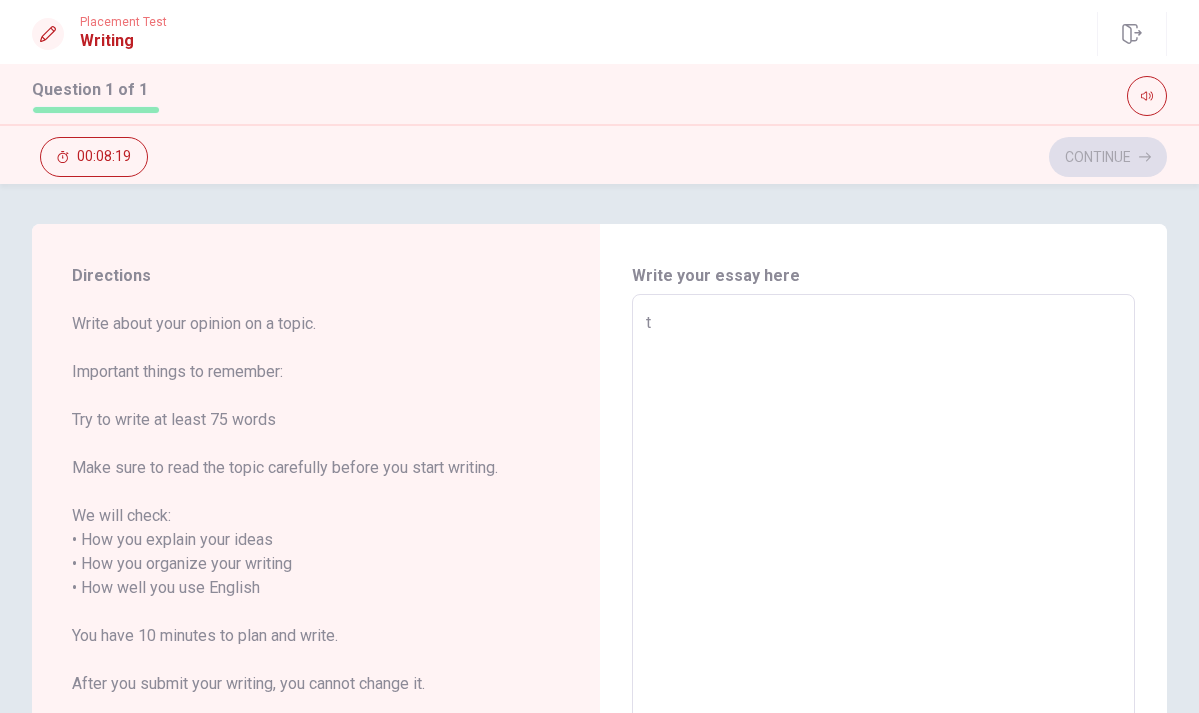 type on "x" 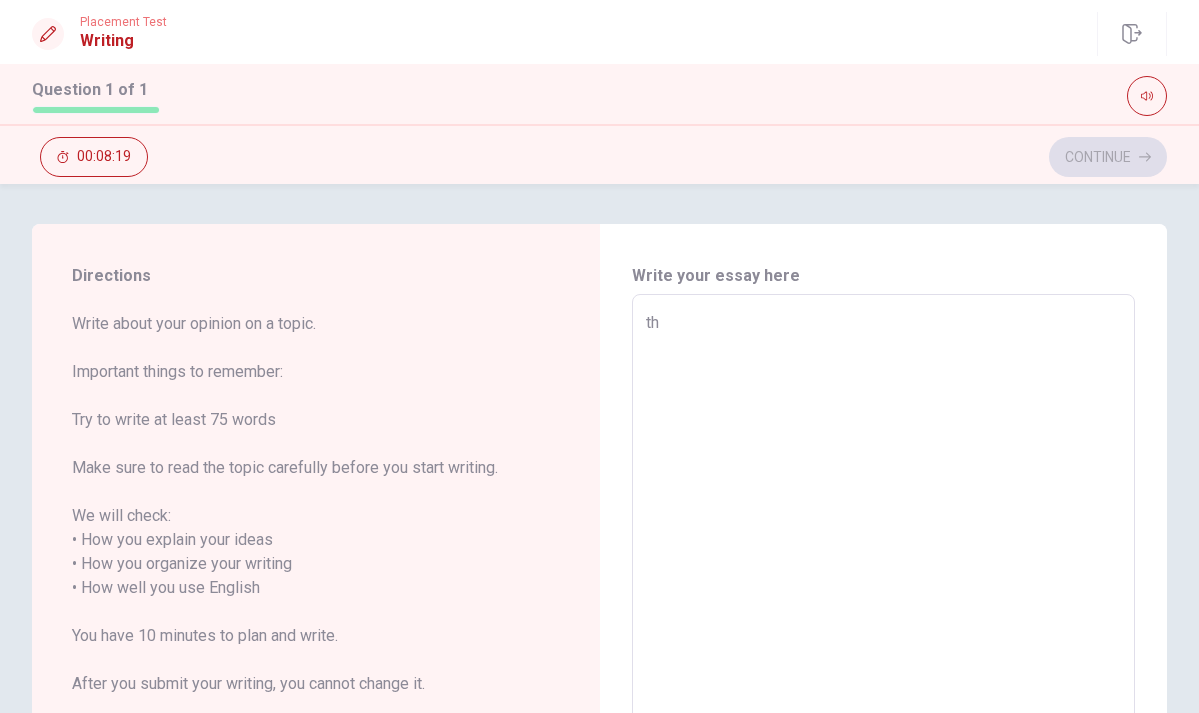 type on "x" 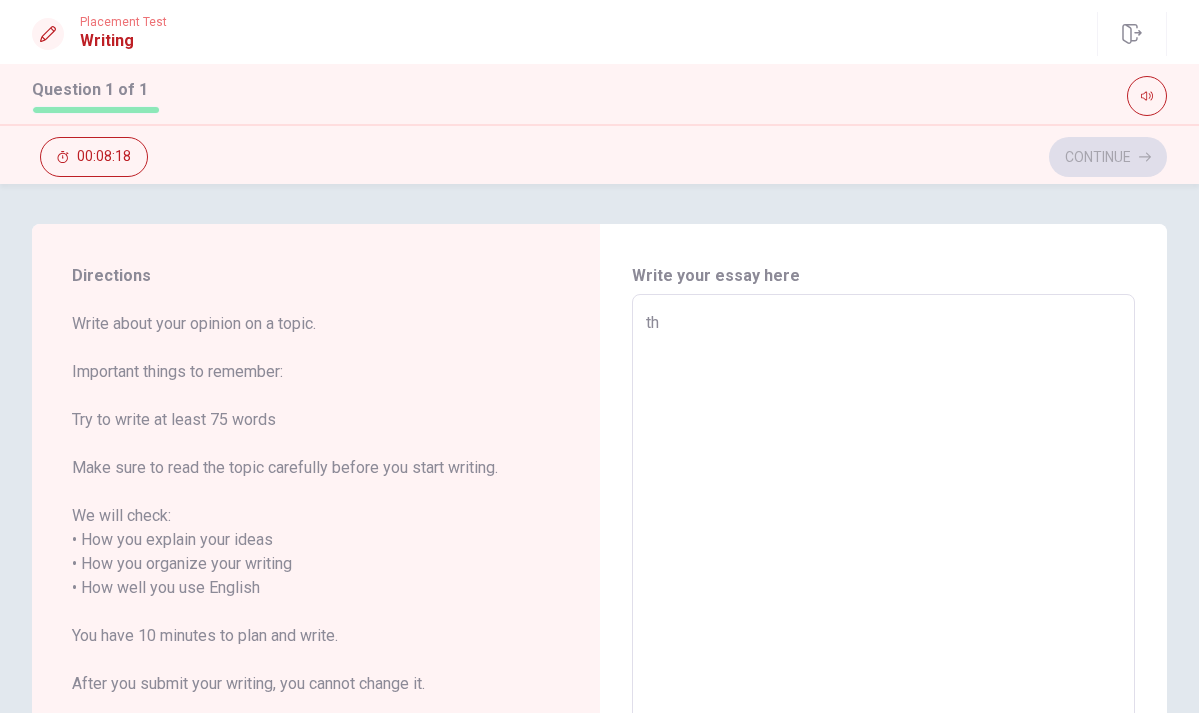 type on "the" 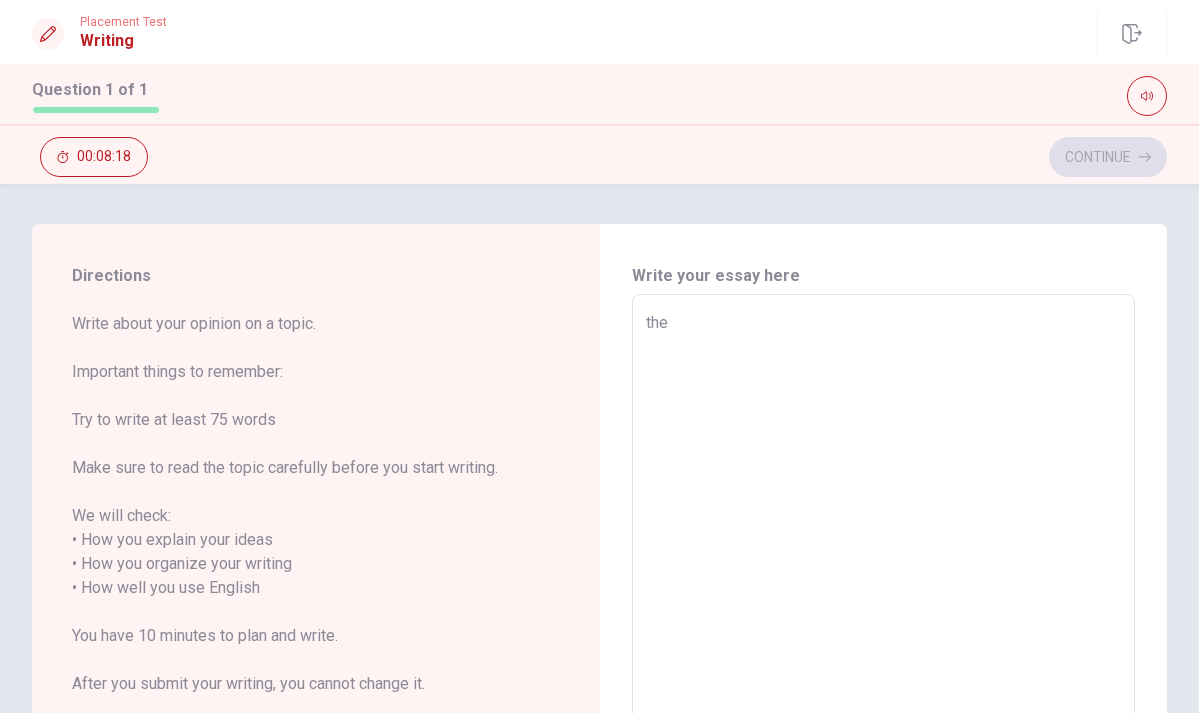 type on "x" 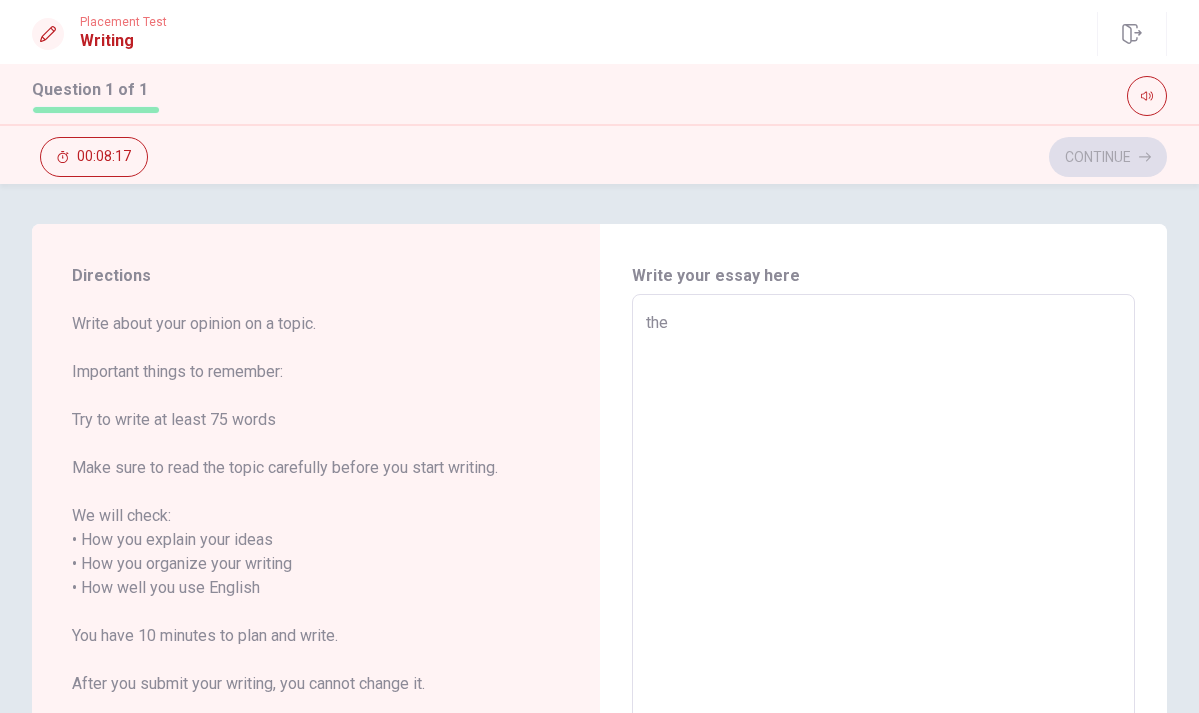 type on "th" 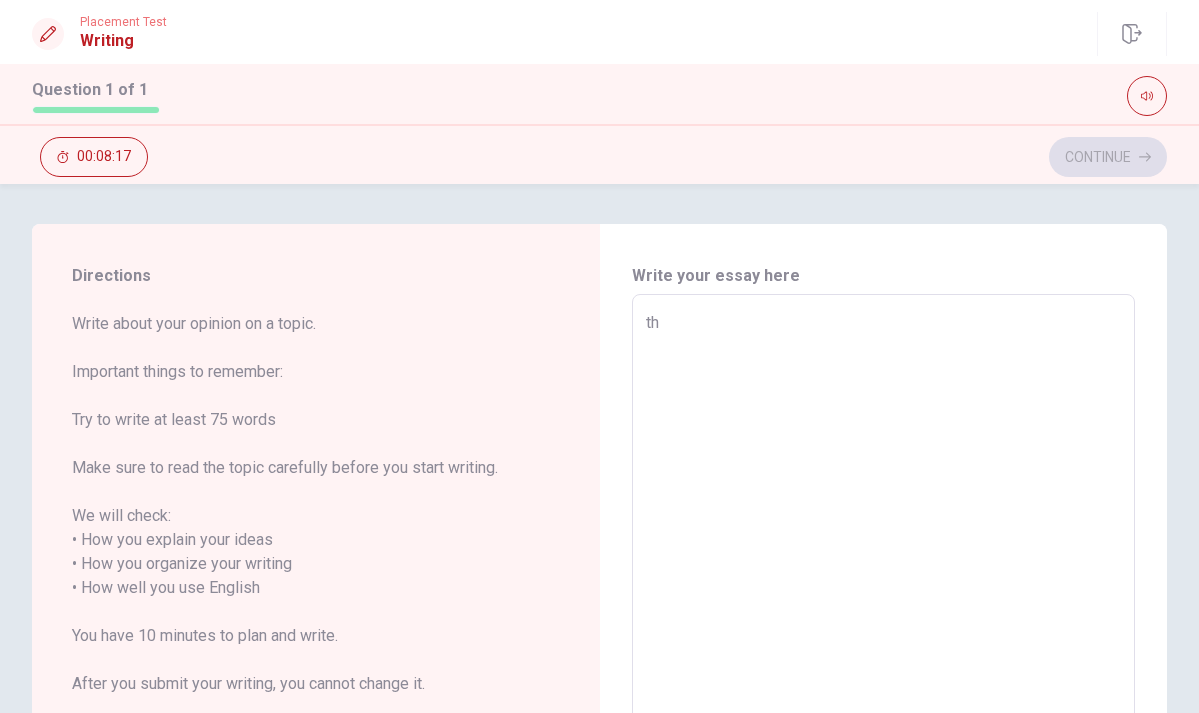type on "x" 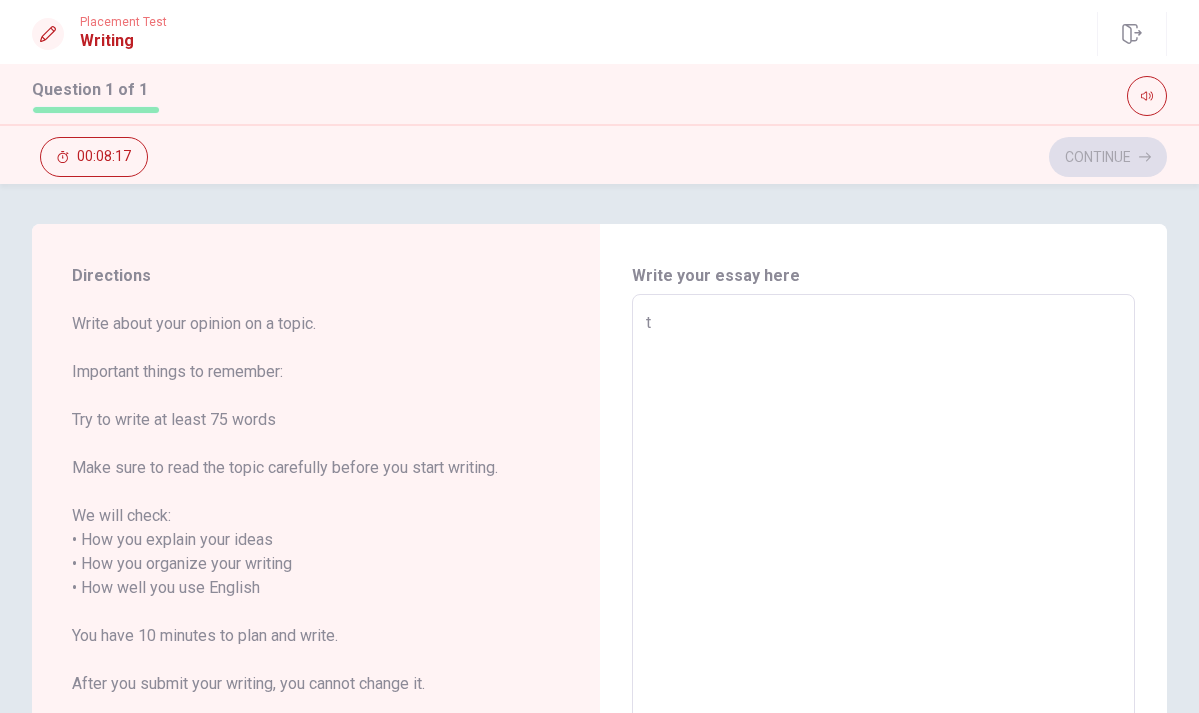 type on "x" 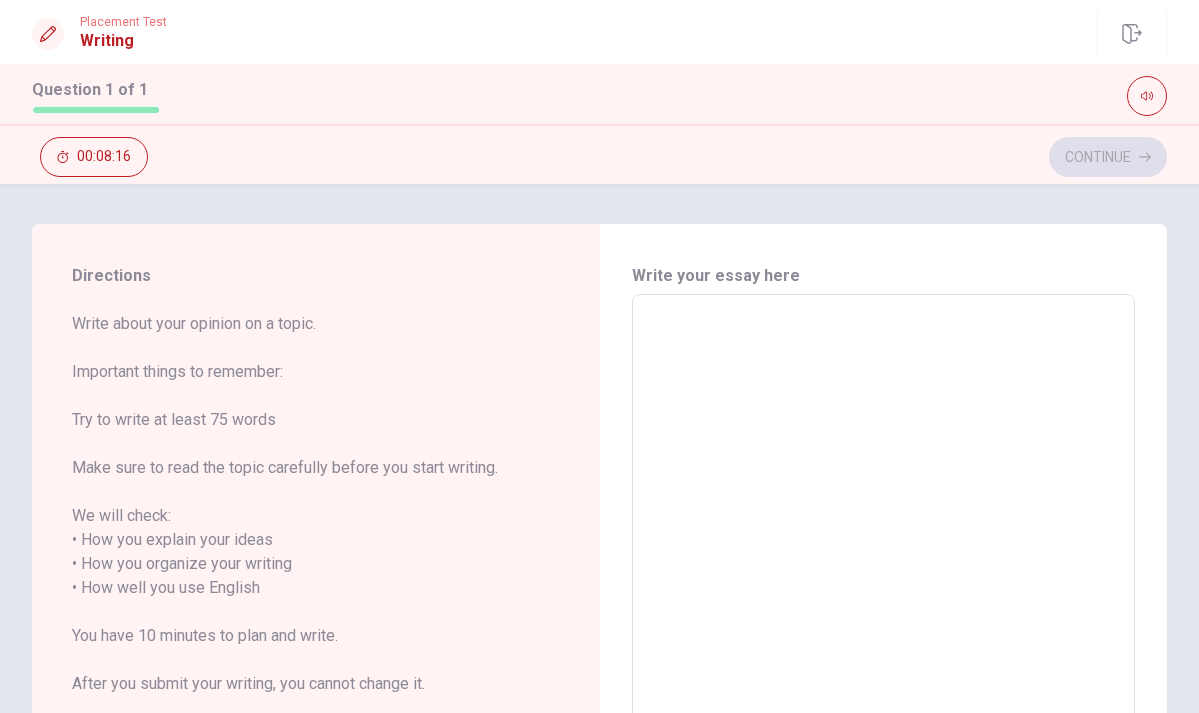 type on "T" 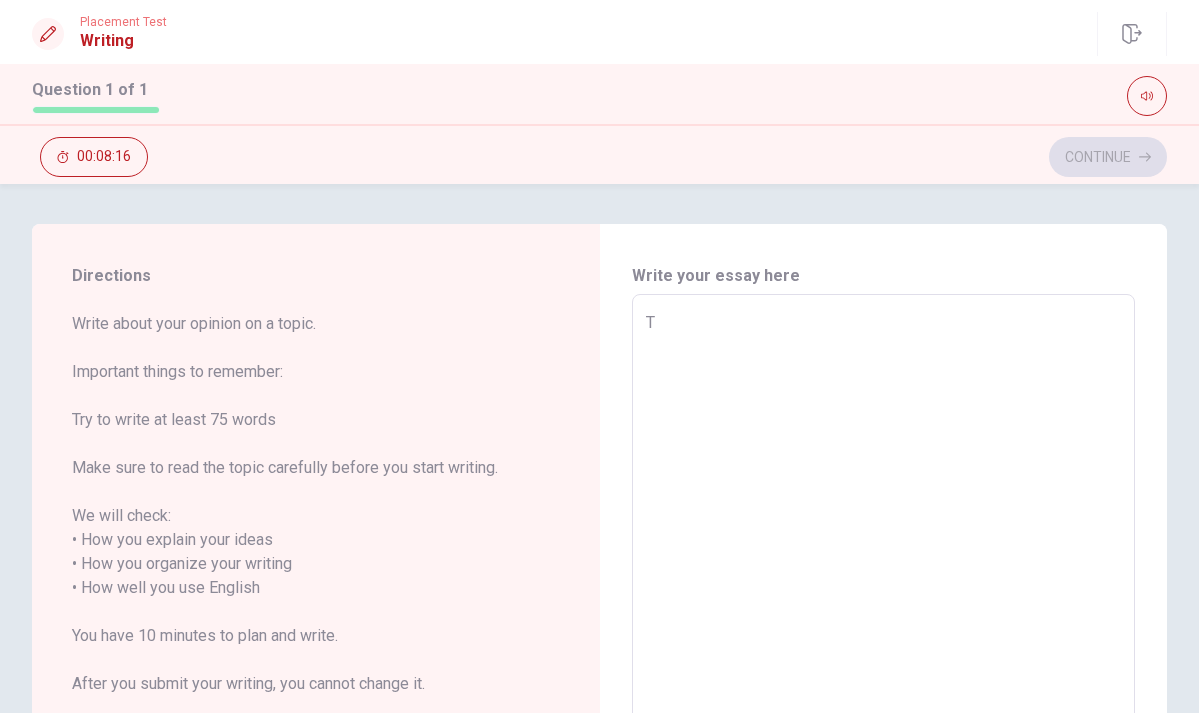 type on "x" 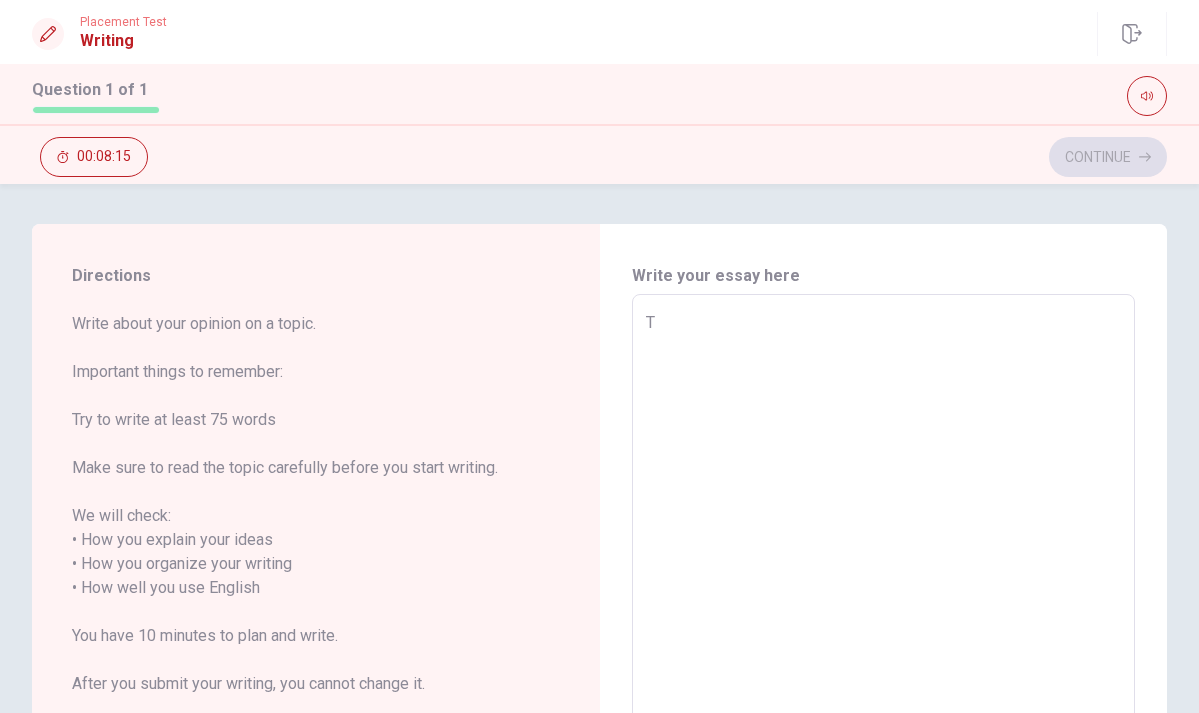 type on "Th" 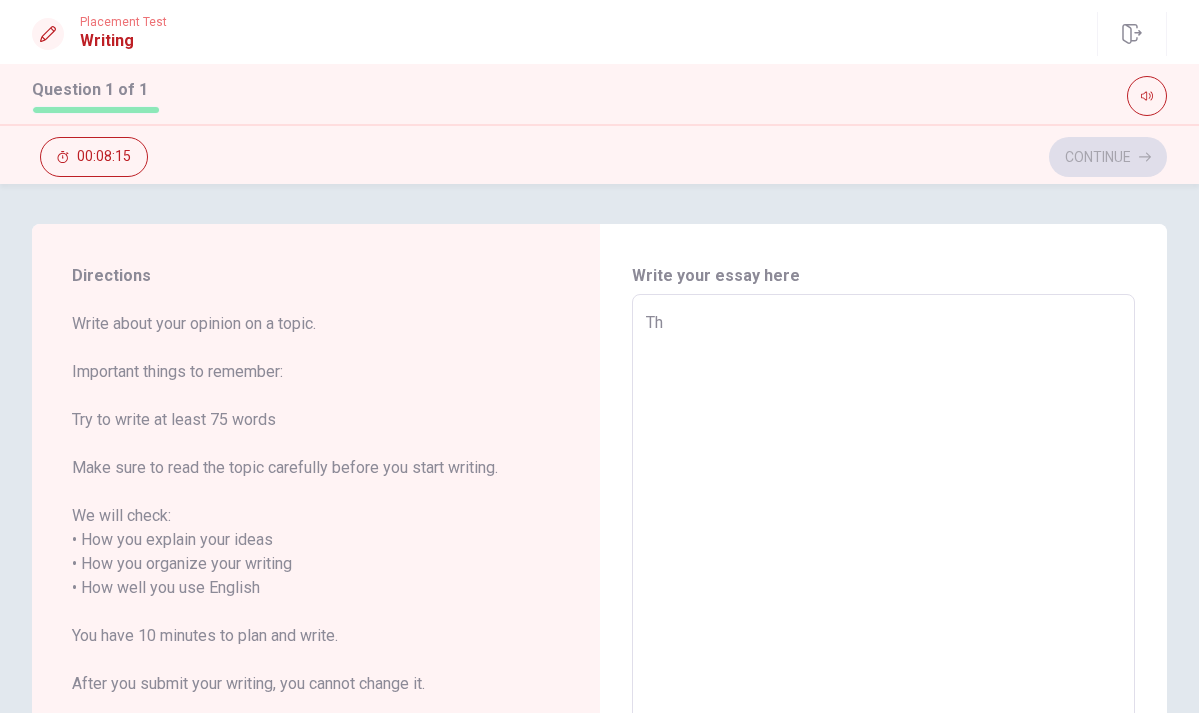 type on "x" 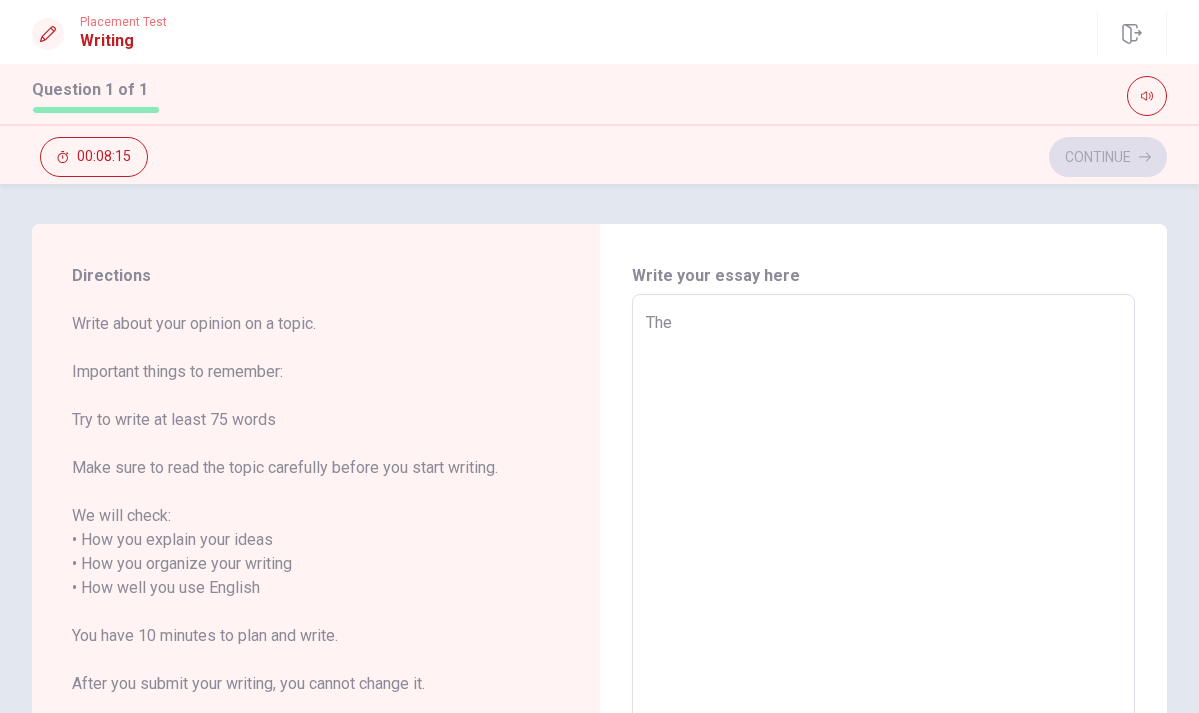 type on "x" 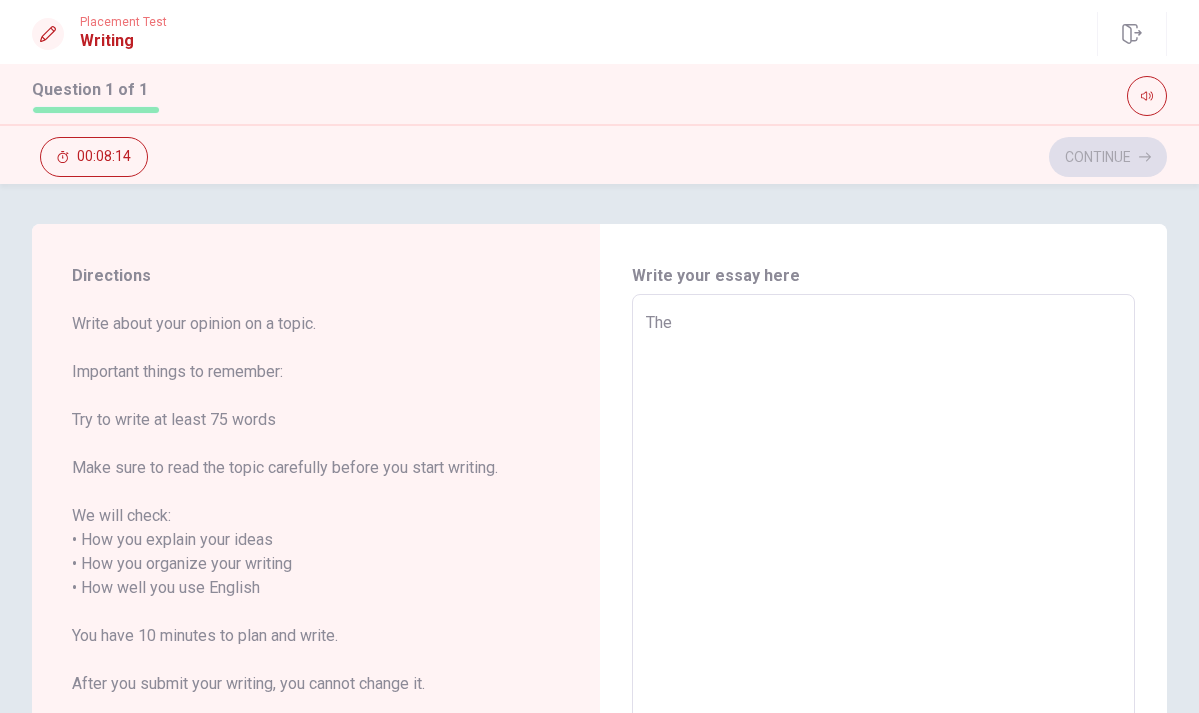 type on "The m" 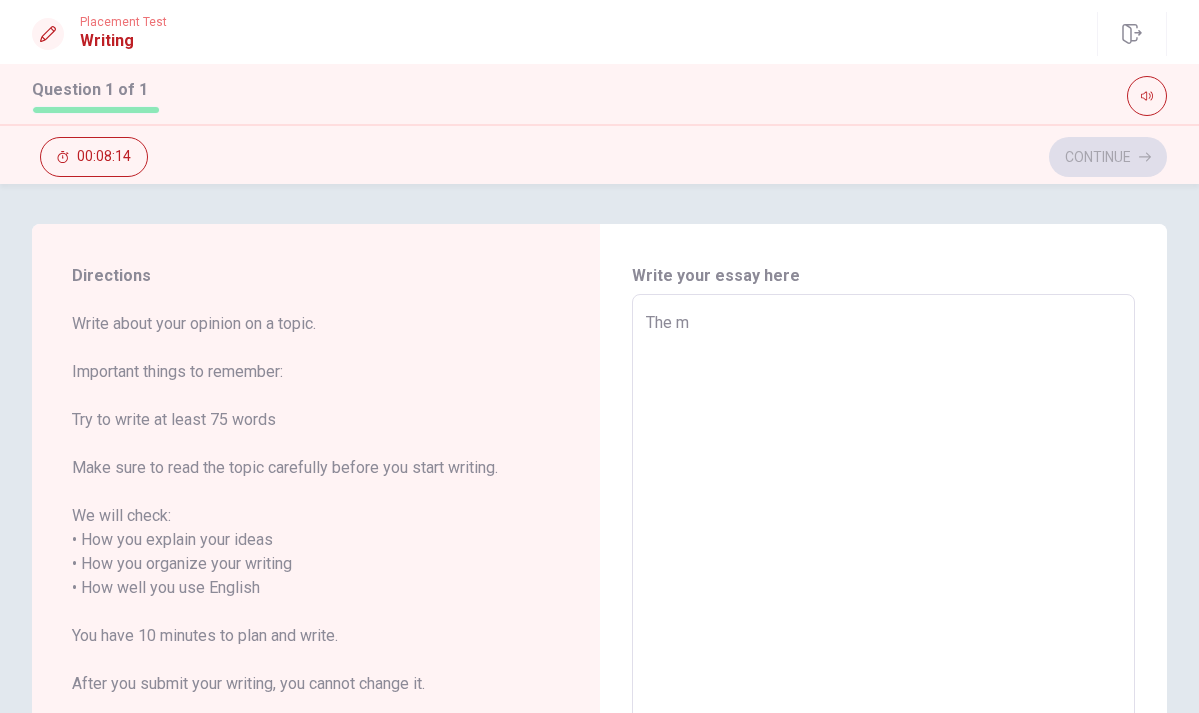 type on "x" 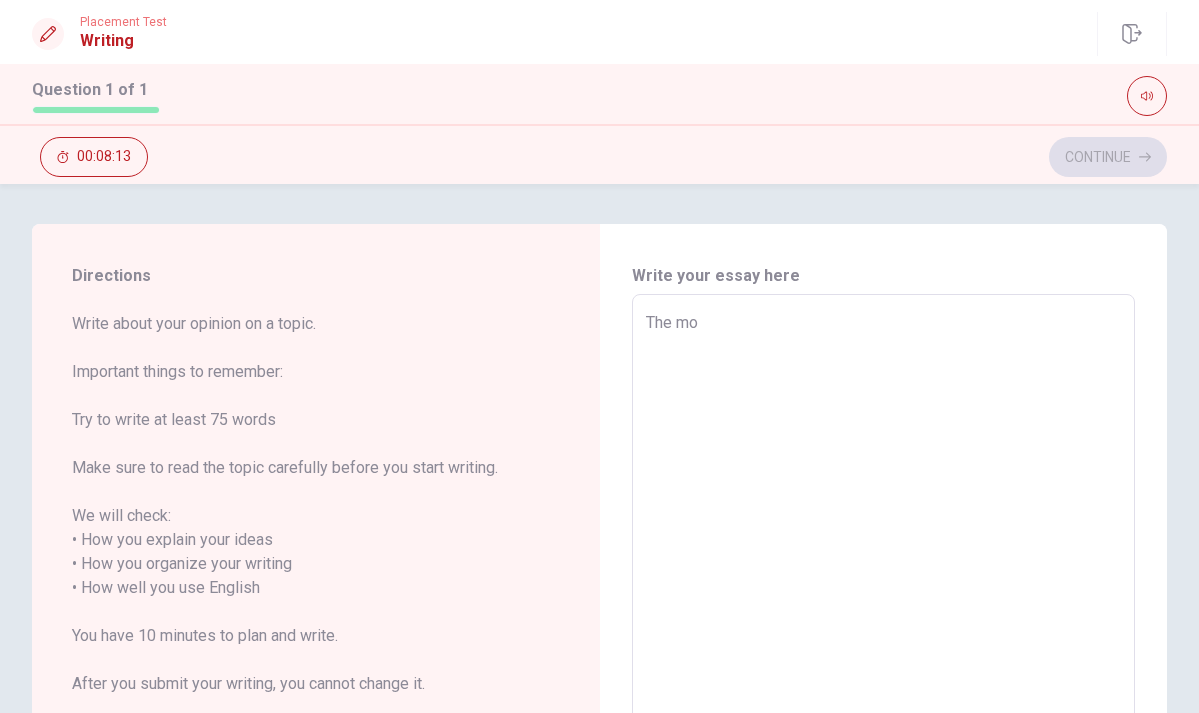 type on "x" 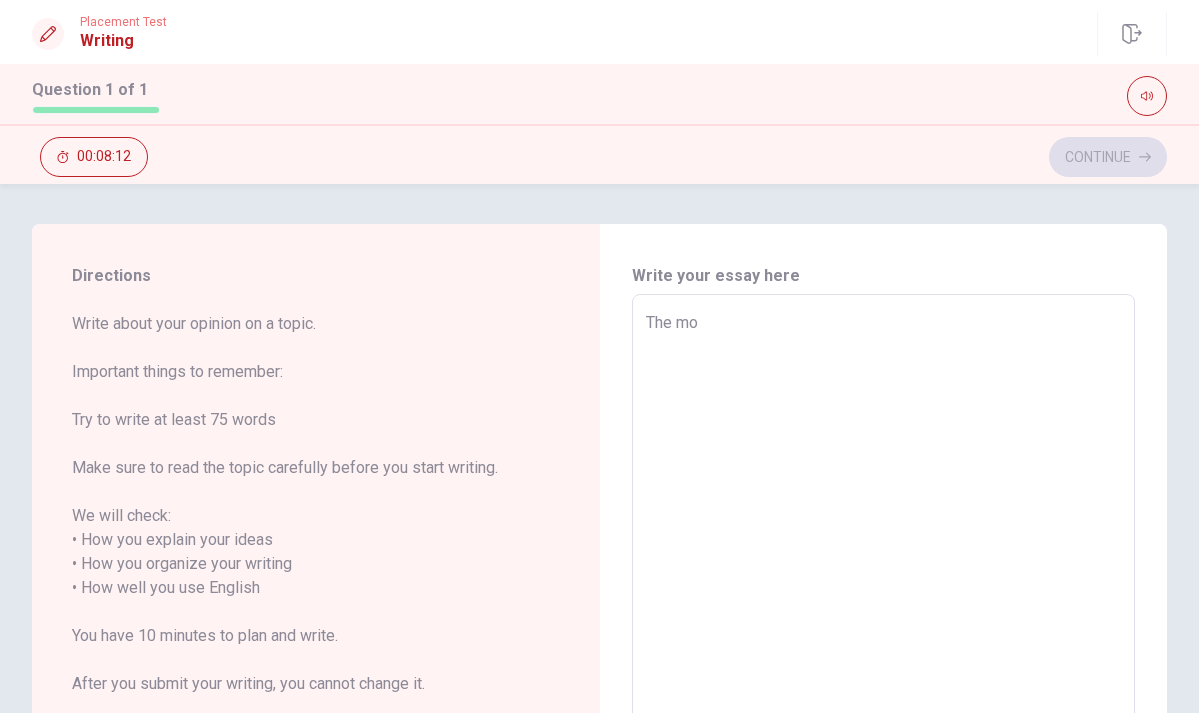 type on "The mom" 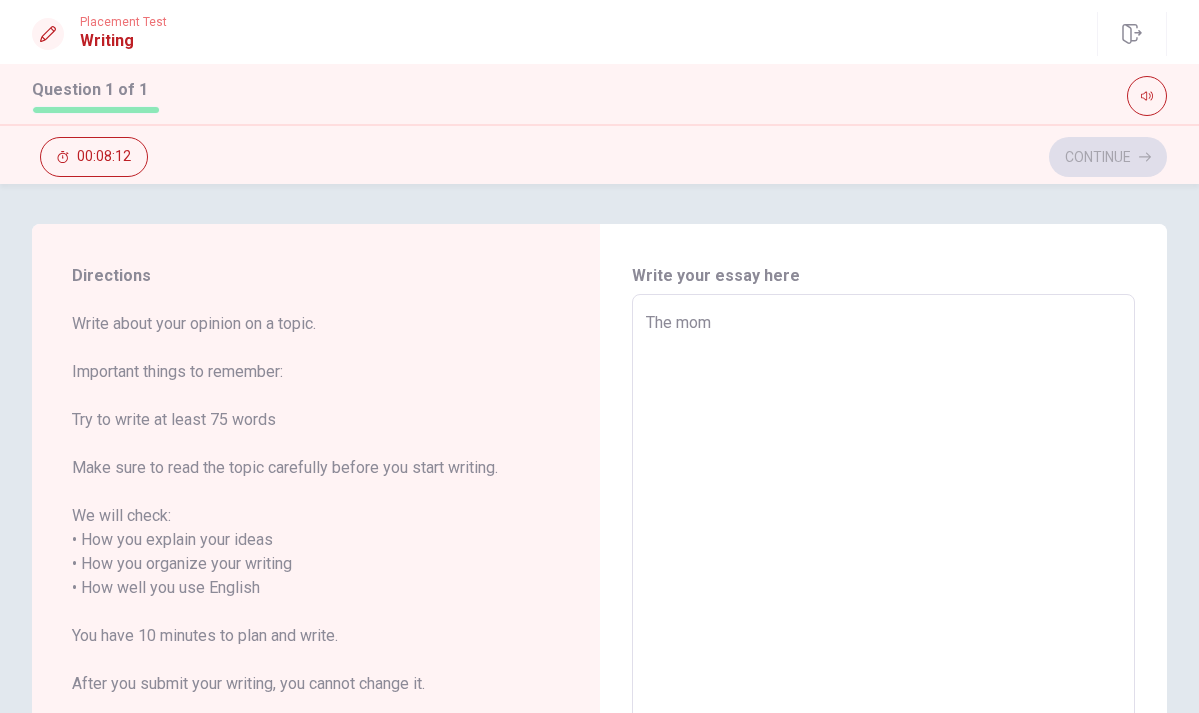 type on "x" 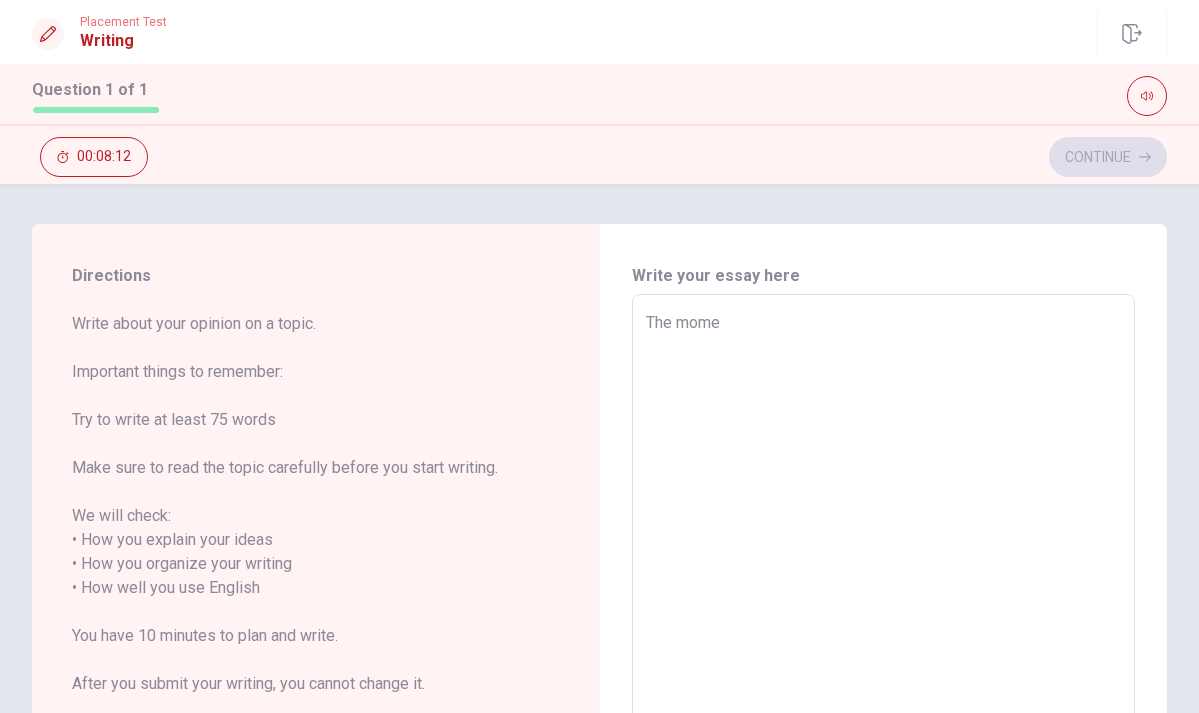 type on "x" 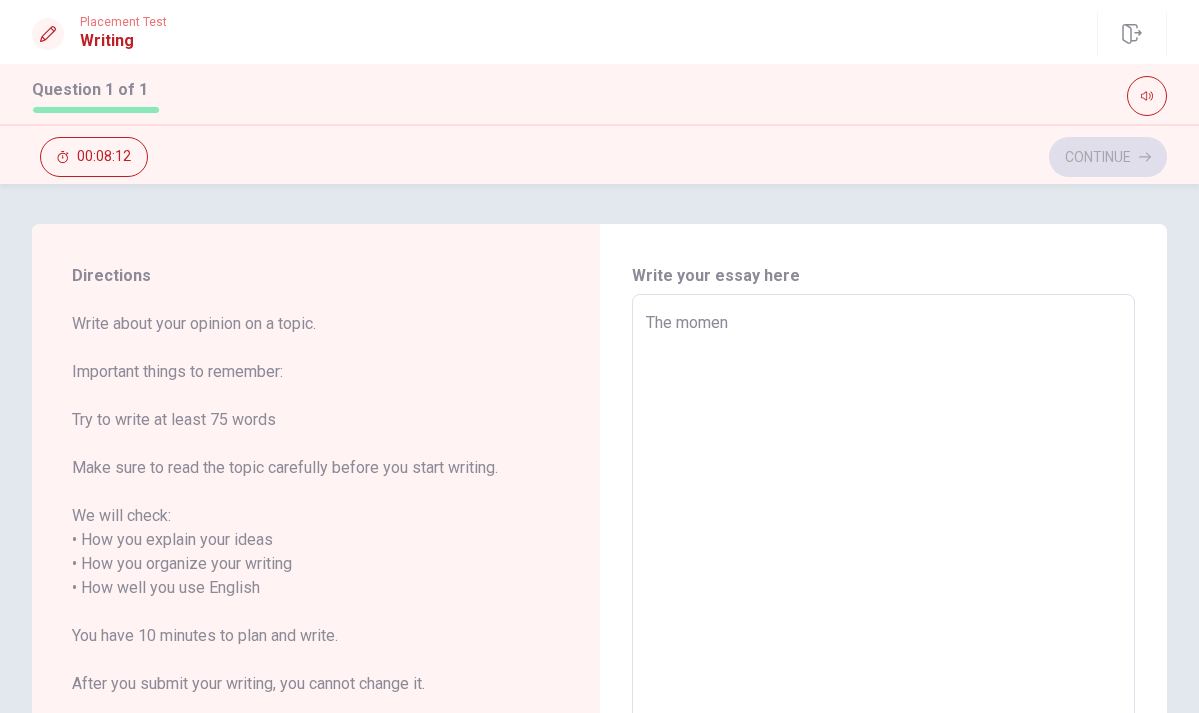 type on "x" 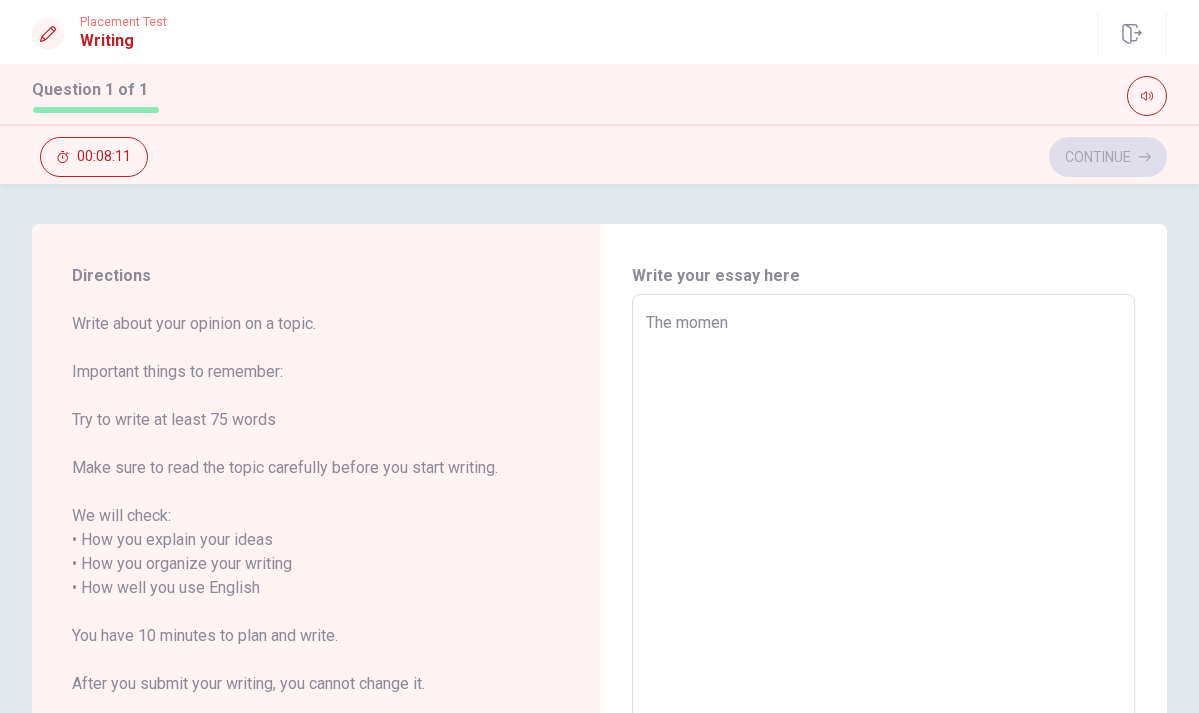 type on "The moment" 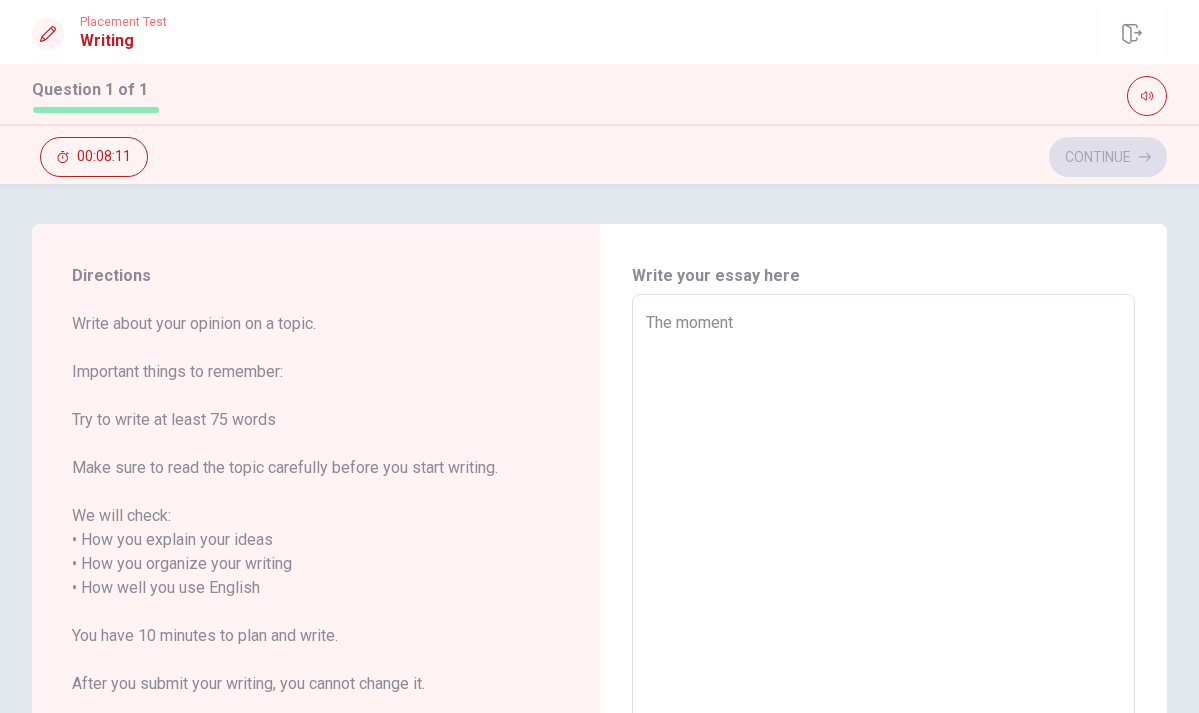 type on "x" 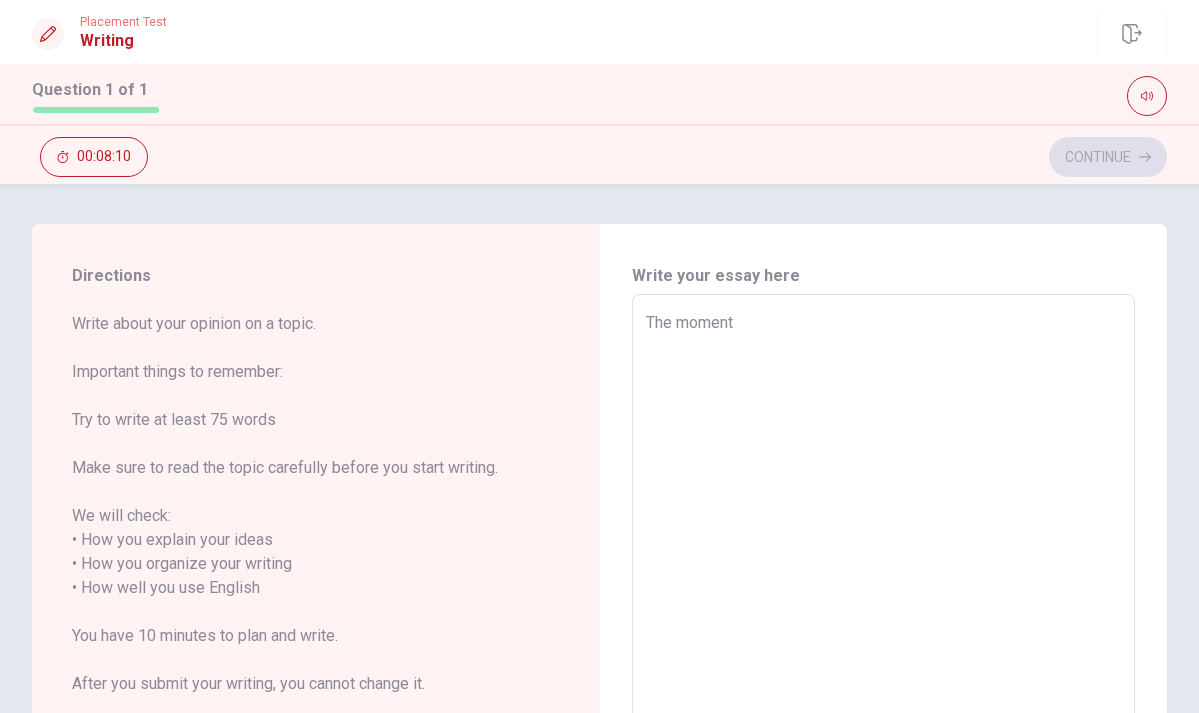 type on "x" 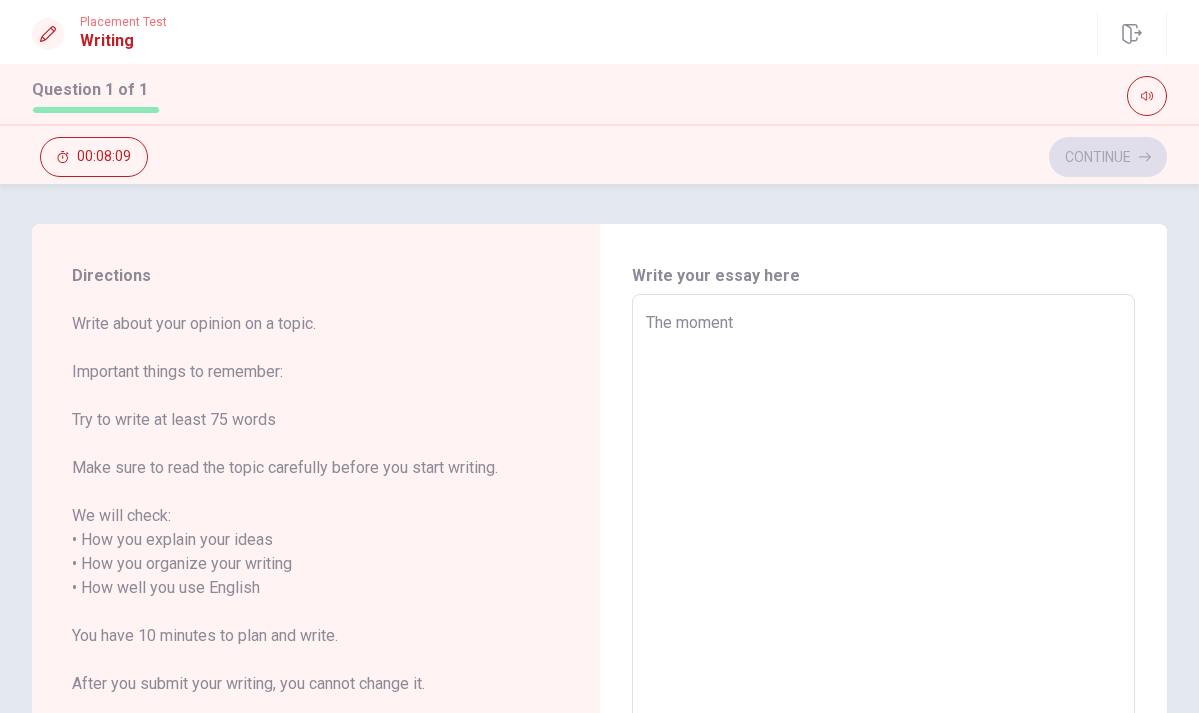 type on "The moment i" 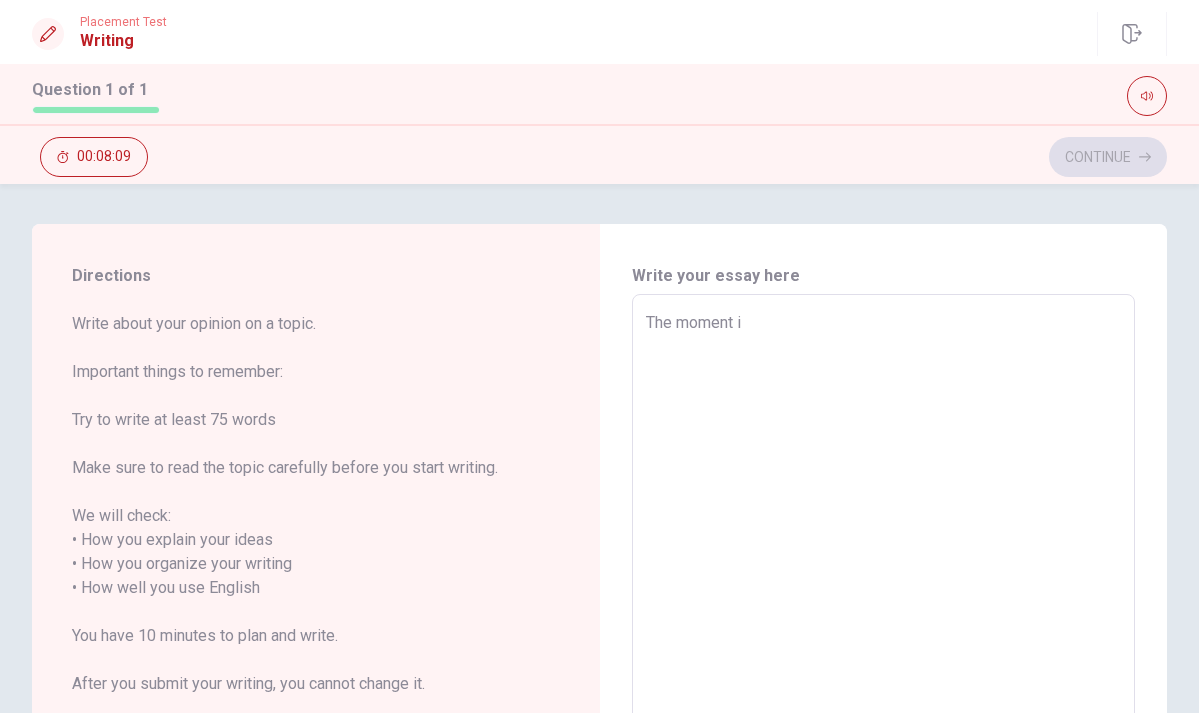 type on "x" 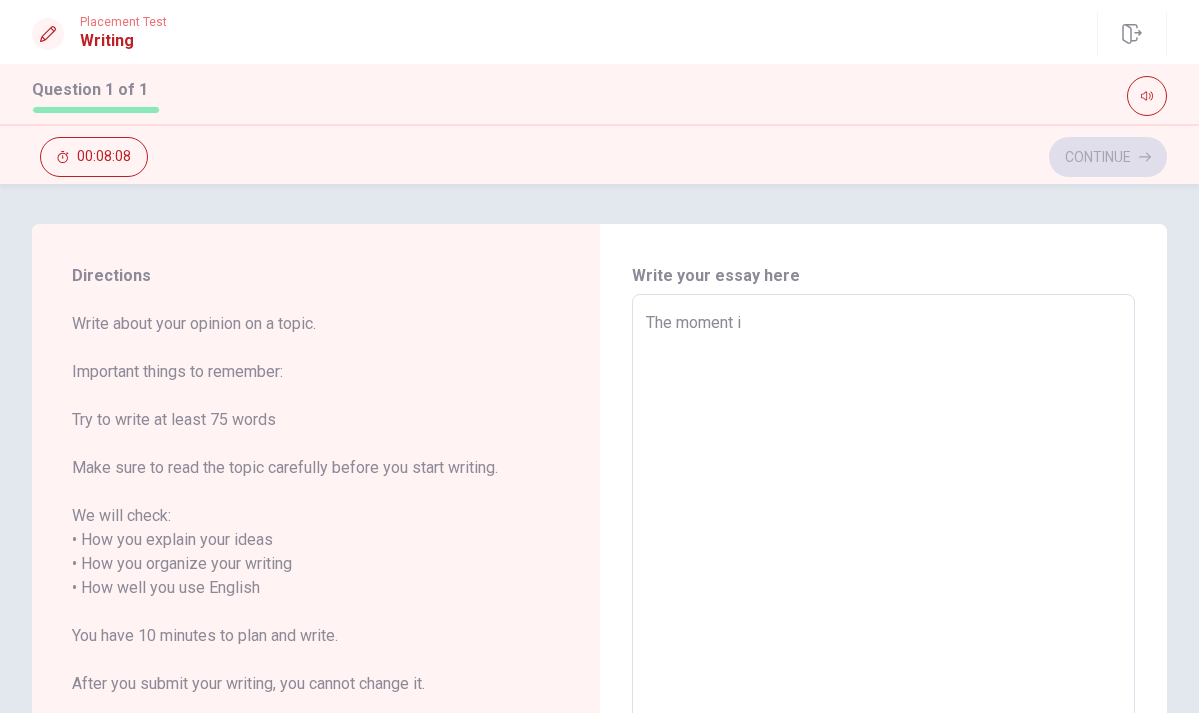 type on "The moment i ư" 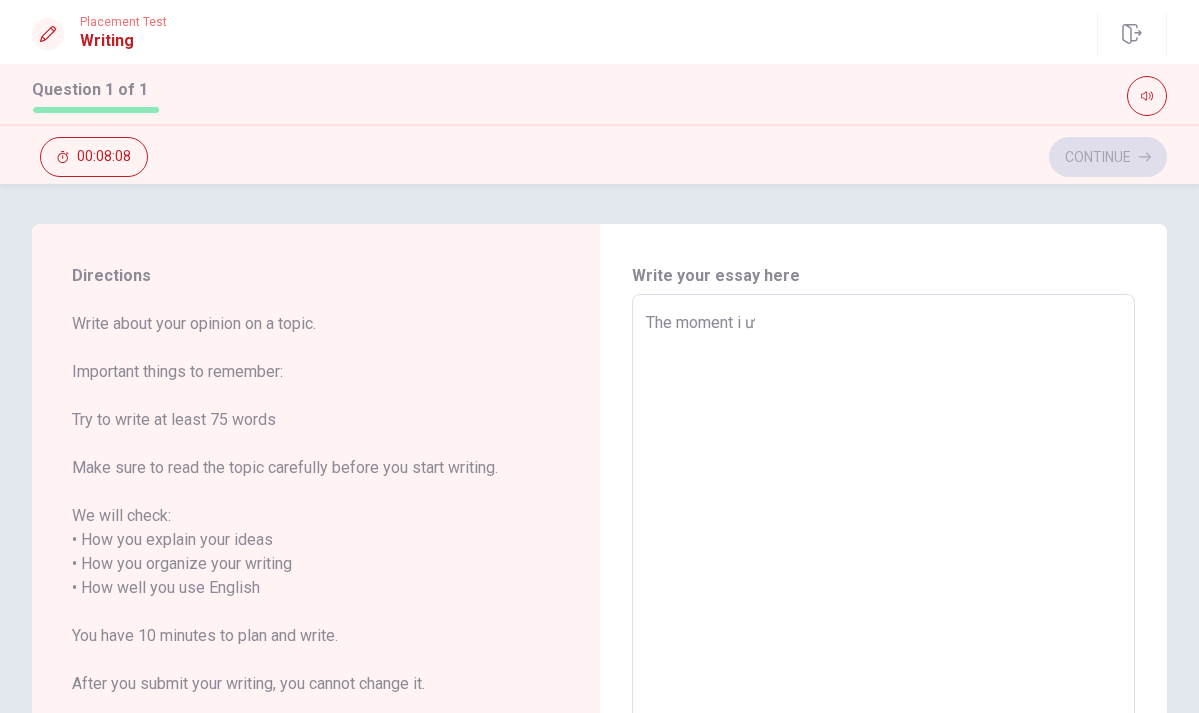type on "x" 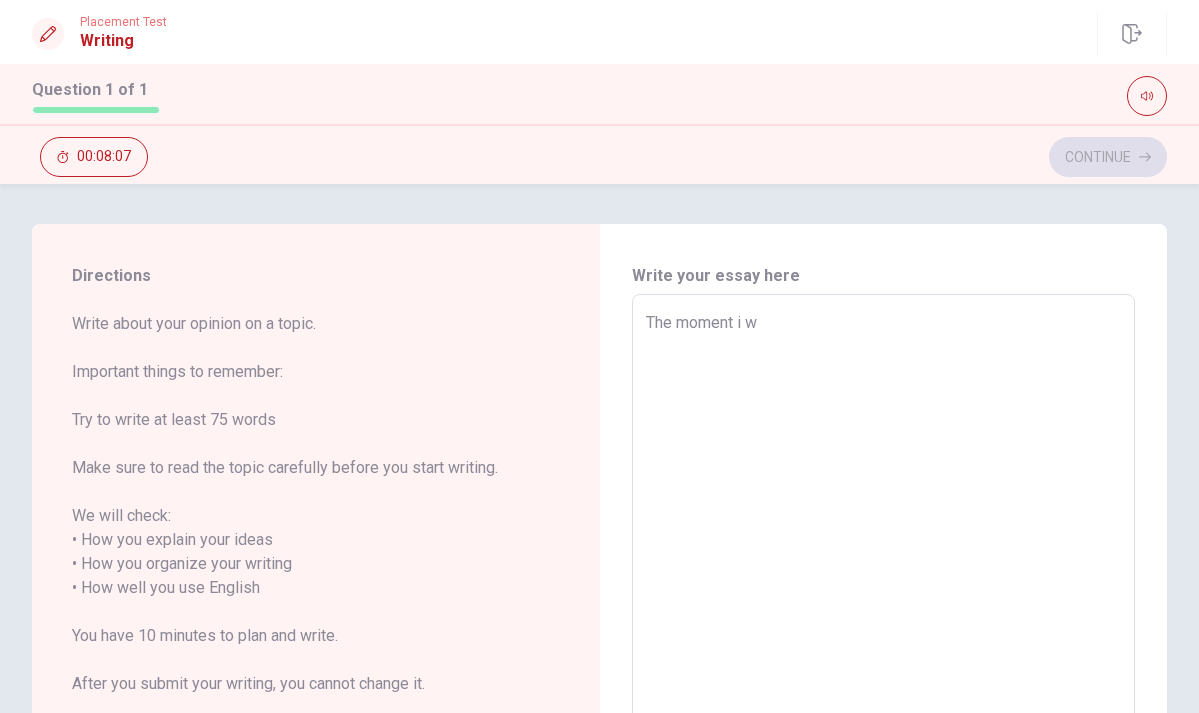 type on "x" 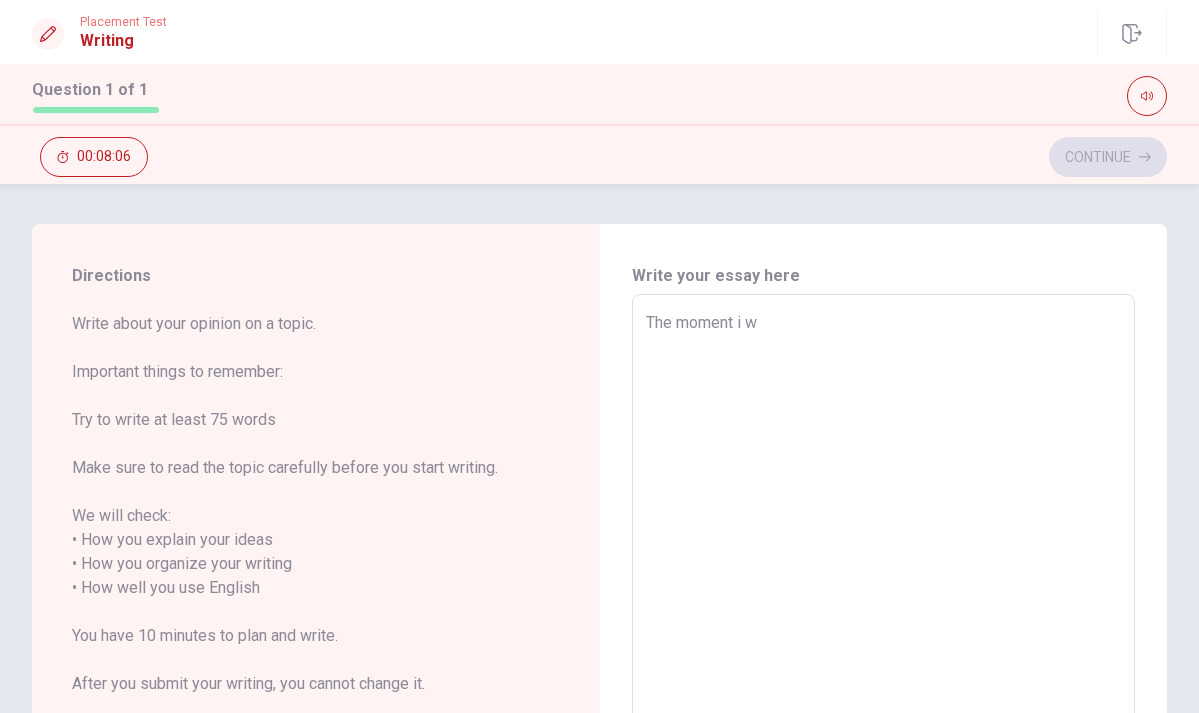 type on "The moment i wa" 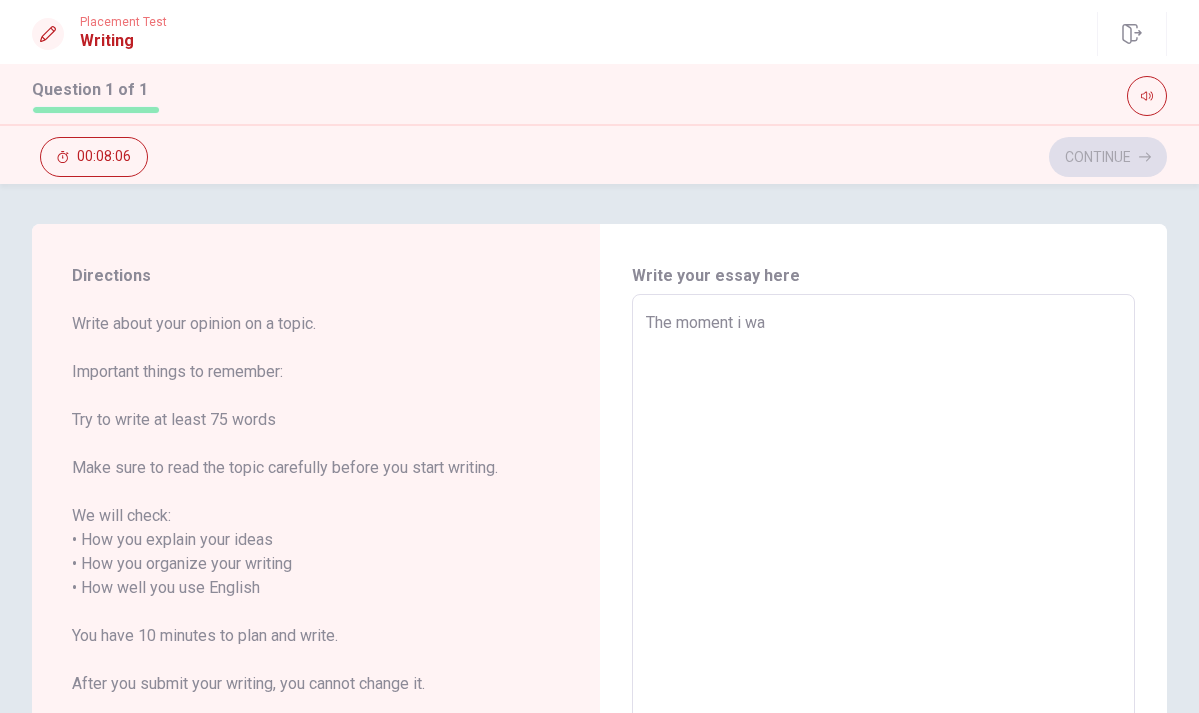 type on "x" 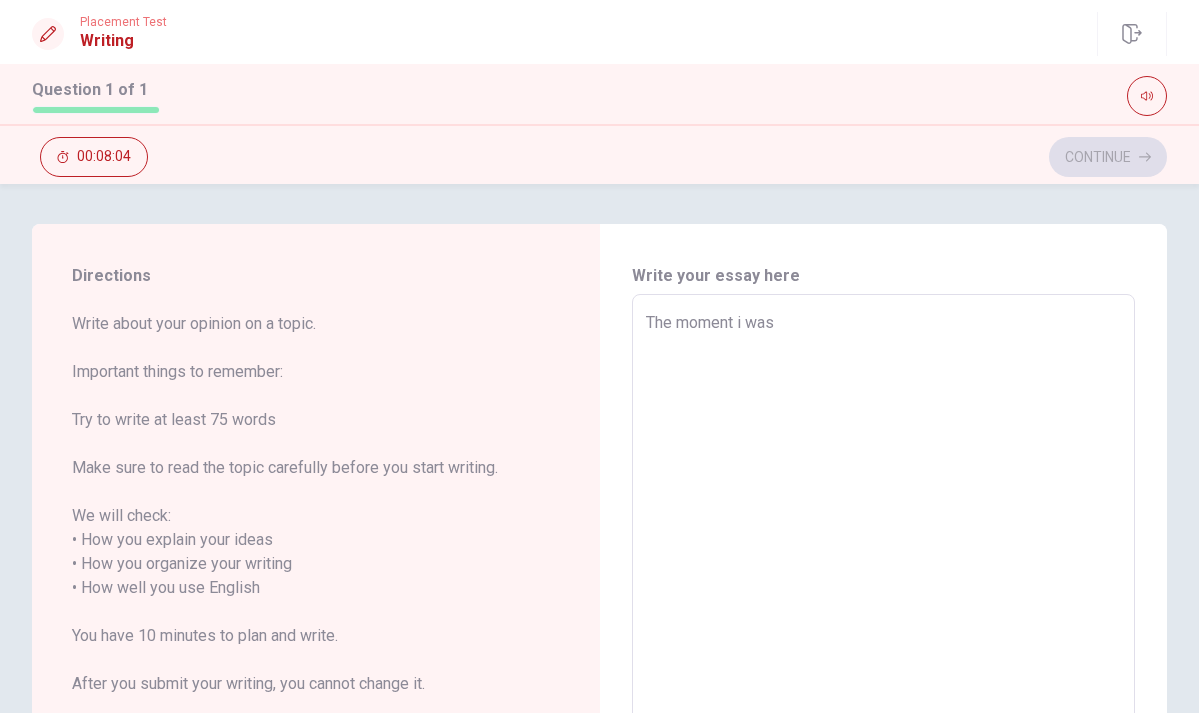 type on "x" 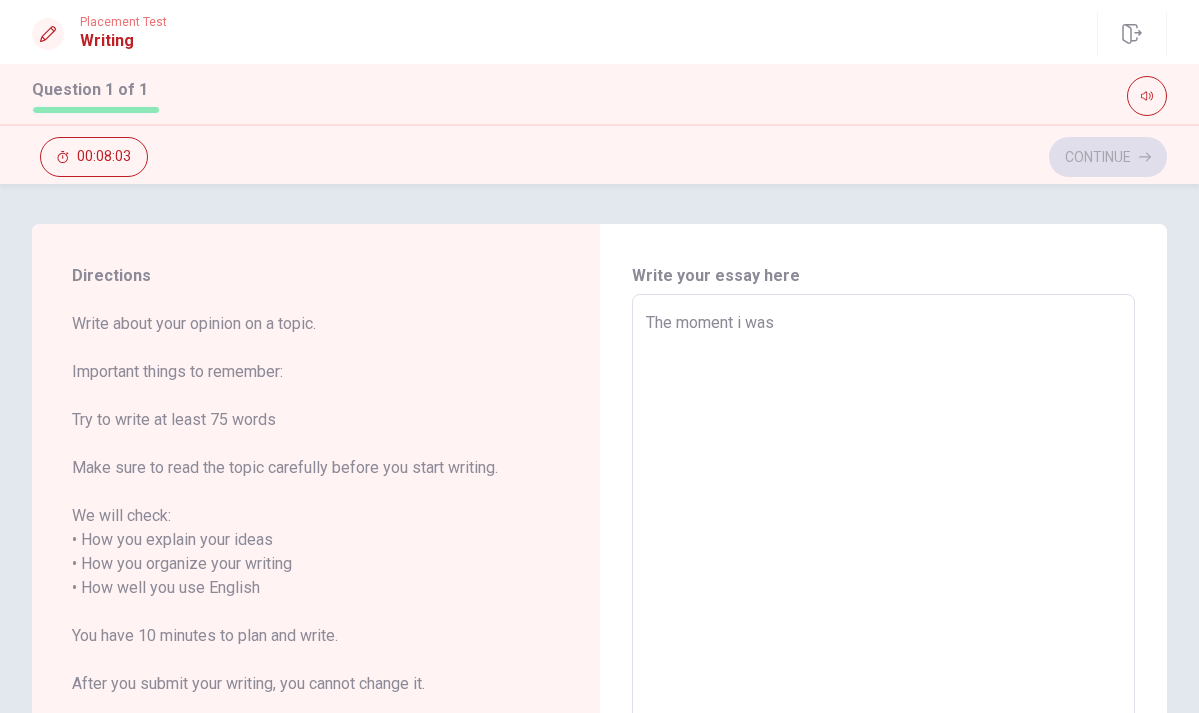 type on "The moment i was" 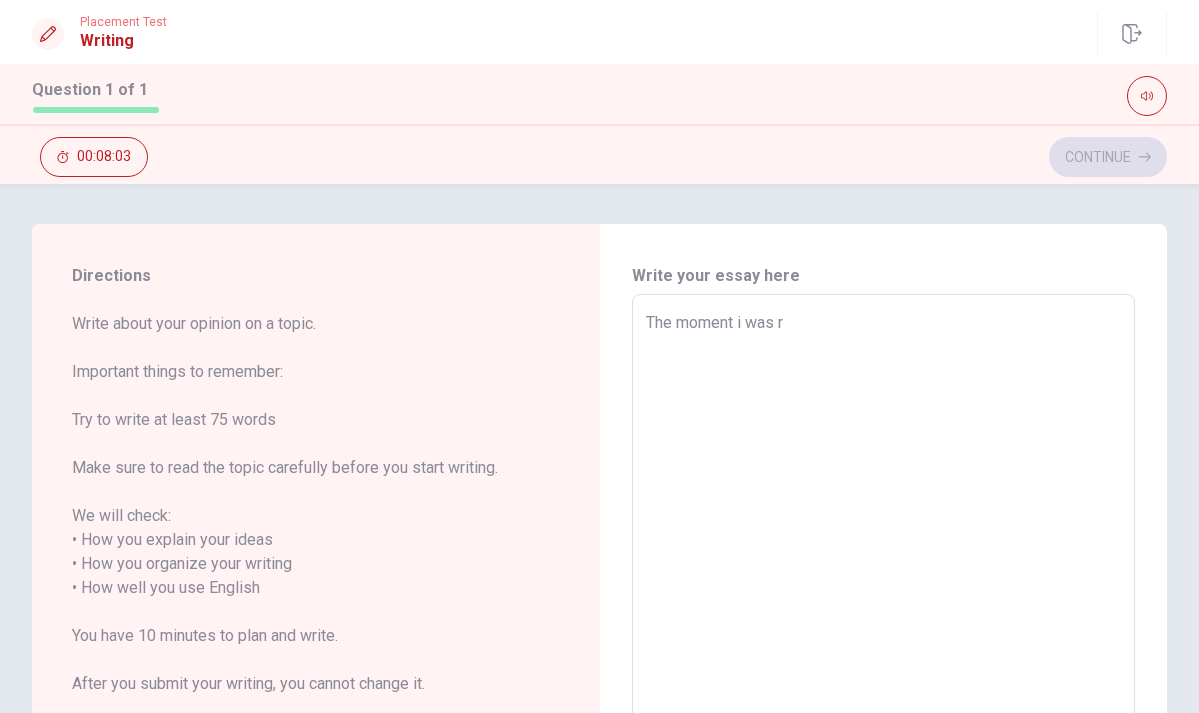 type on "x" 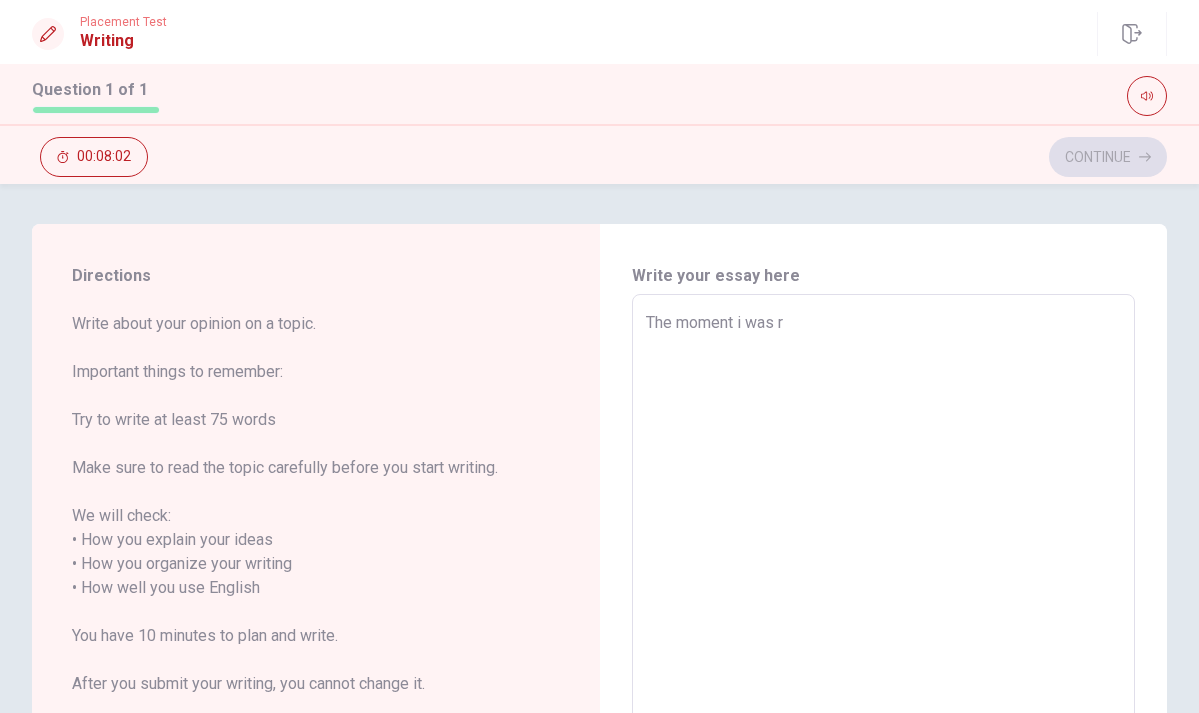 type on "The moment i was re" 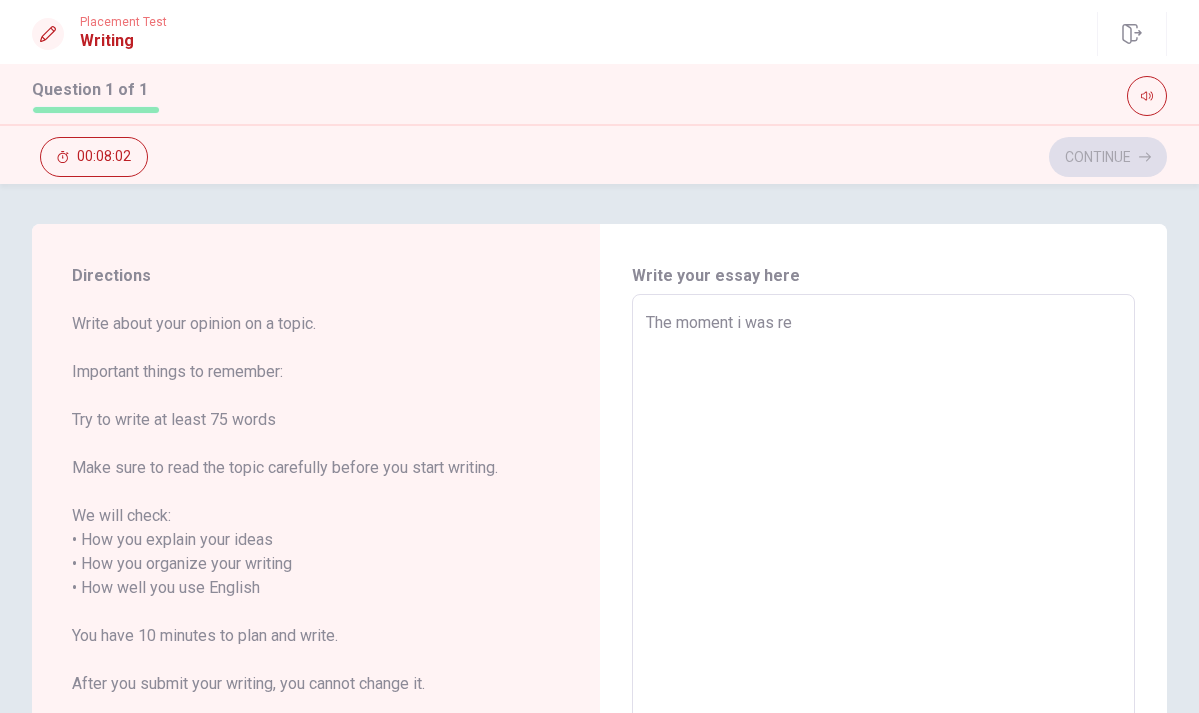 type on "x" 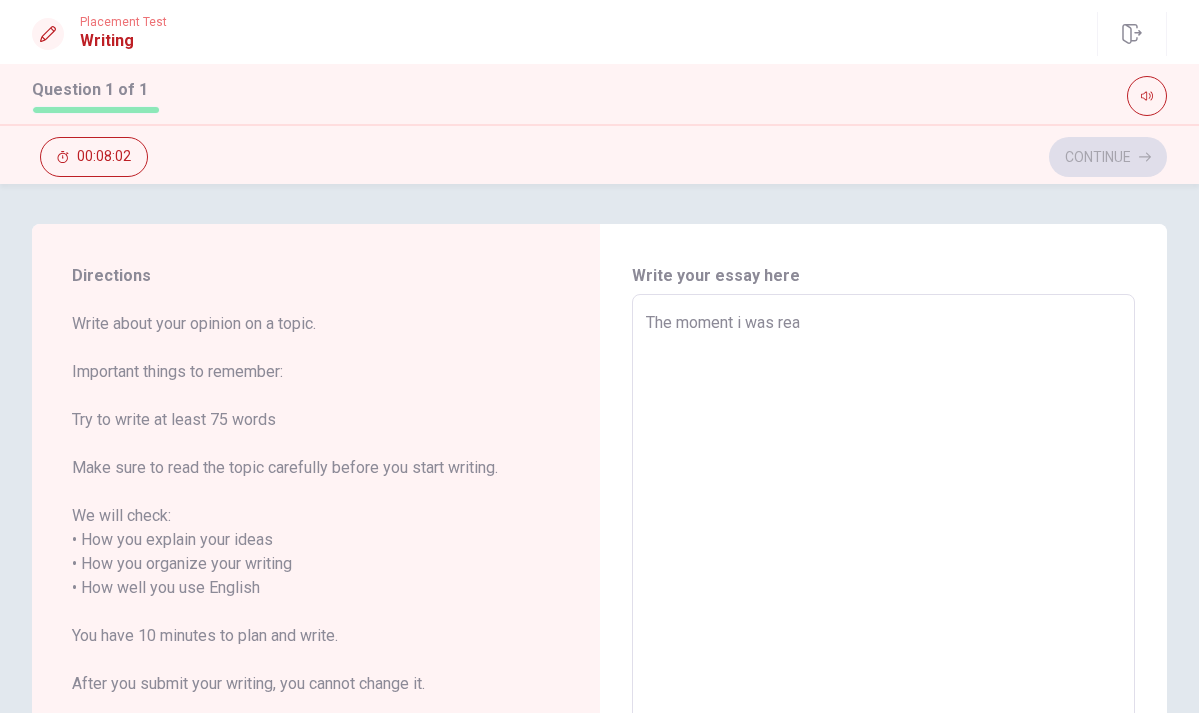 type on "x" 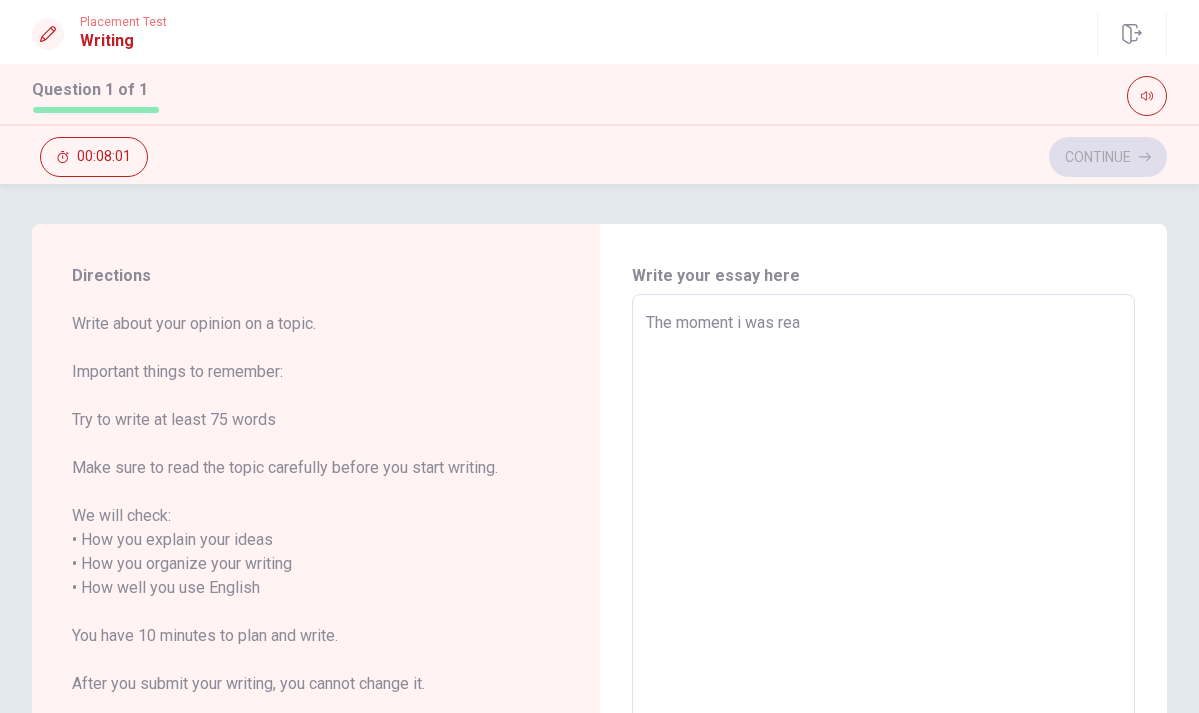 type on "The moment i was real" 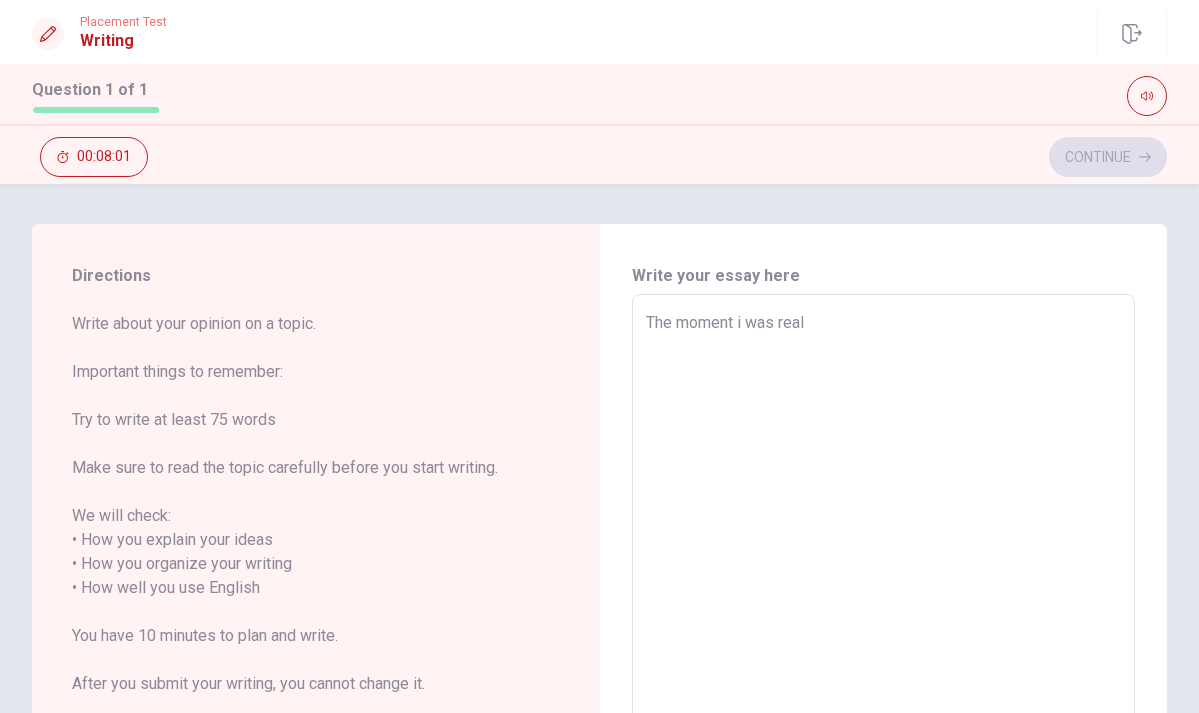 type on "x" 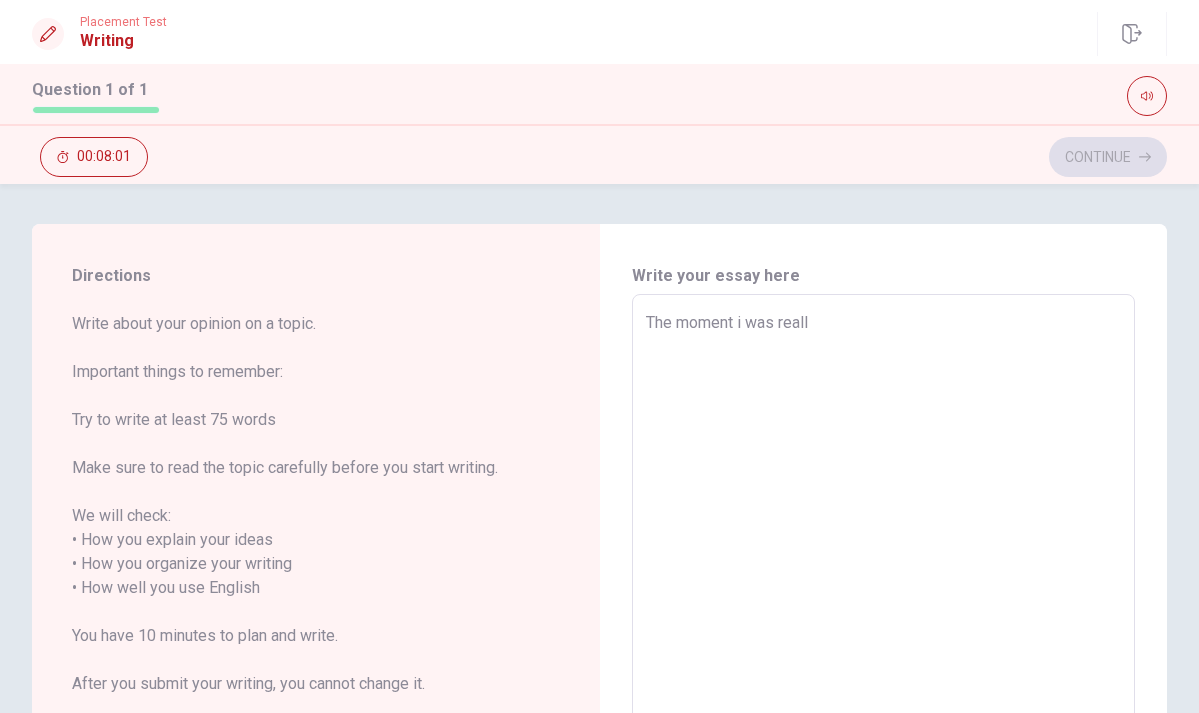type on "x" 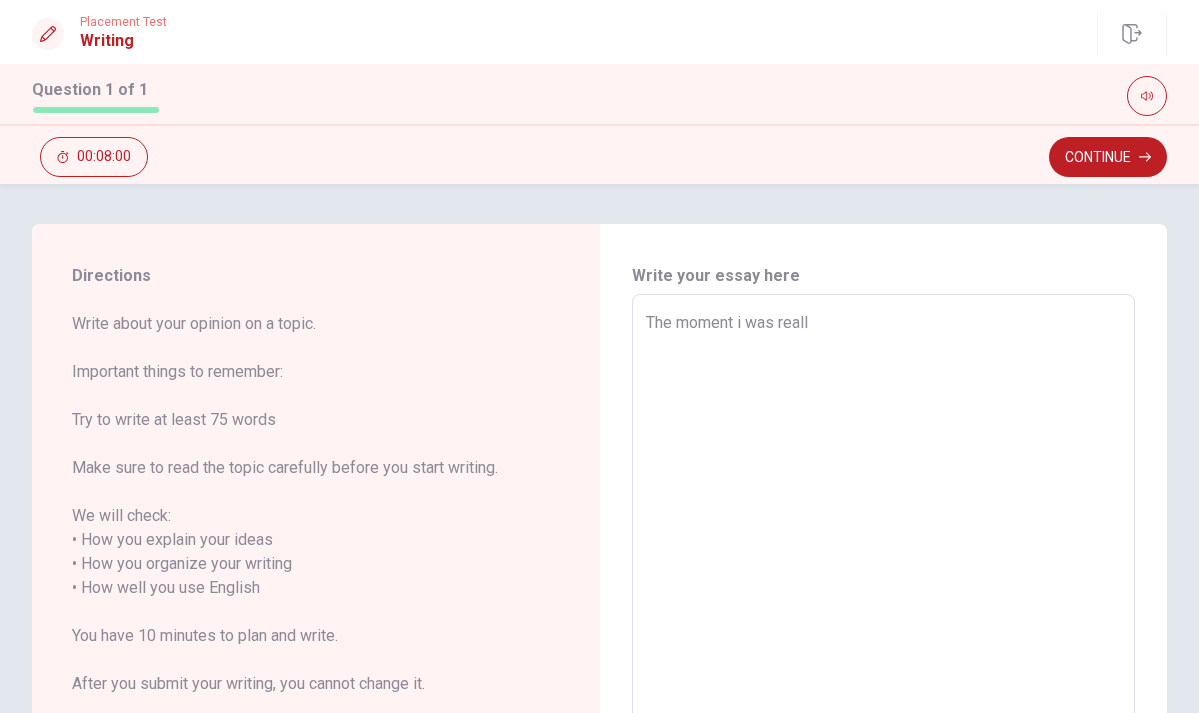 type on "The moment i was really" 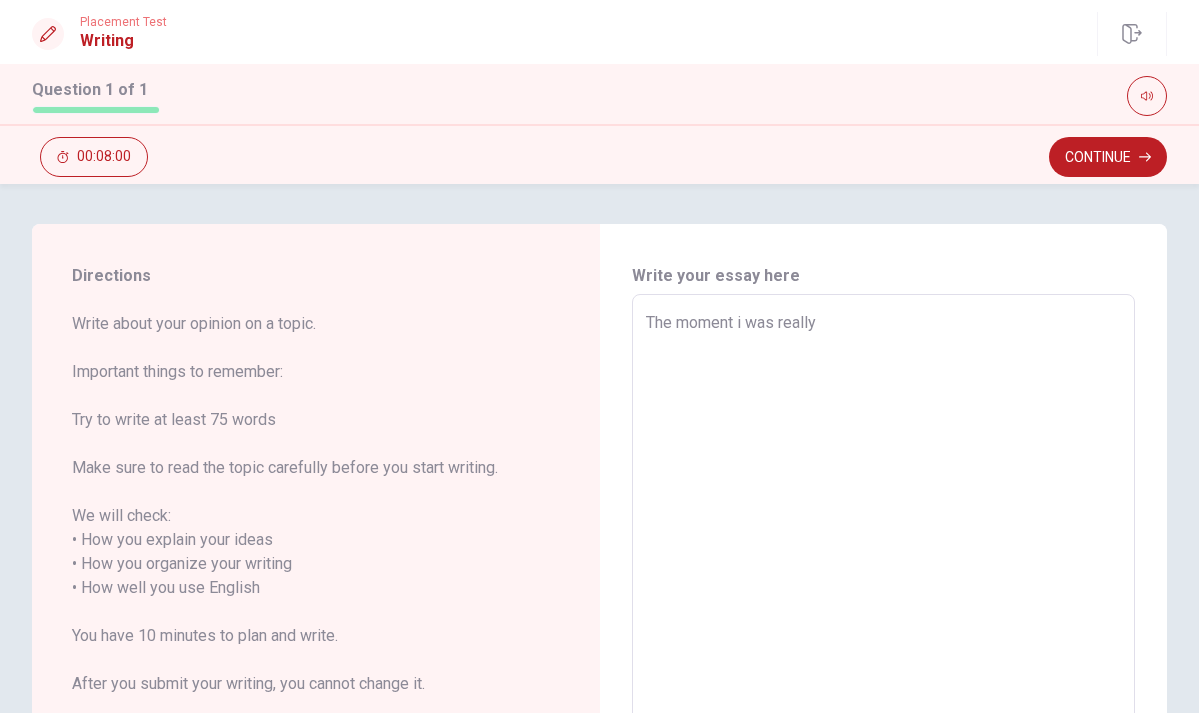 type on "x" 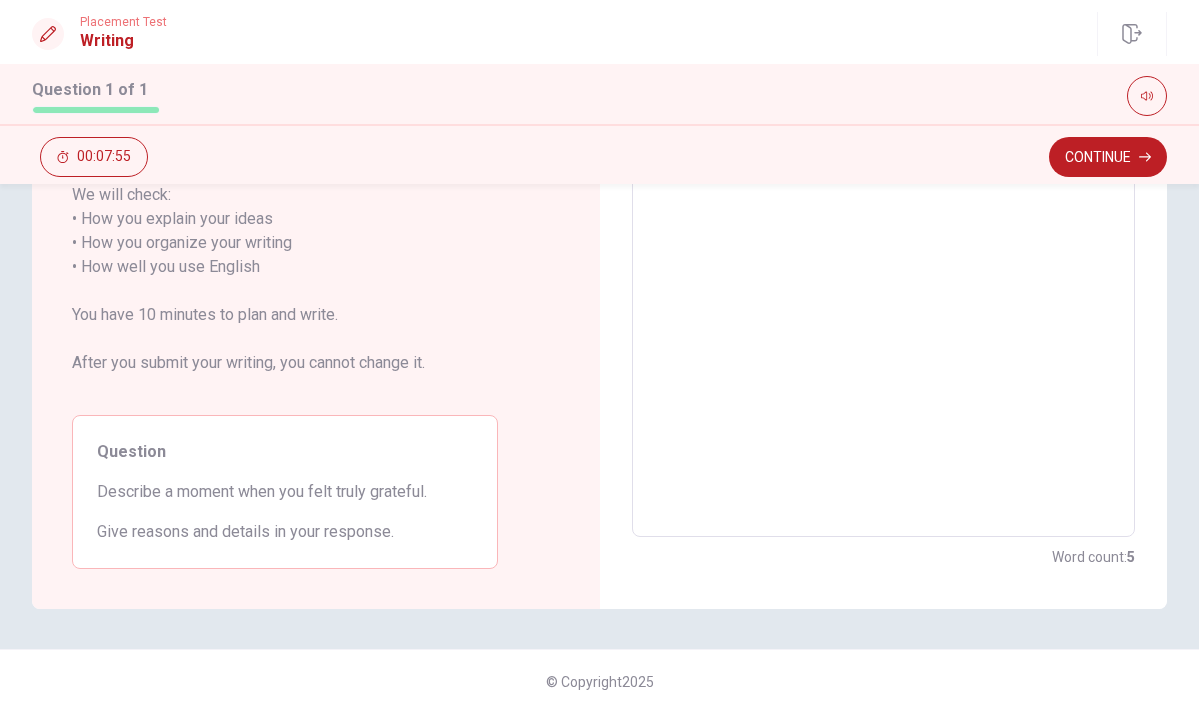 scroll, scrollTop: 321, scrollLeft: 0, axis: vertical 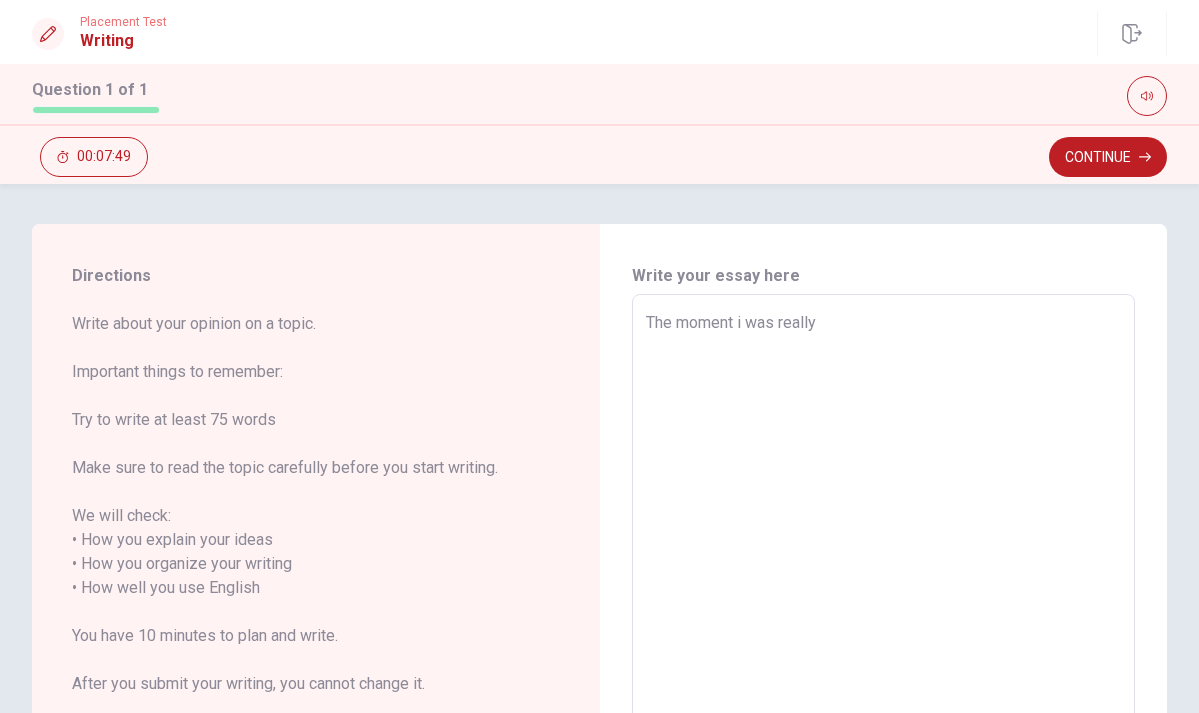 type on "x" 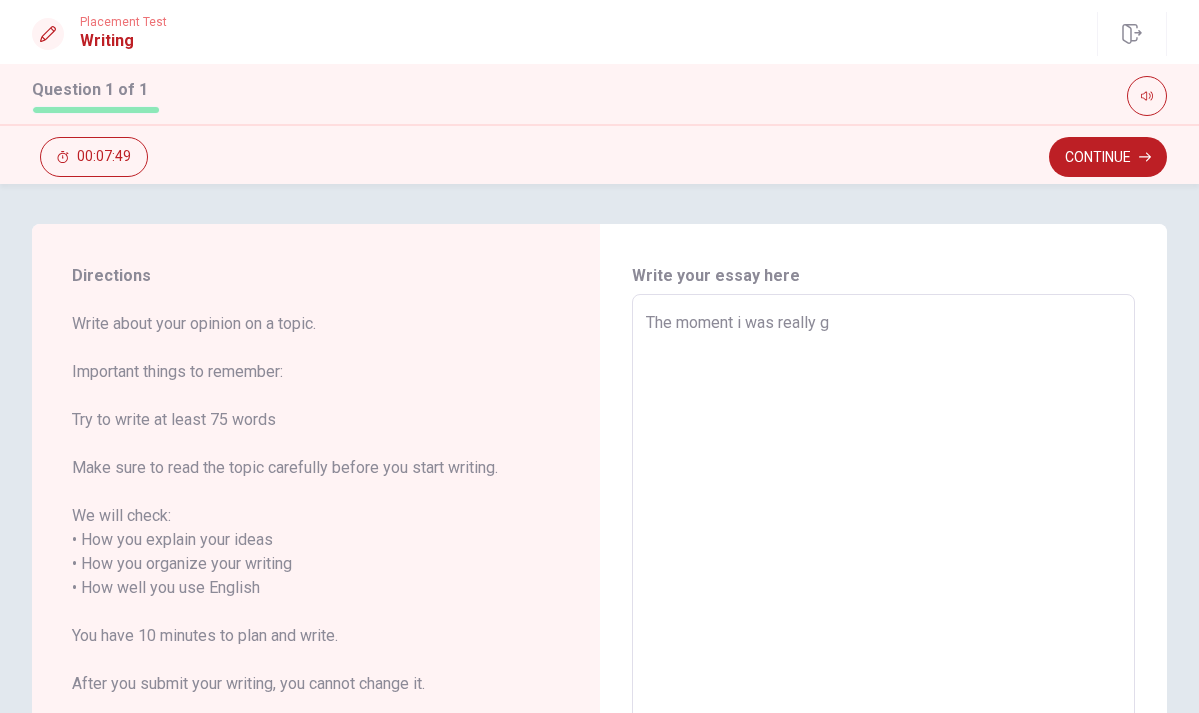 type on "x" 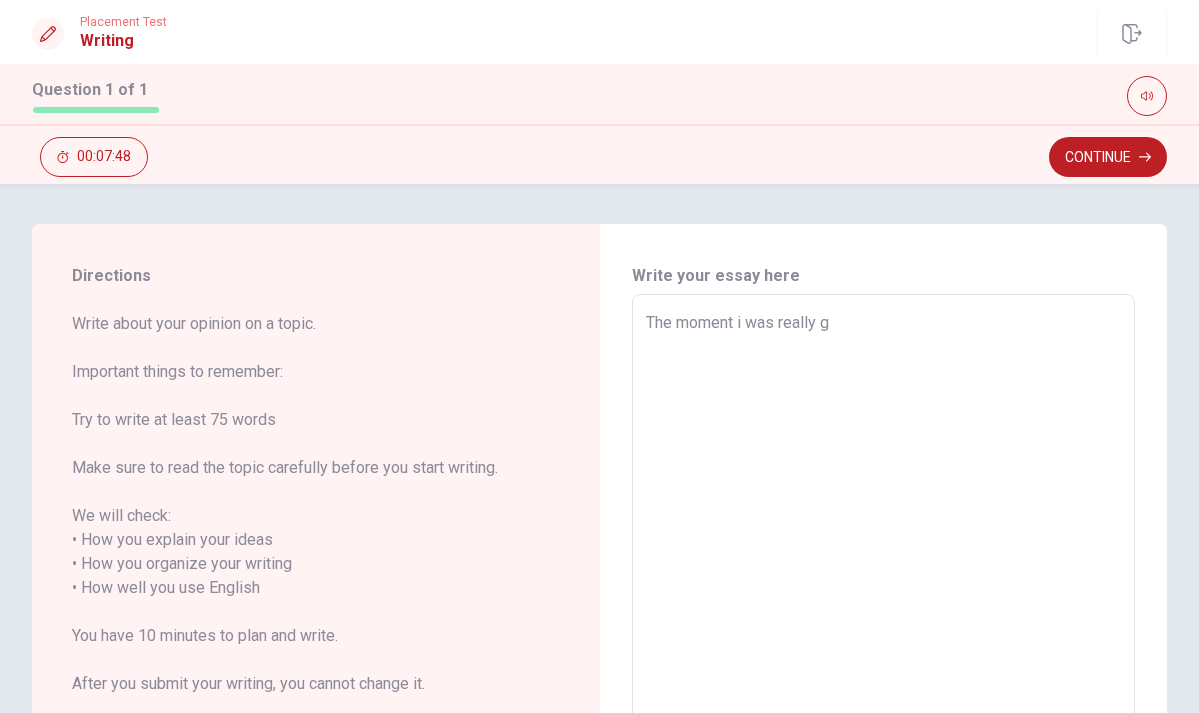 type on "The moment i was really gr" 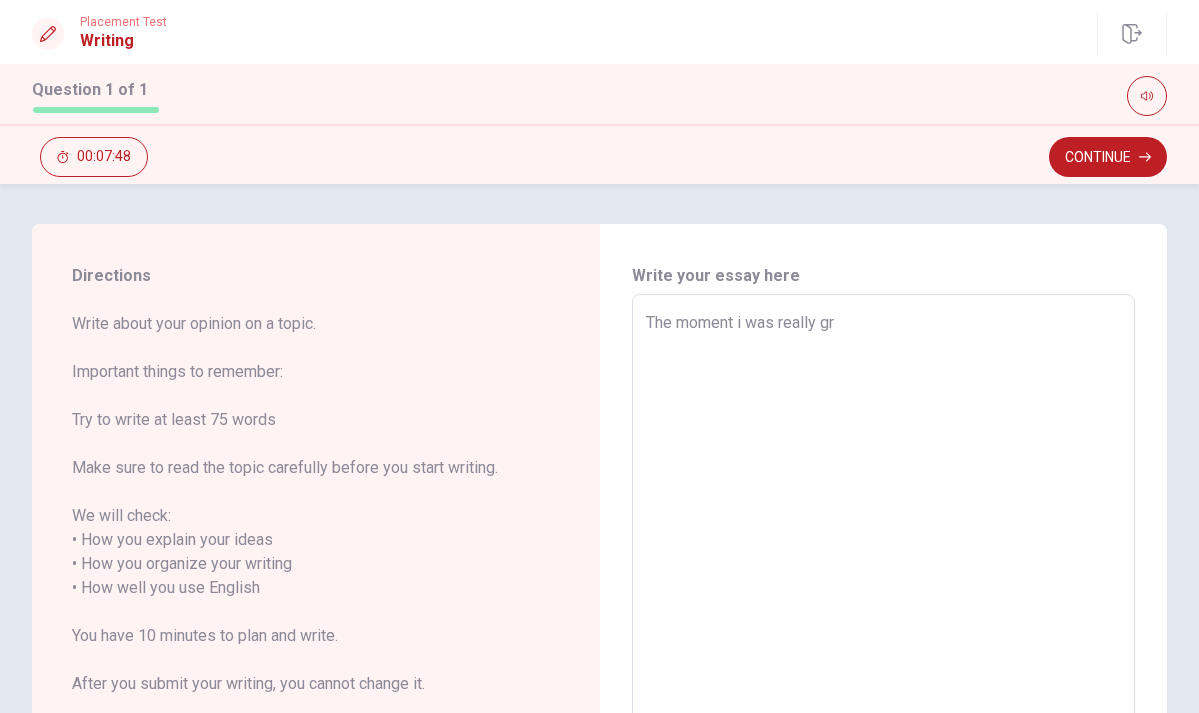 type on "x" 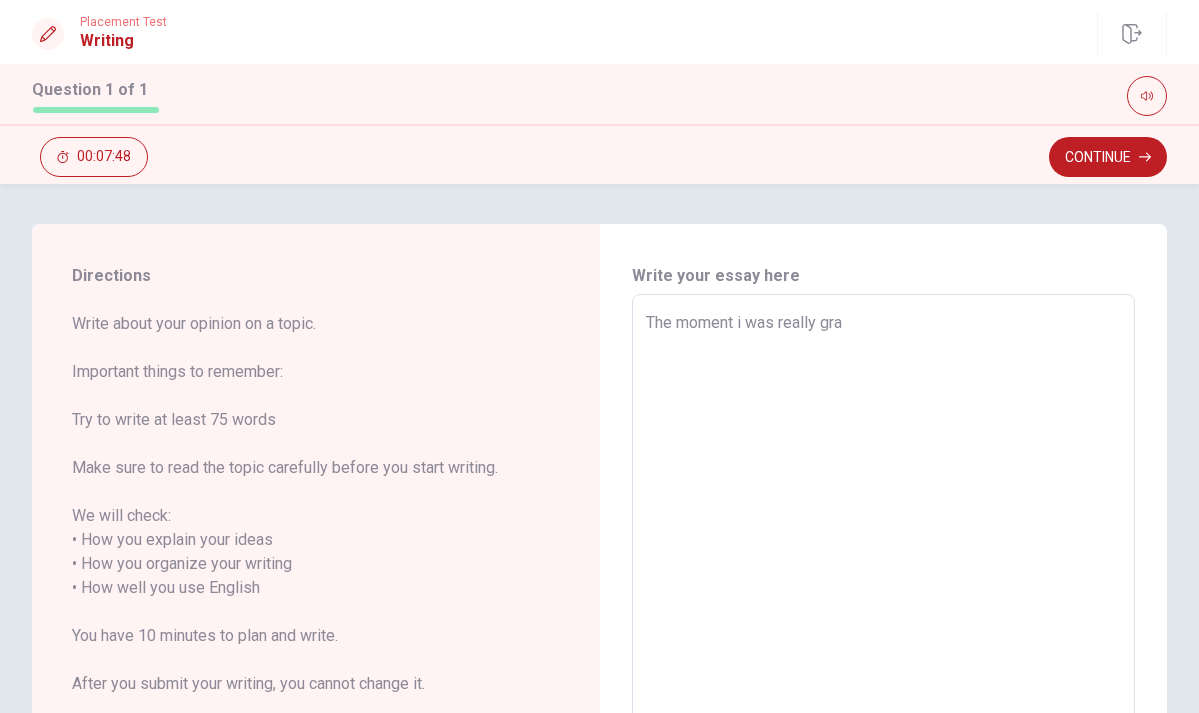 type on "x" 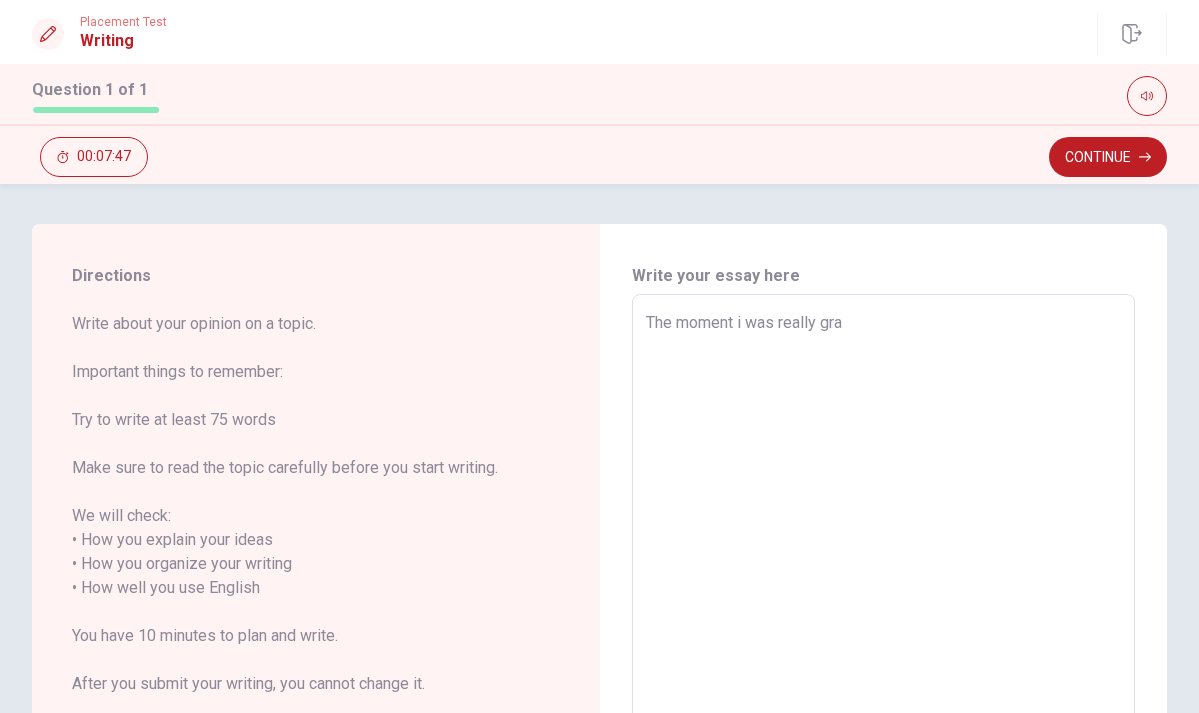 type on "The moment i was really grat" 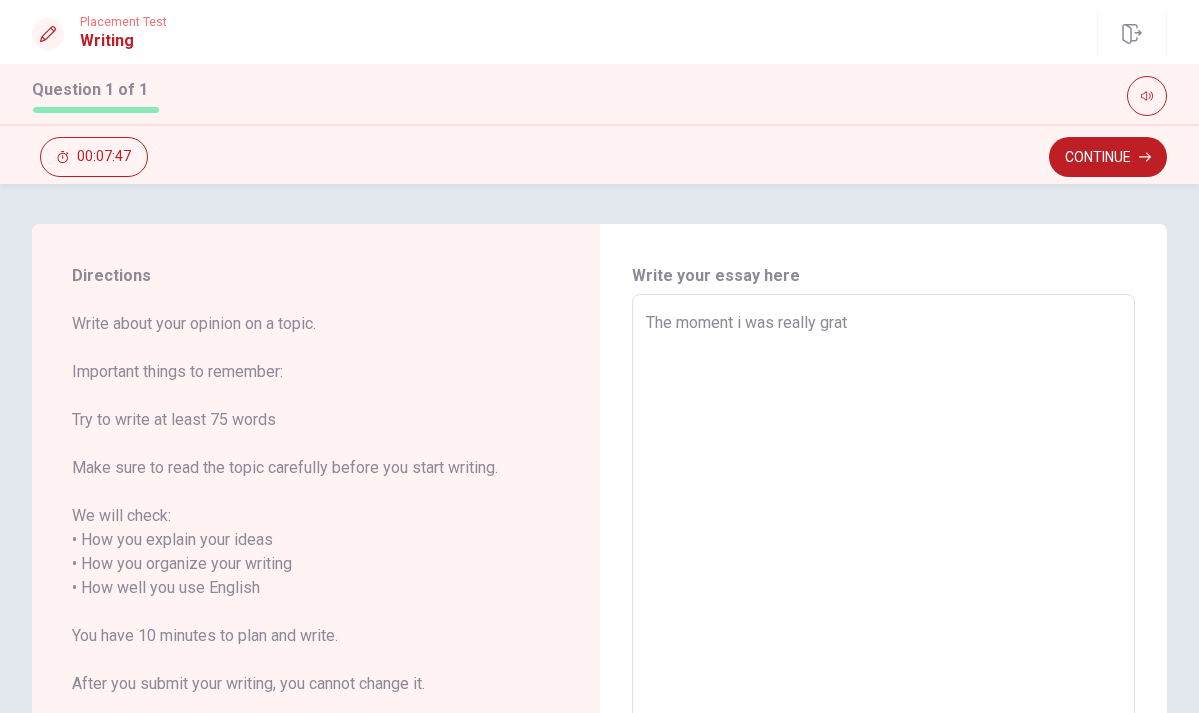 type on "x" 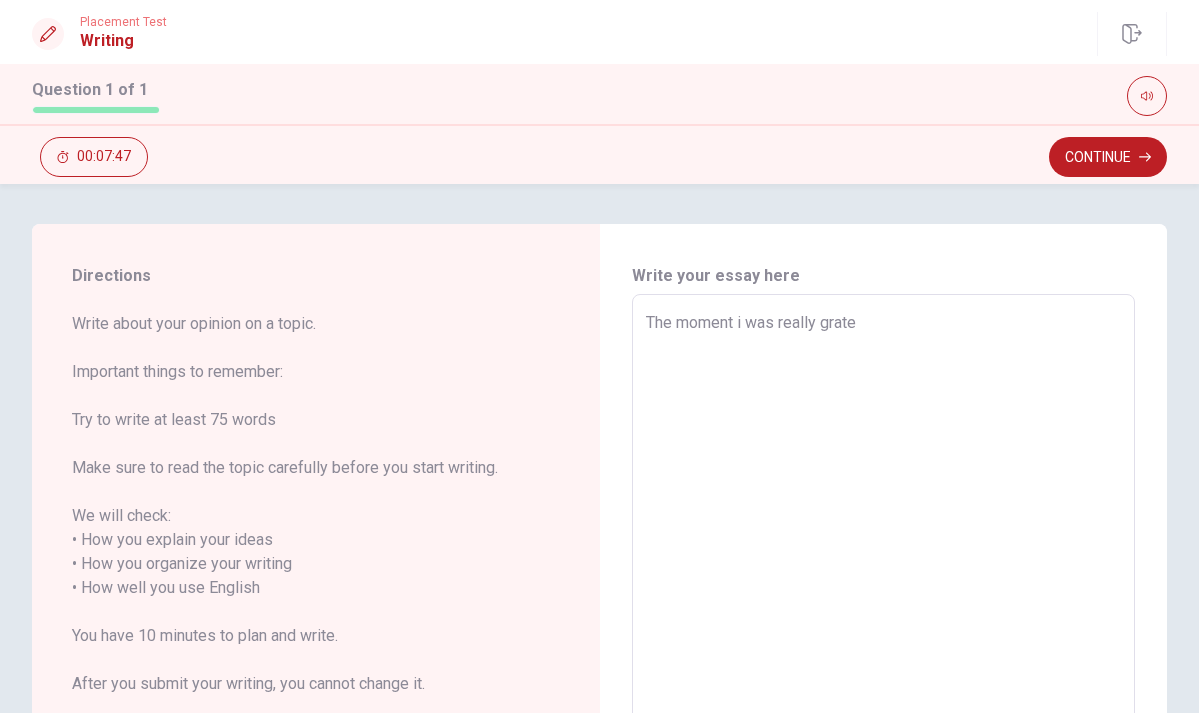 type on "x" 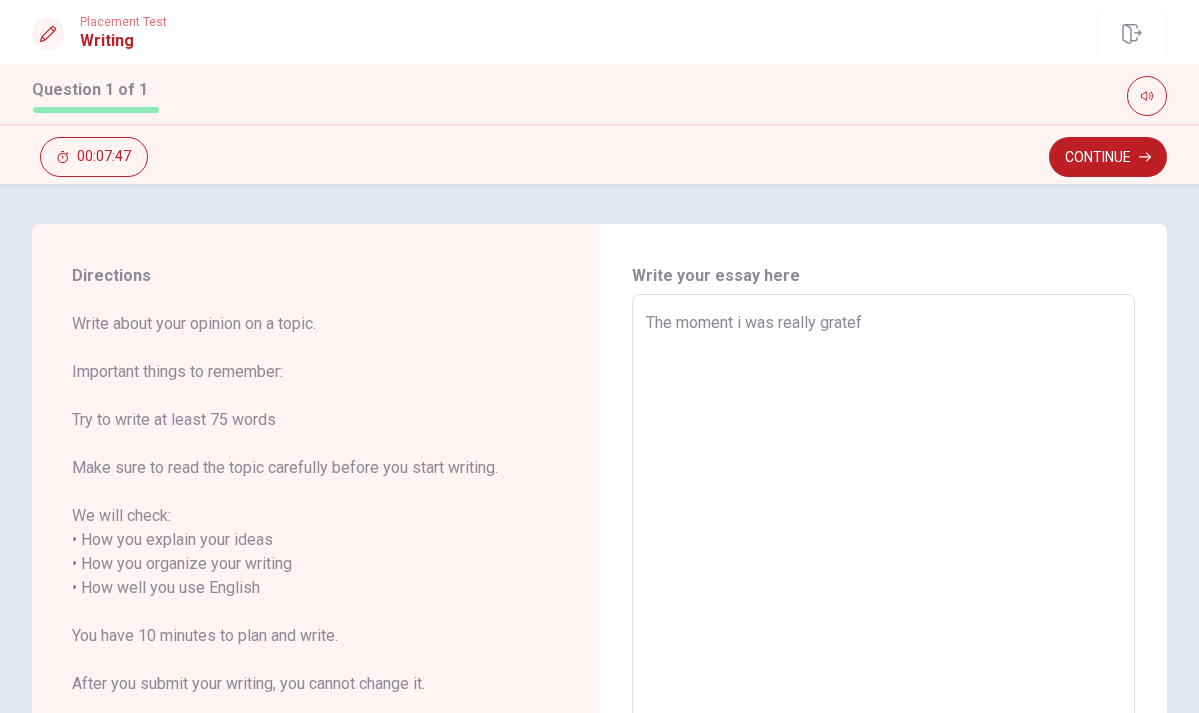type on "x" 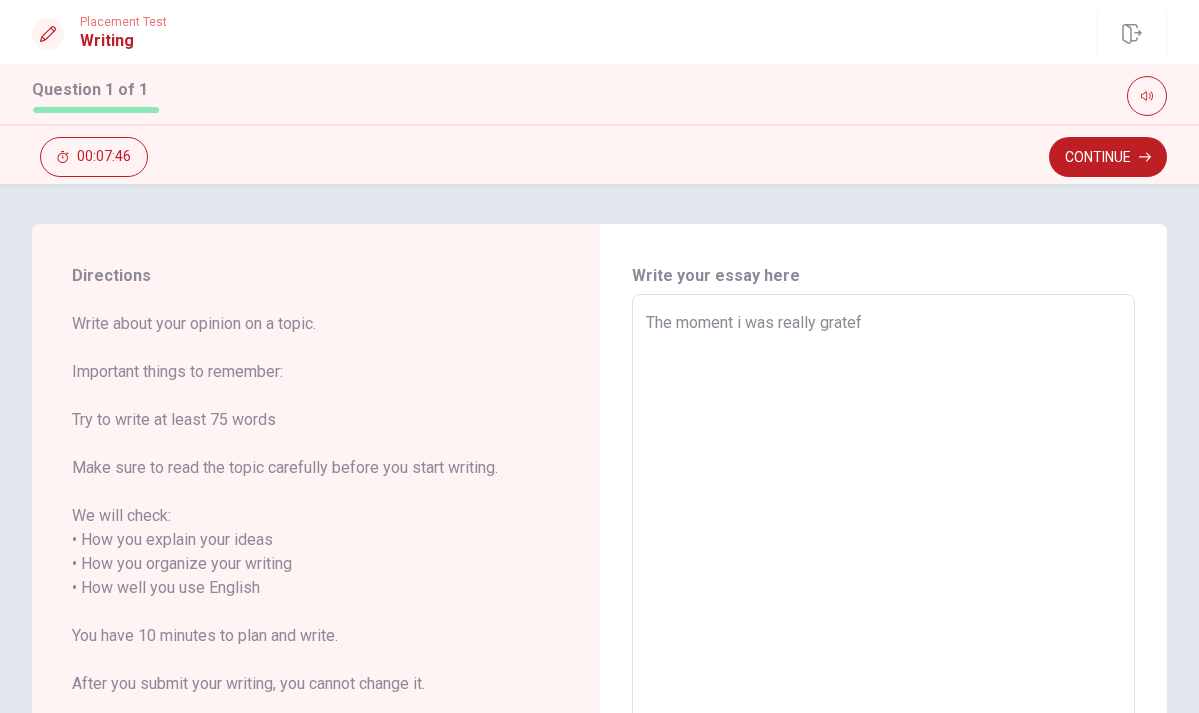 type on "The moment i was really gratefu" 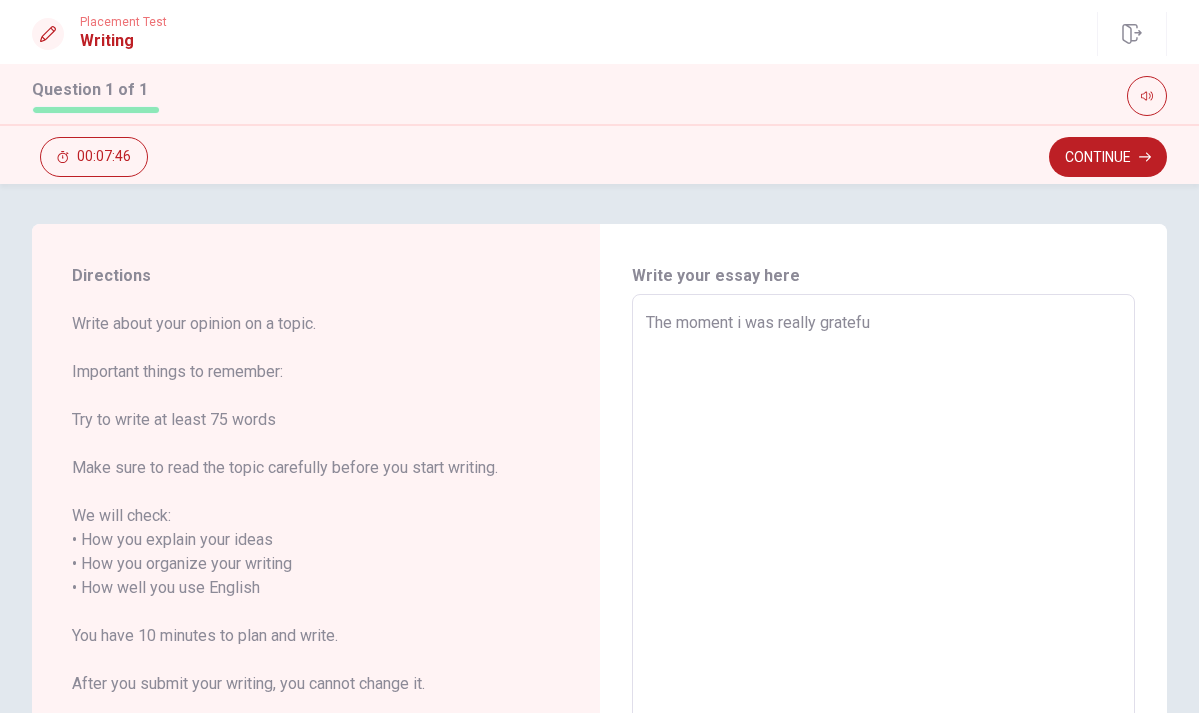 type on "x" 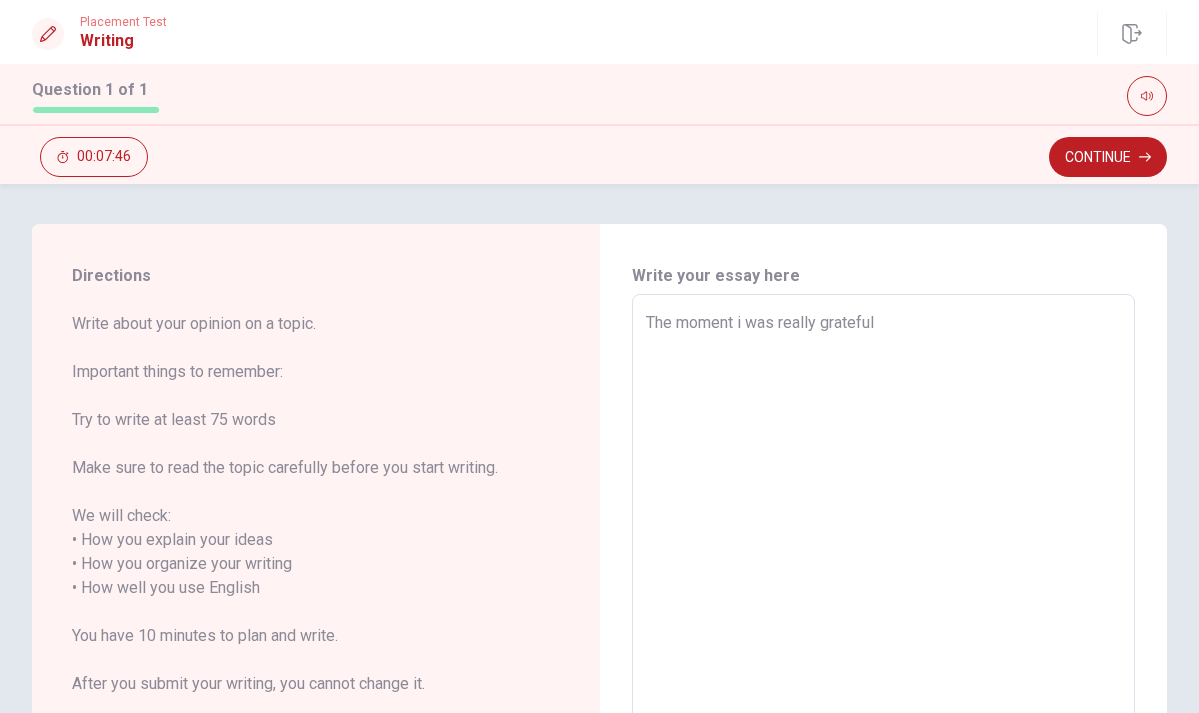 type on "x" 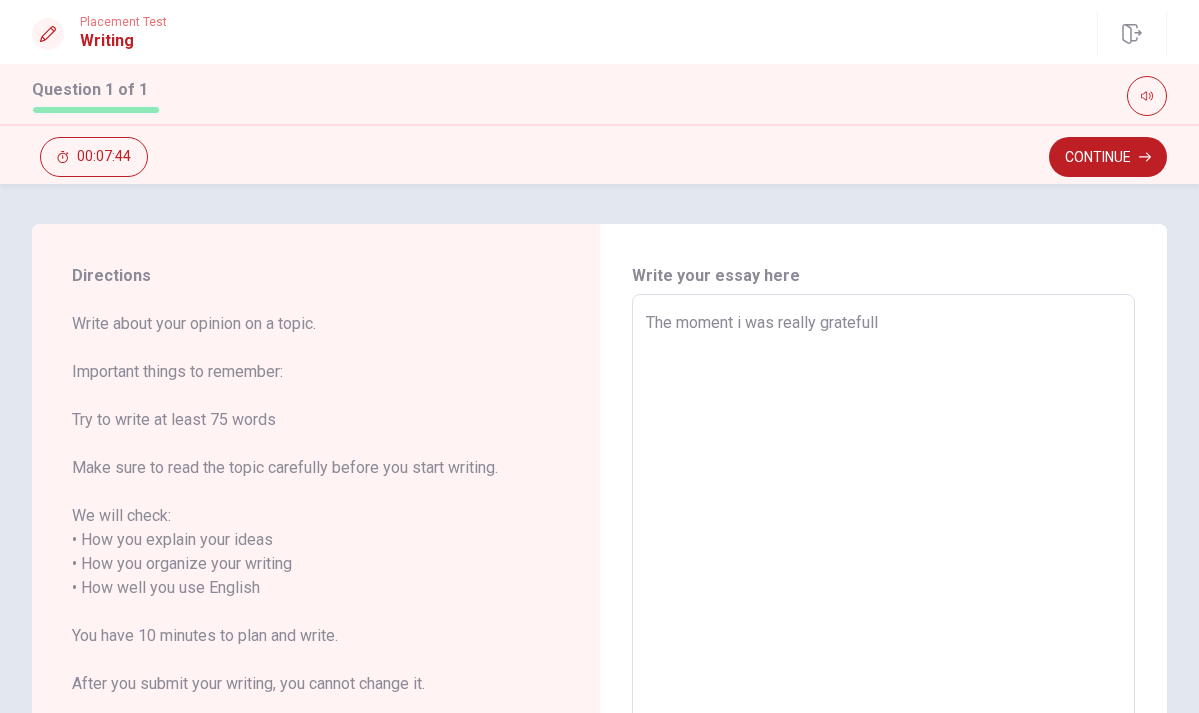 type on "x" 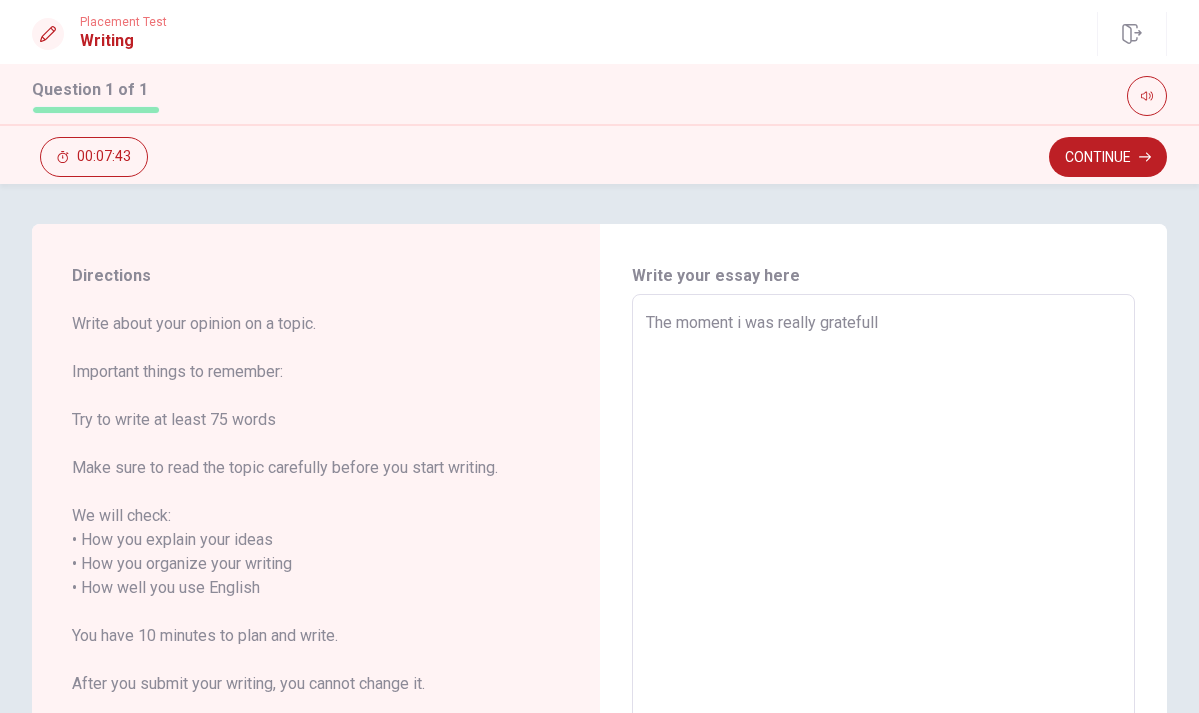 type on "The moment i was really gratefull" 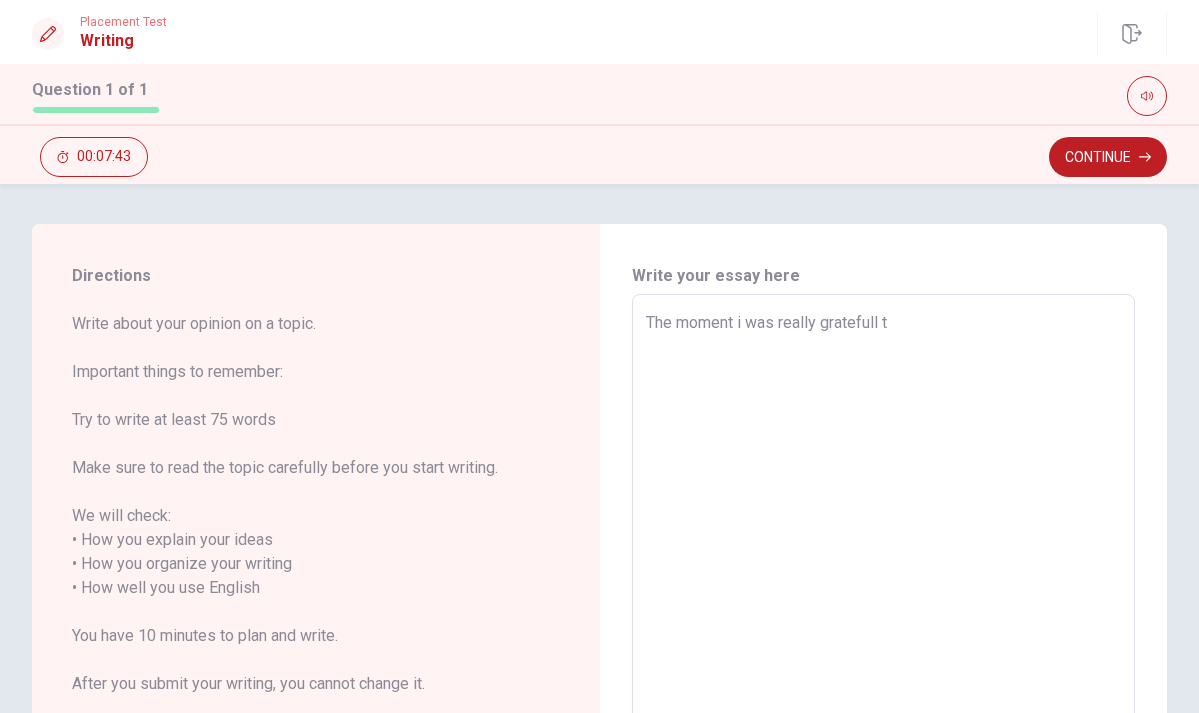 type on "x" 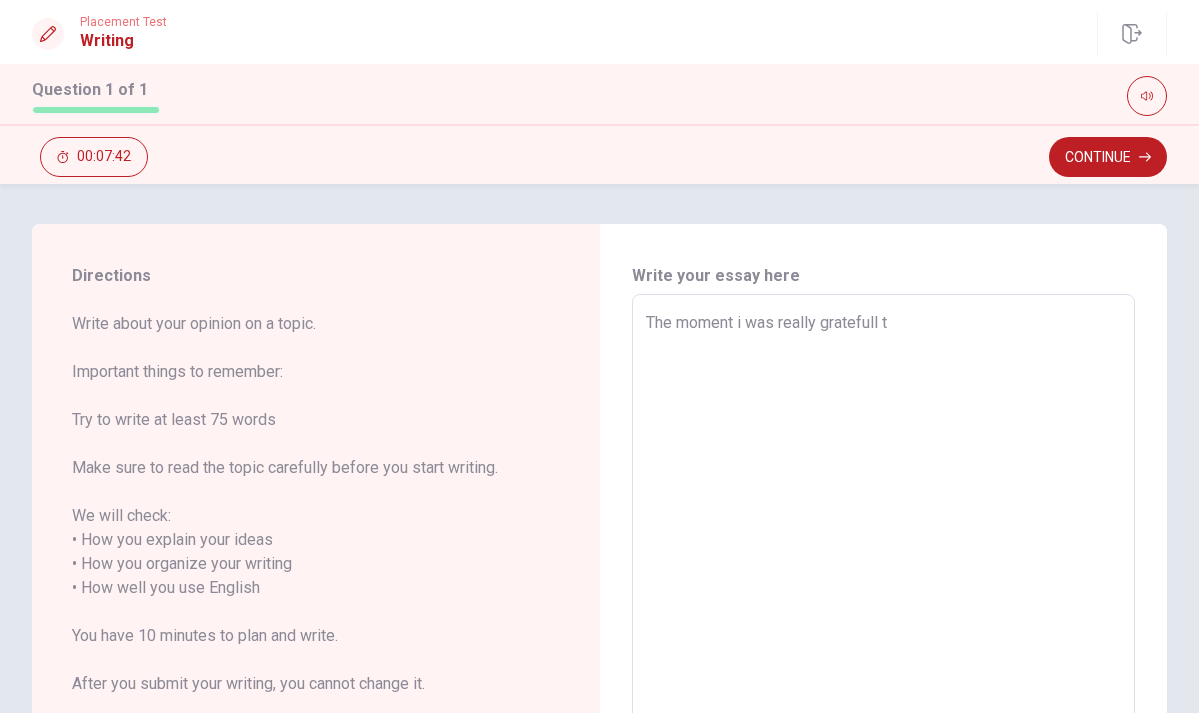 type on "The moment i was really gratefull th" 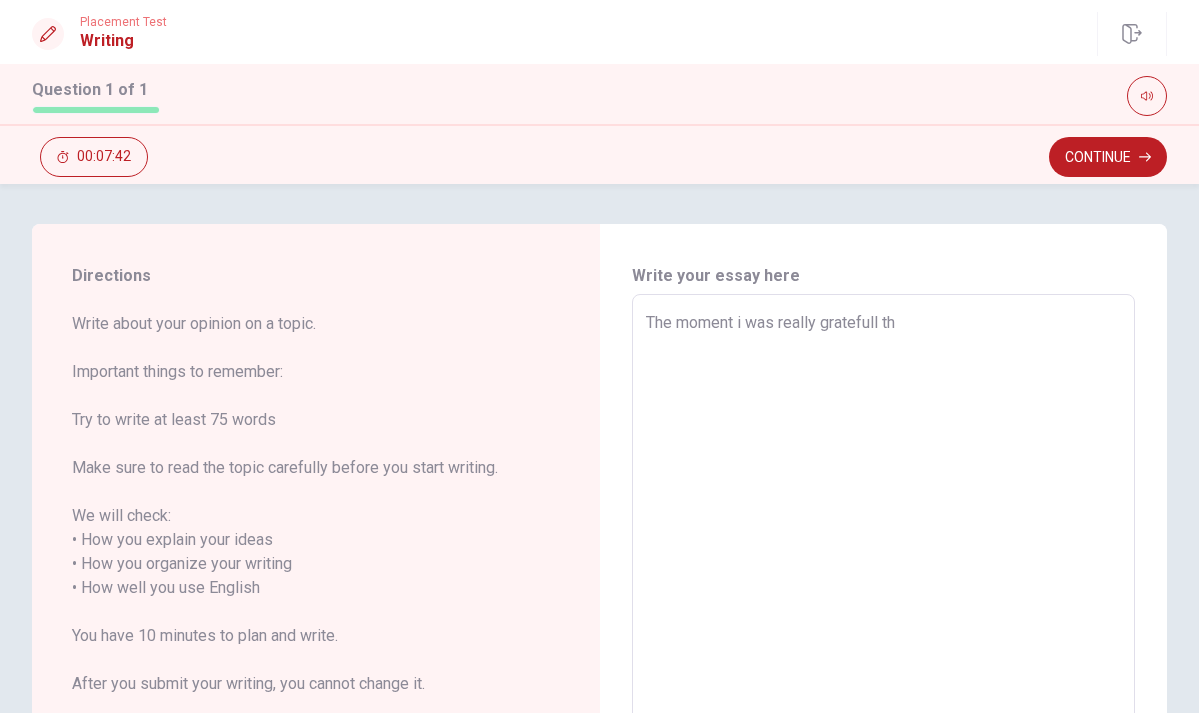 type on "x" 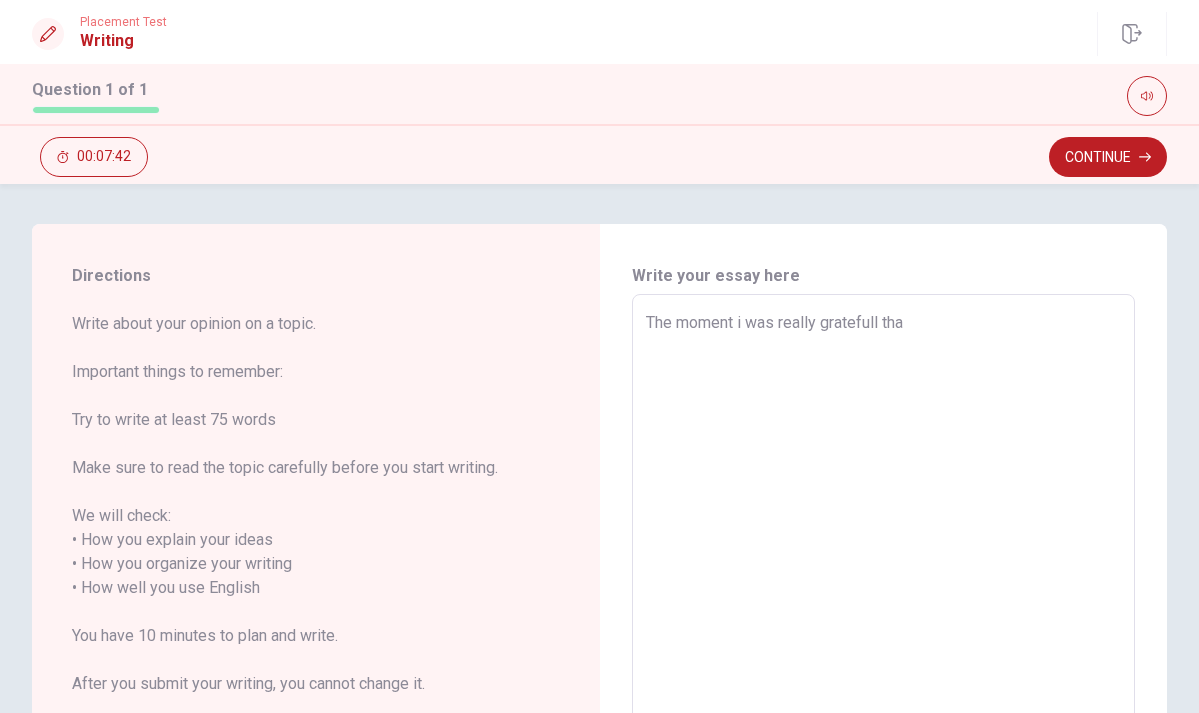 type on "x" 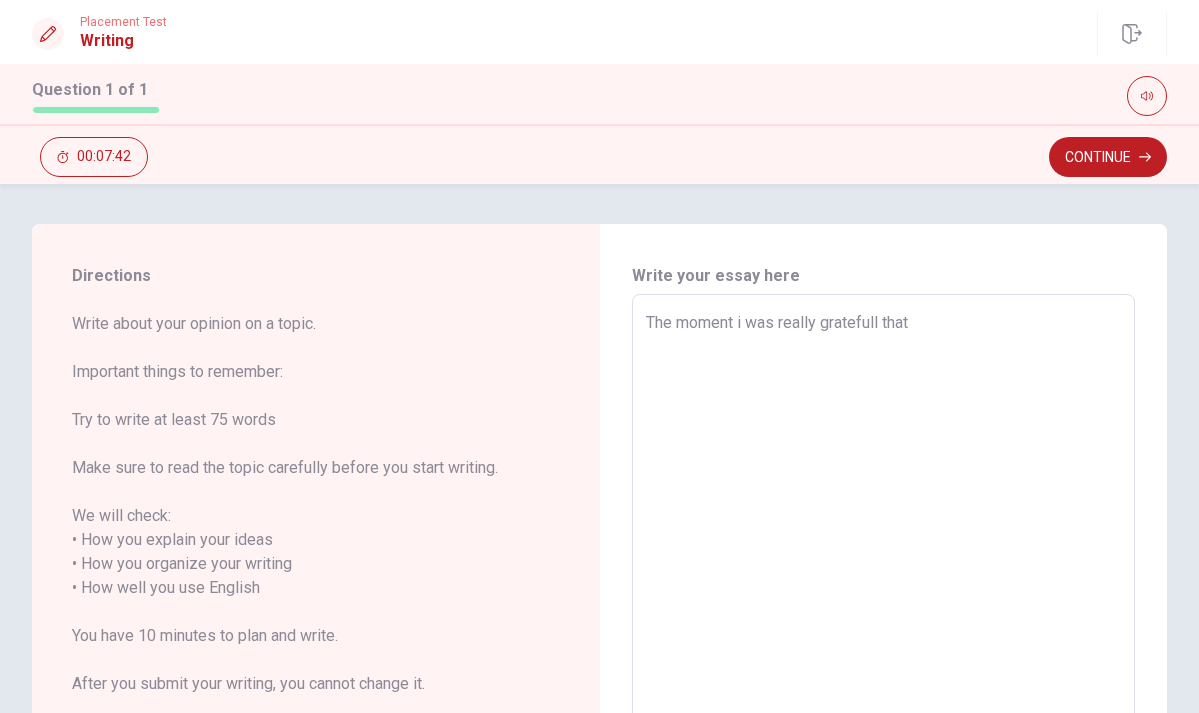 type on "x" 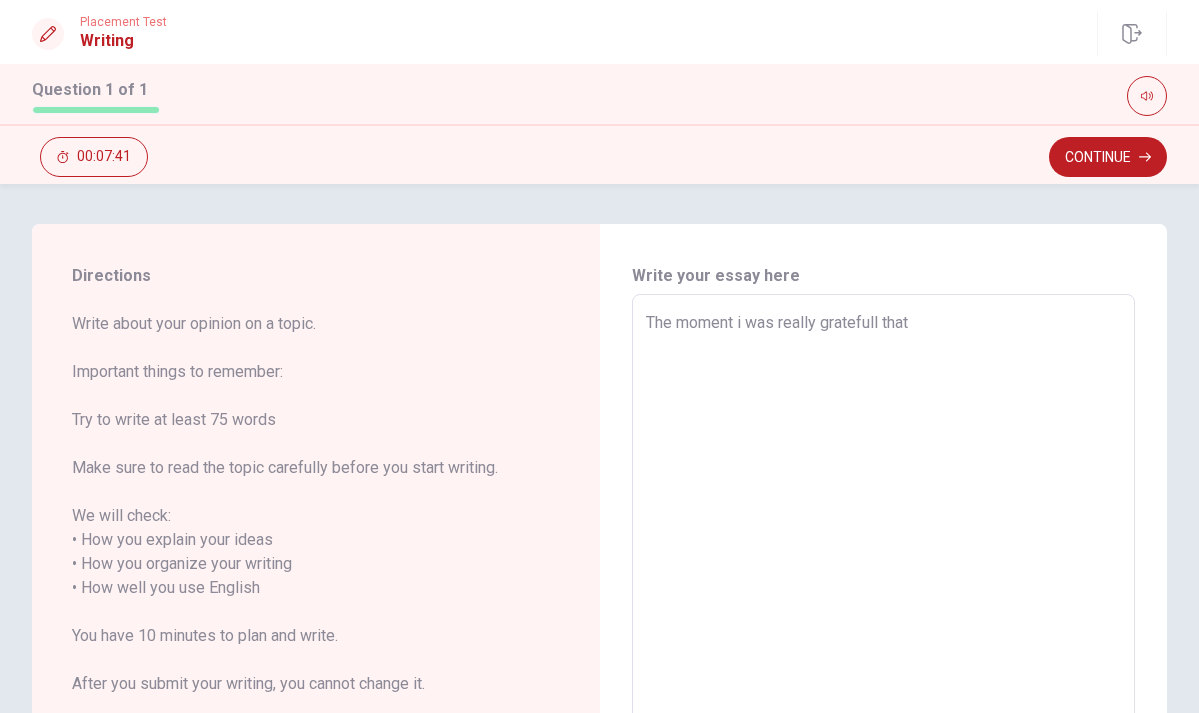 type on "x" 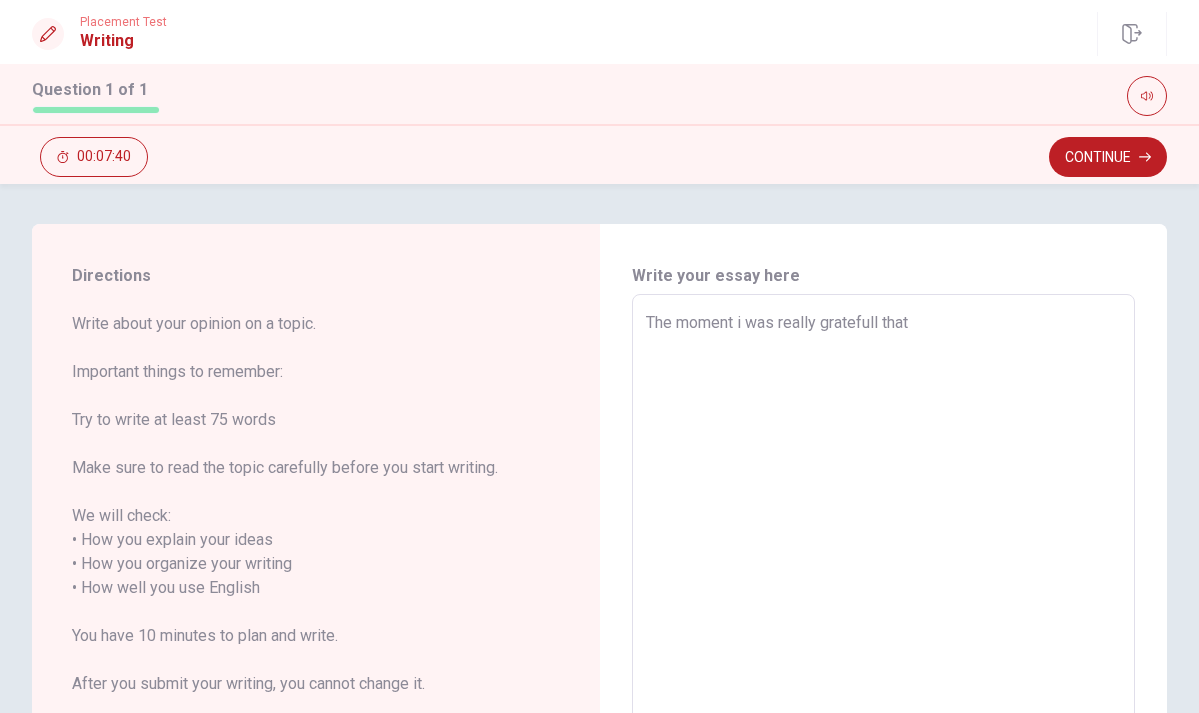 type on "The moment i was really gratefull that ư" 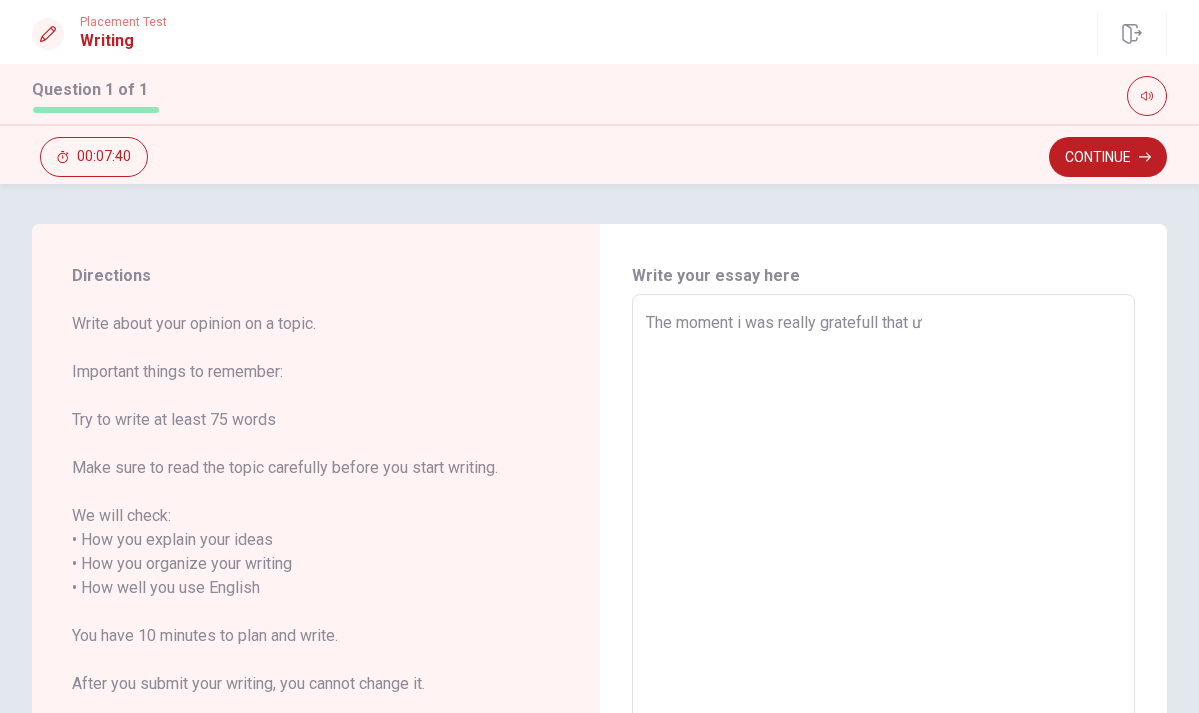 type on "x" 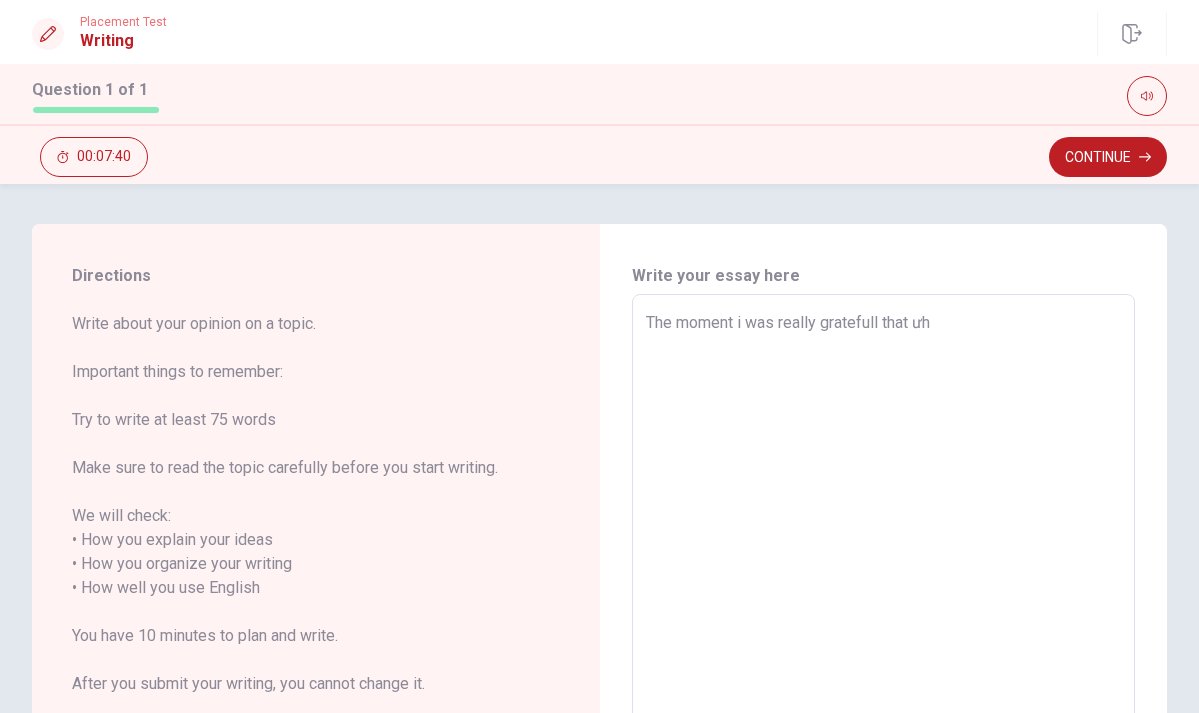 type on "x" 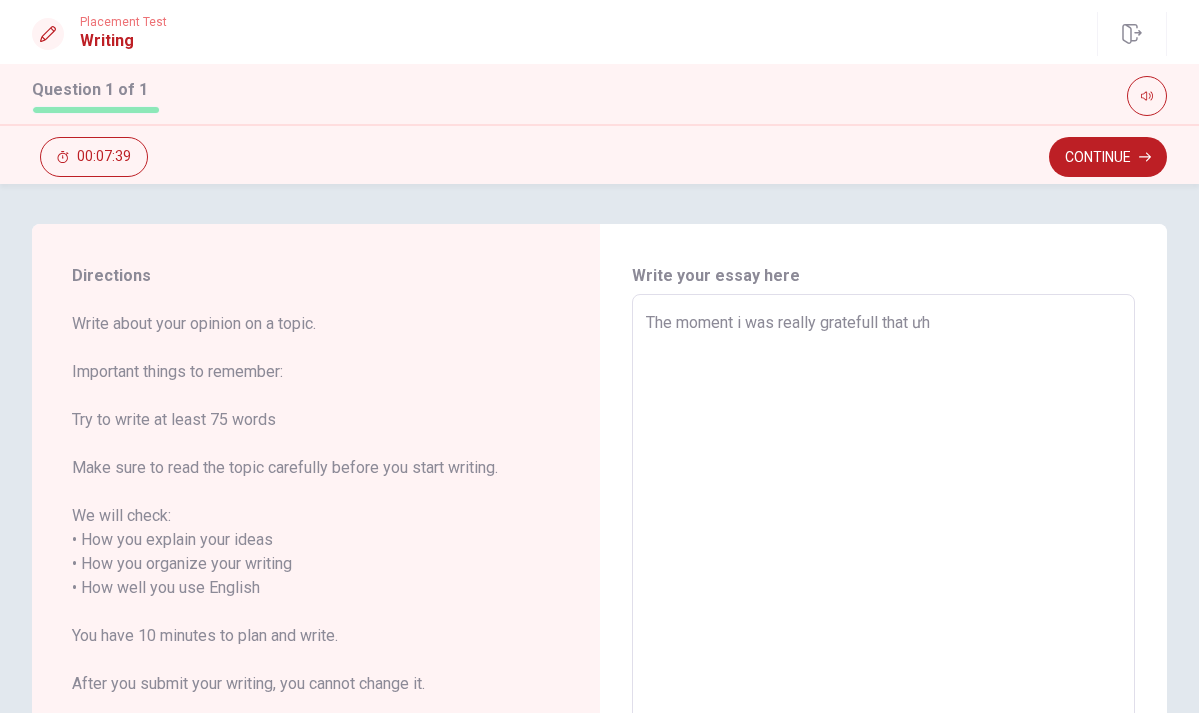 type on "The moment i was really gratefull that ư" 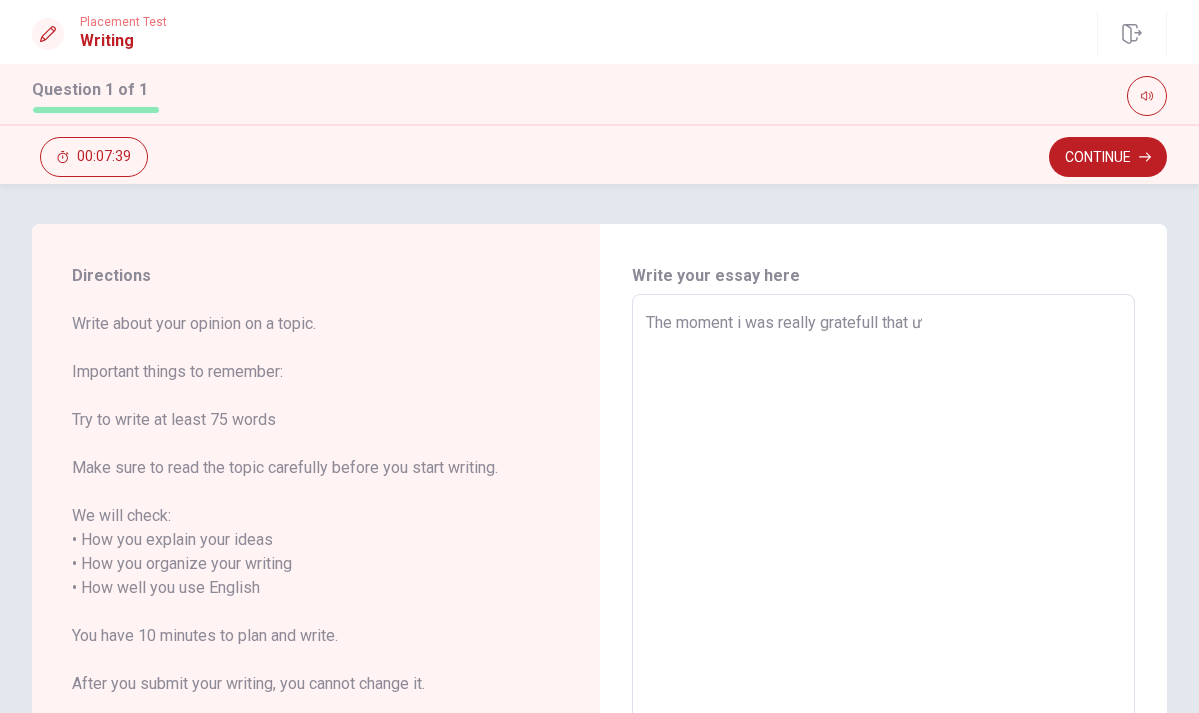 type on "x" 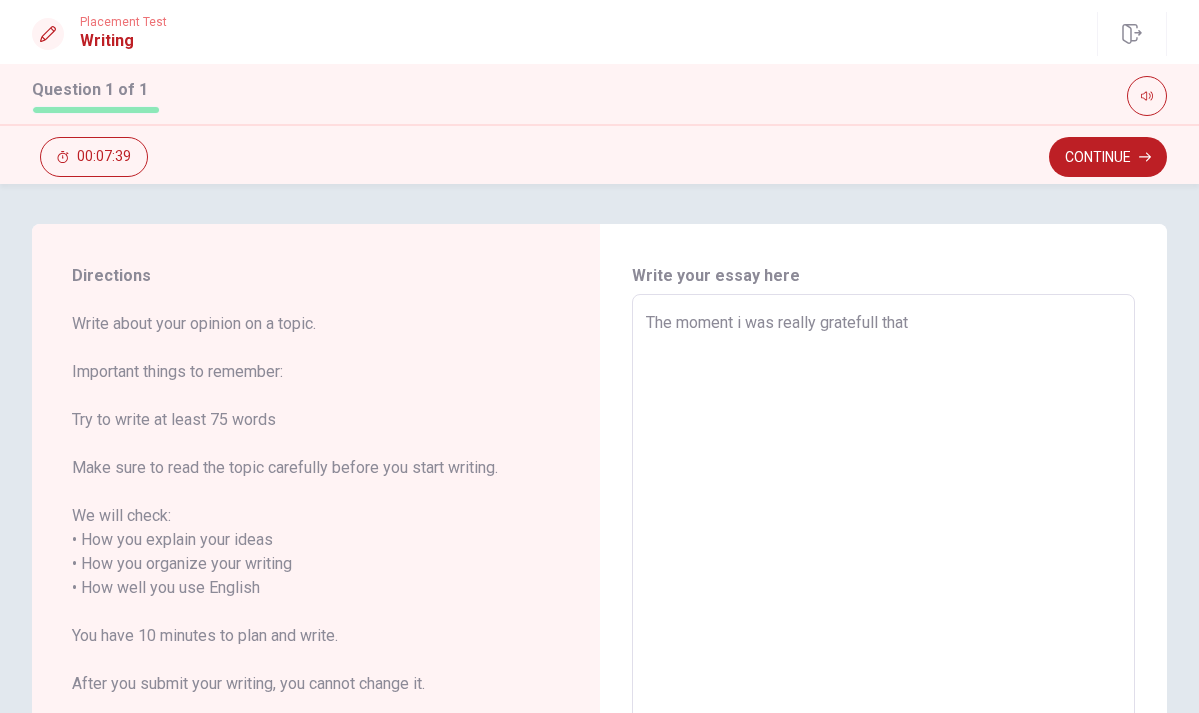 type on "x" 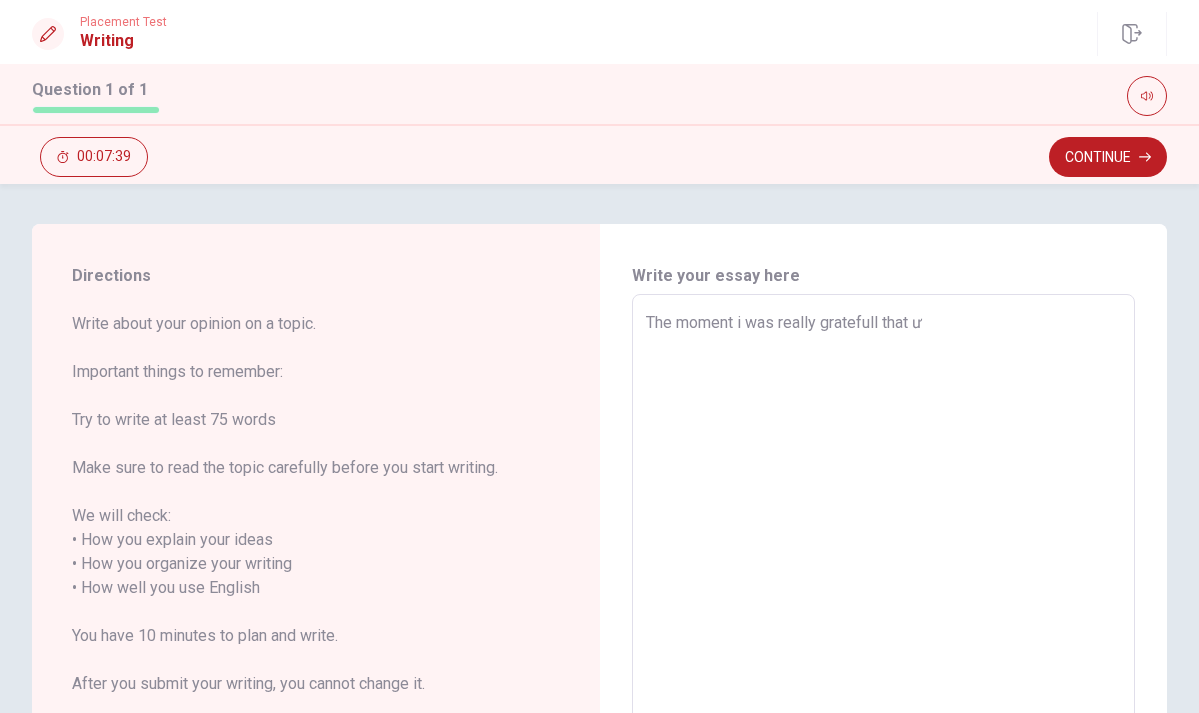 type on "x" 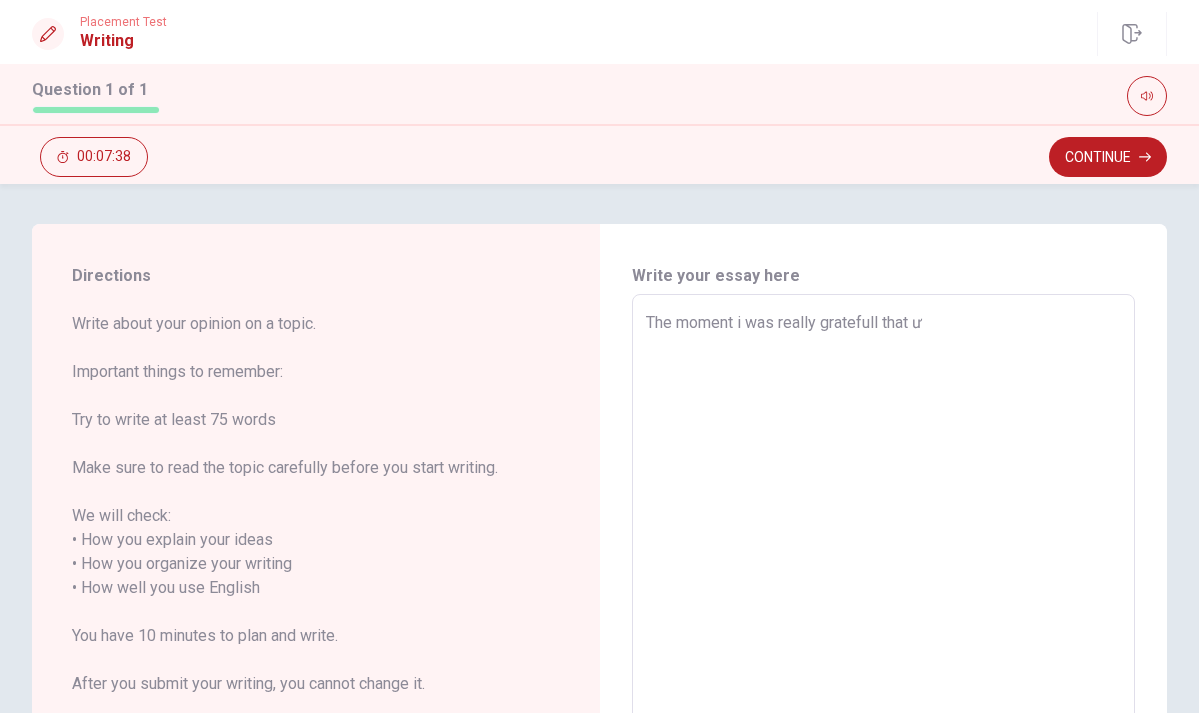 type on "The moment i was really gratefull that w" 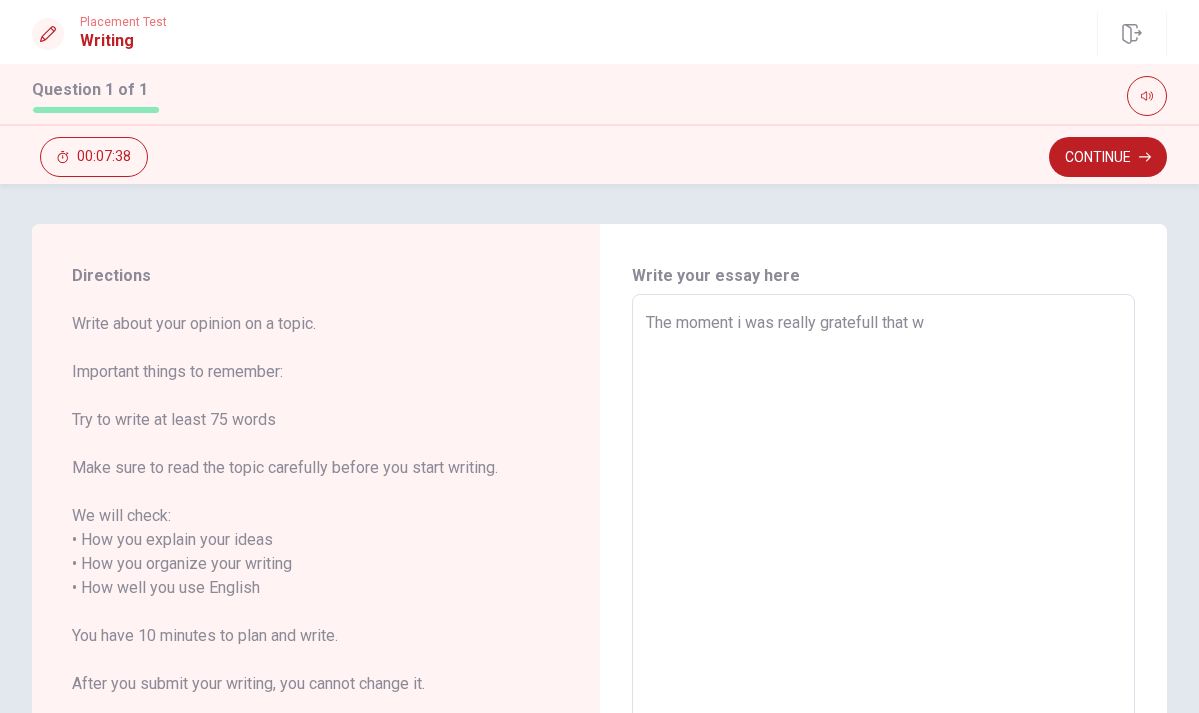 type on "x" 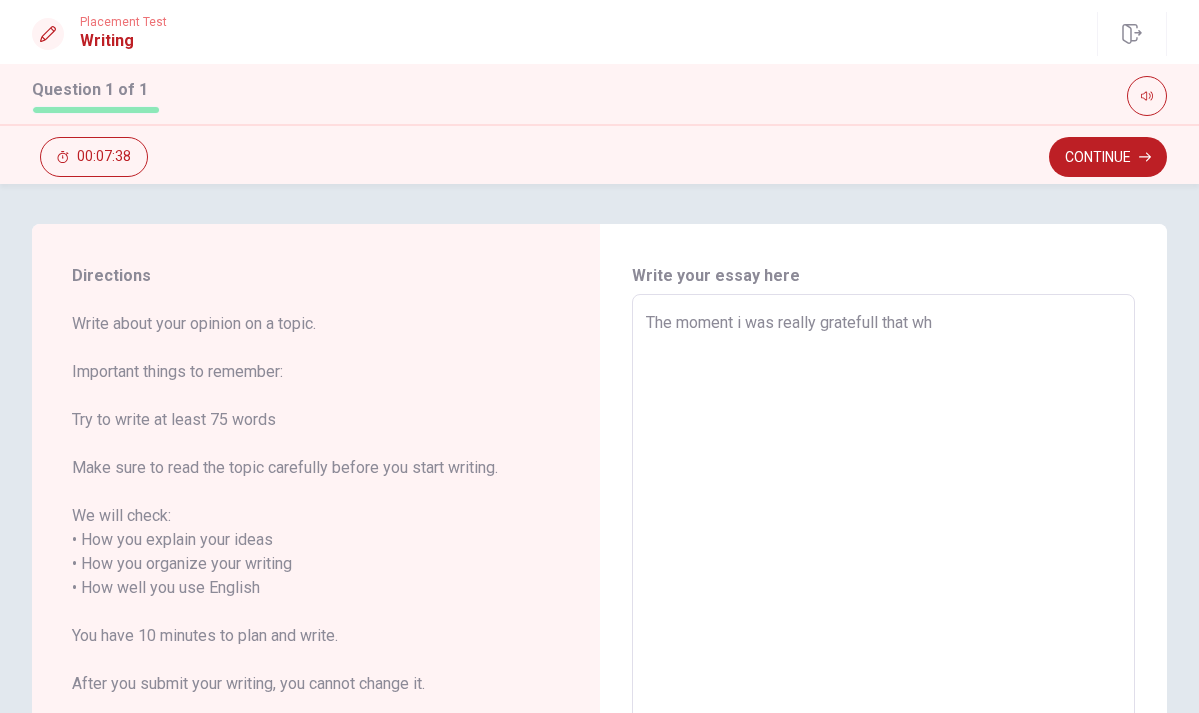 type on "x" 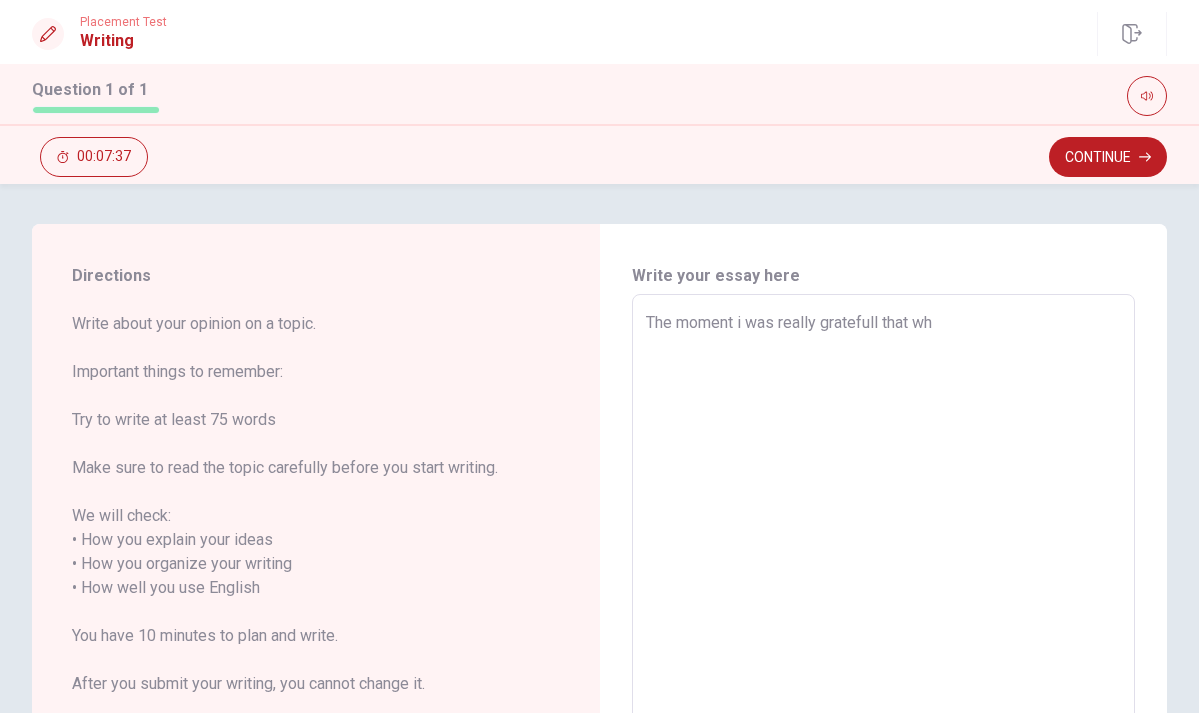 type on "The moment i was really gratefull that whe" 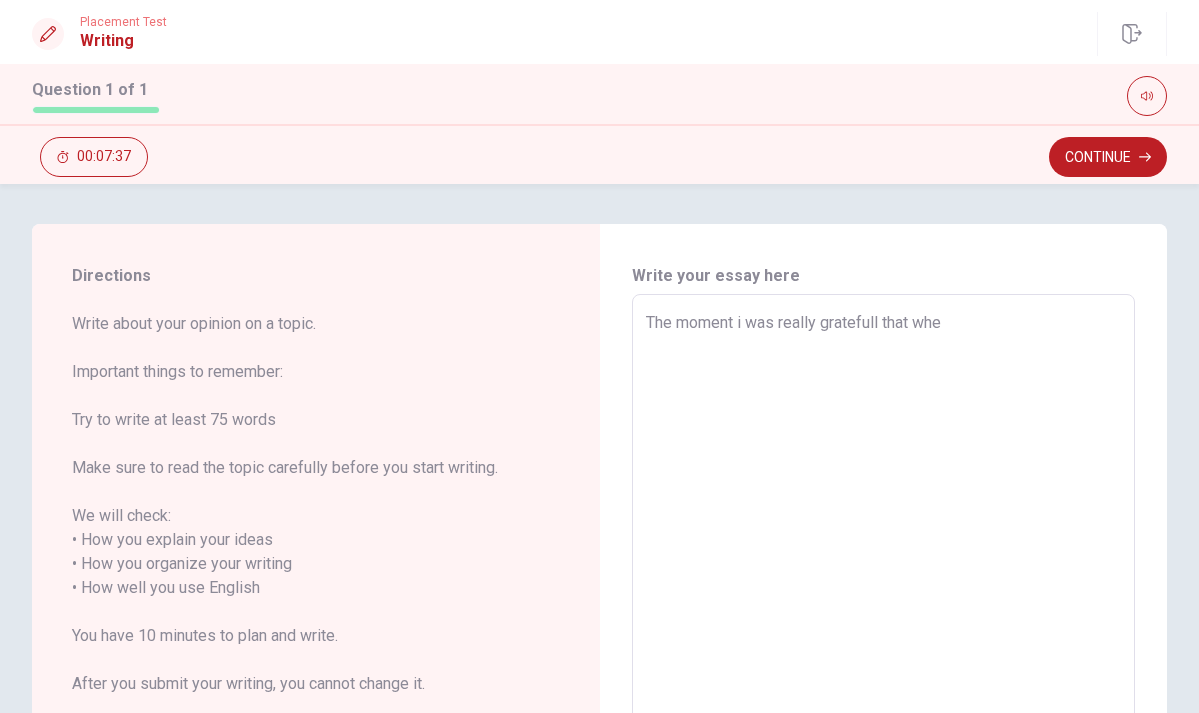type on "x" 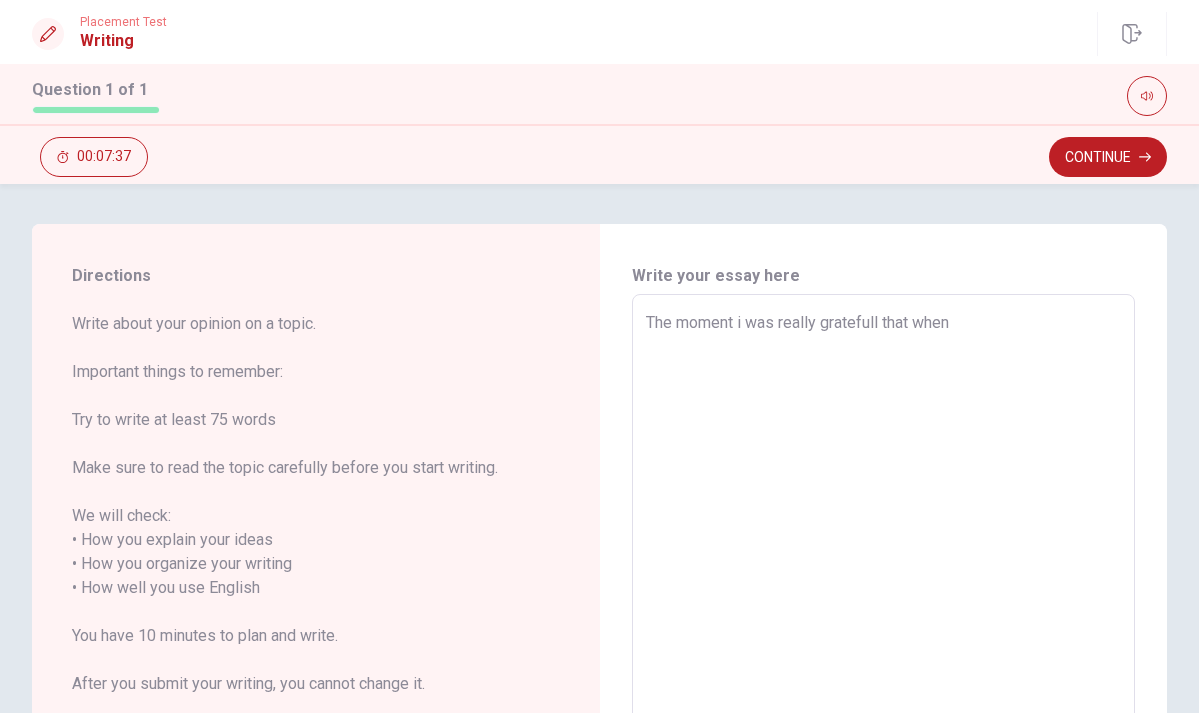 type on "x" 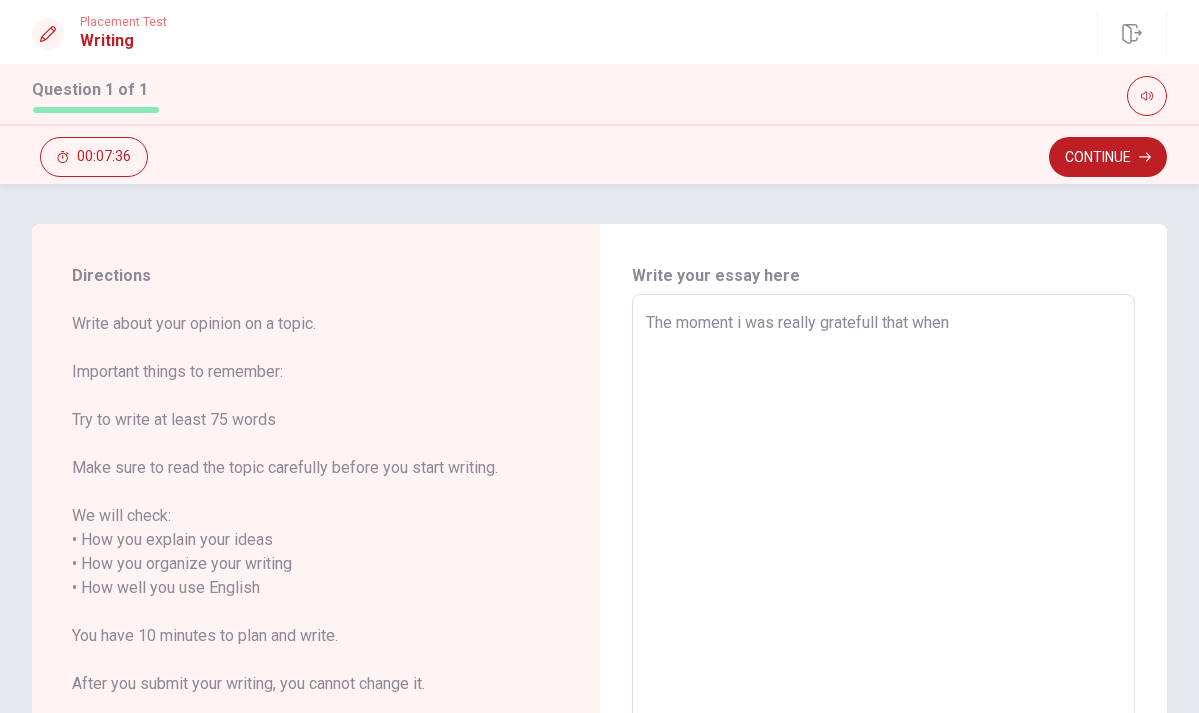 type on "x" 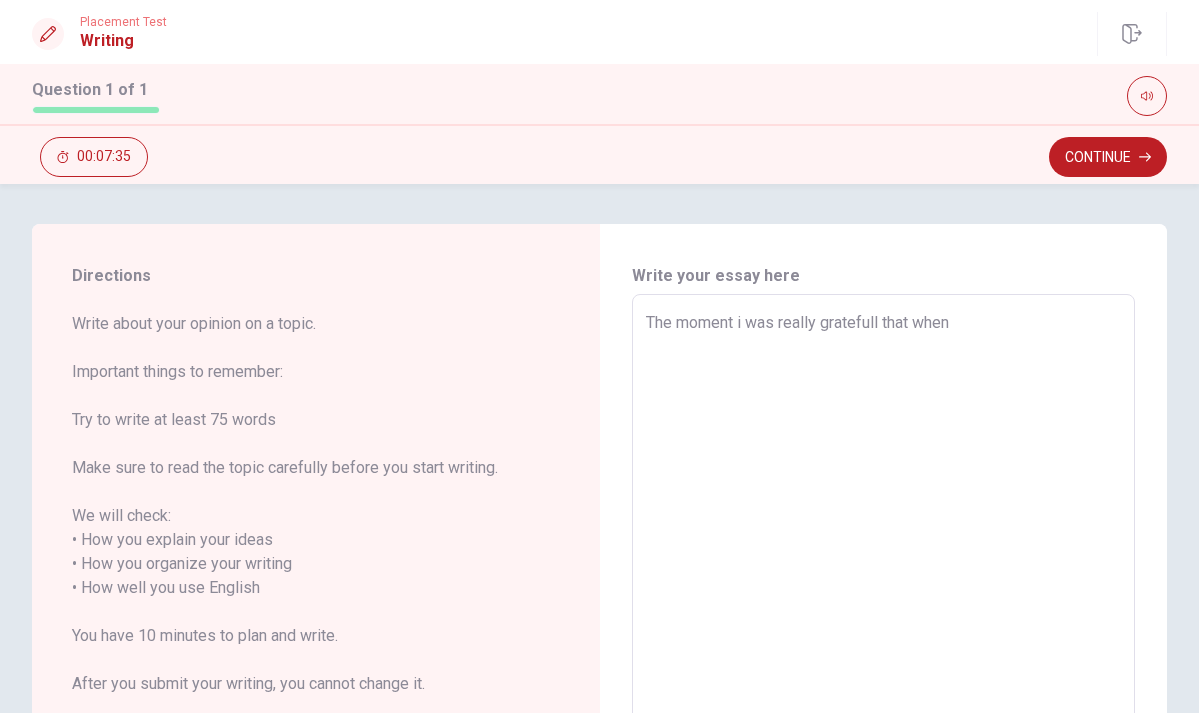 type on "The moment i was really gratefull that when i" 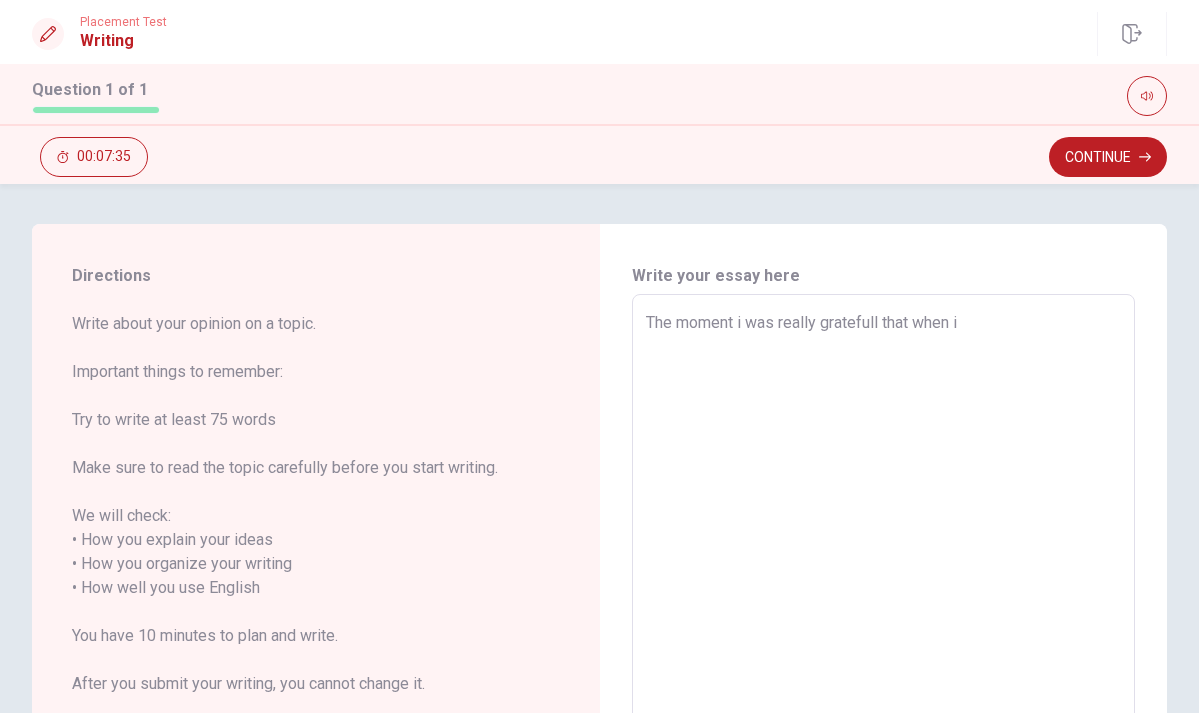 type on "x" 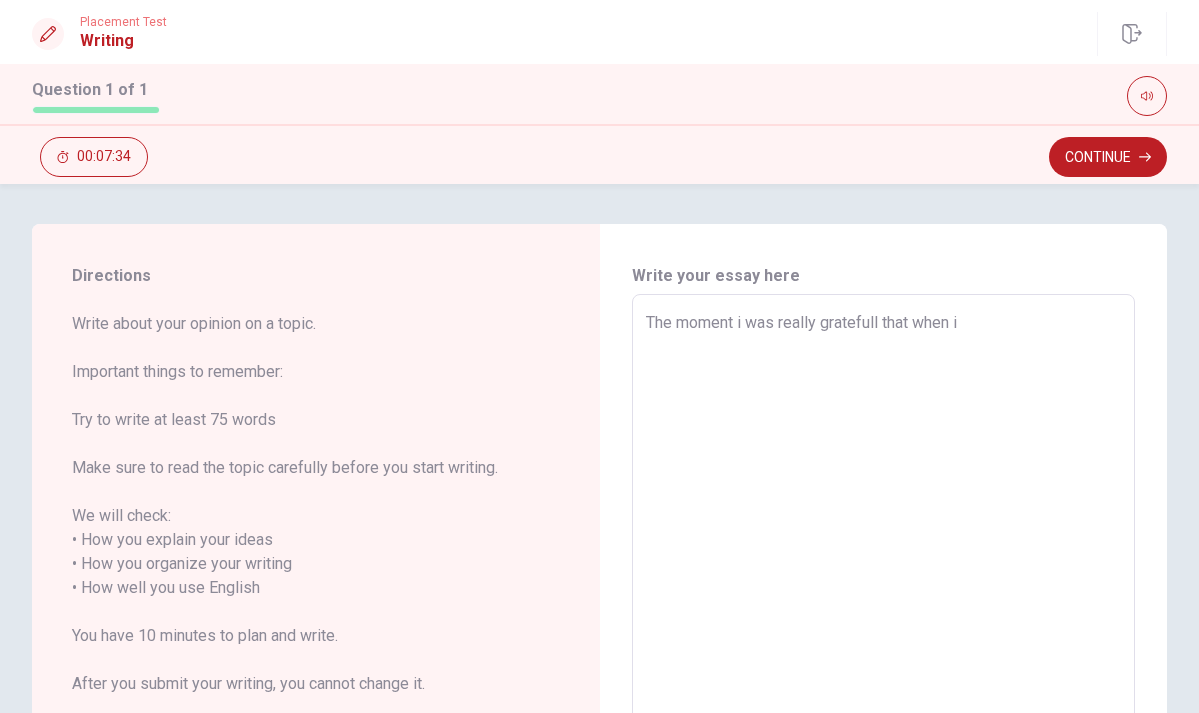 type on "The moment i was really gratefull that when i f" 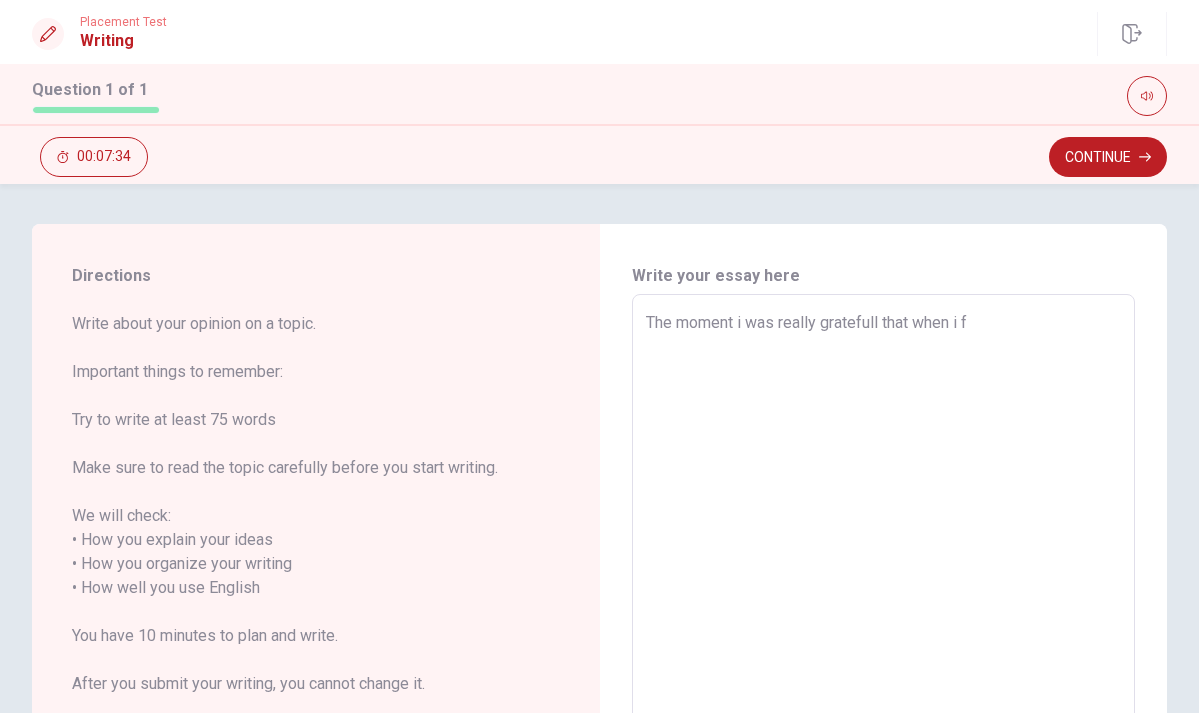 type on "x" 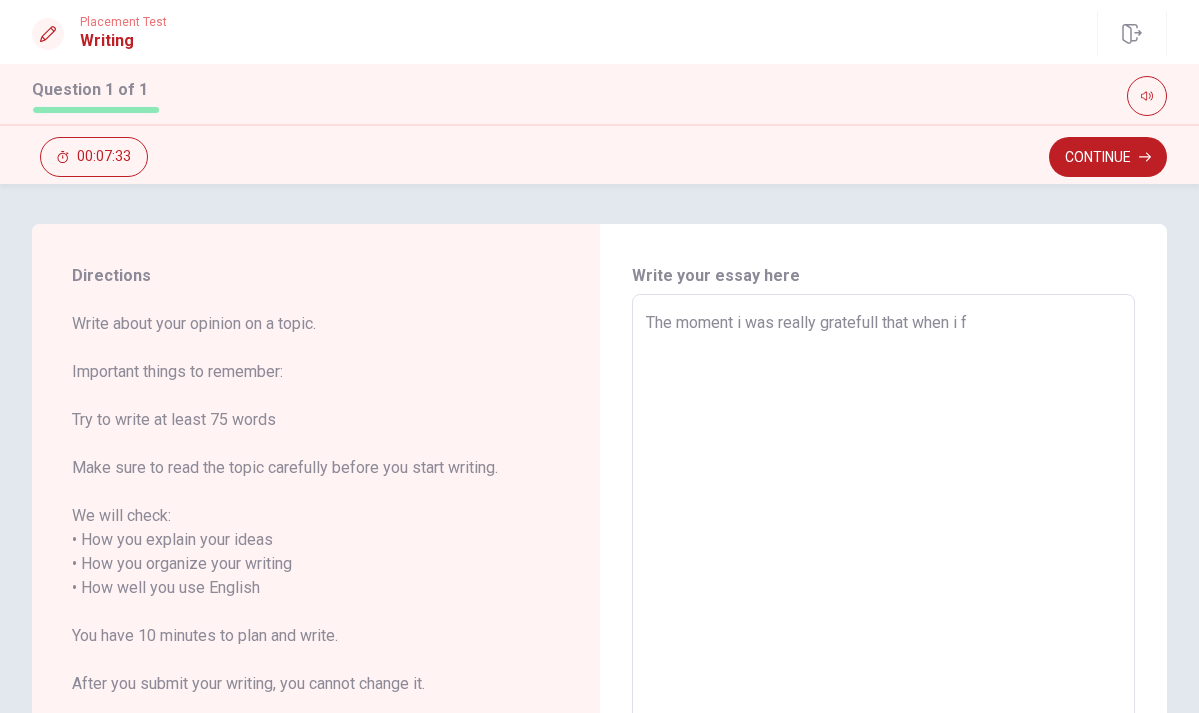 type on "The moment i was really gratefull that when i fe" 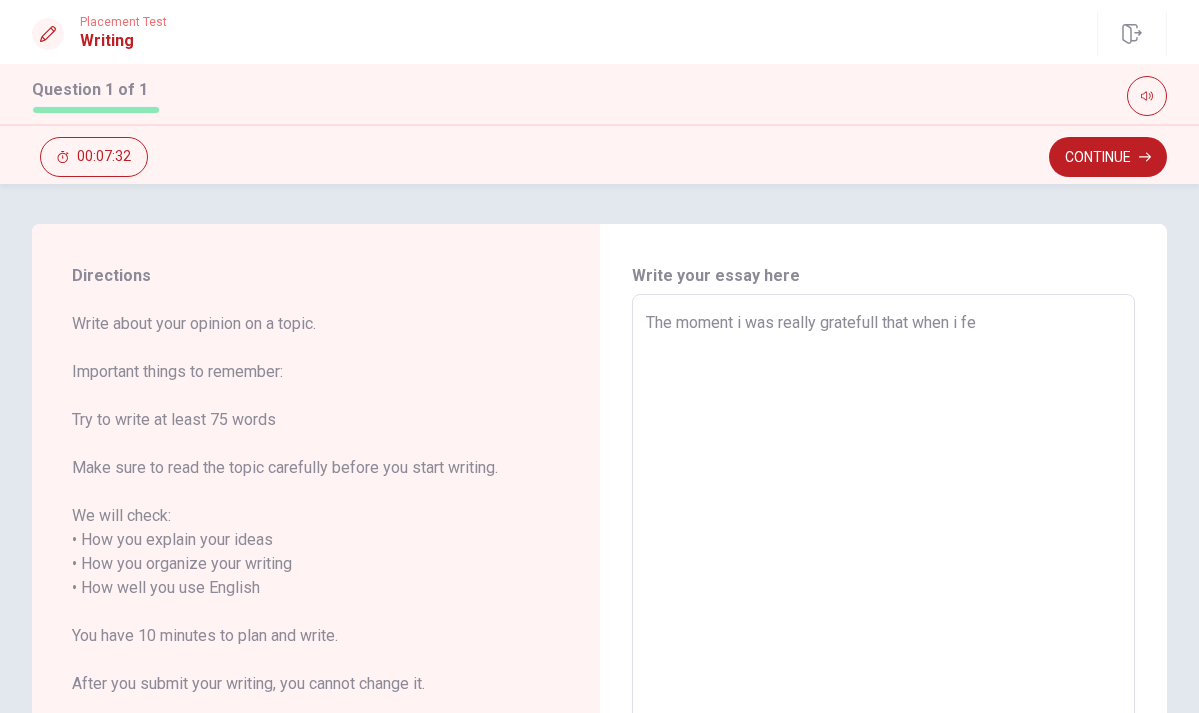 type on "x" 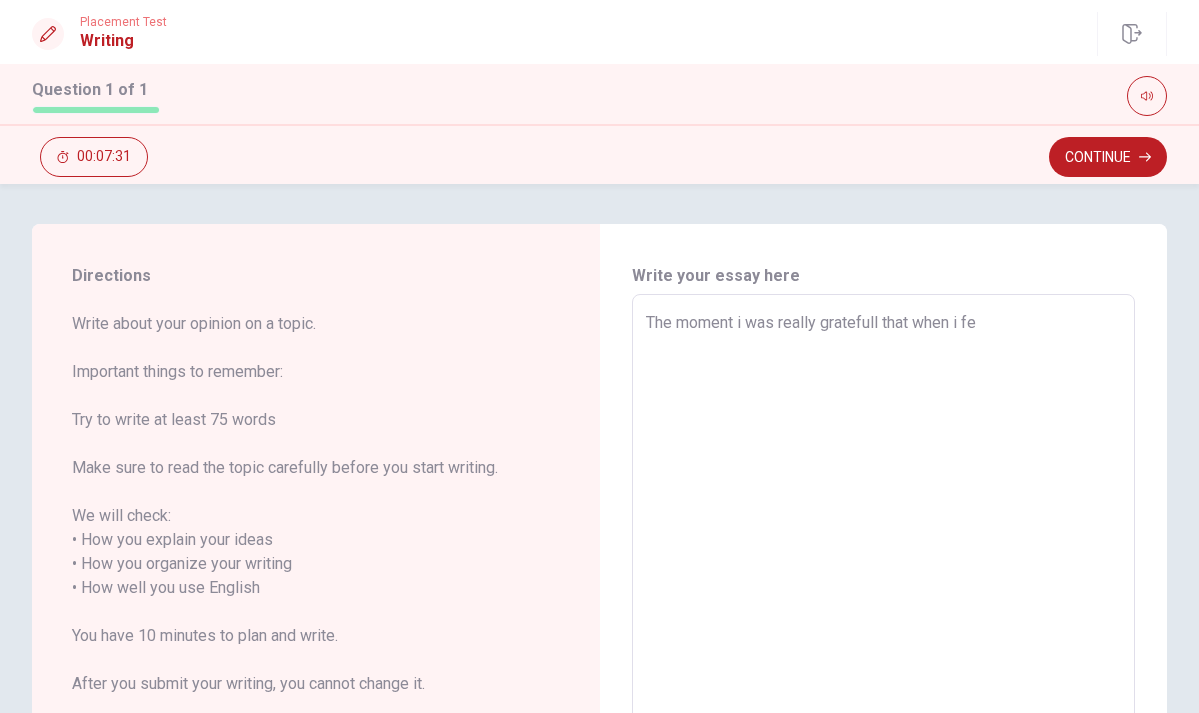 type on "The moment i was really gratefull that when i fel" 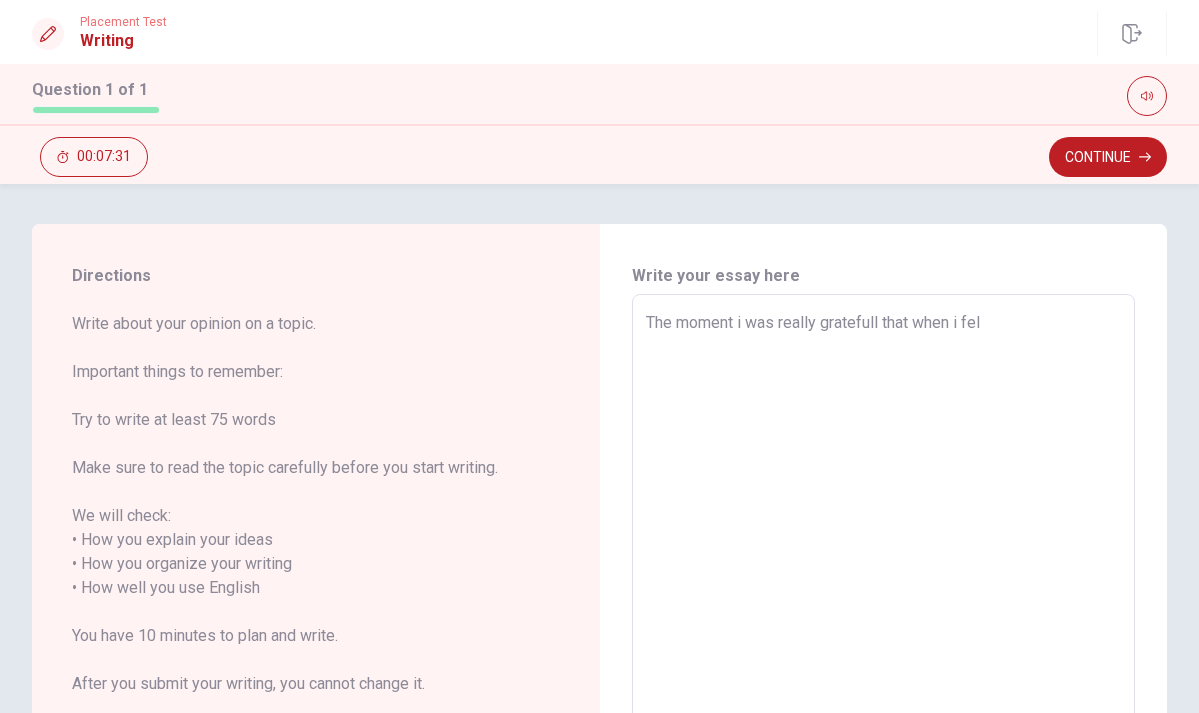 type on "x" 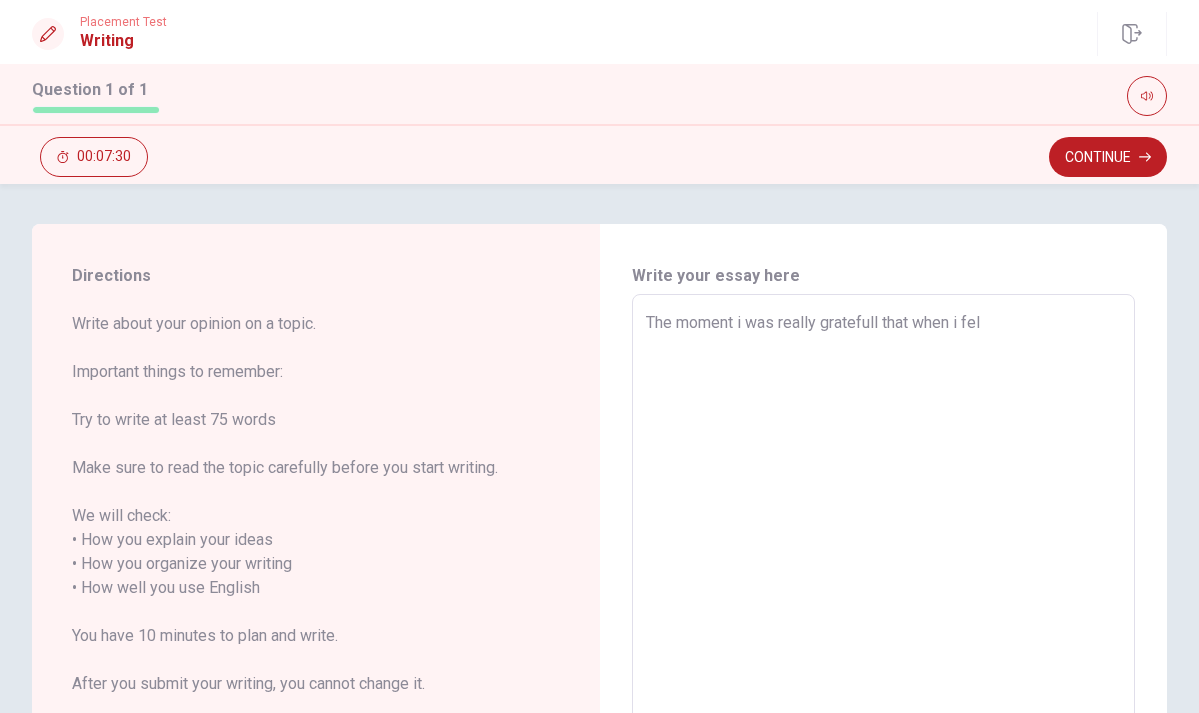 type on "The moment i was really gratefull that when i felt" 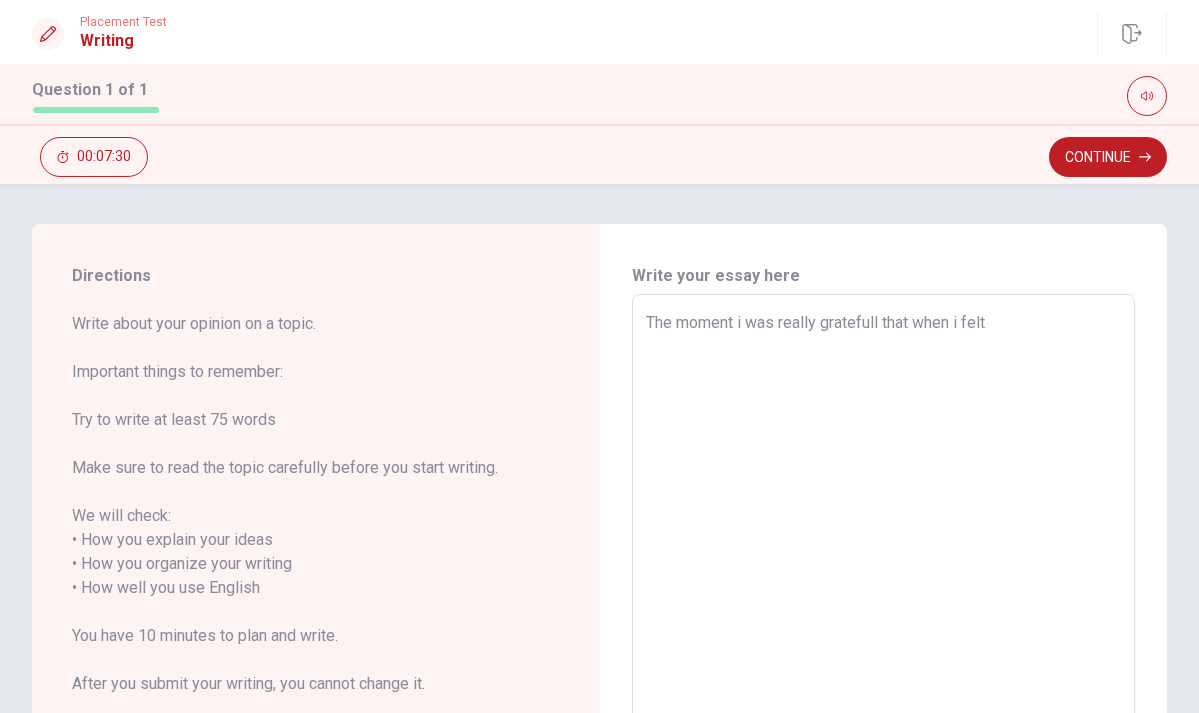 type on "x" 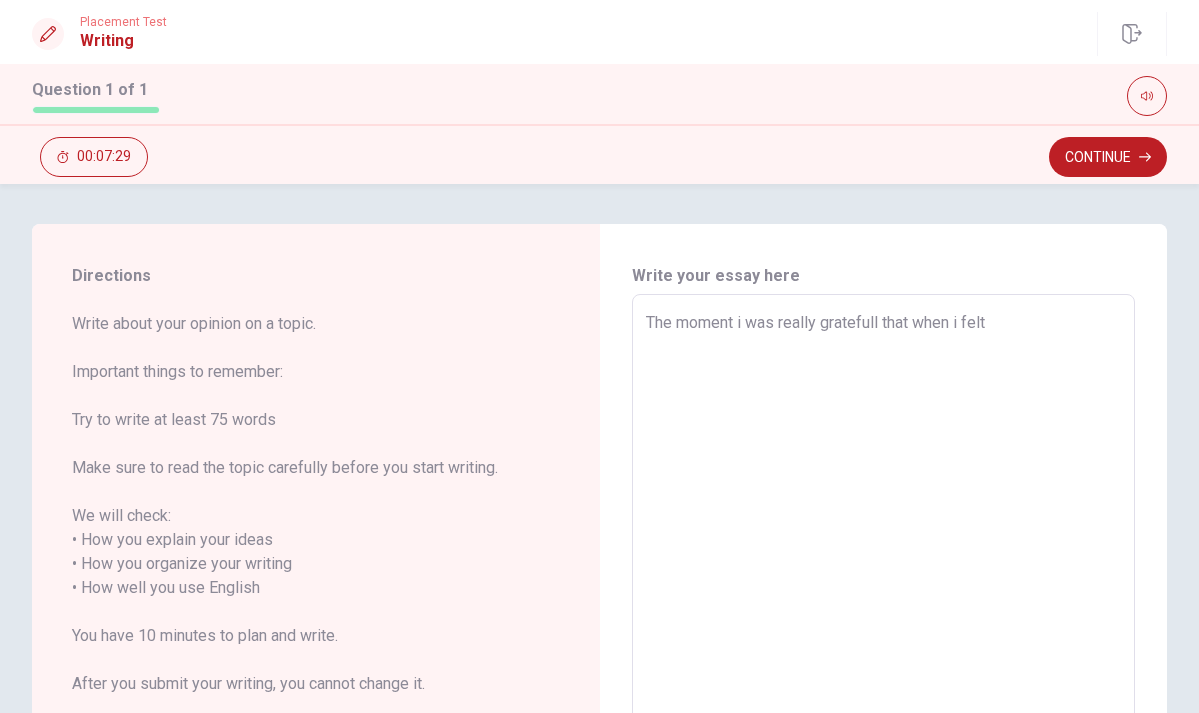 type on "x" 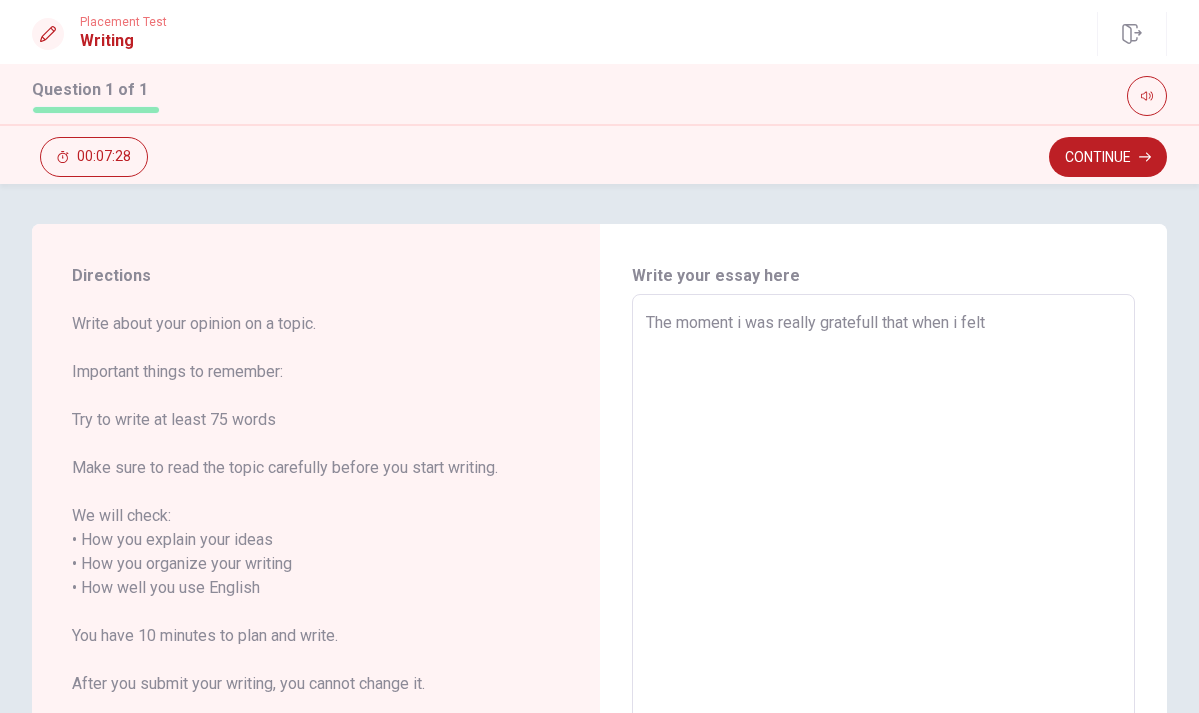 type on "The moment i was really gratefull that when i felt t" 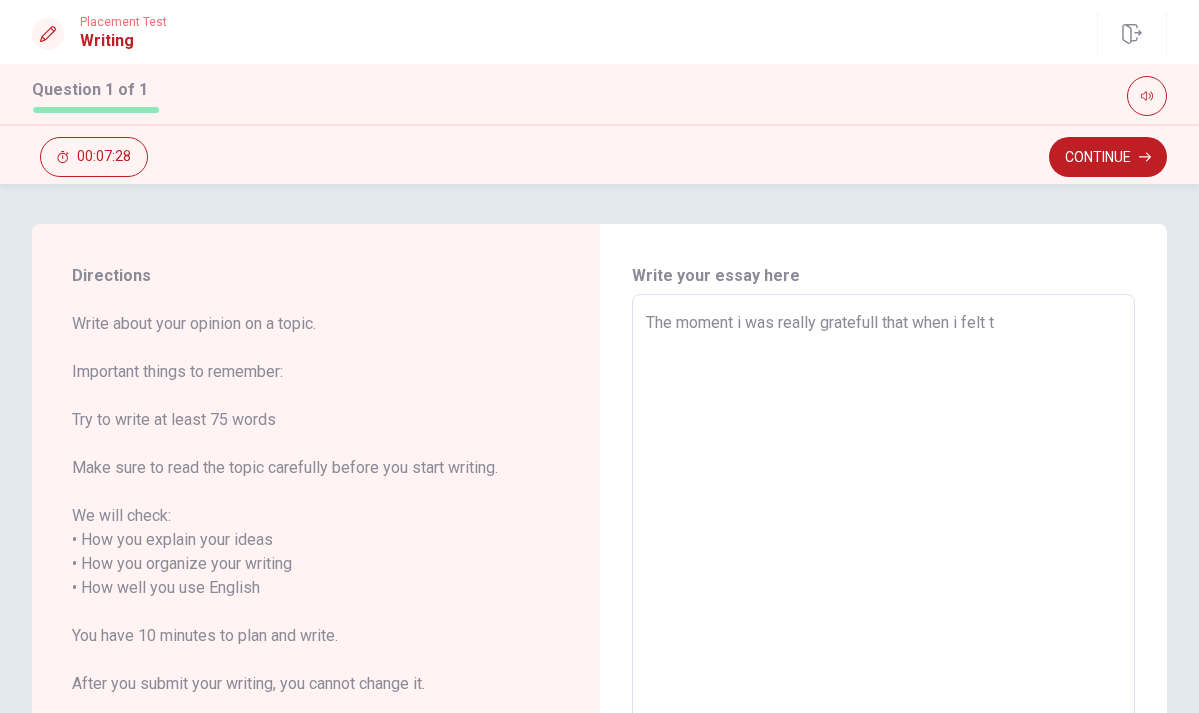 type on "x" 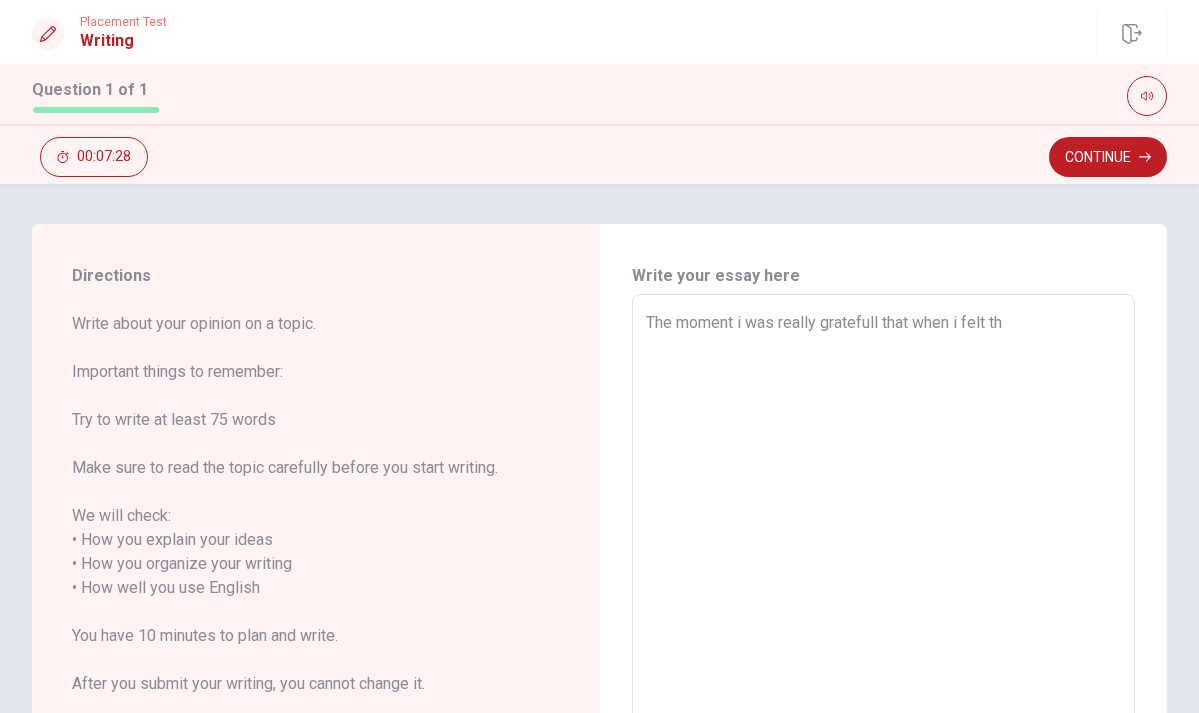 type on "x" 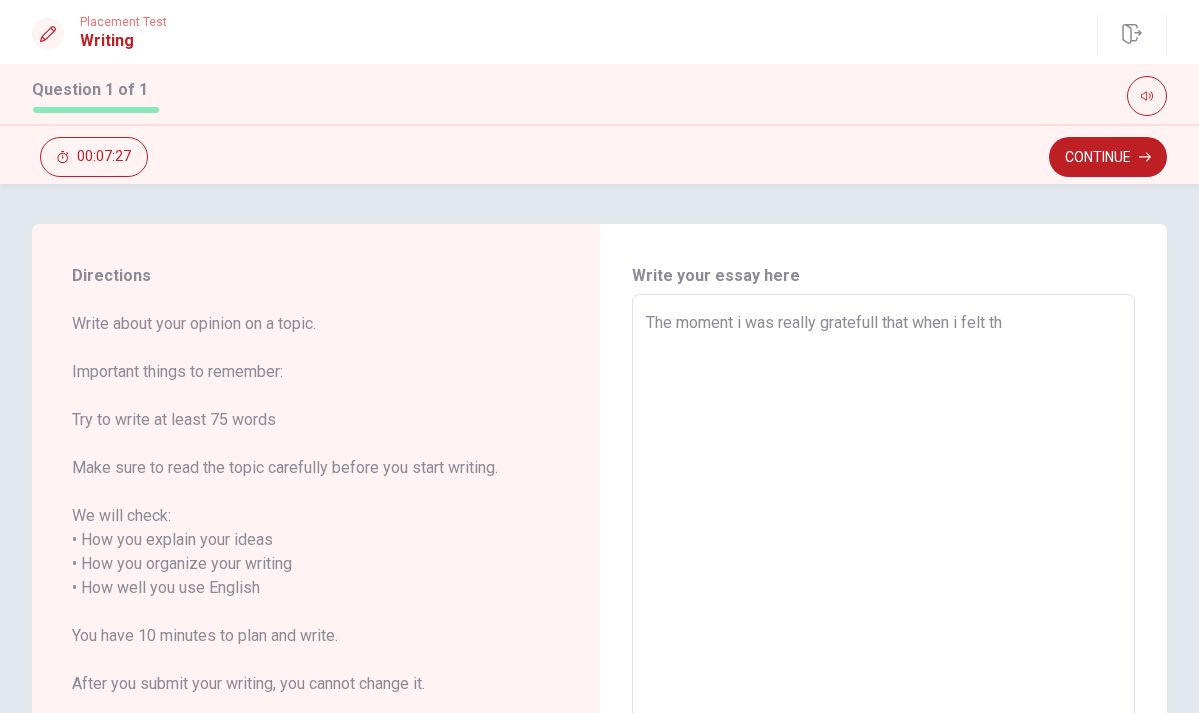 type on "The moment i was really gratefull that when i felt the" 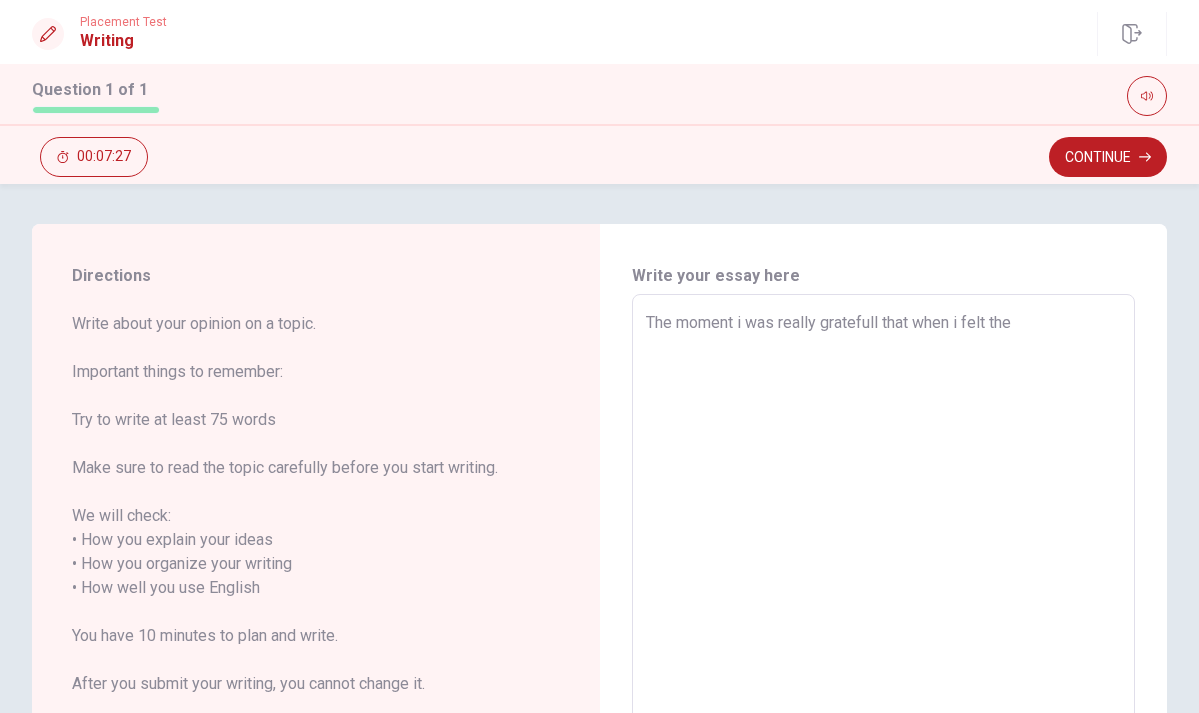 type on "x" 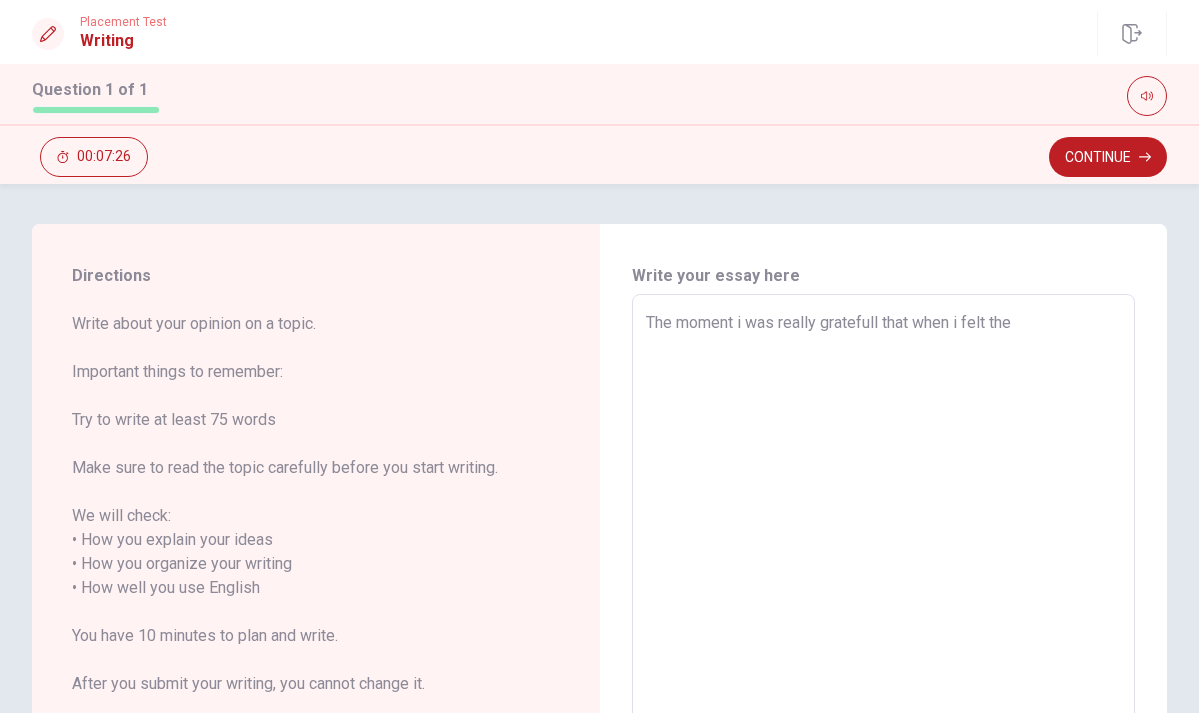type on "The moment i was really gratefull that when i felt the ư" 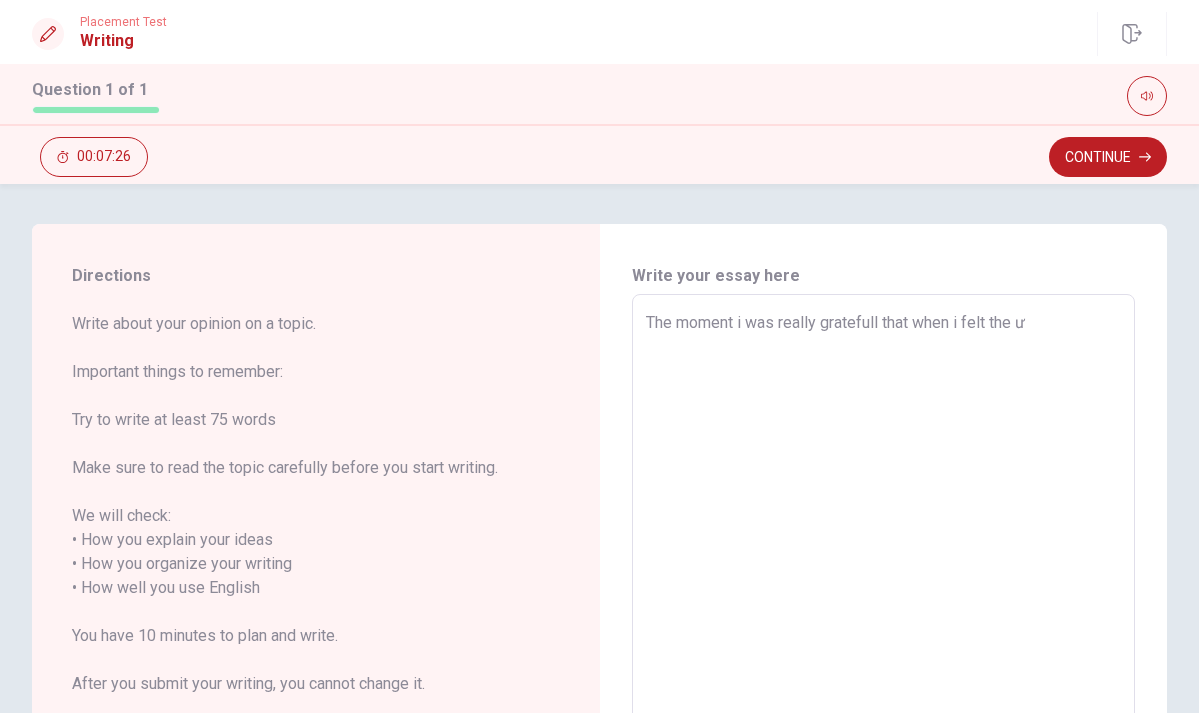 type on "x" 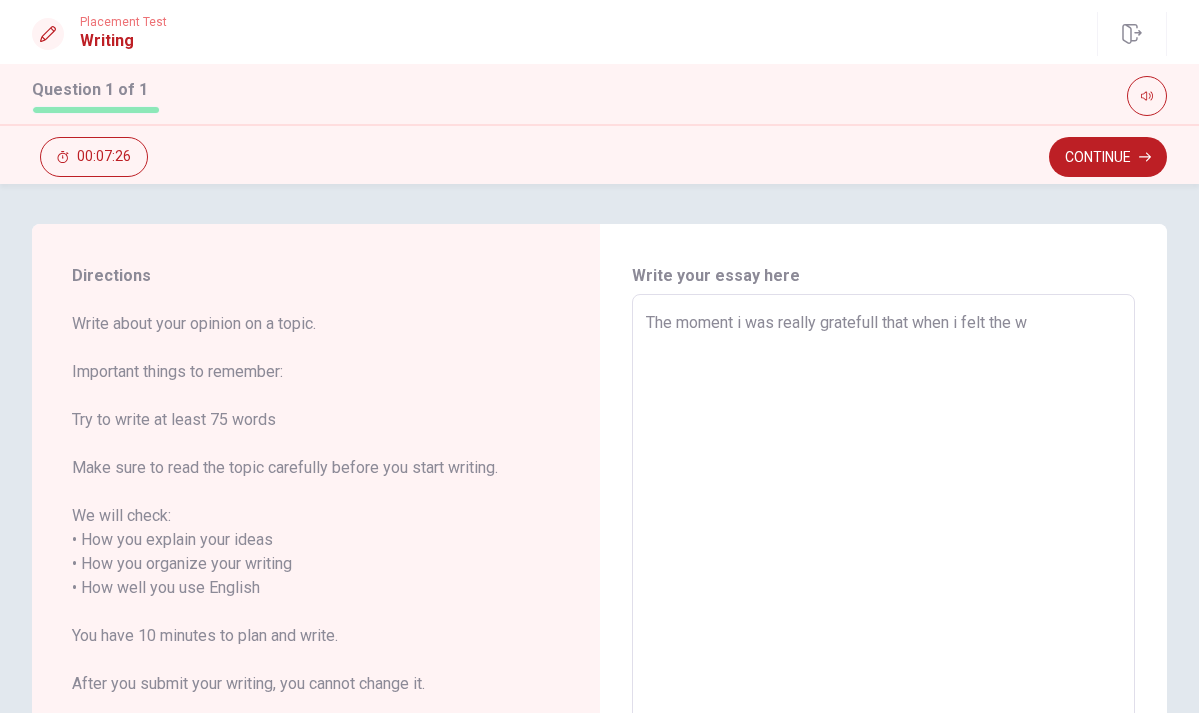 type on "x" 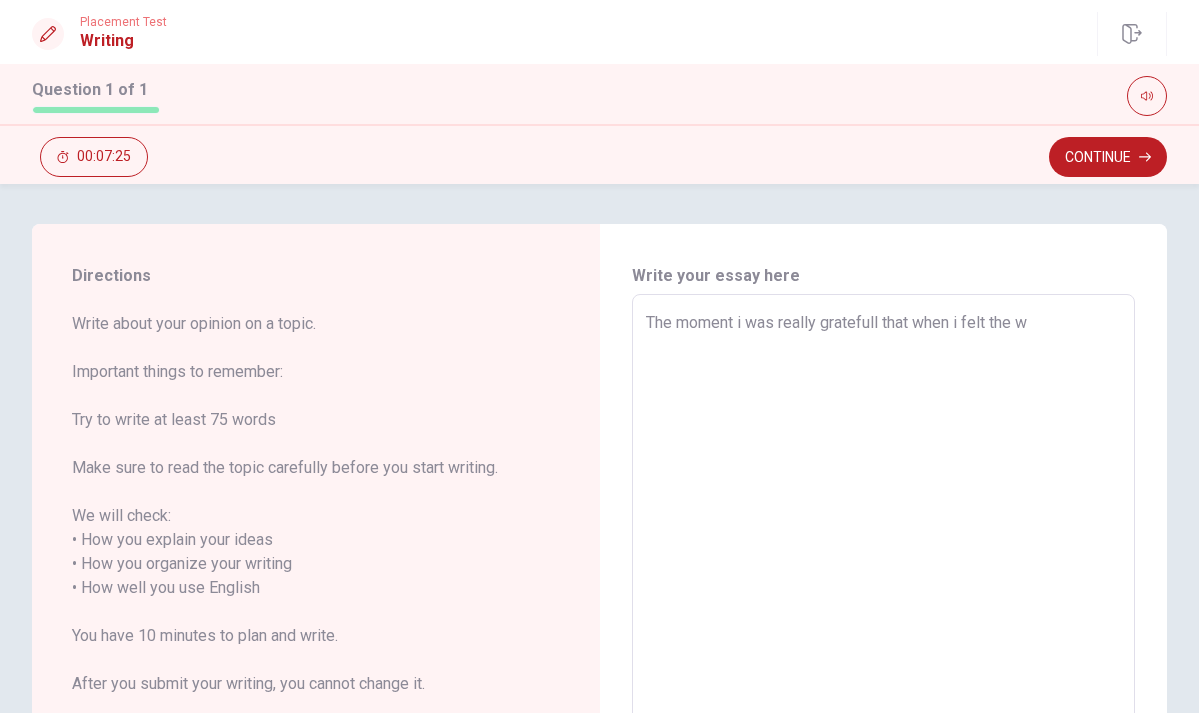 type on "The moment i was really gratefull that when i felt the wo" 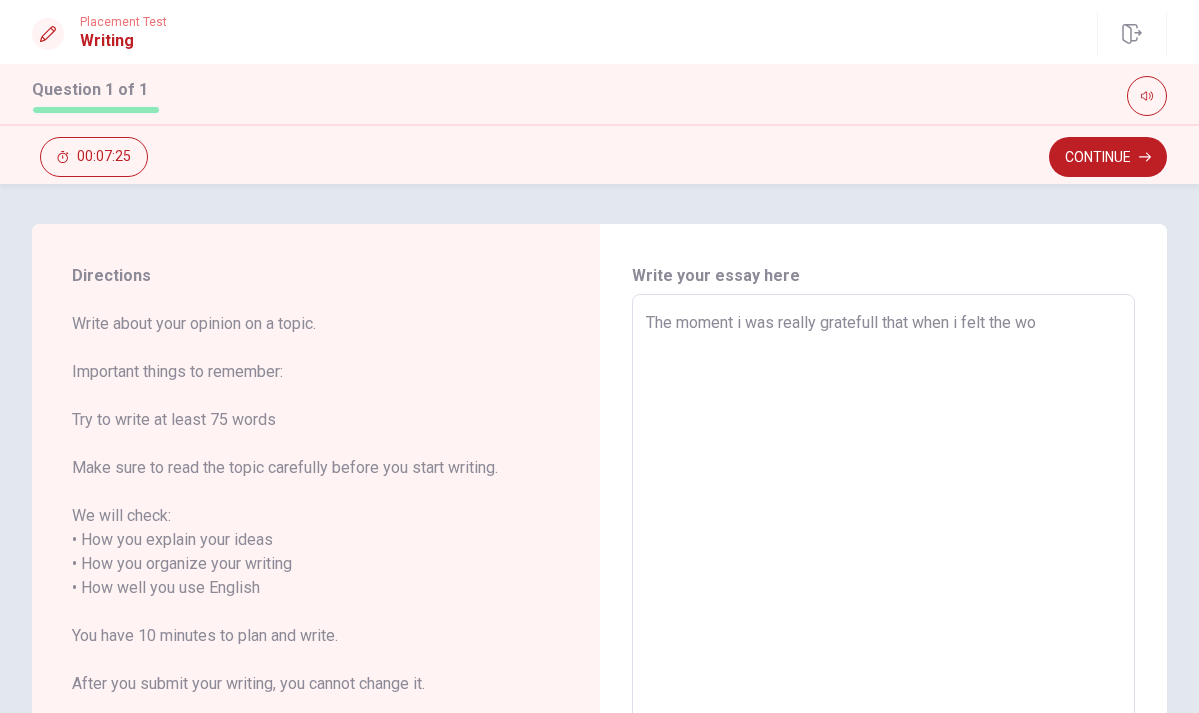 type on "x" 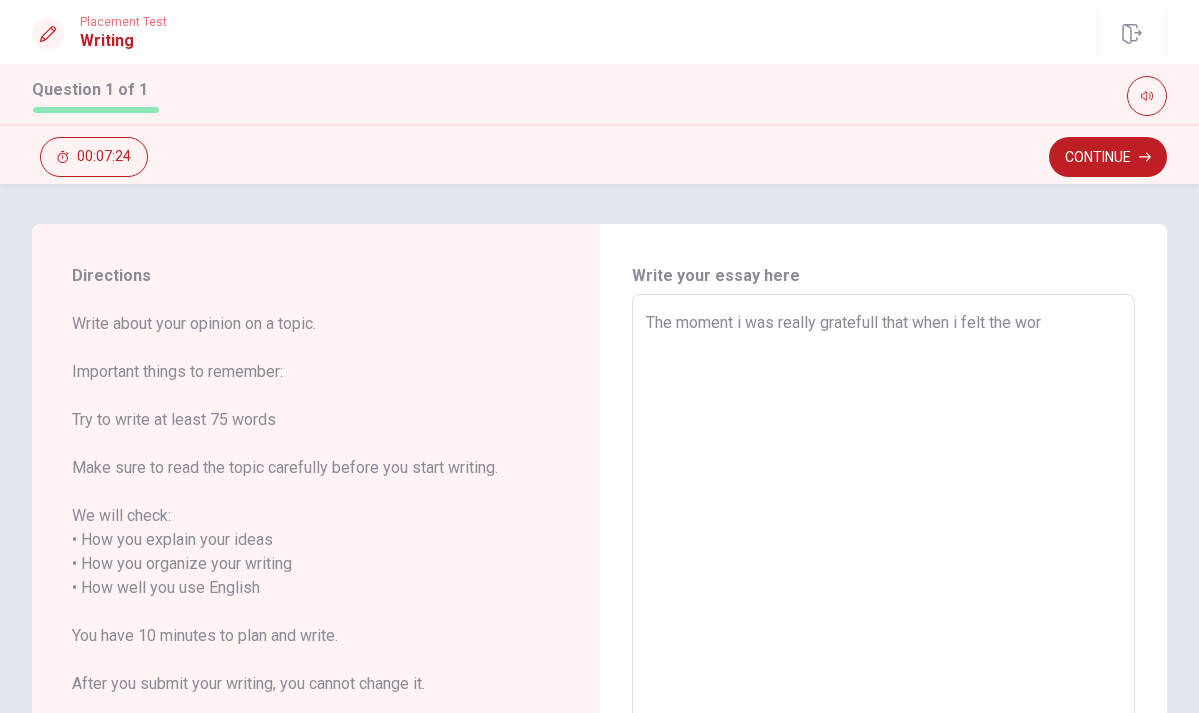 type on "x" 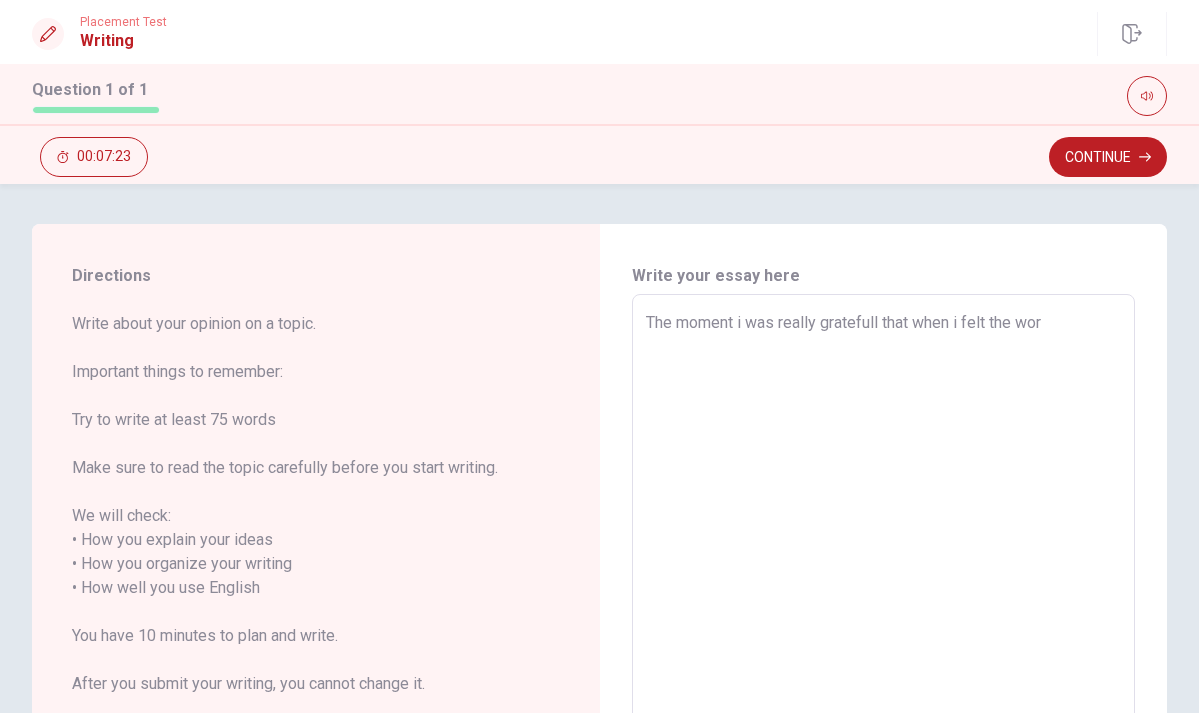 type on "The moment i was really gratefull that when i felt the wort" 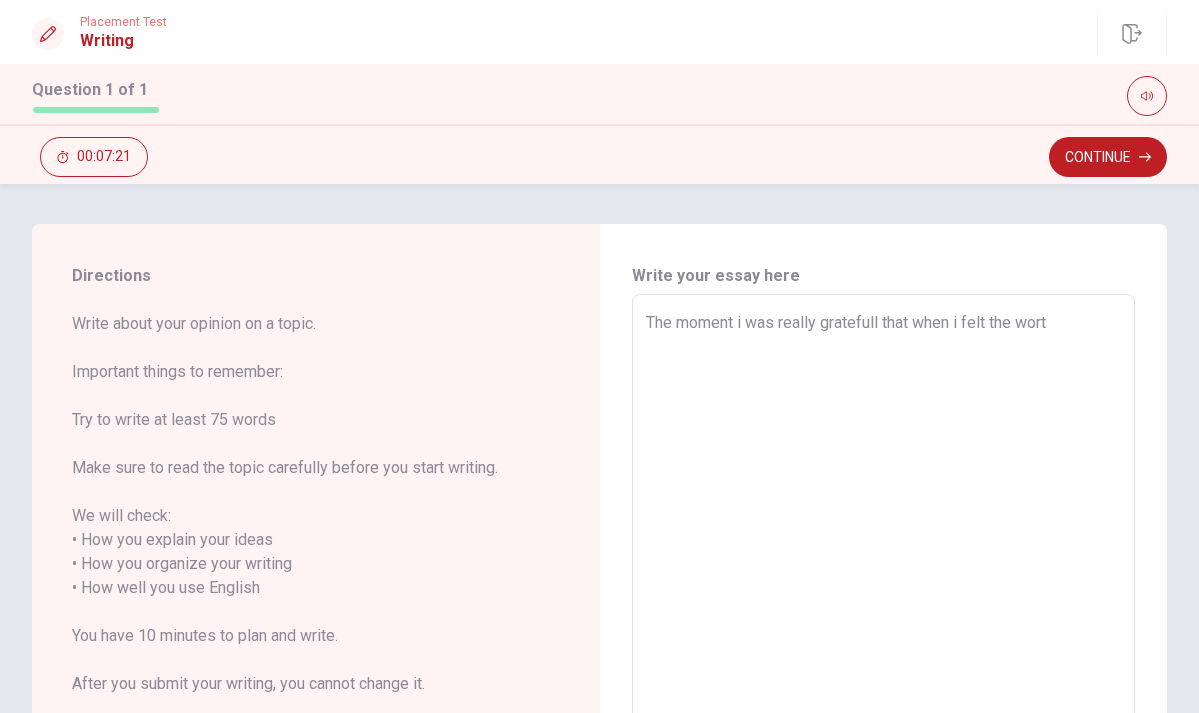 type on "x" 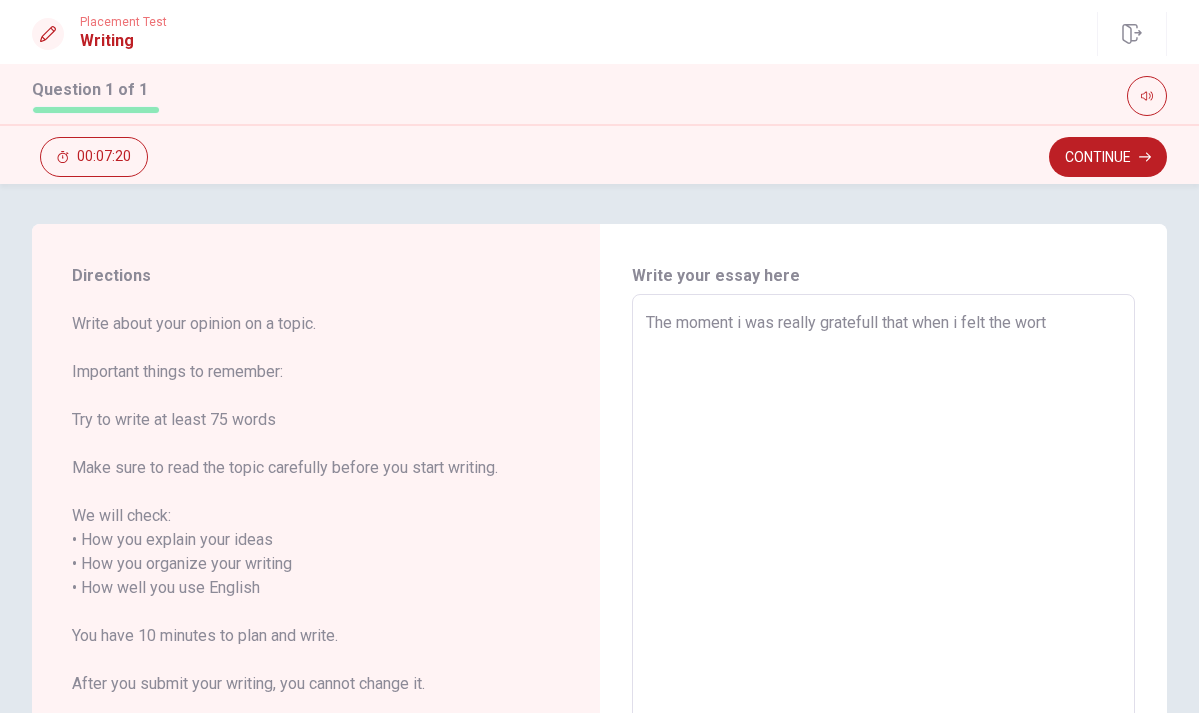 type on "The moment i was really gratefull that when i felt the wor" 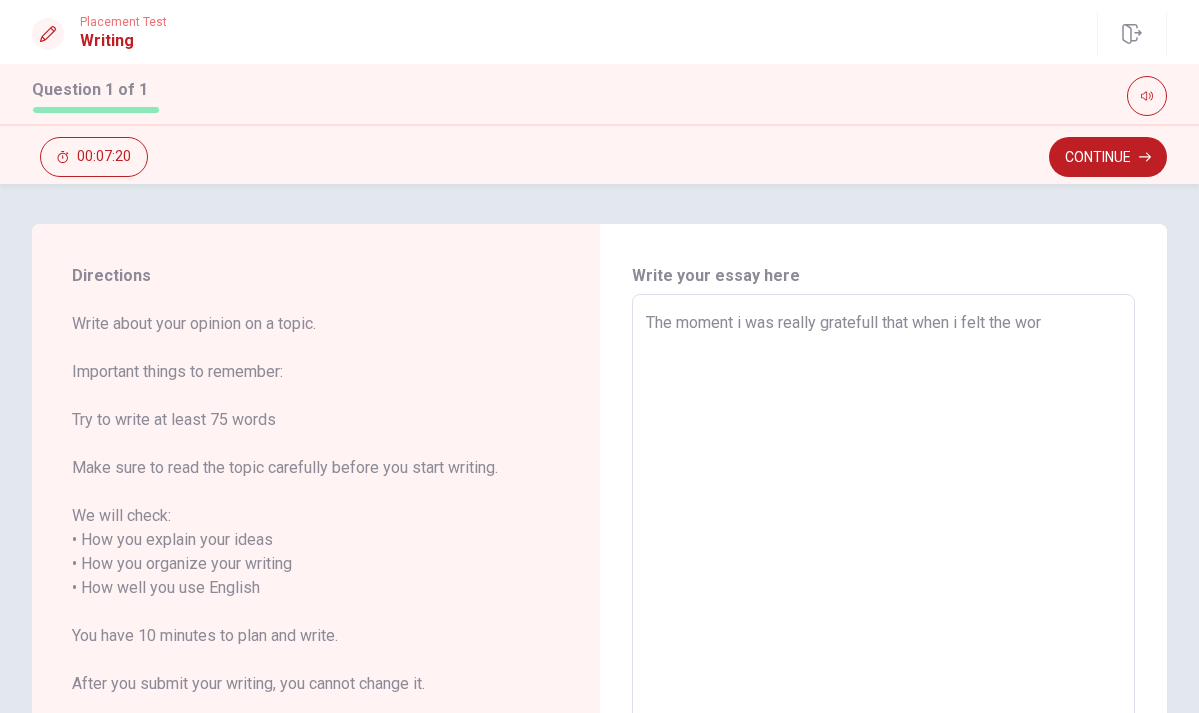 type on "x" 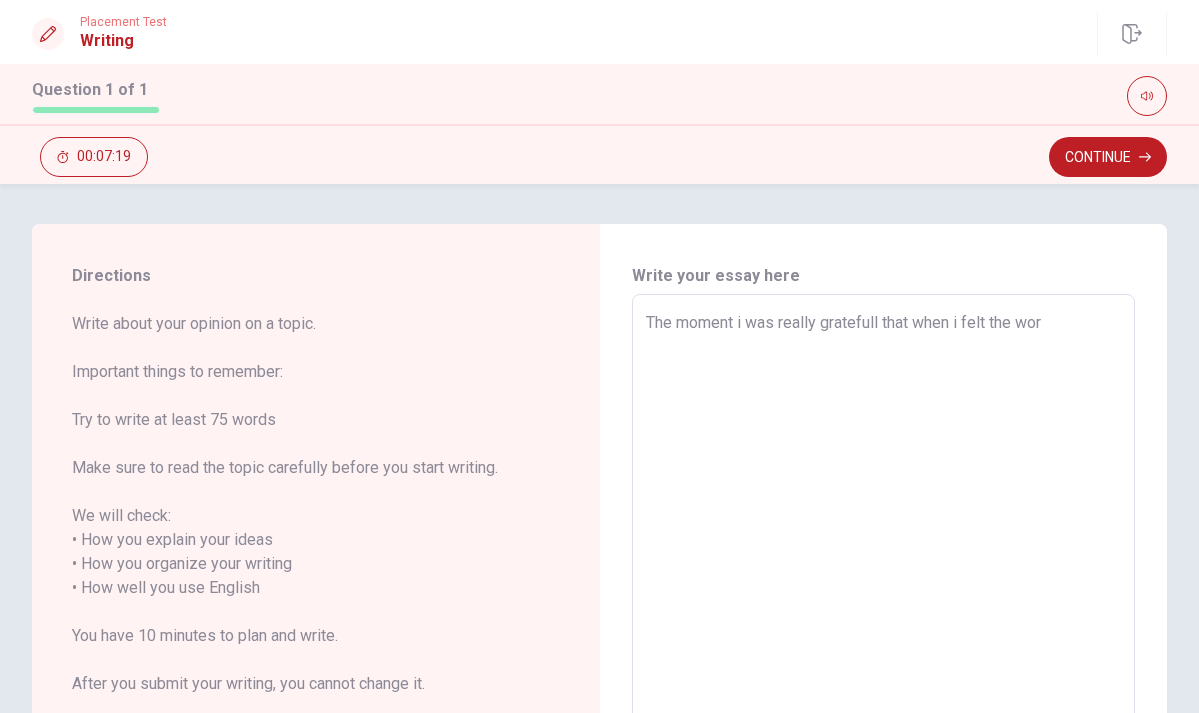 type on "The moment i was really gratefull that when i felt the wors" 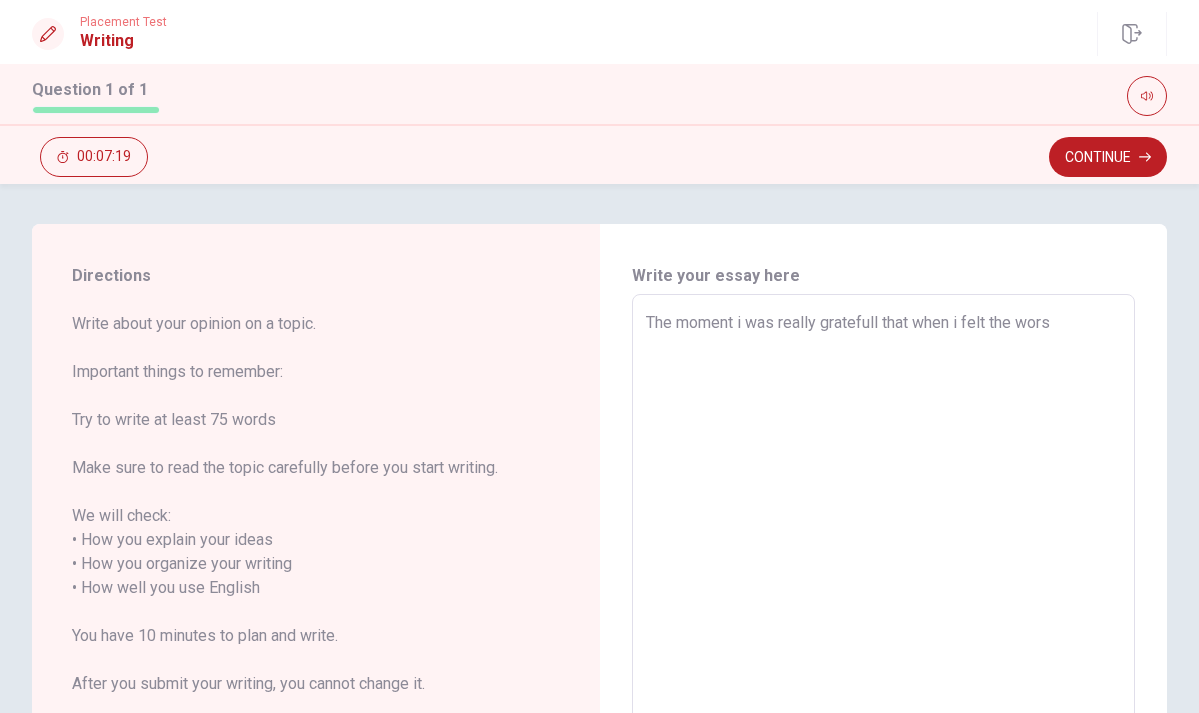 type on "x" 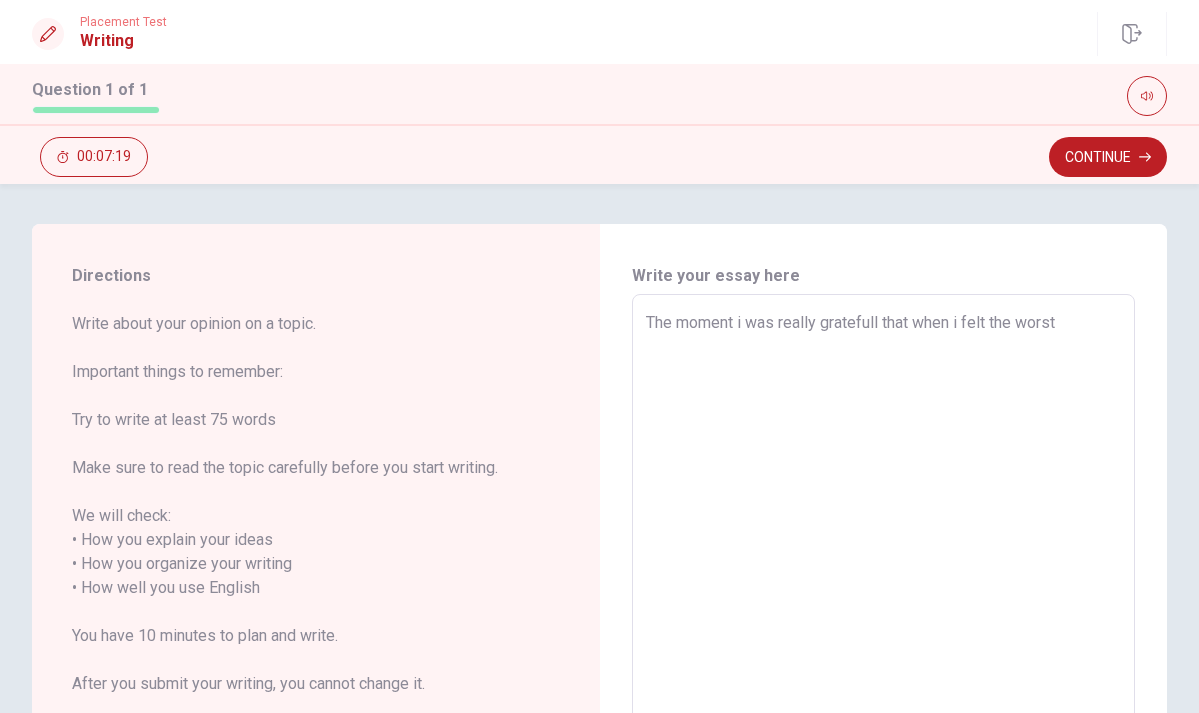type on "x" 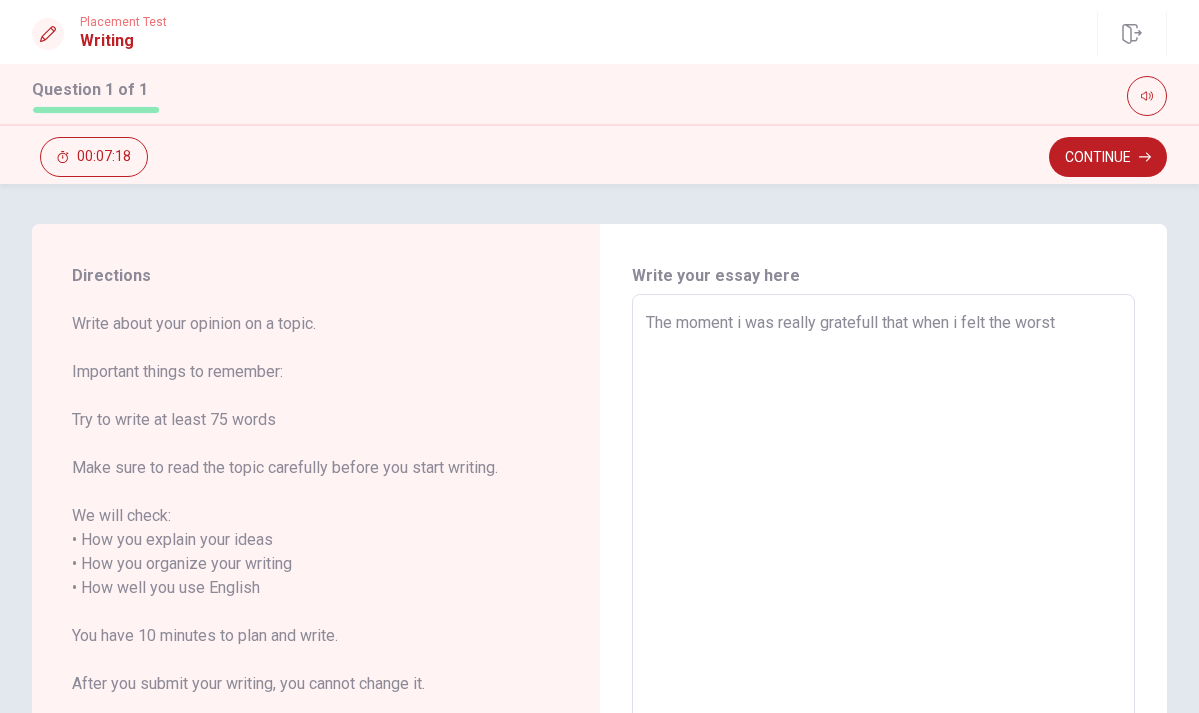 type on "x" 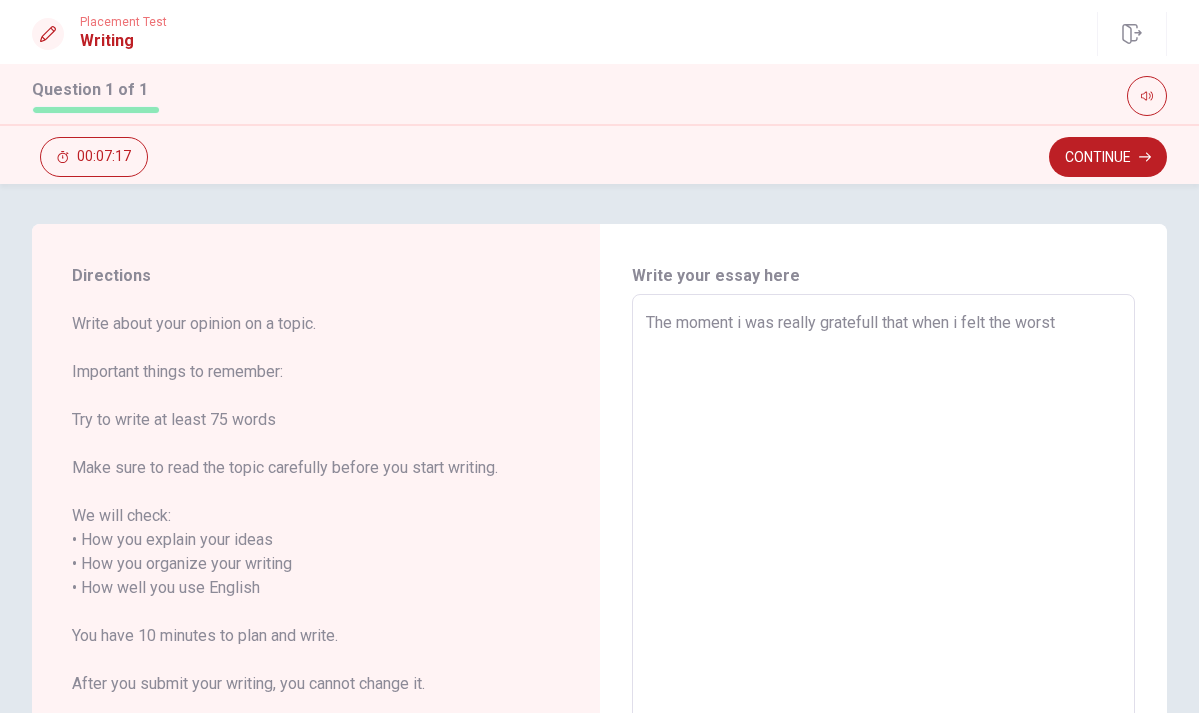 type on "The moment i was really gratefull that when i felt the worst" 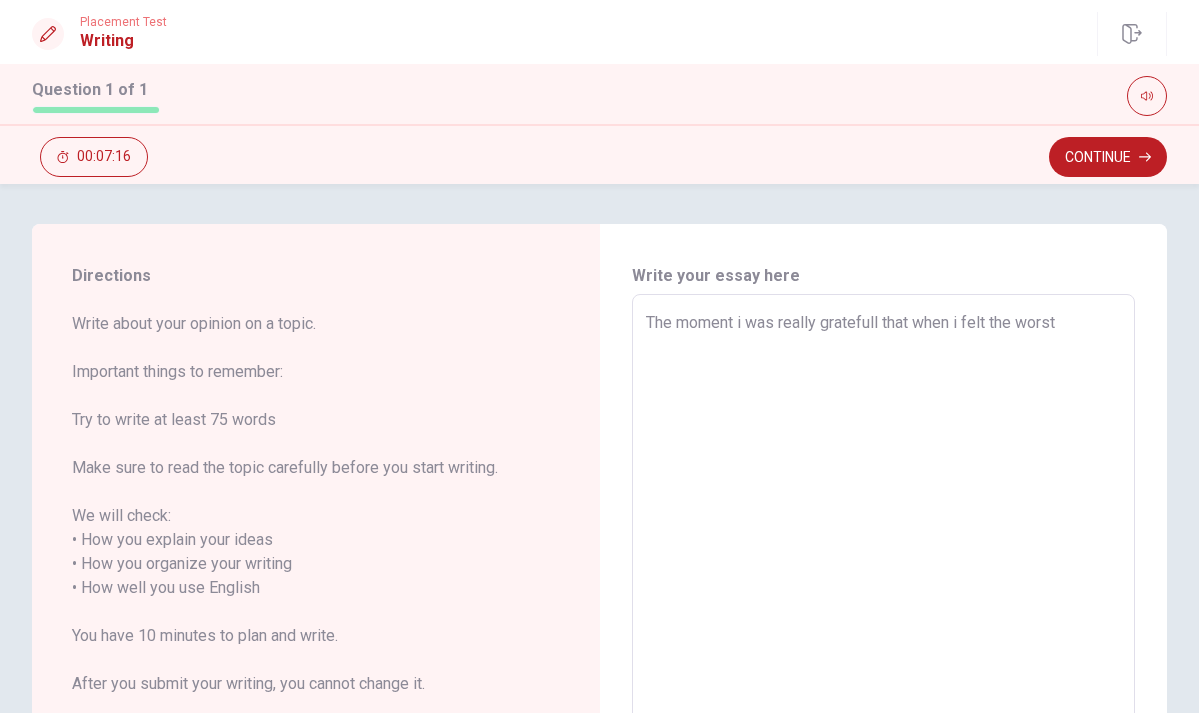 type on "The moment i was really gratefull that when i felt the worst," 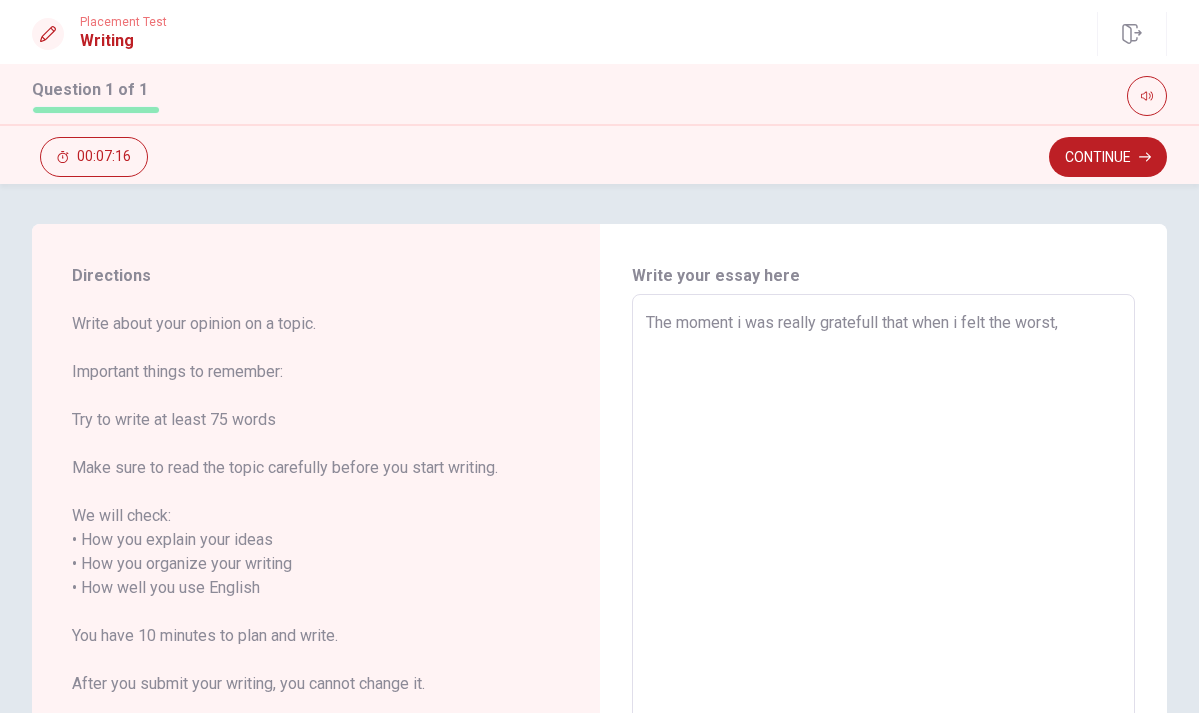 type on "x" 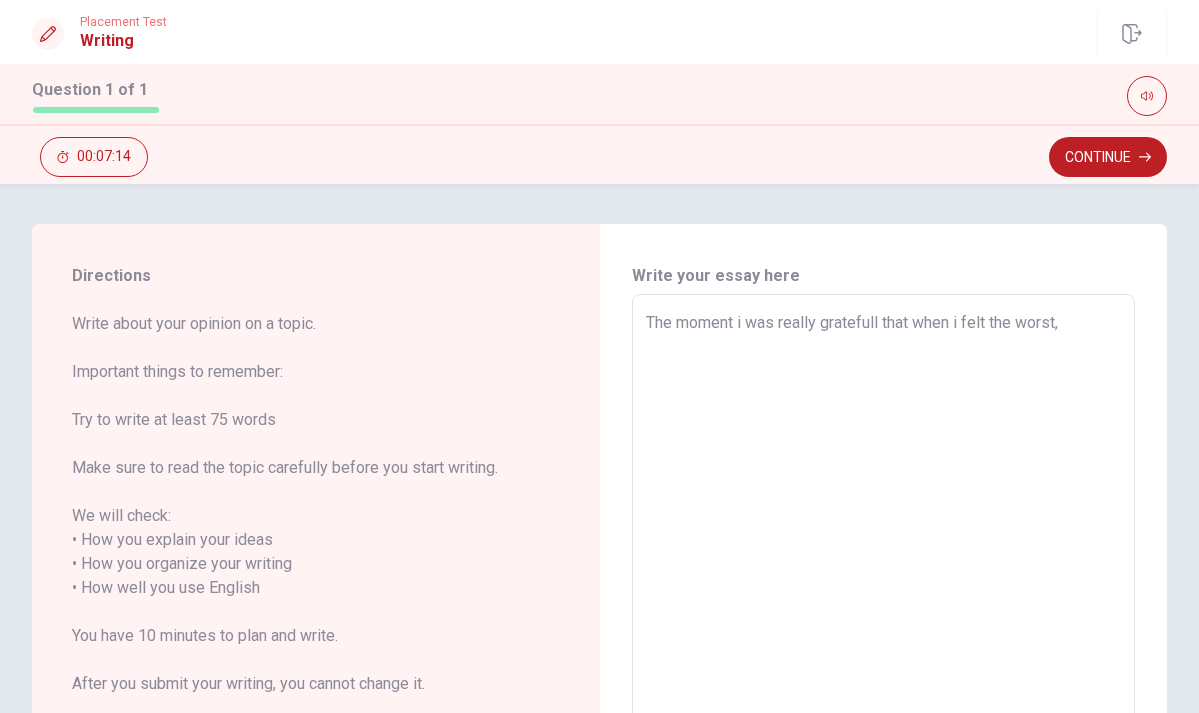 type on "x" 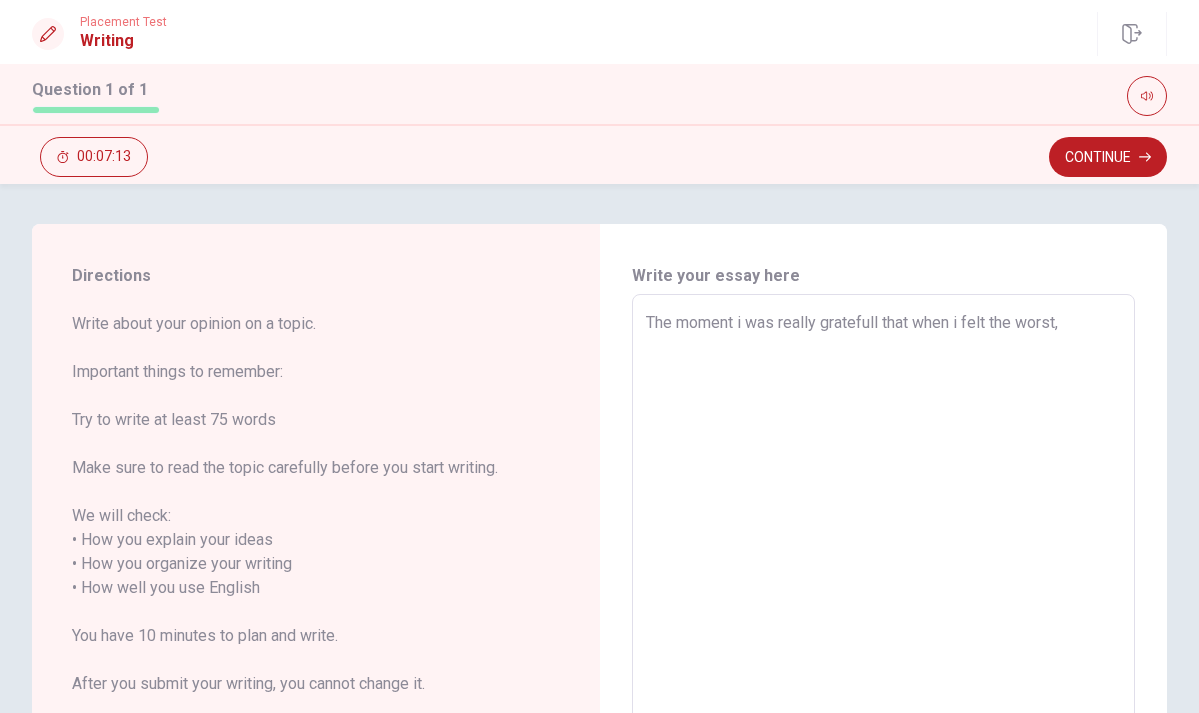 type on "The moment i was really gratefull that when i felt the worst, ư" 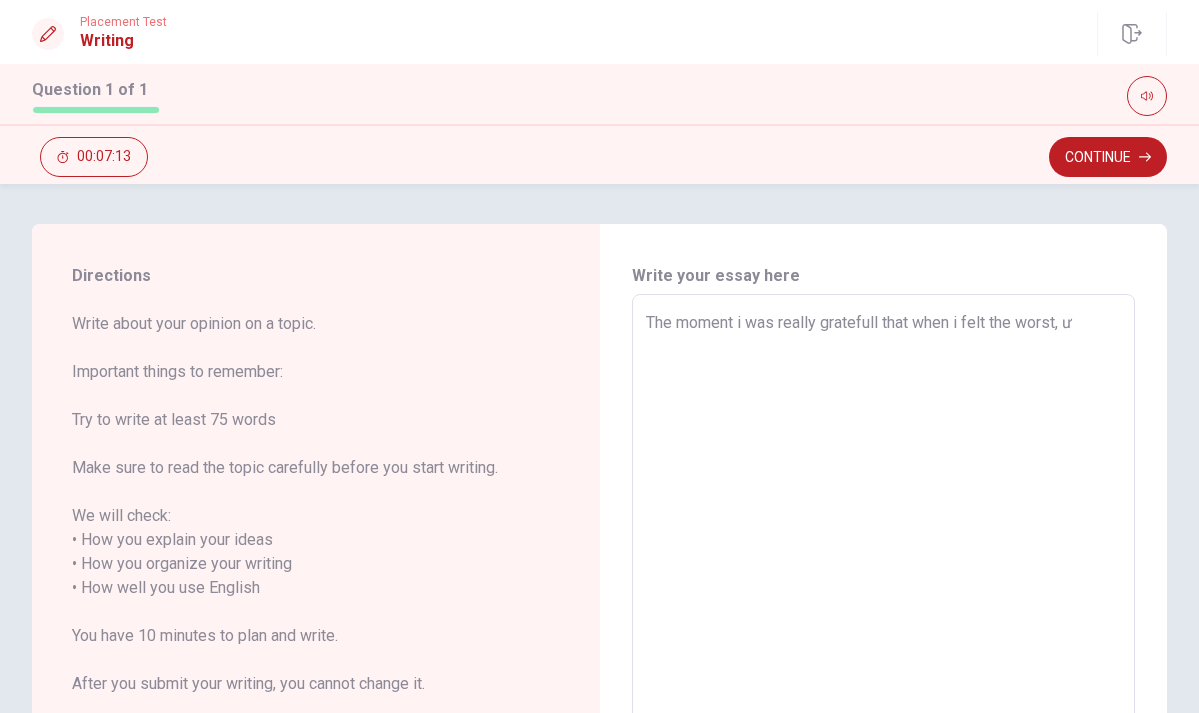 type on "x" 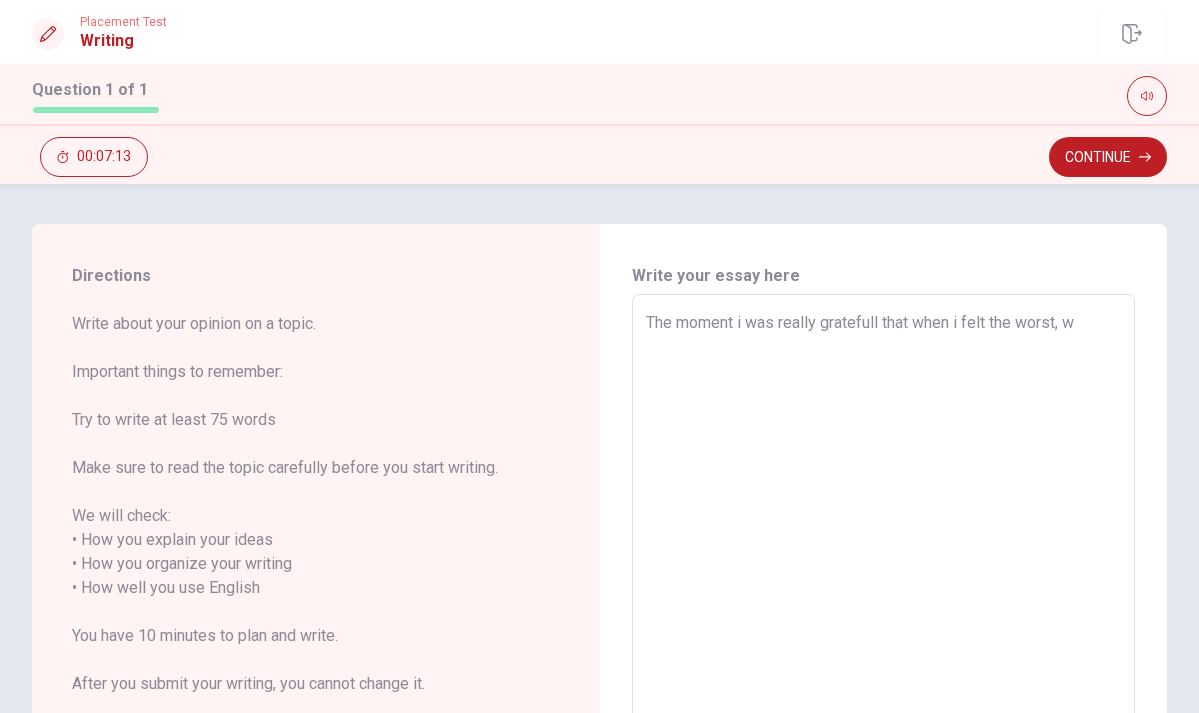 type on "x" 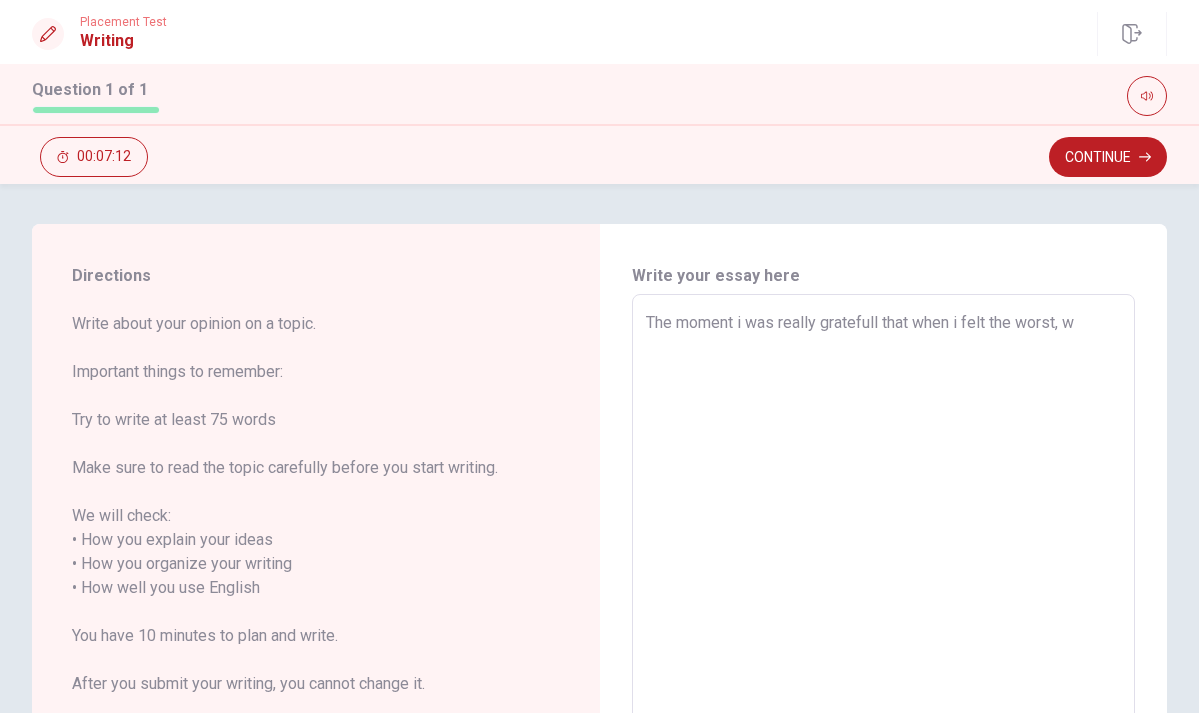 type on "The moment i was really gratefull that when i felt the worst, wa" 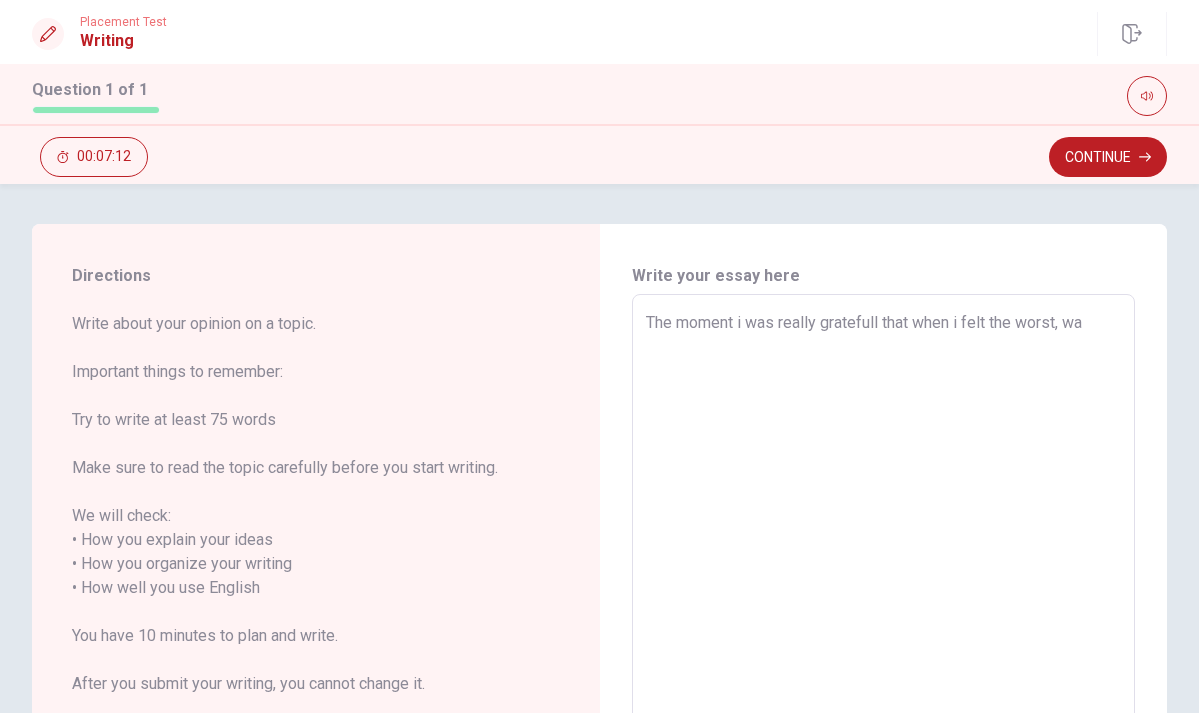 type on "x" 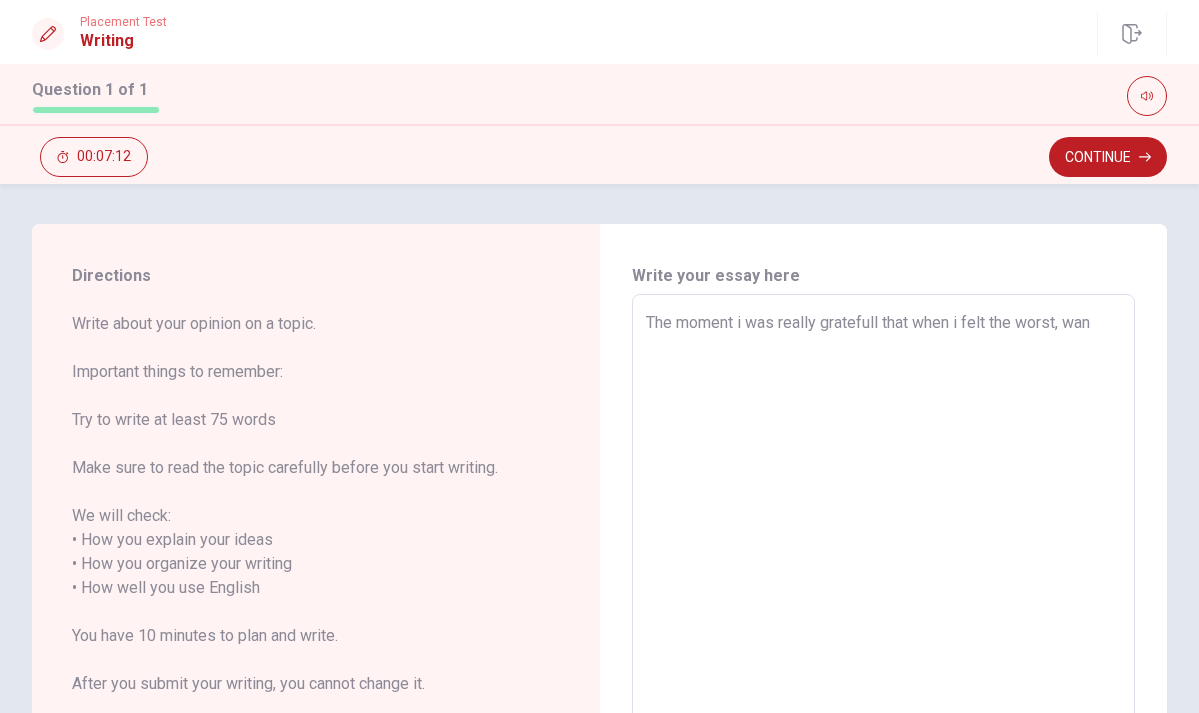 type on "x" 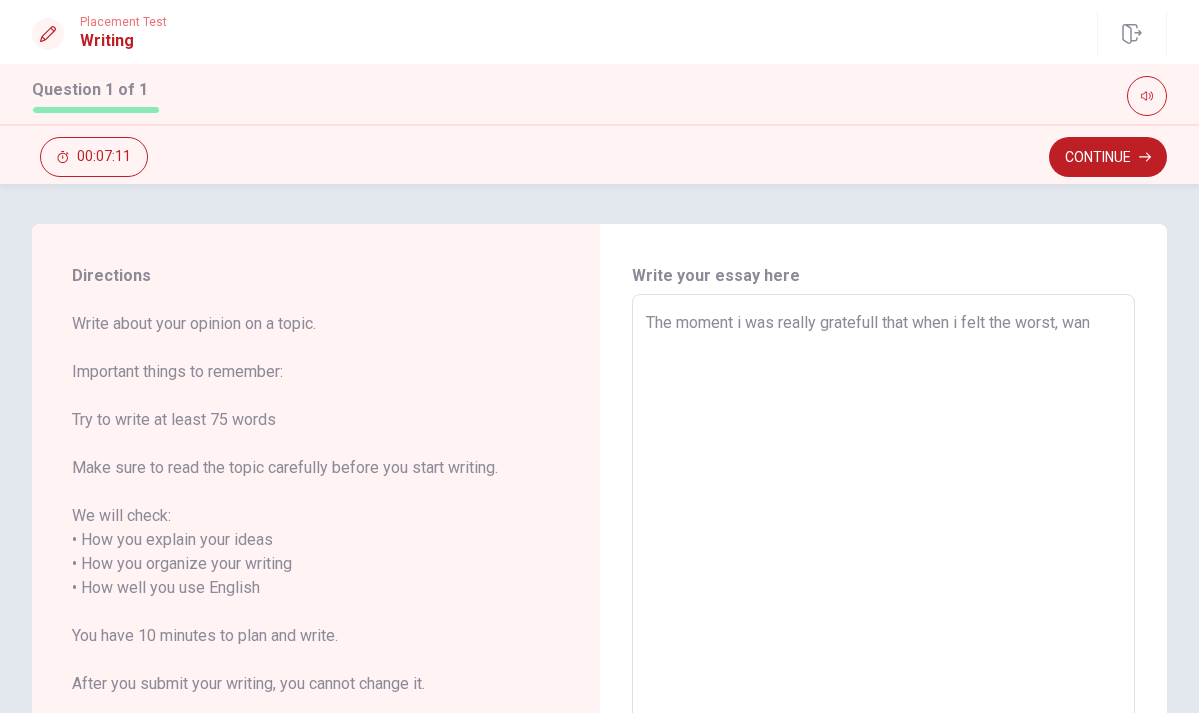 type on "The moment i was really gratefull that when i felt the worst, want" 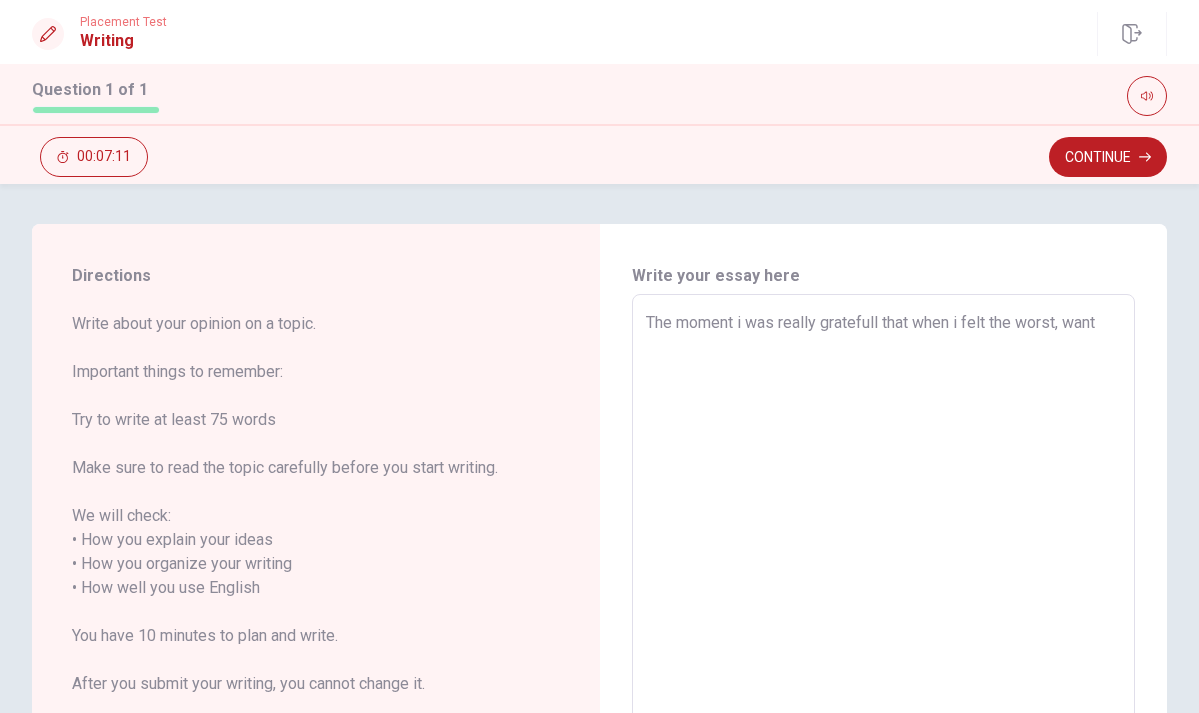 type on "x" 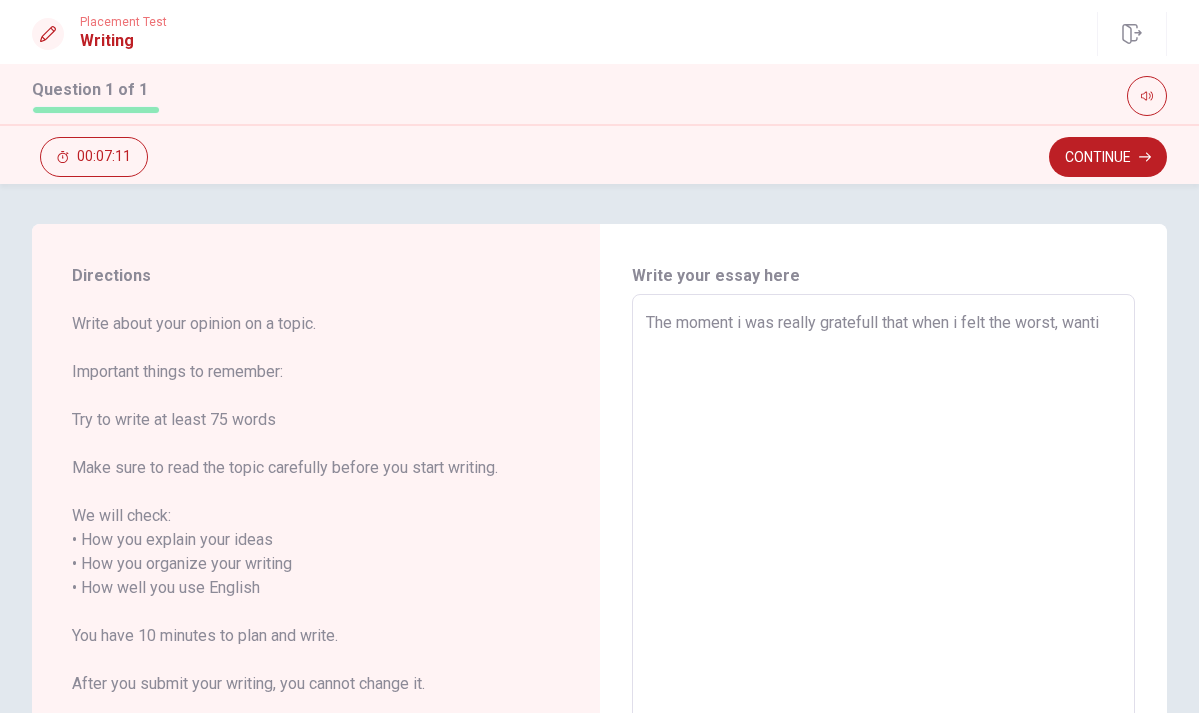 type on "x" 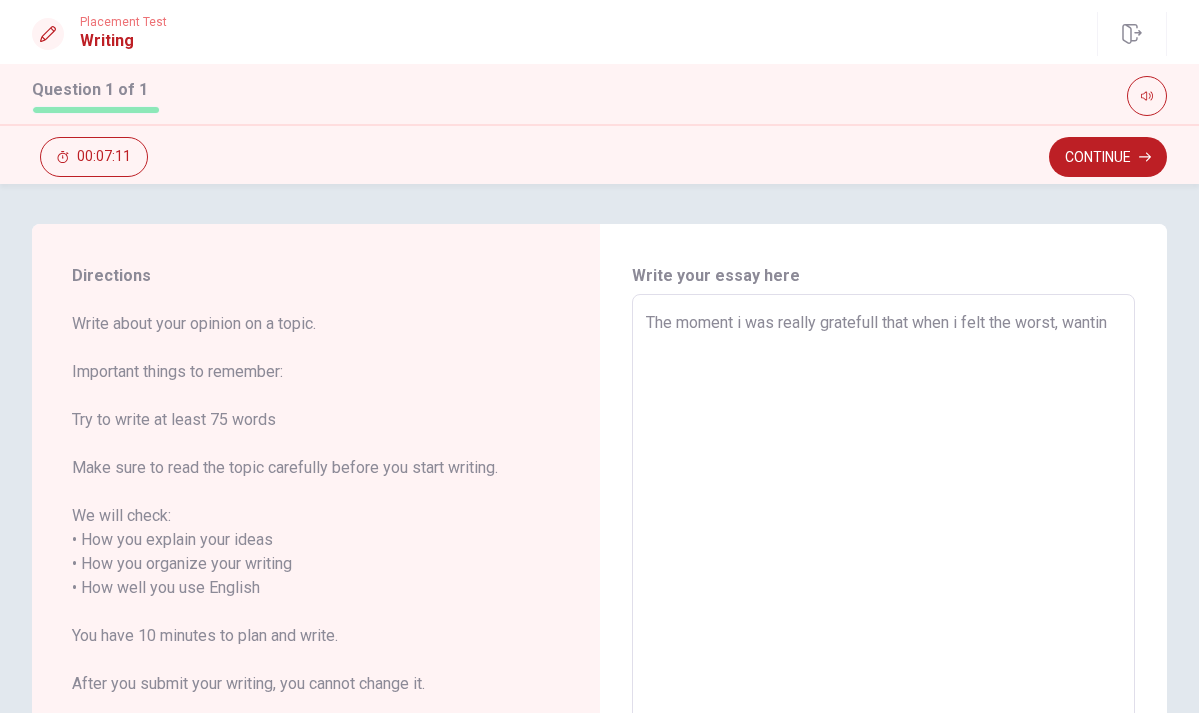 type on "x" 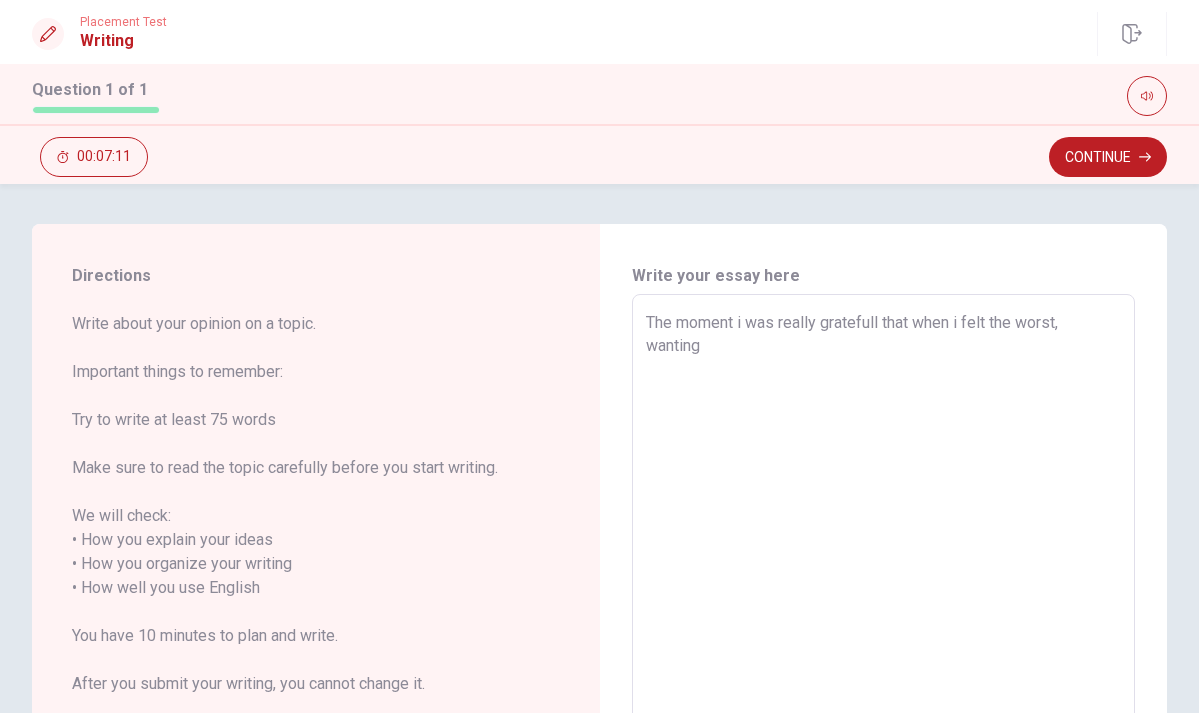 type on "x" 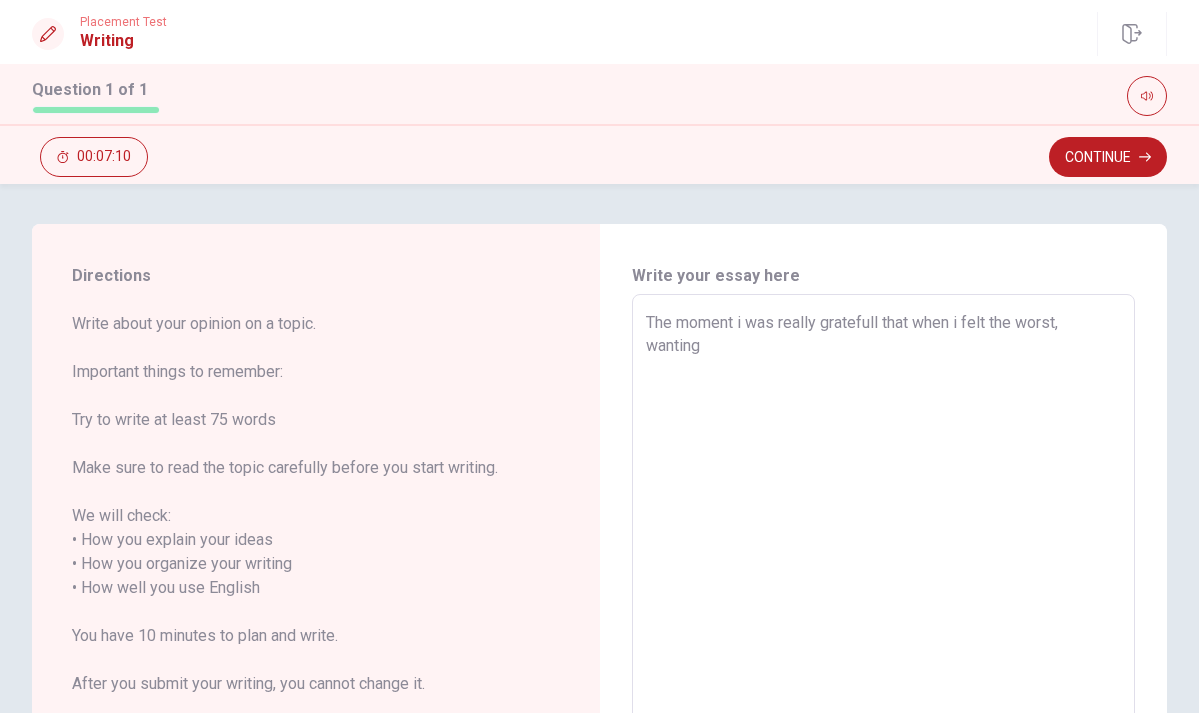 type on "x" 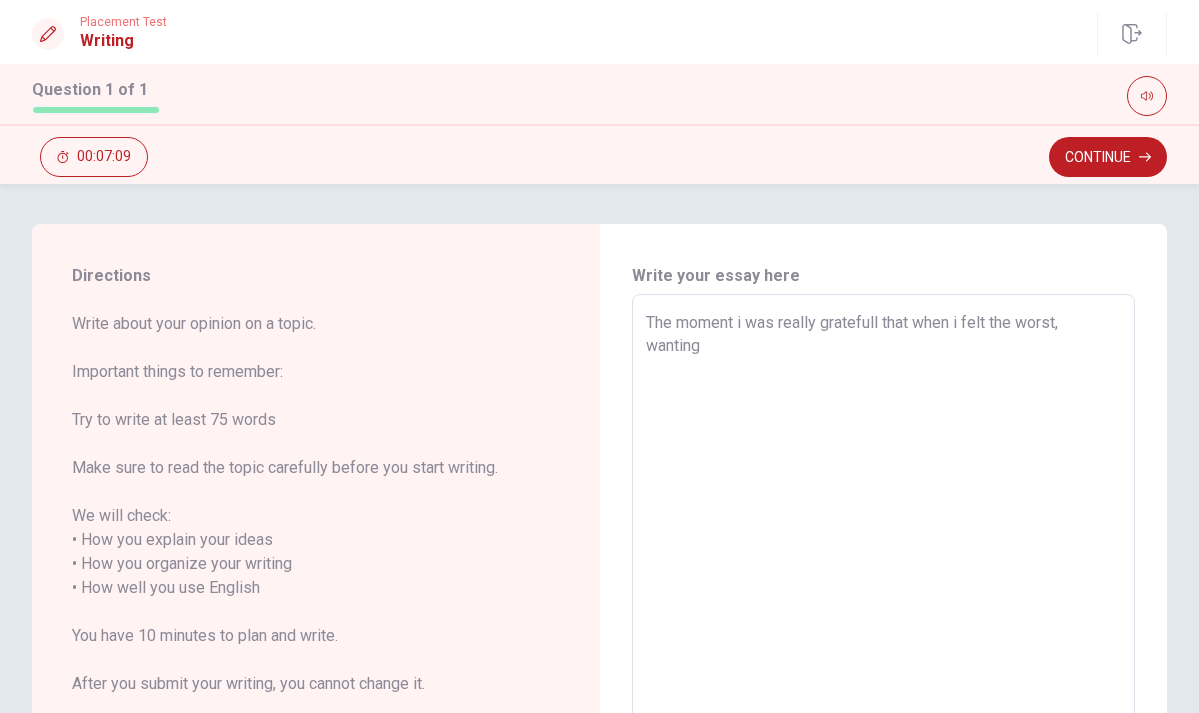 type on "The moment i was really gratefull that when i felt the worst, wanting t" 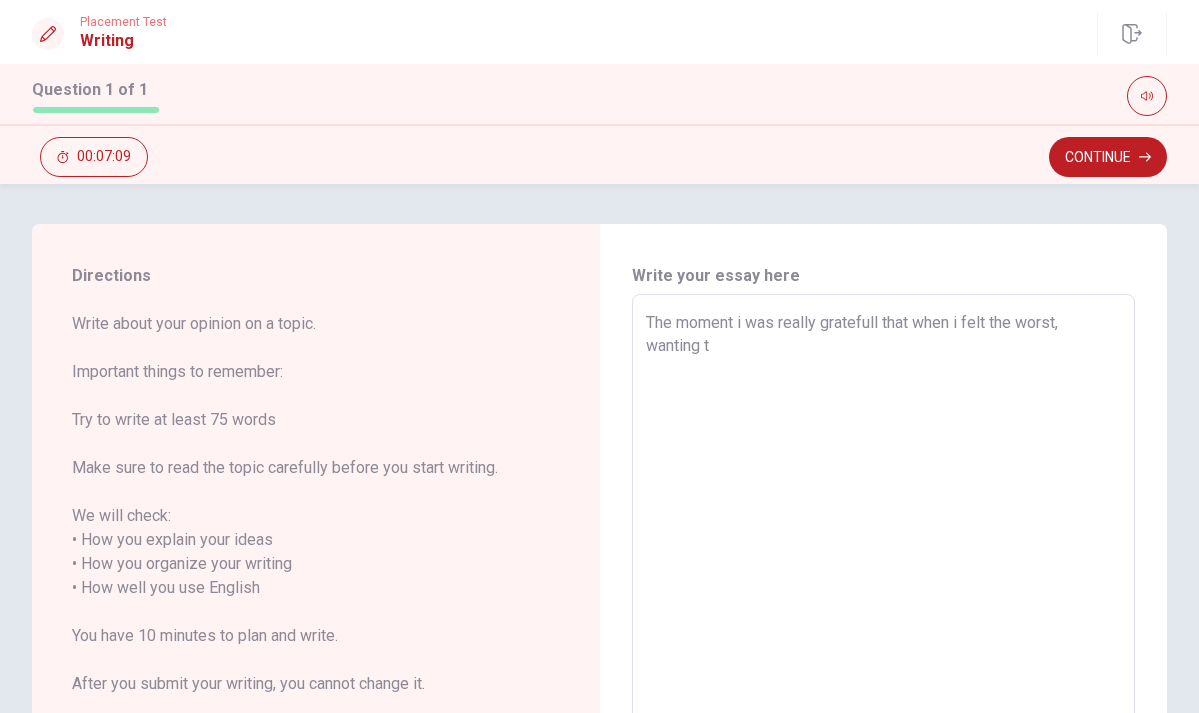 type on "x" 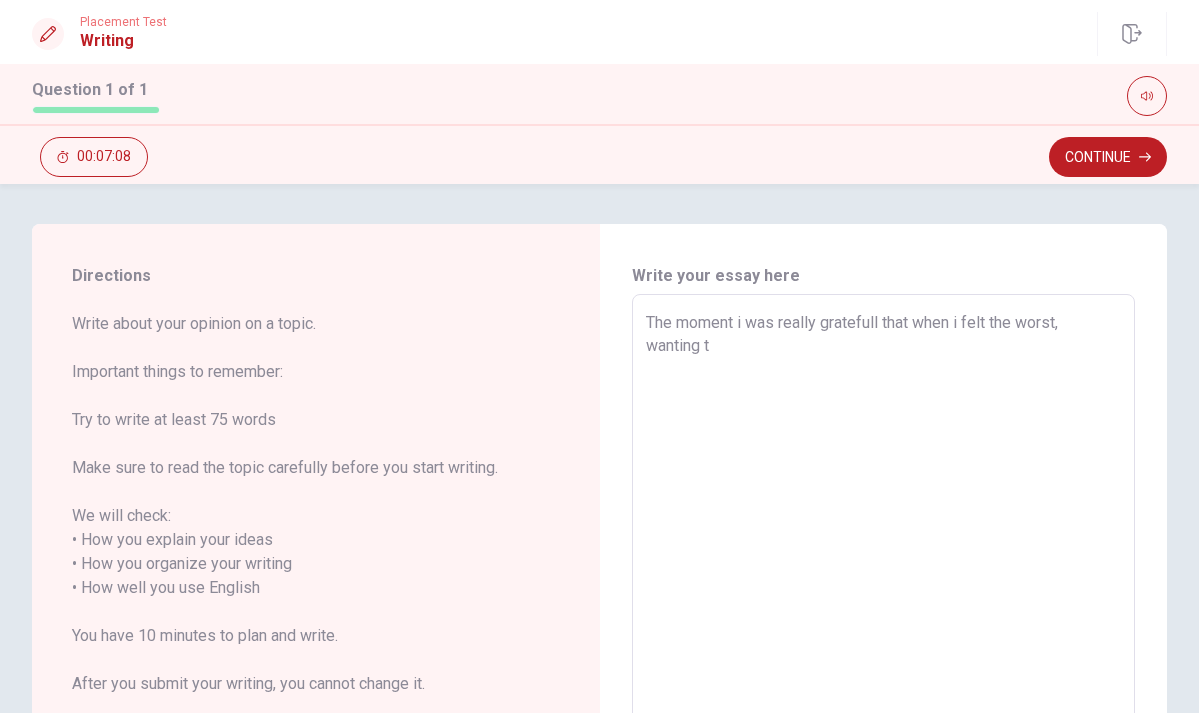 type on "The moment i was really gratefull that when i felt the worst, wanting to" 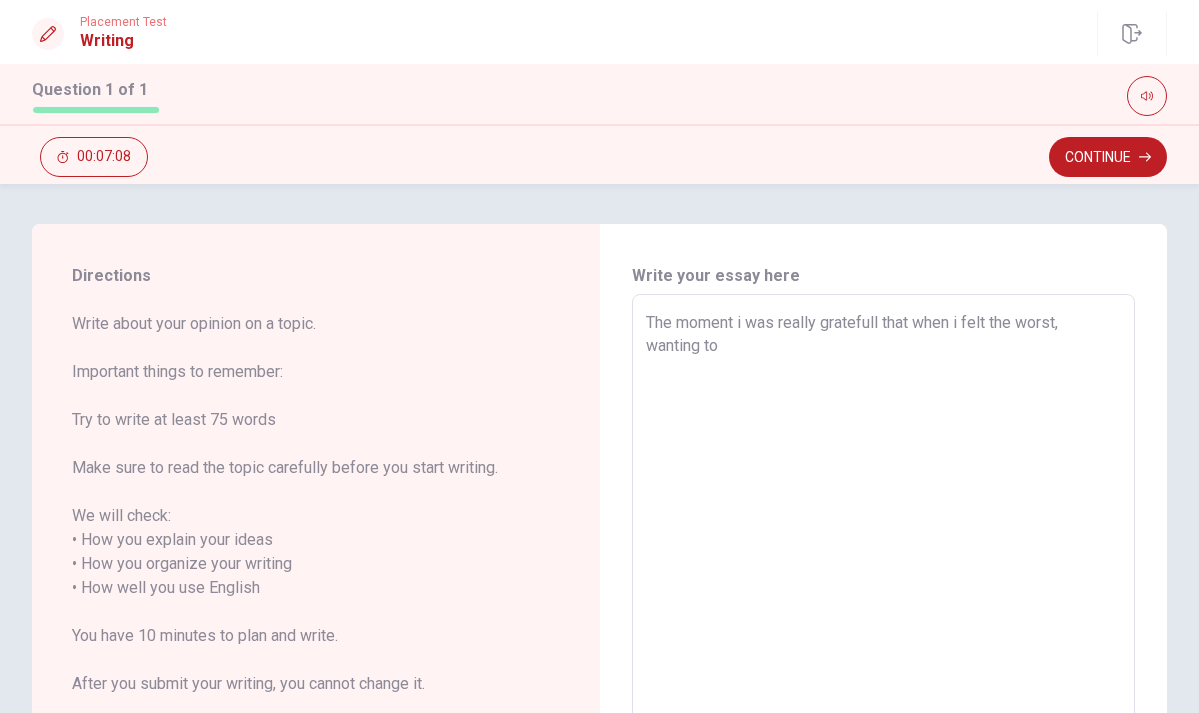 type on "x" 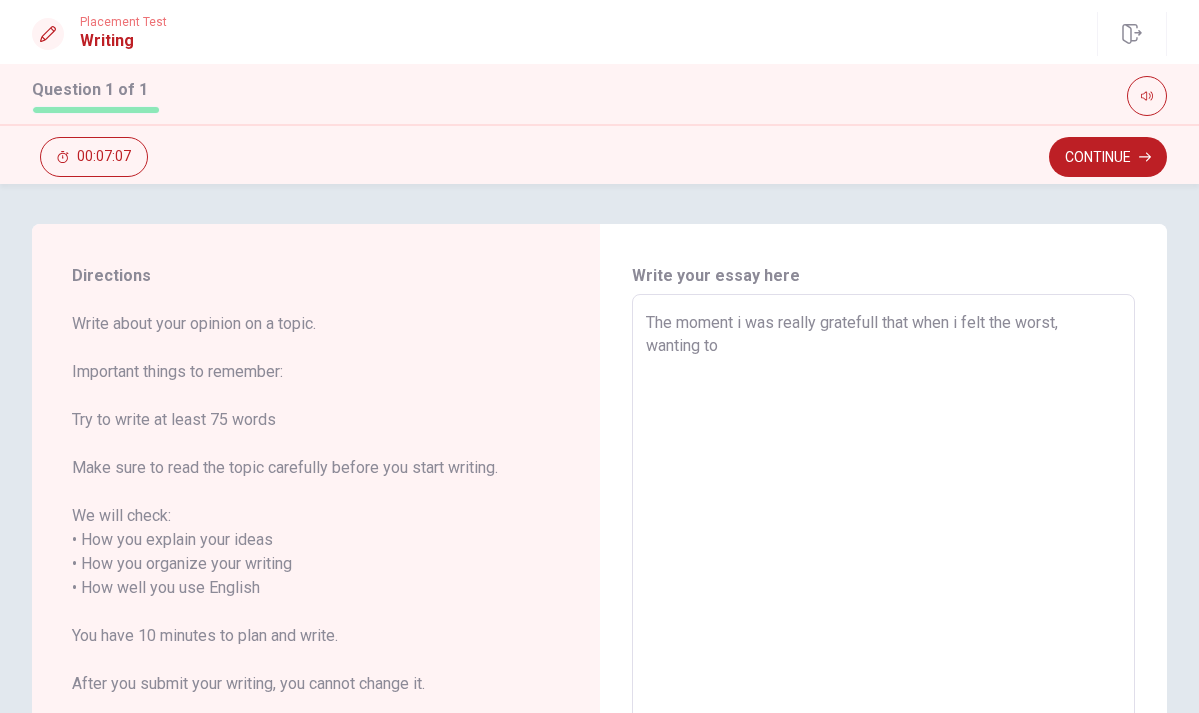 type on "The moment i was really gratefull that when i felt the worst, wanting to g" 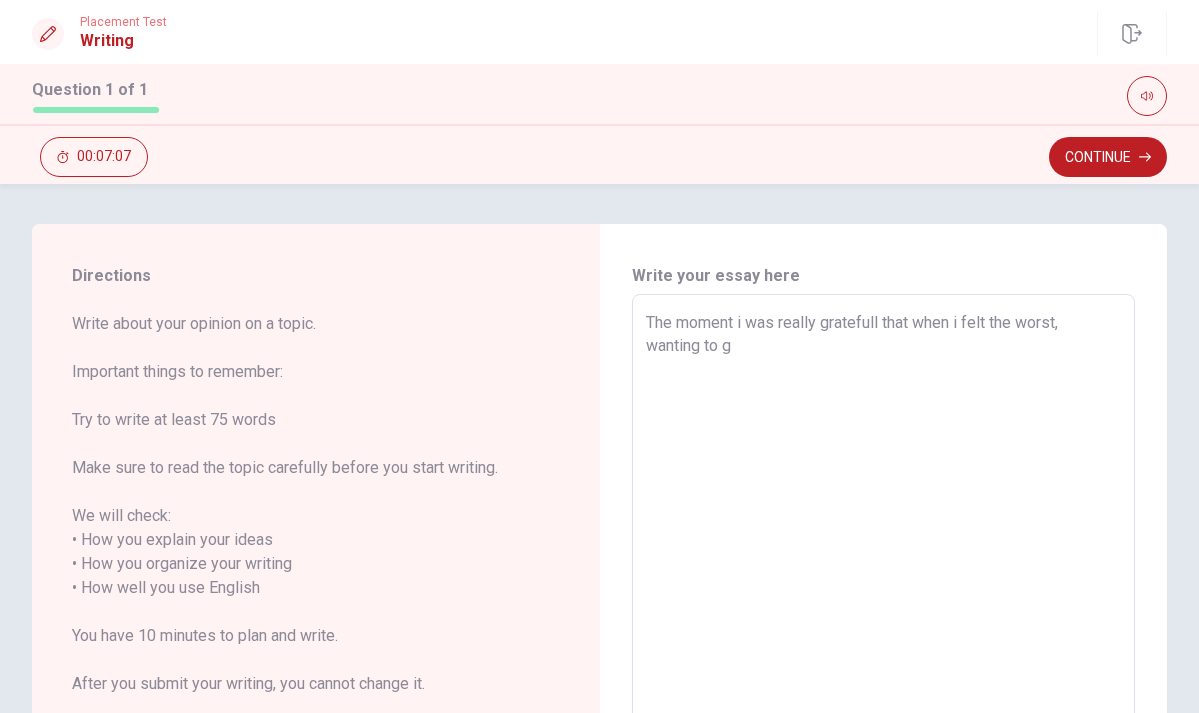 type on "x" 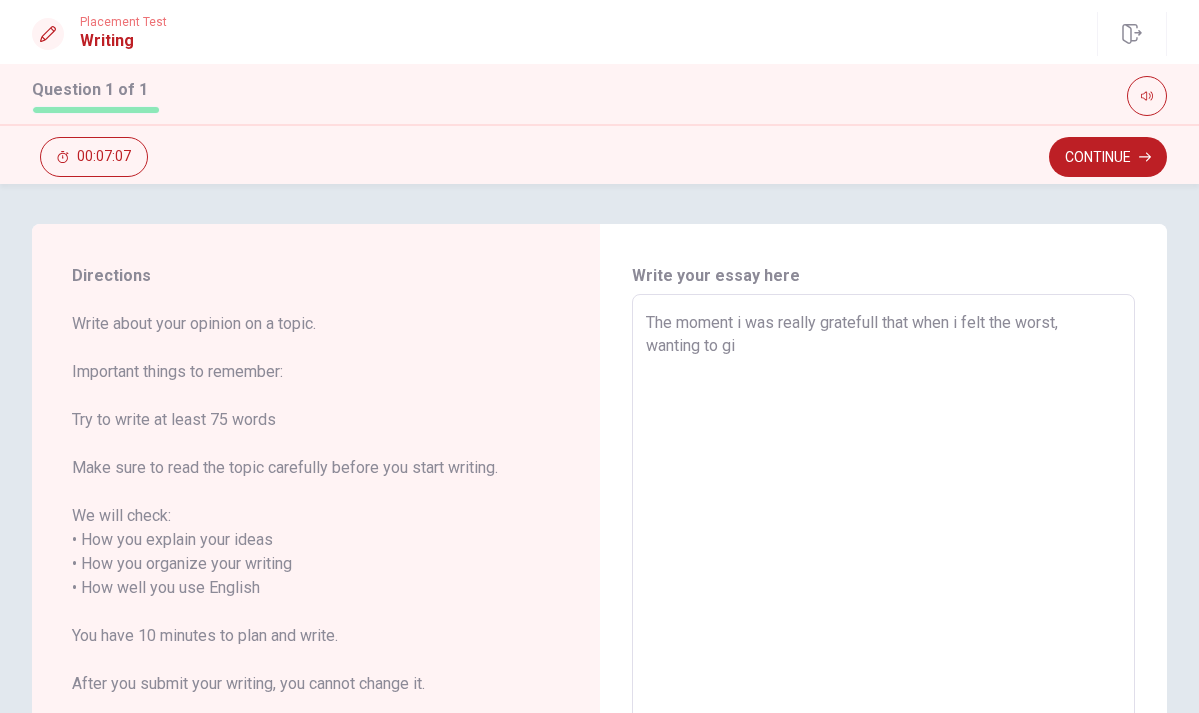 type on "x" 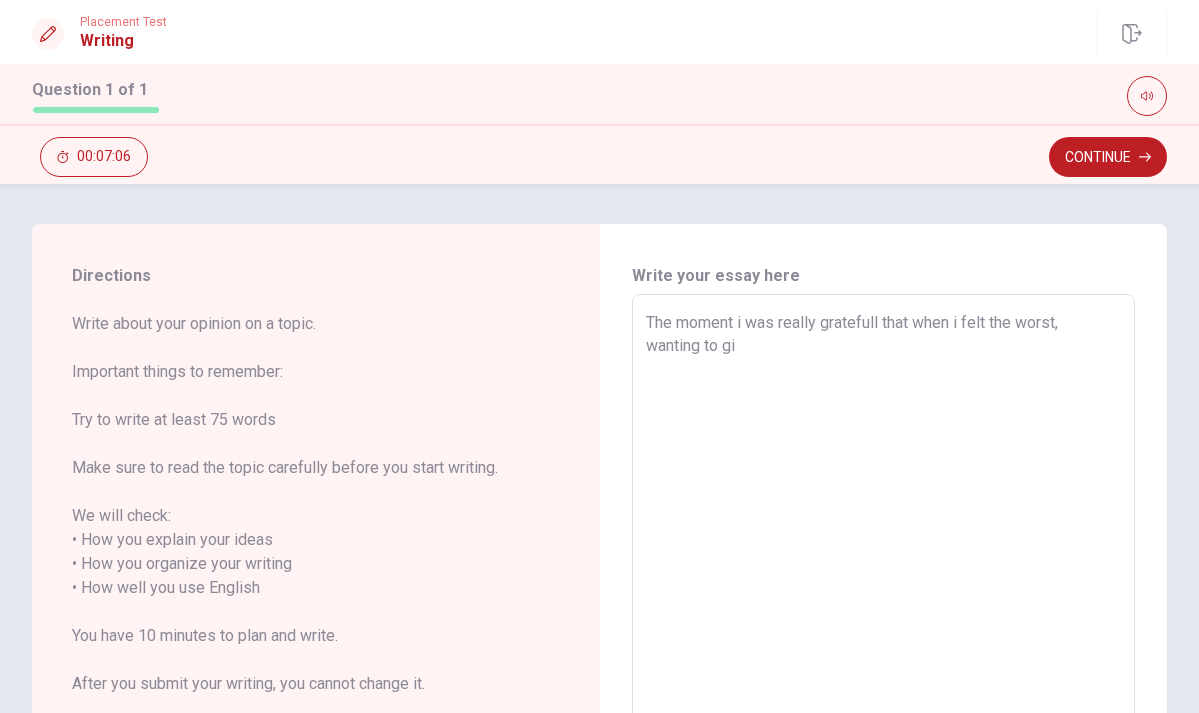 type on "The moment i was really gratefull that when i felt the worst, wanting to giv" 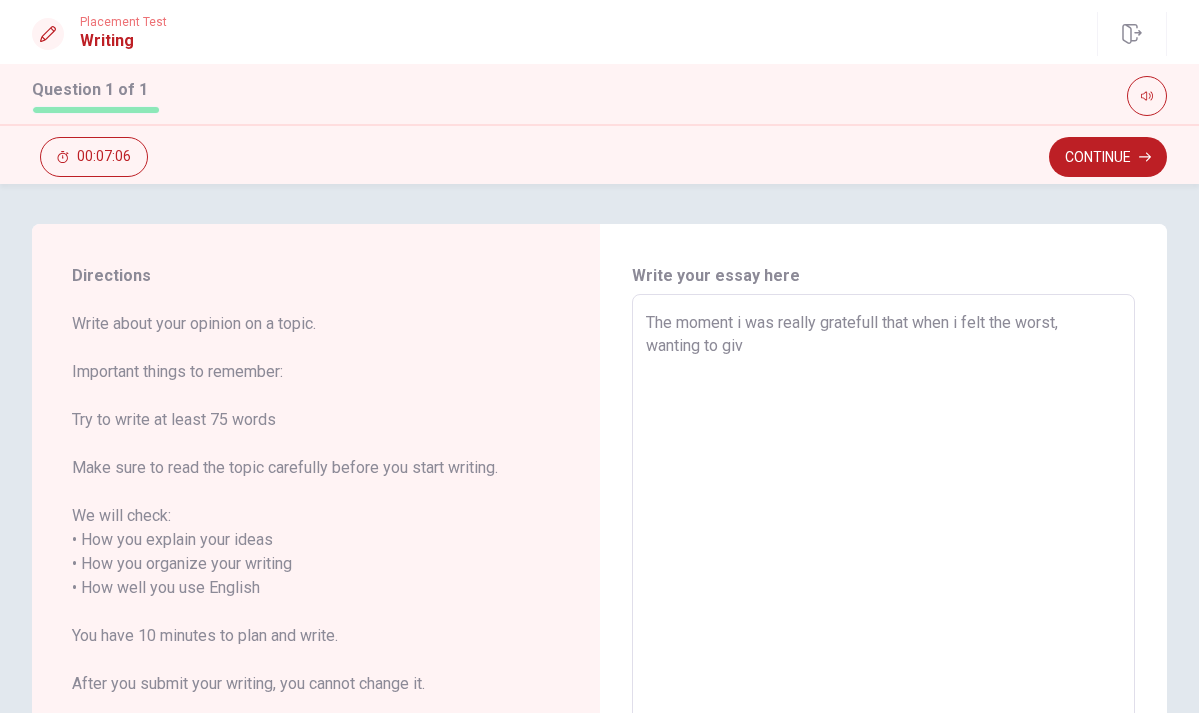 type on "x" 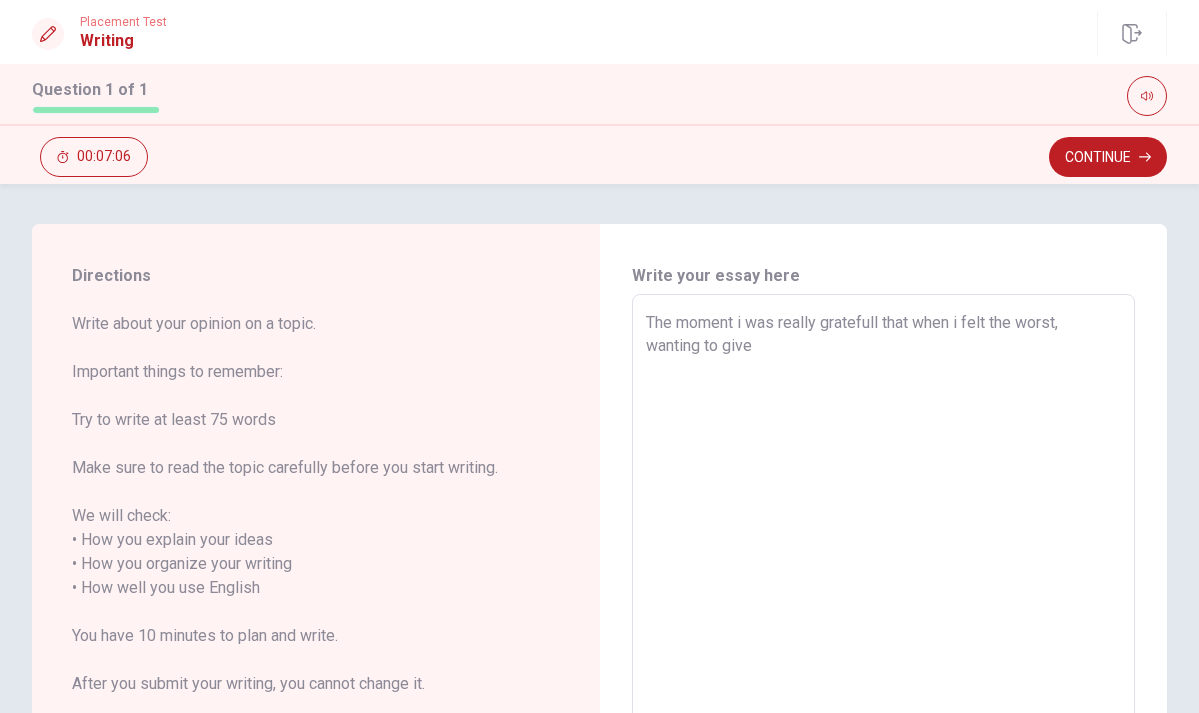 type on "x" 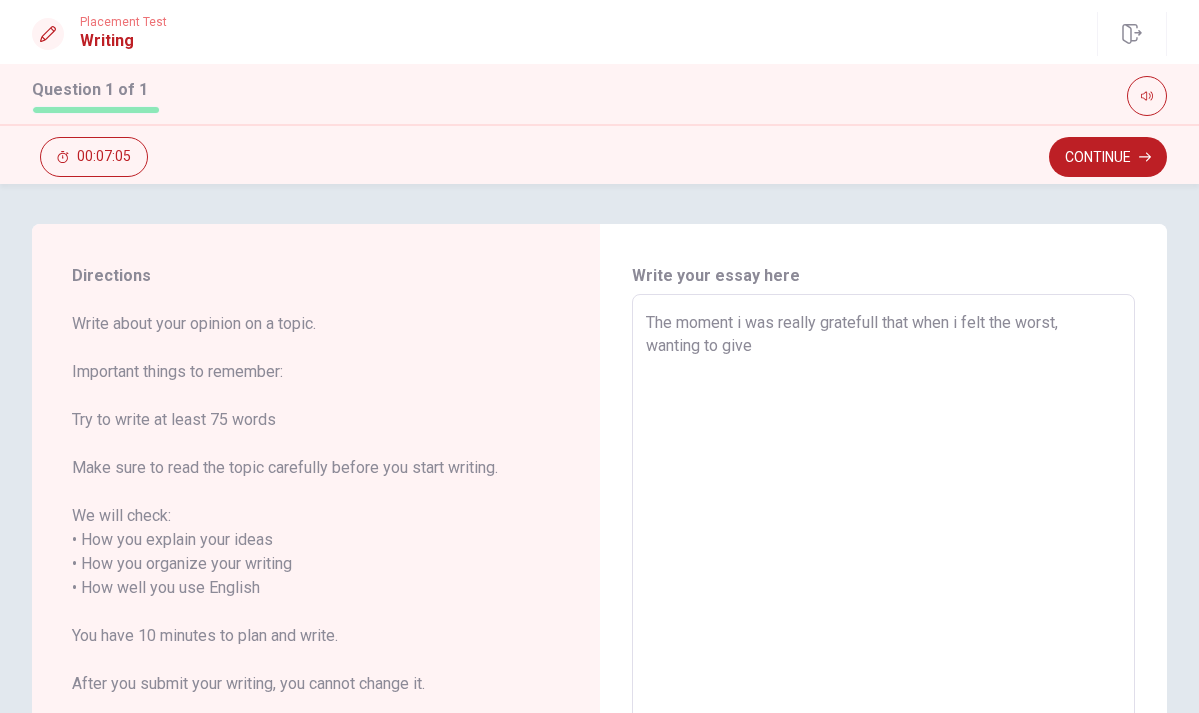 type on "The moment i was really gratefull that when i felt the worst, wanting to give u" 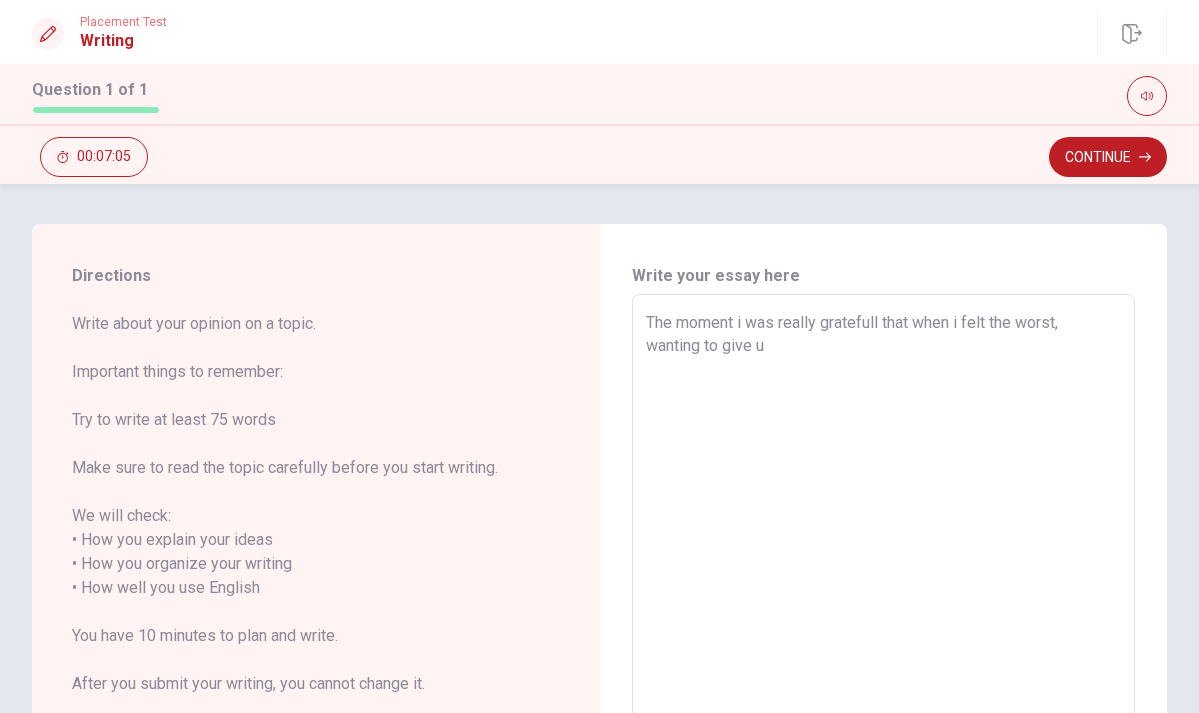 type on "x" 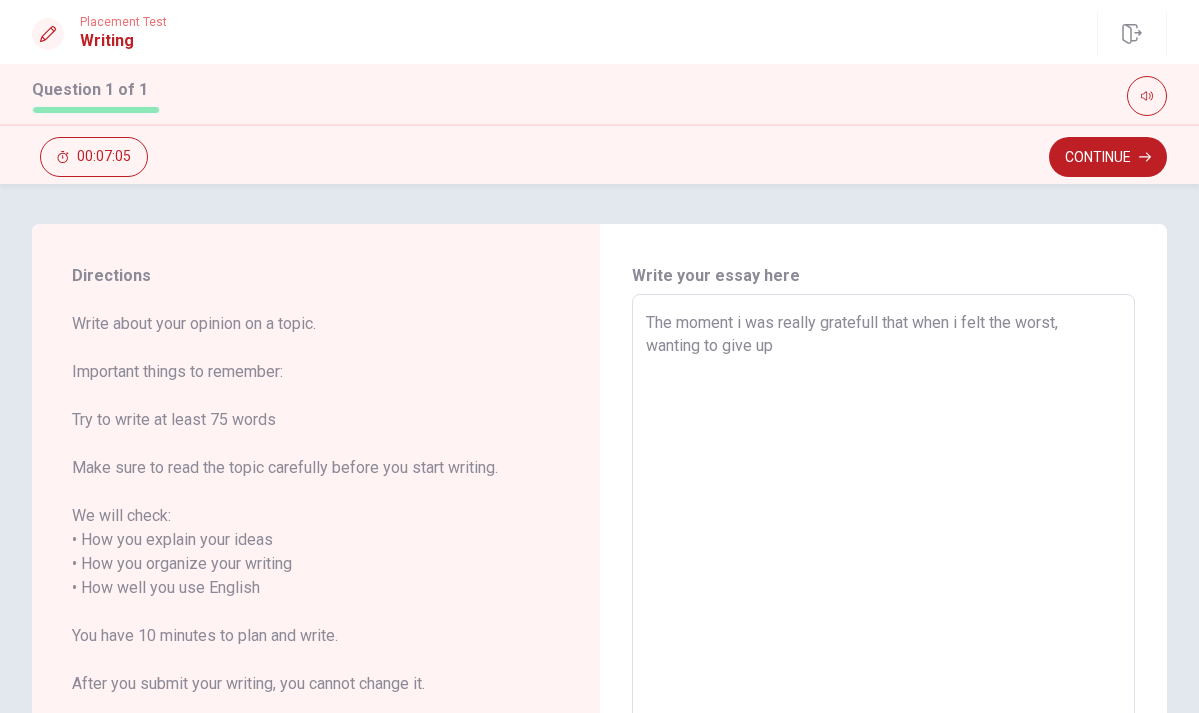 type on "x" 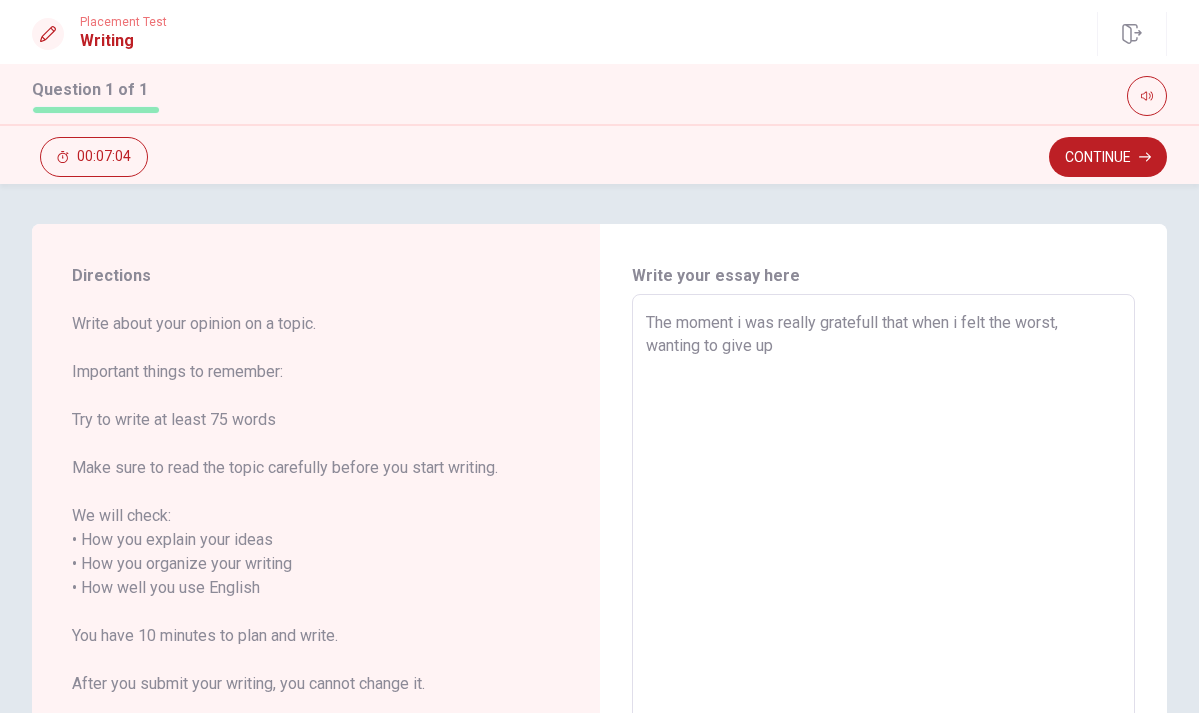 type on "The moment i was really gratefull that when i felt the worst, wanting to give up" 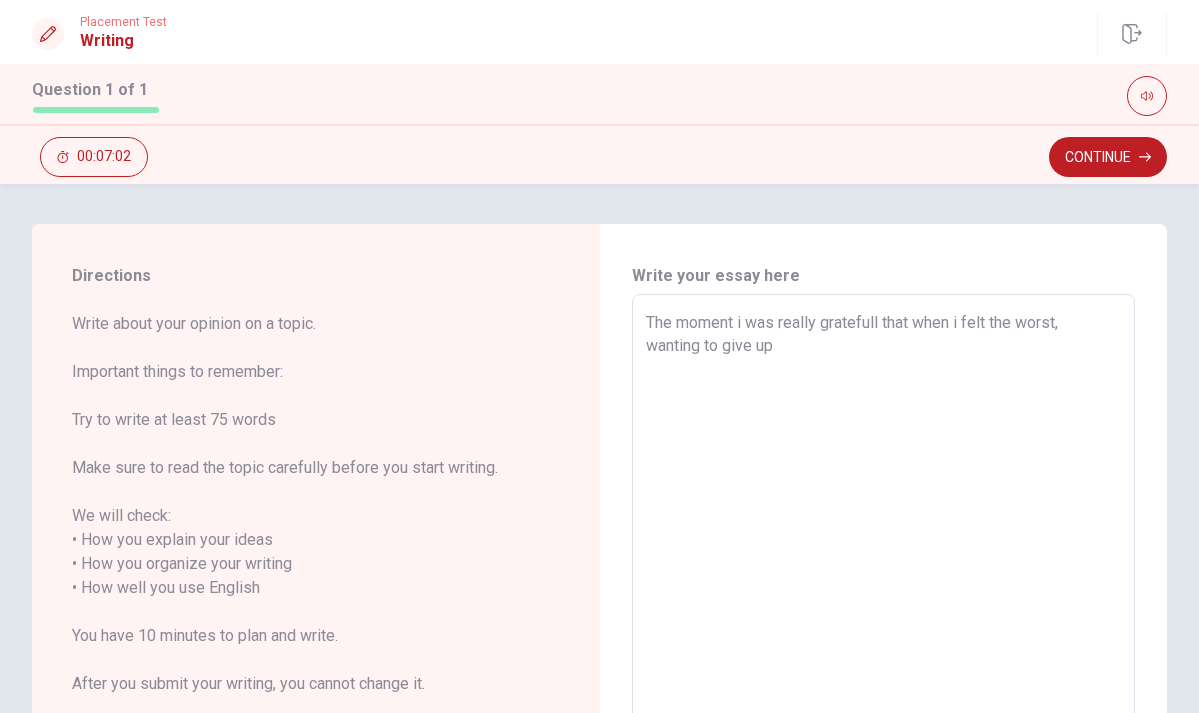 type on "x" 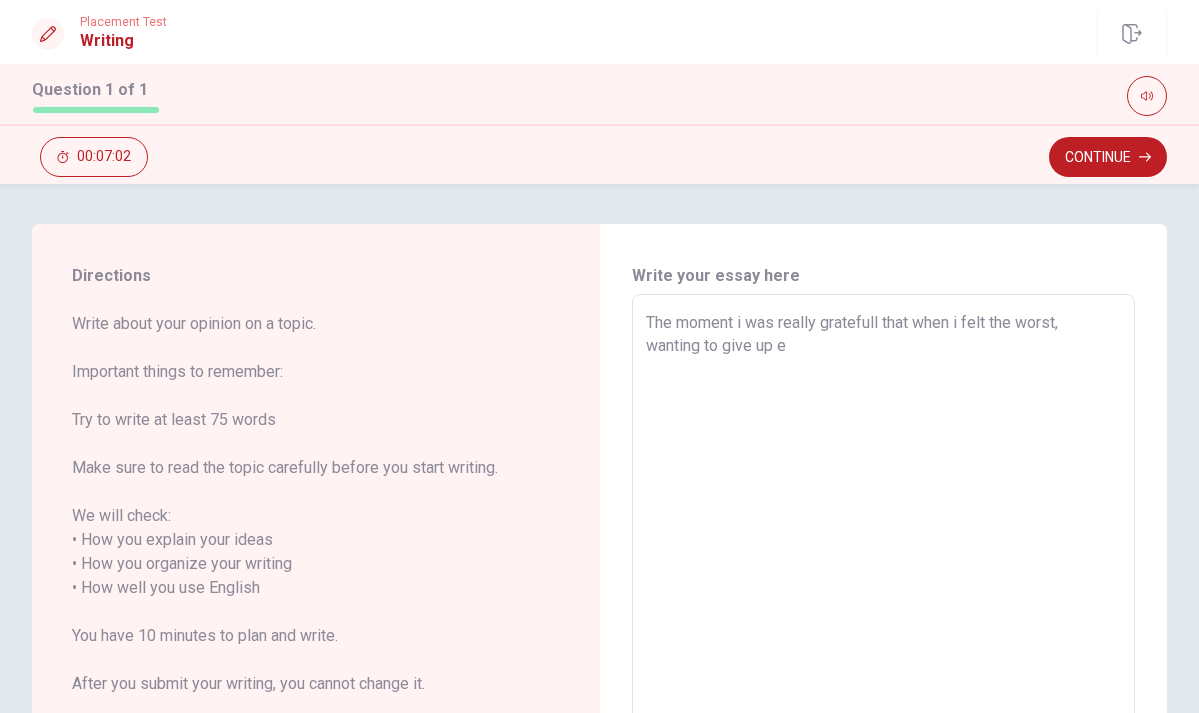 type 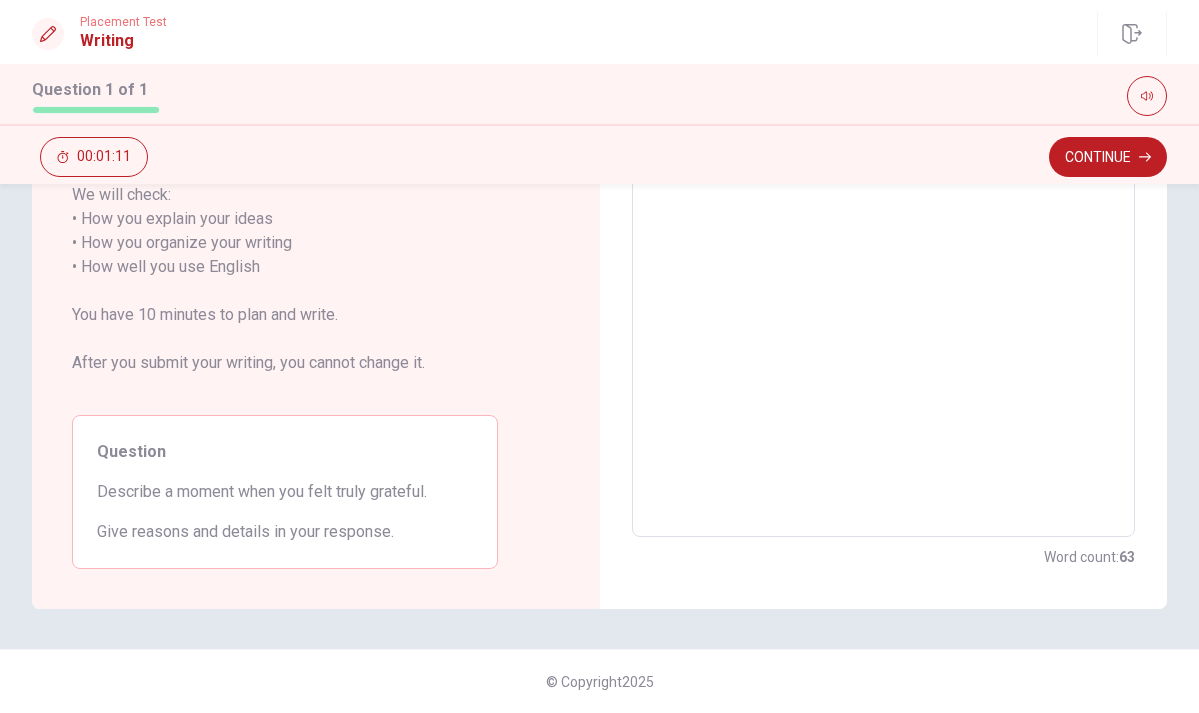 scroll, scrollTop: 321, scrollLeft: 0, axis: vertical 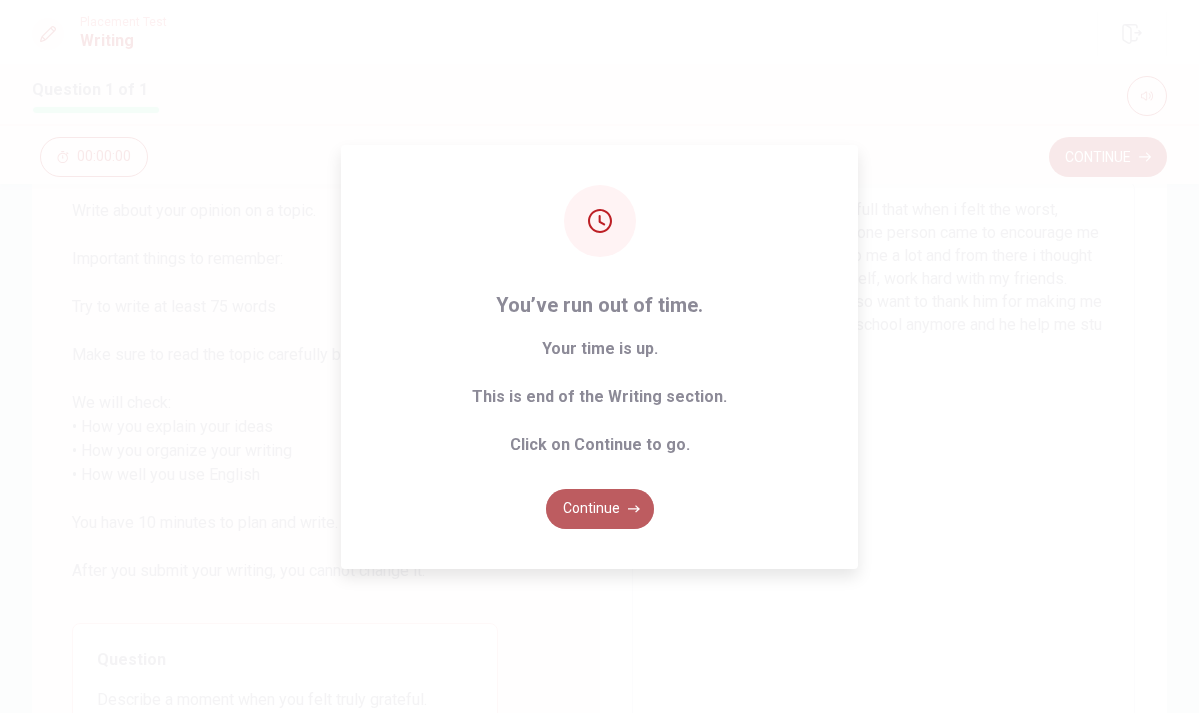 click on "Continue" at bounding box center [600, 509] 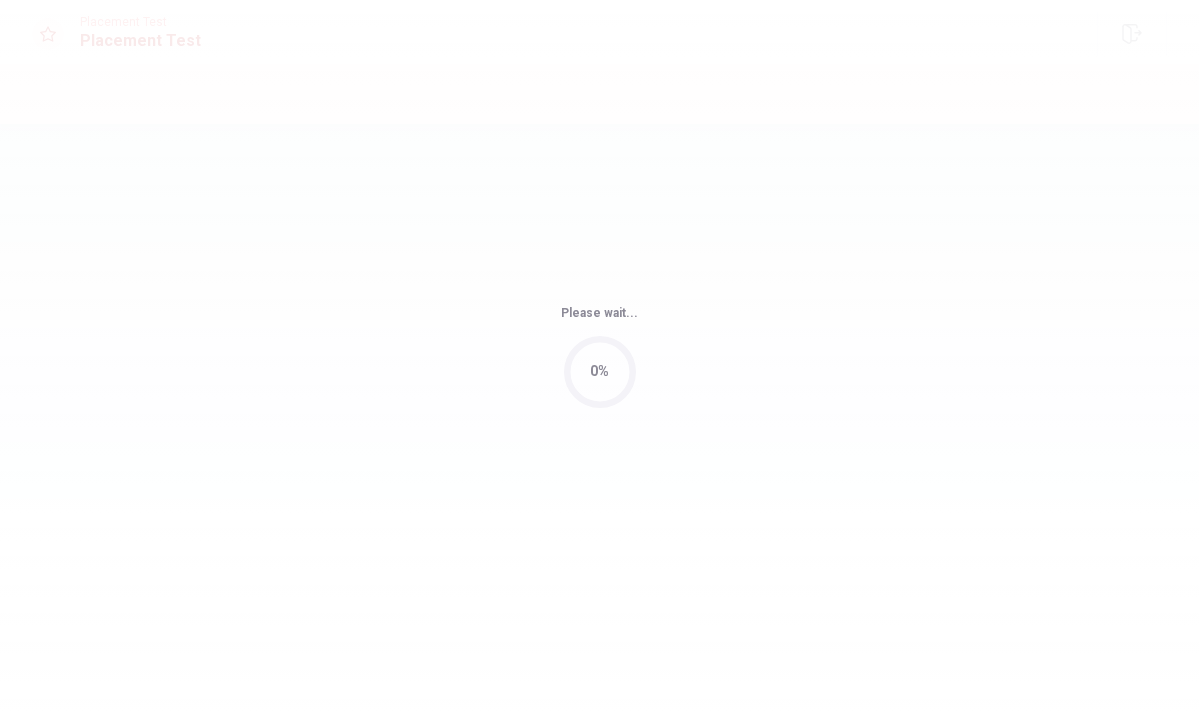 scroll, scrollTop: 0, scrollLeft: 0, axis: both 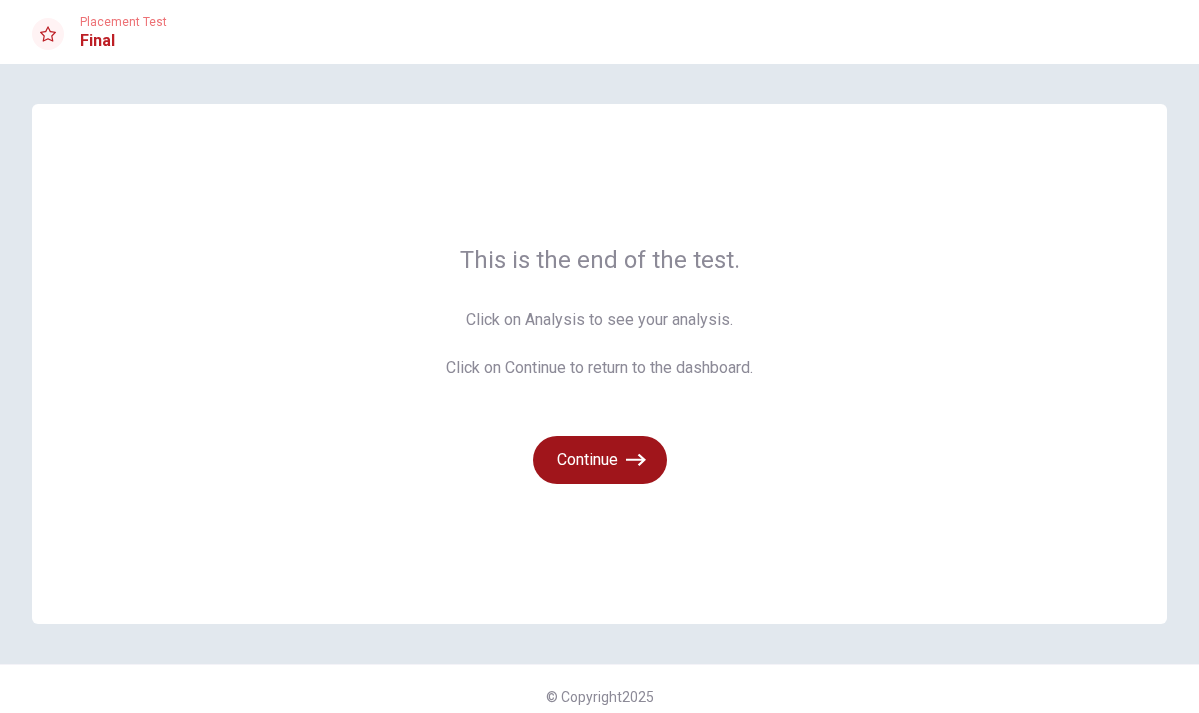 click on "Continue" at bounding box center (600, 460) 